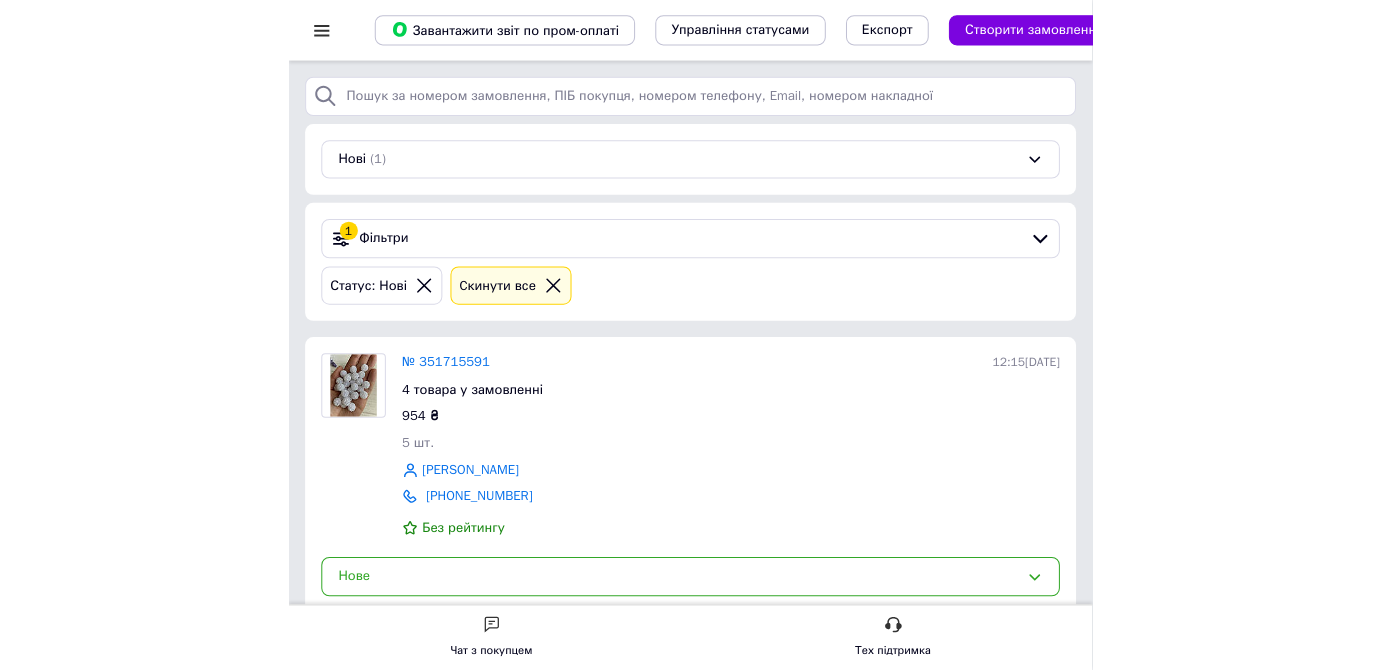 scroll, scrollTop: 0, scrollLeft: 0, axis: both 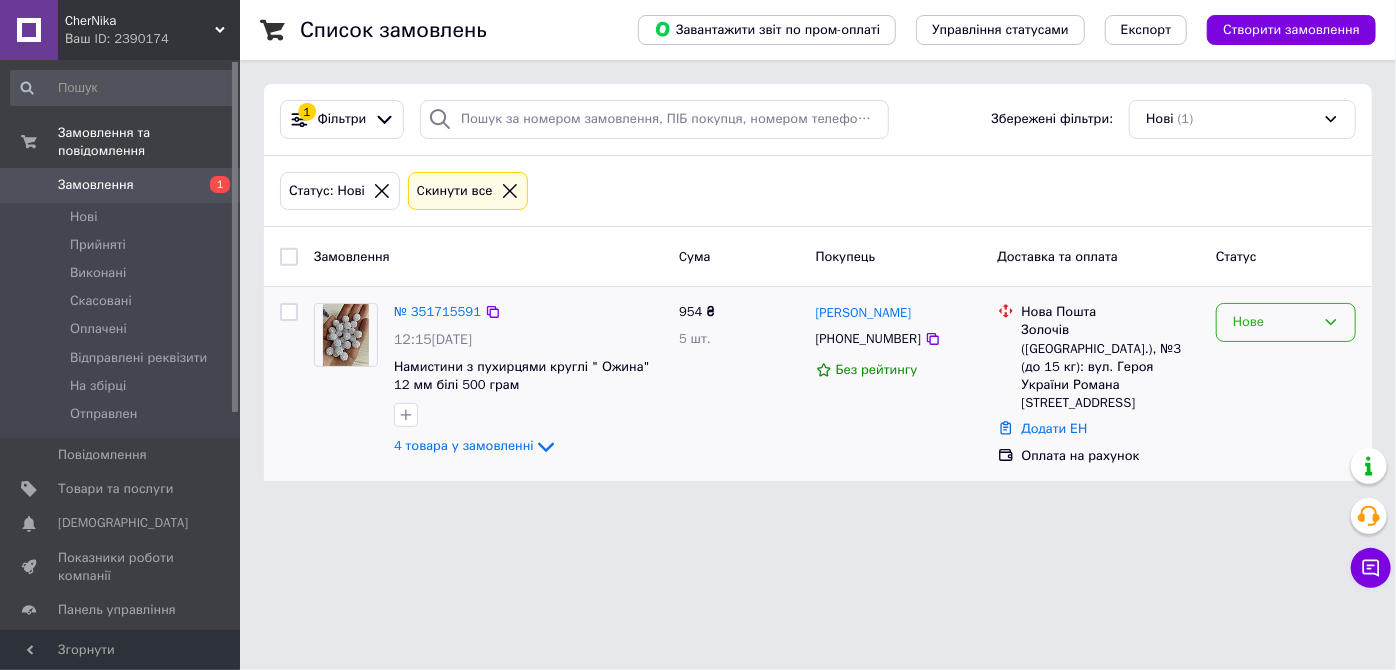 click on "Нове" at bounding box center (1274, 322) 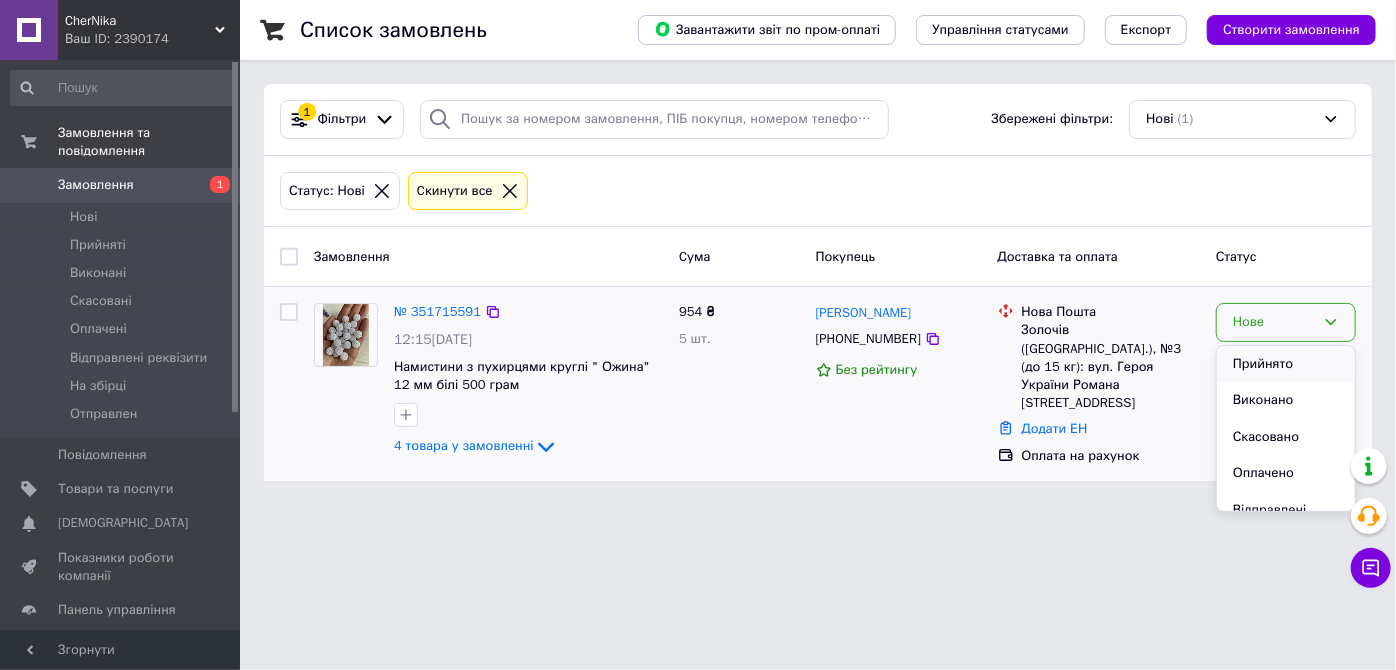 click on "Прийнято" at bounding box center (1286, 364) 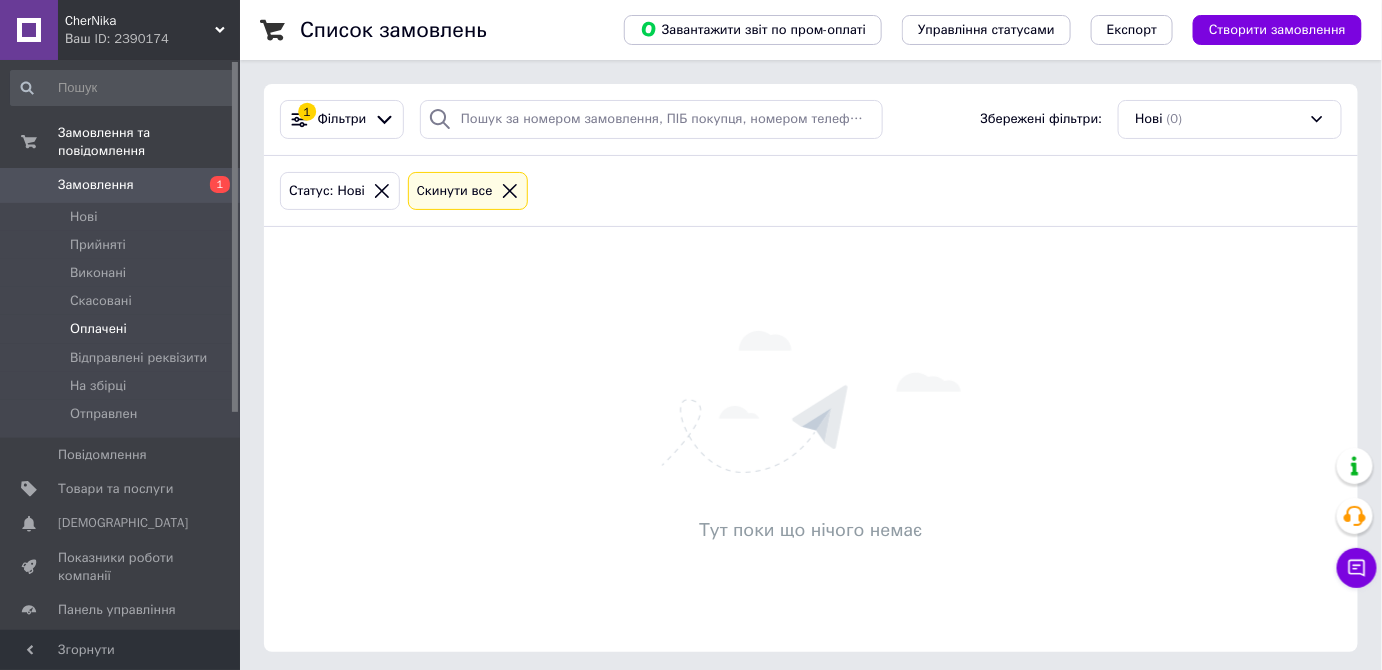 click on "Оплачені" at bounding box center [98, 329] 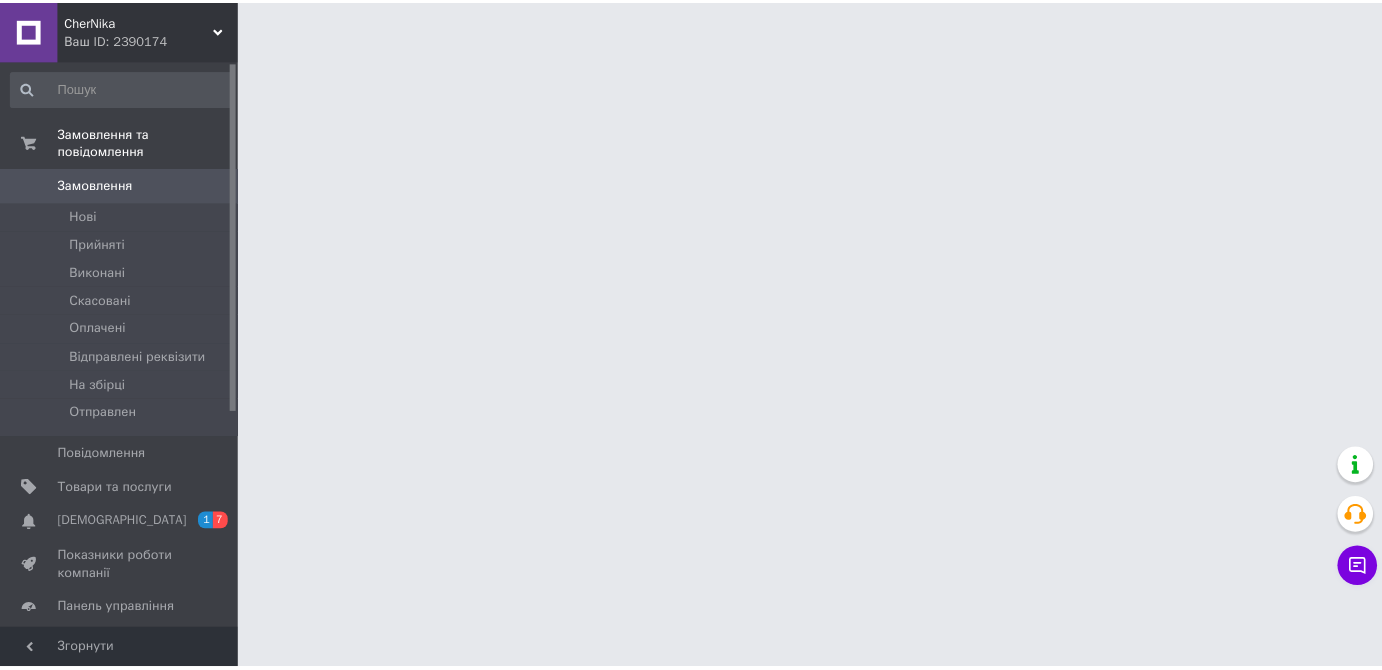 scroll, scrollTop: 0, scrollLeft: 0, axis: both 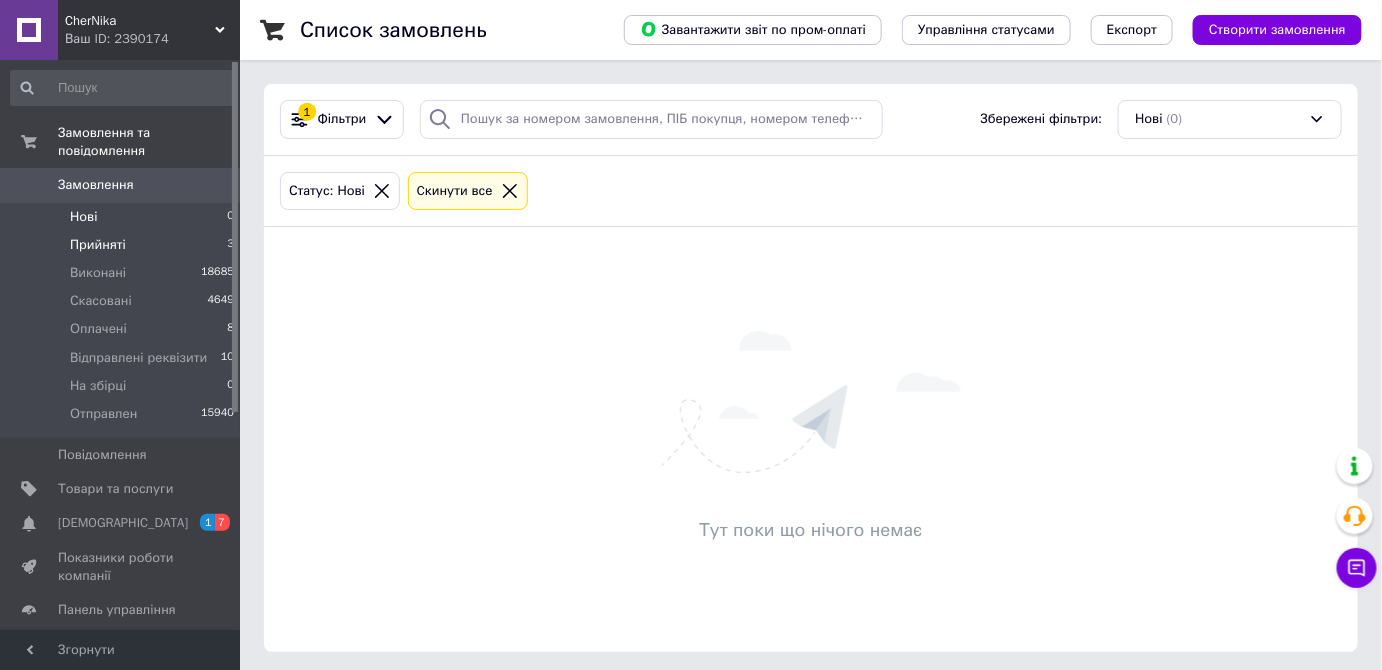 click on "Прийняті" at bounding box center (98, 245) 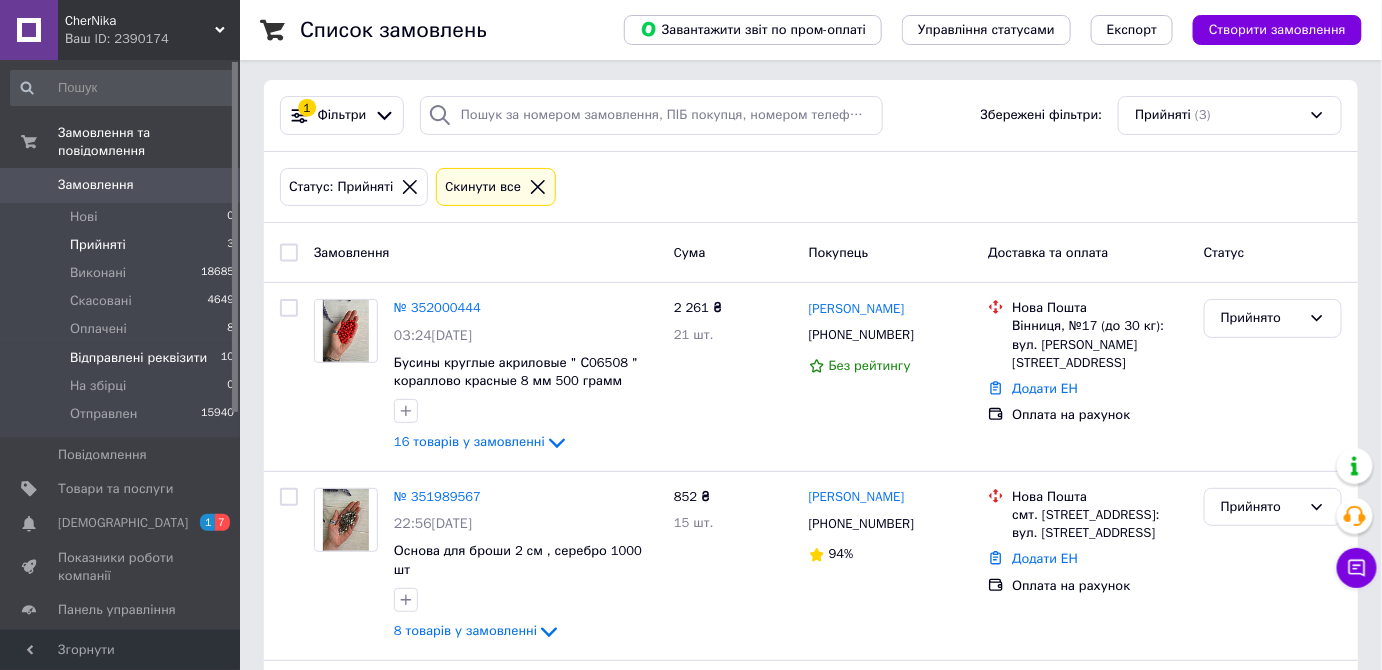 scroll, scrollTop: 0, scrollLeft: 0, axis: both 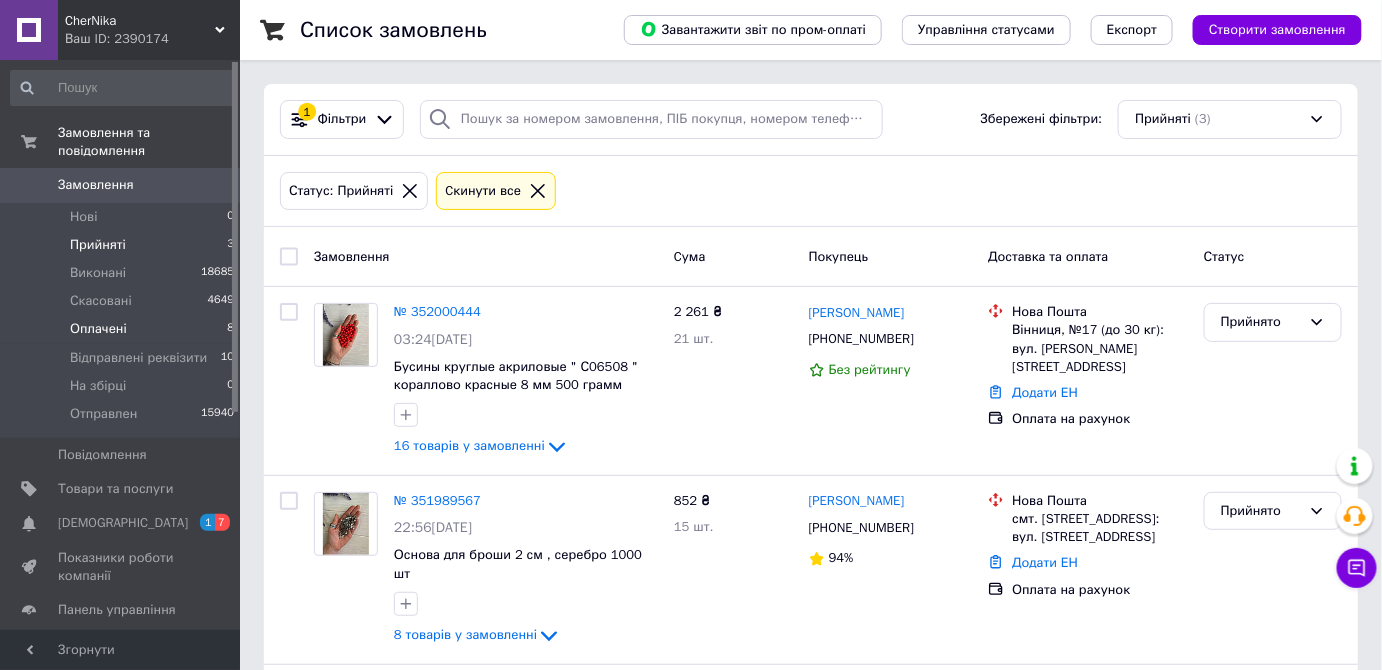 click on "Оплачені" at bounding box center [98, 329] 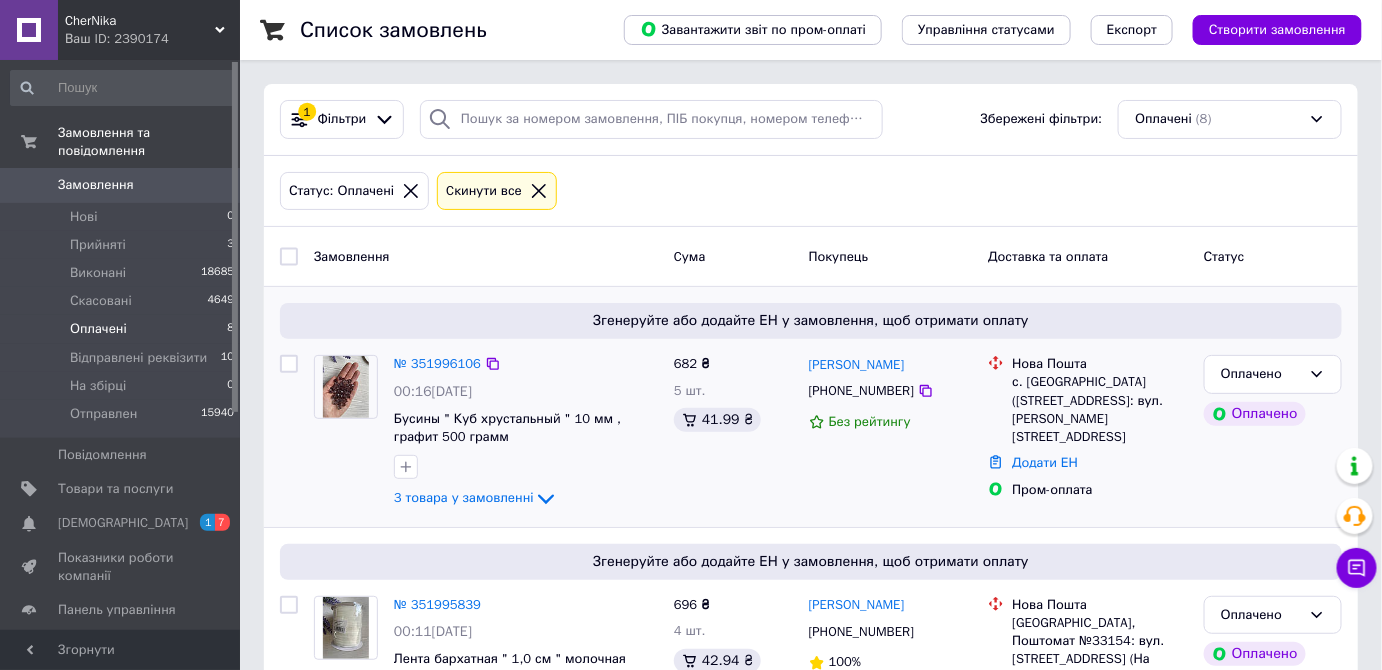 click at bounding box center (346, 387) 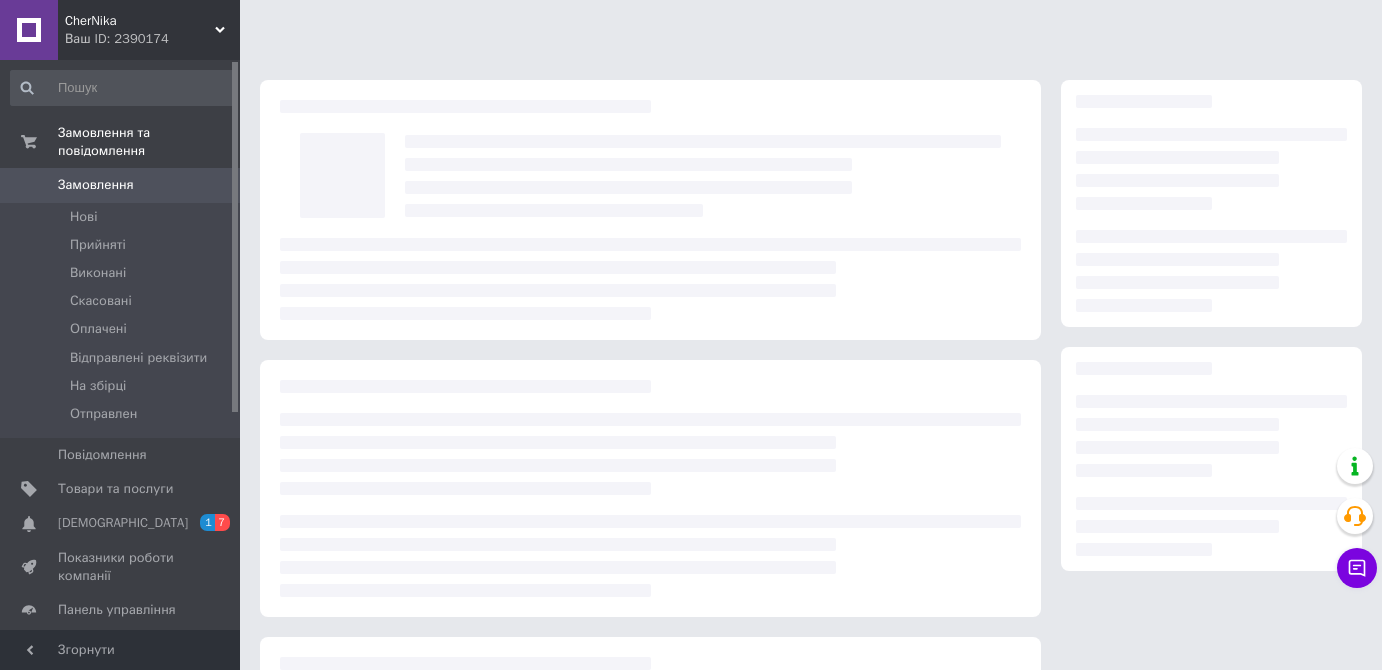 scroll, scrollTop: 0, scrollLeft: 0, axis: both 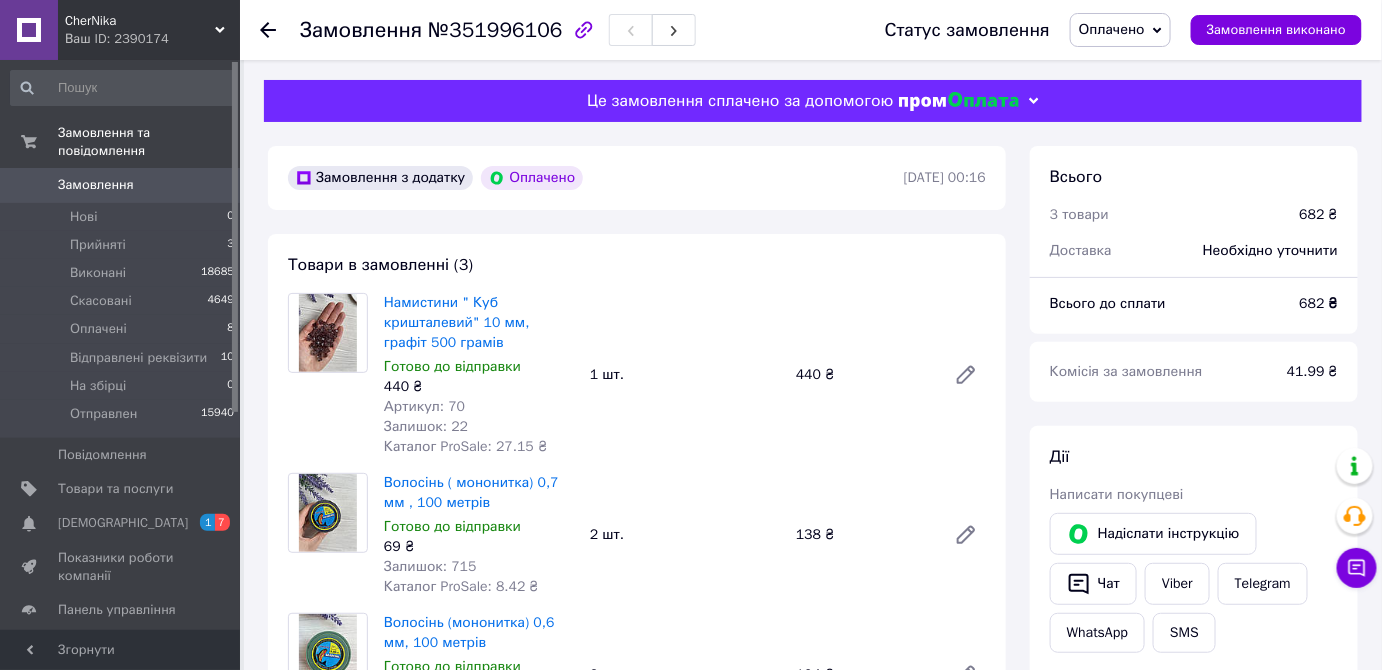 click on "Оплачено" at bounding box center [1112, 29] 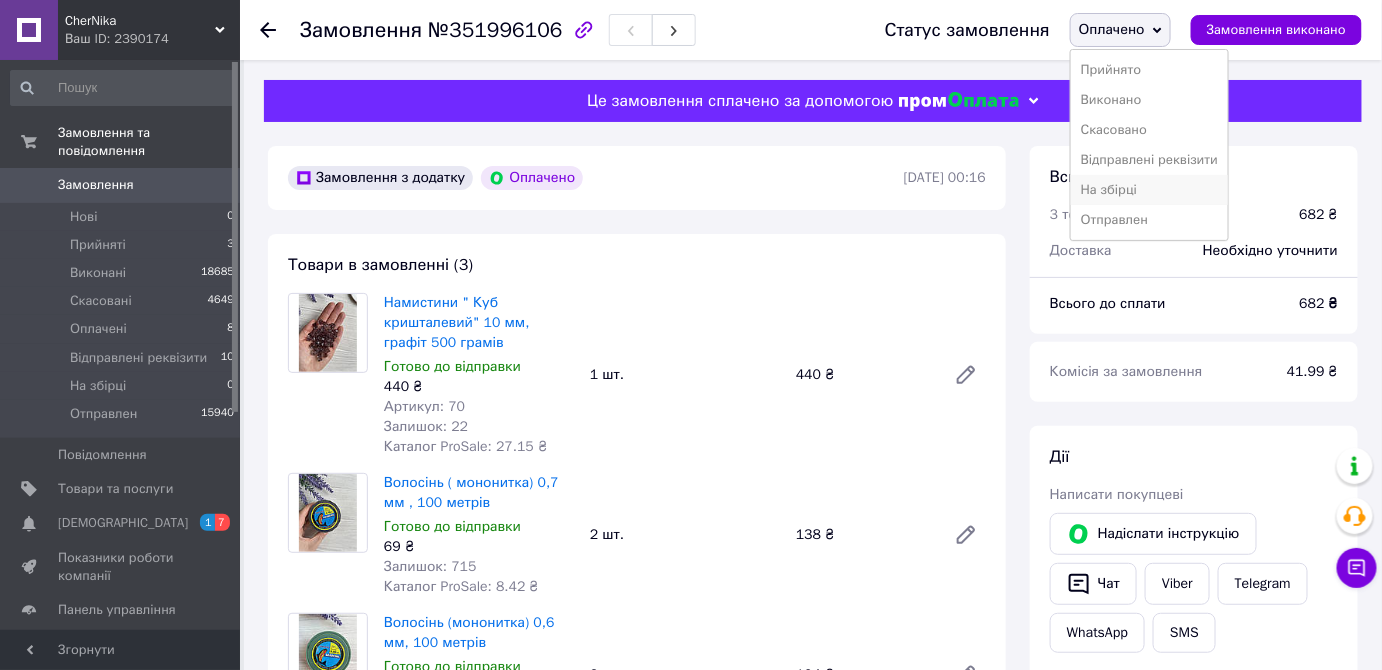 click on "На збірці" at bounding box center [1149, 190] 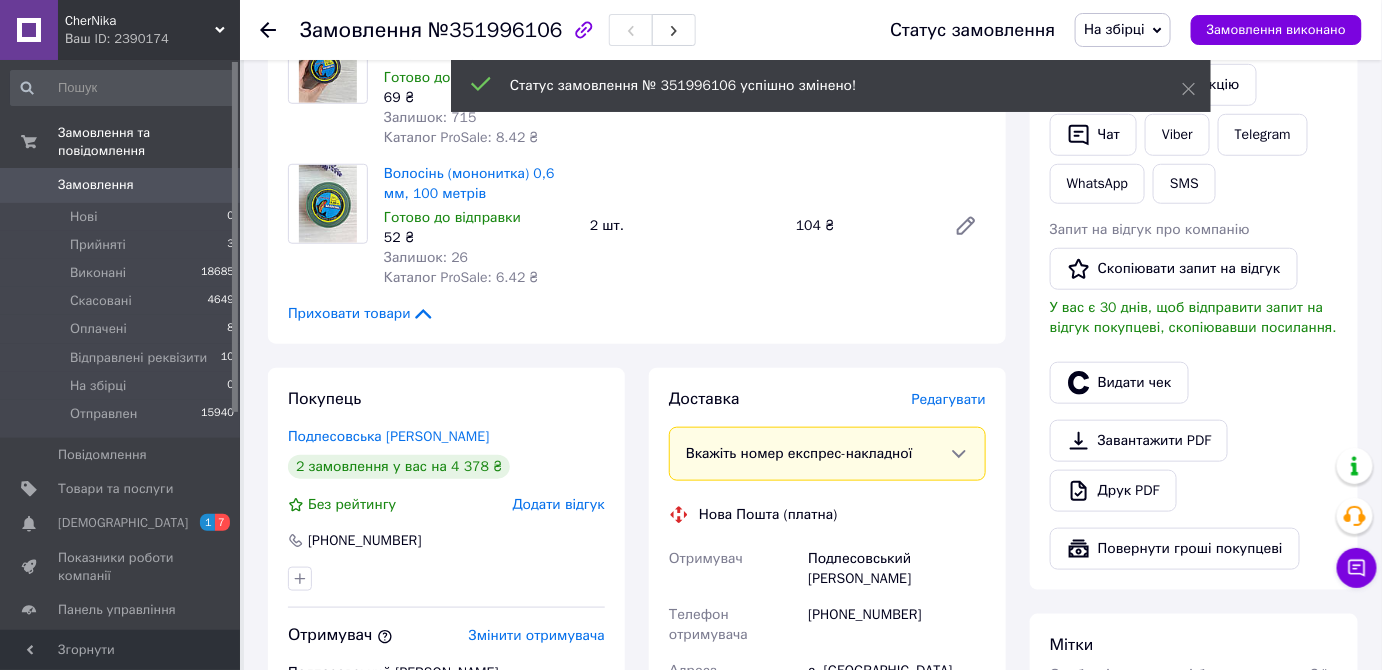 scroll, scrollTop: 454, scrollLeft: 0, axis: vertical 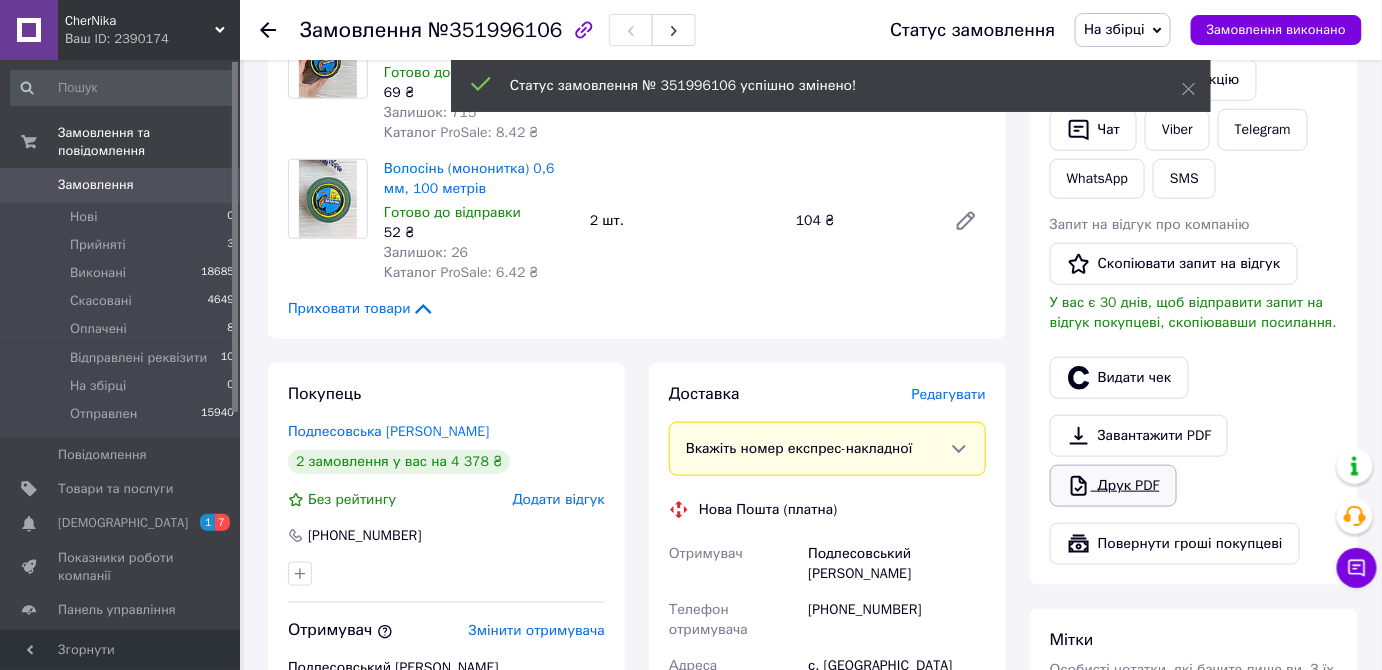 click on "Друк PDF" at bounding box center (1113, 486) 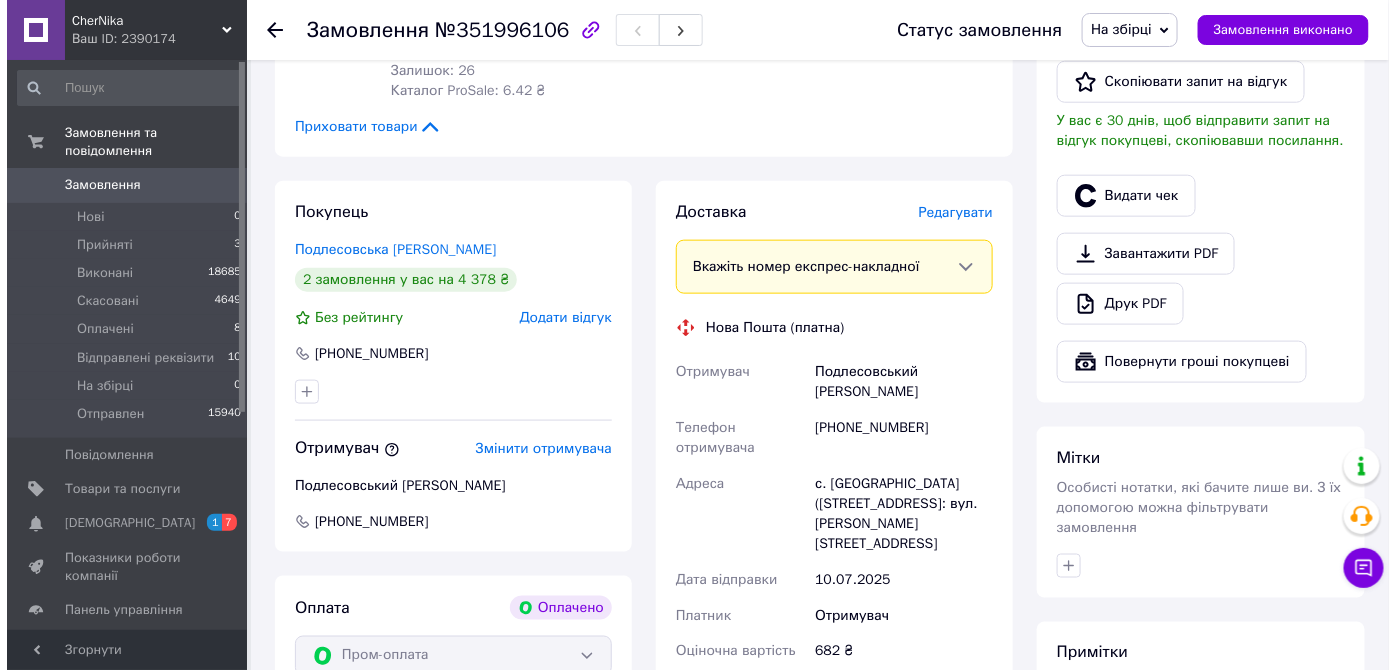 scroll, scrollTop: 545, scrollLeft: 0, axis: vertical 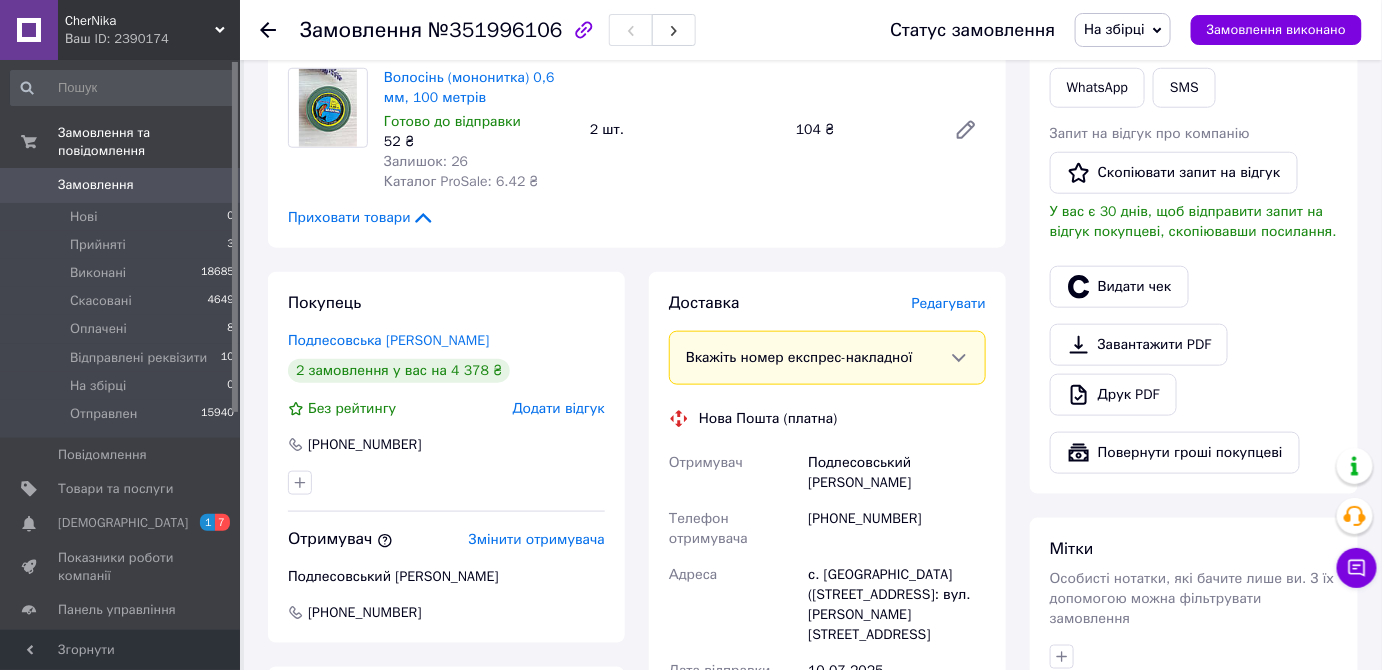 click on "Редагувати" at bounding box center (949, 303) 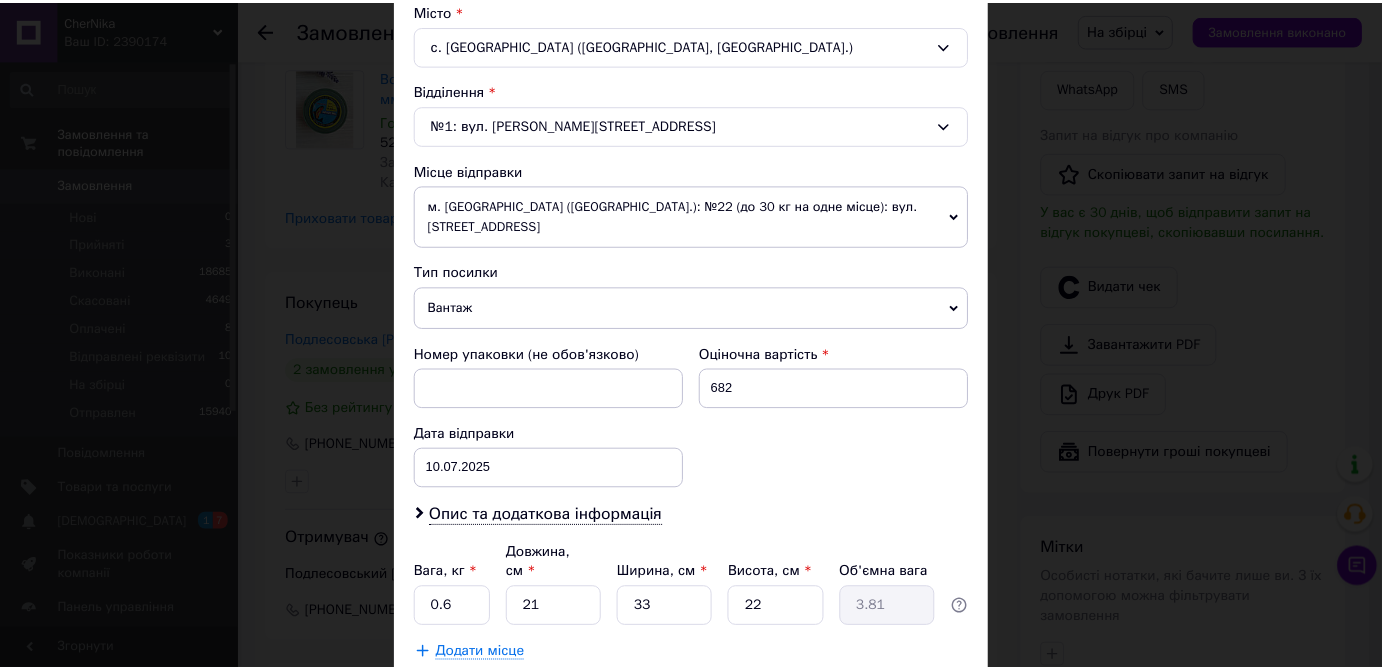 scroll, scrollTop: 650, scrollLeft: 0, axis: vertical 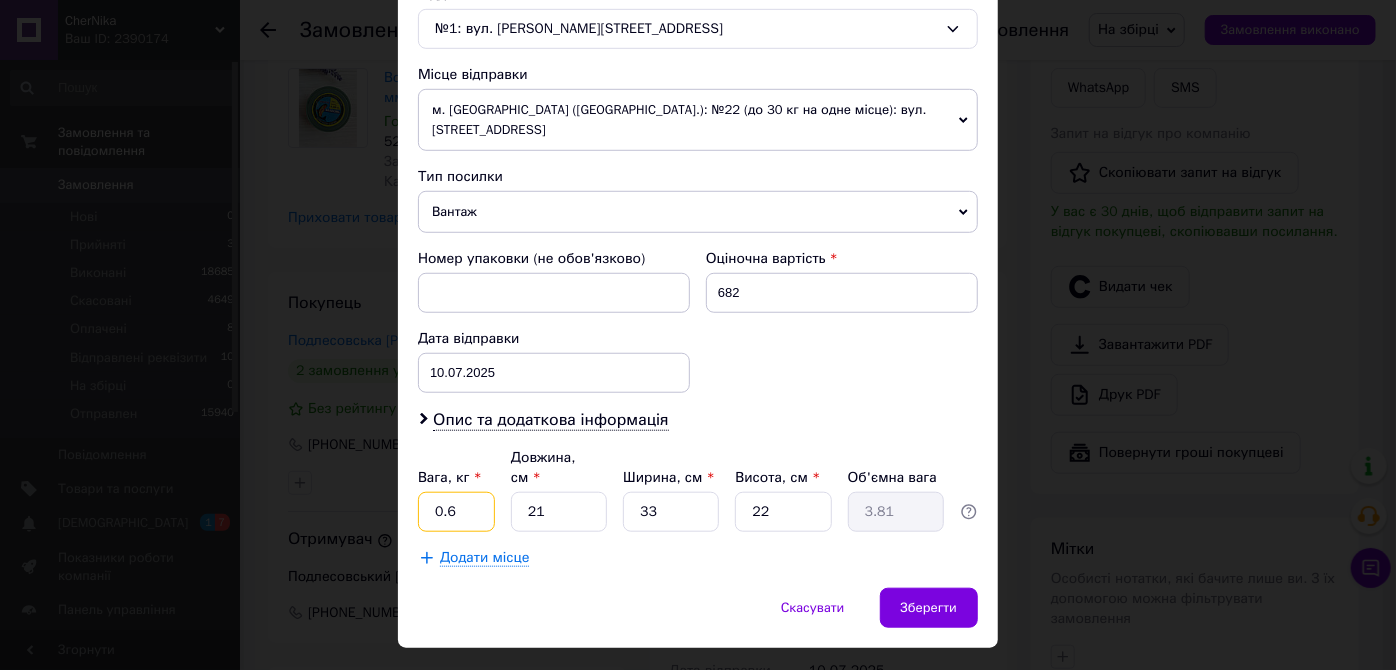 click on "0.6" at bounding box center (456, 512) 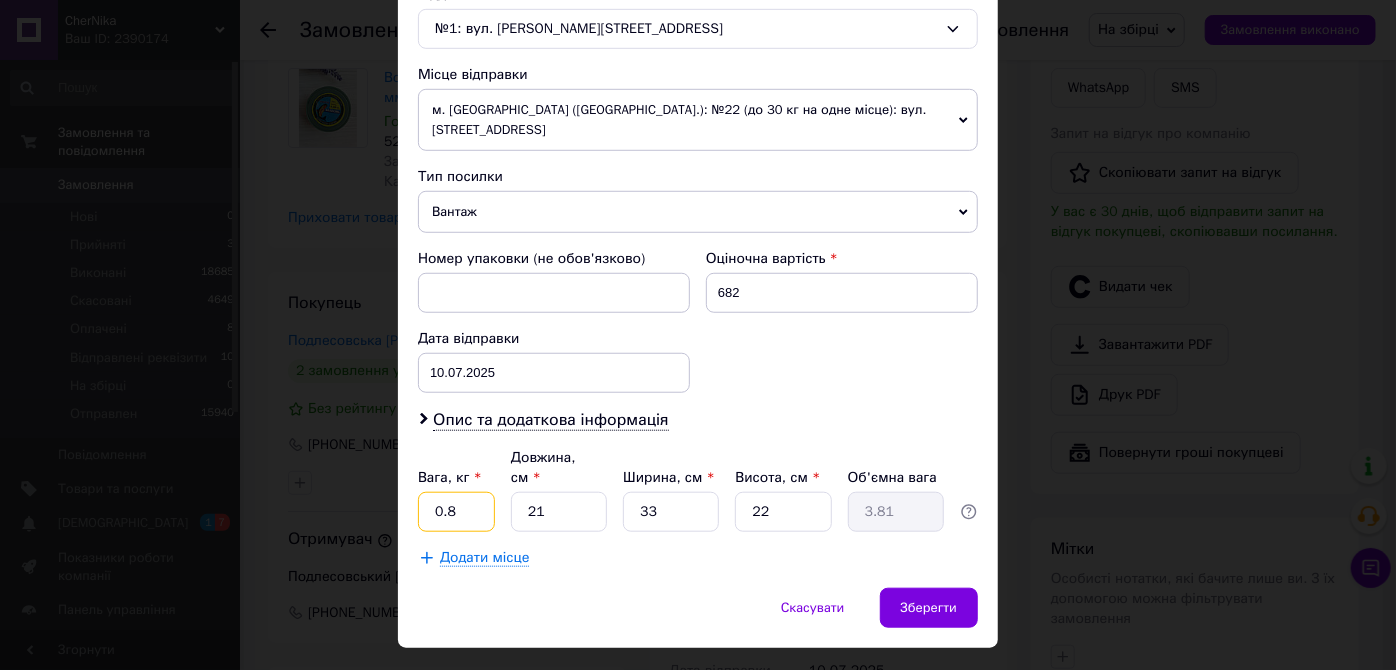 type on "0.8" 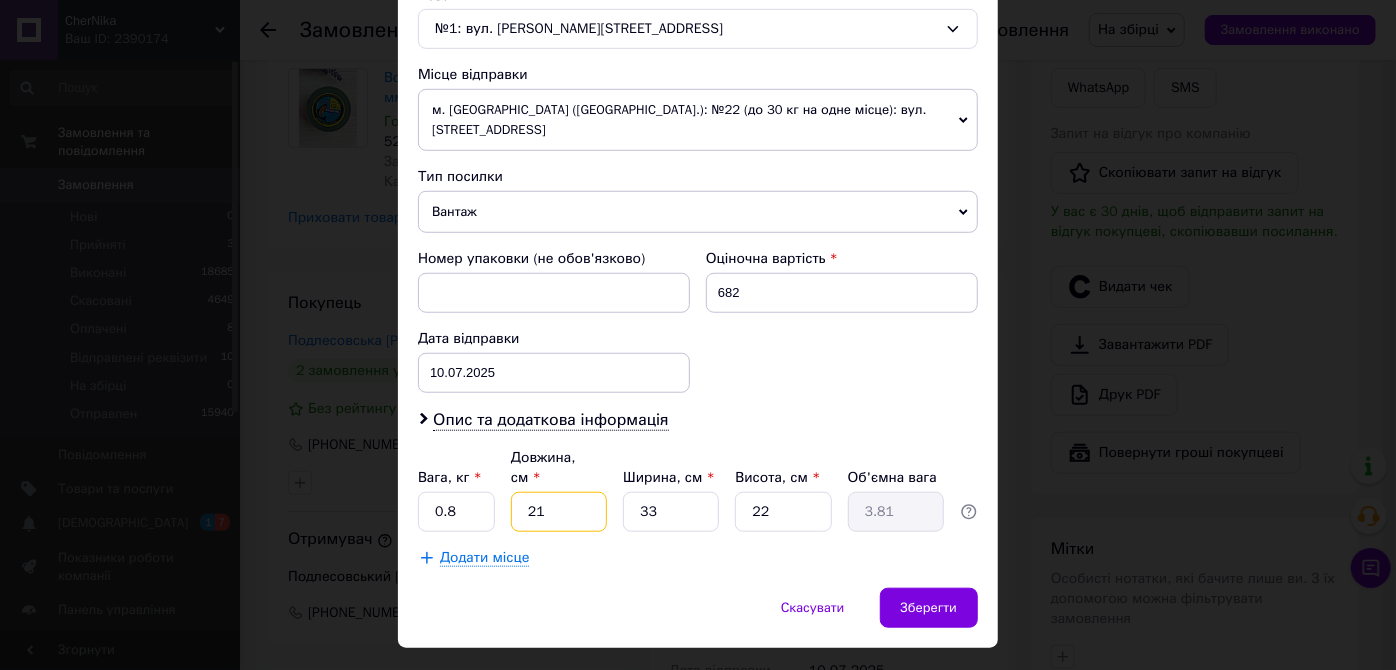 type on "2" 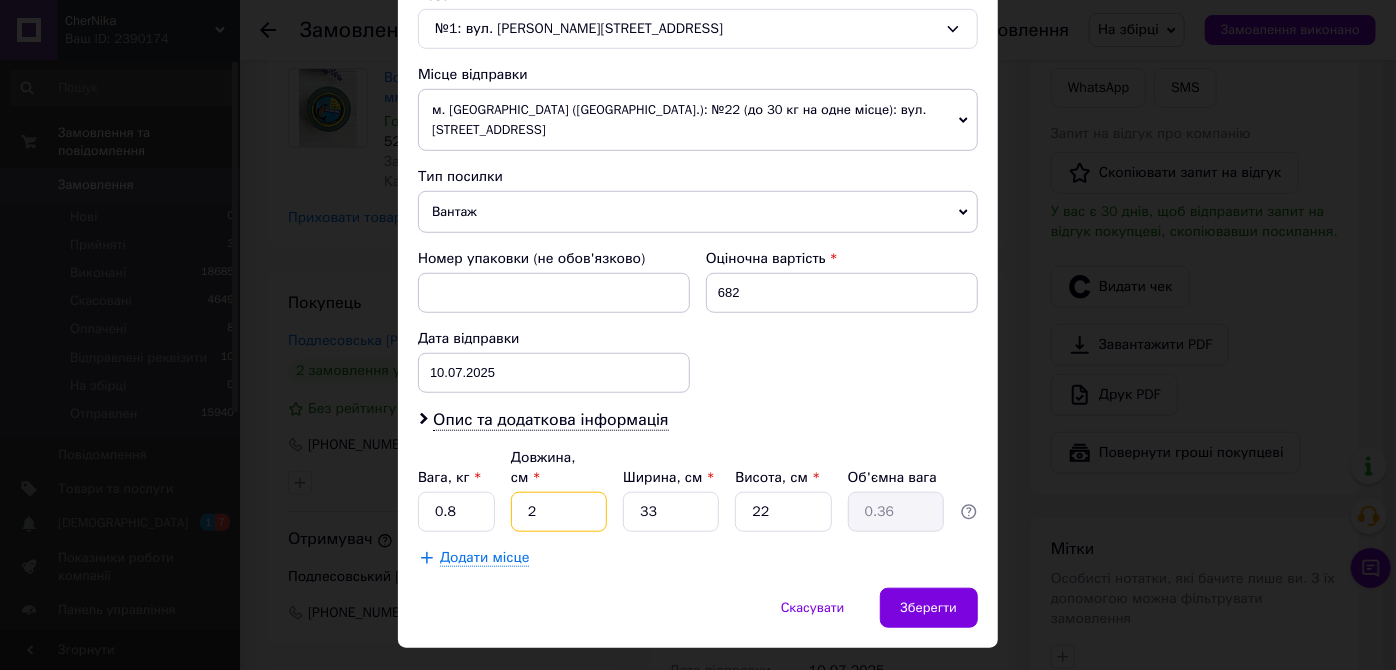 type on "24" 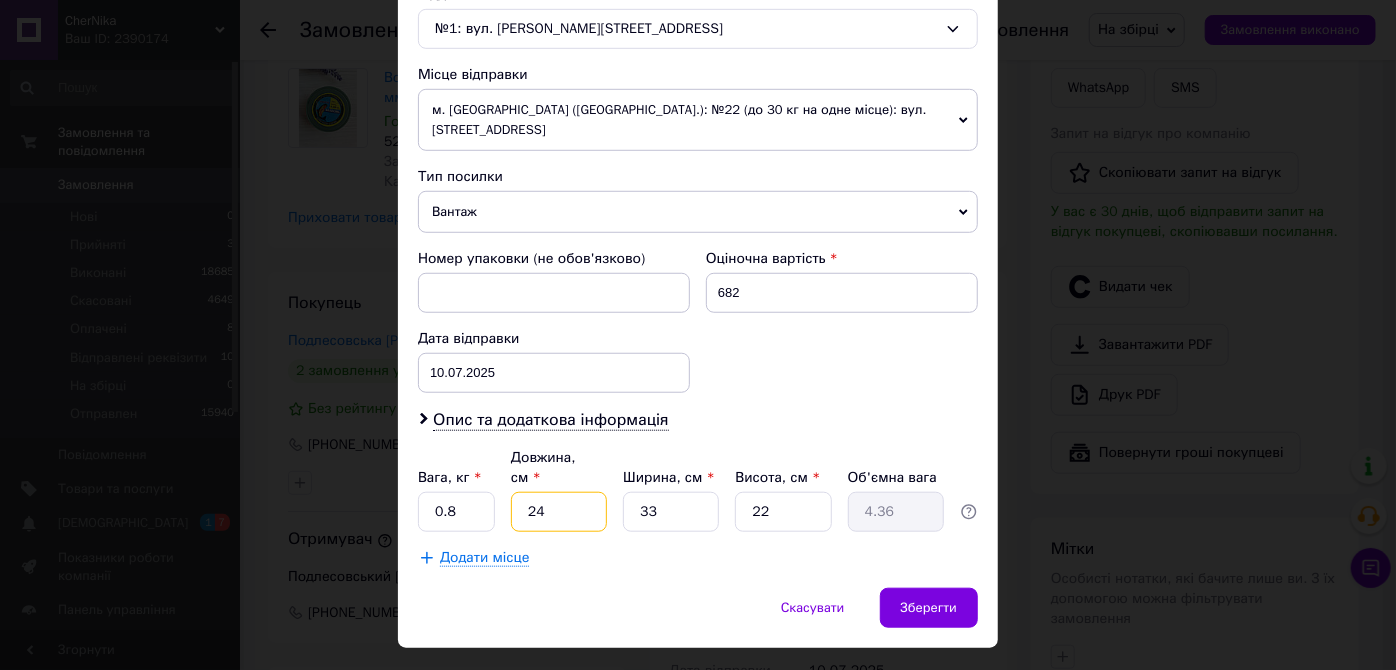 type on "24" 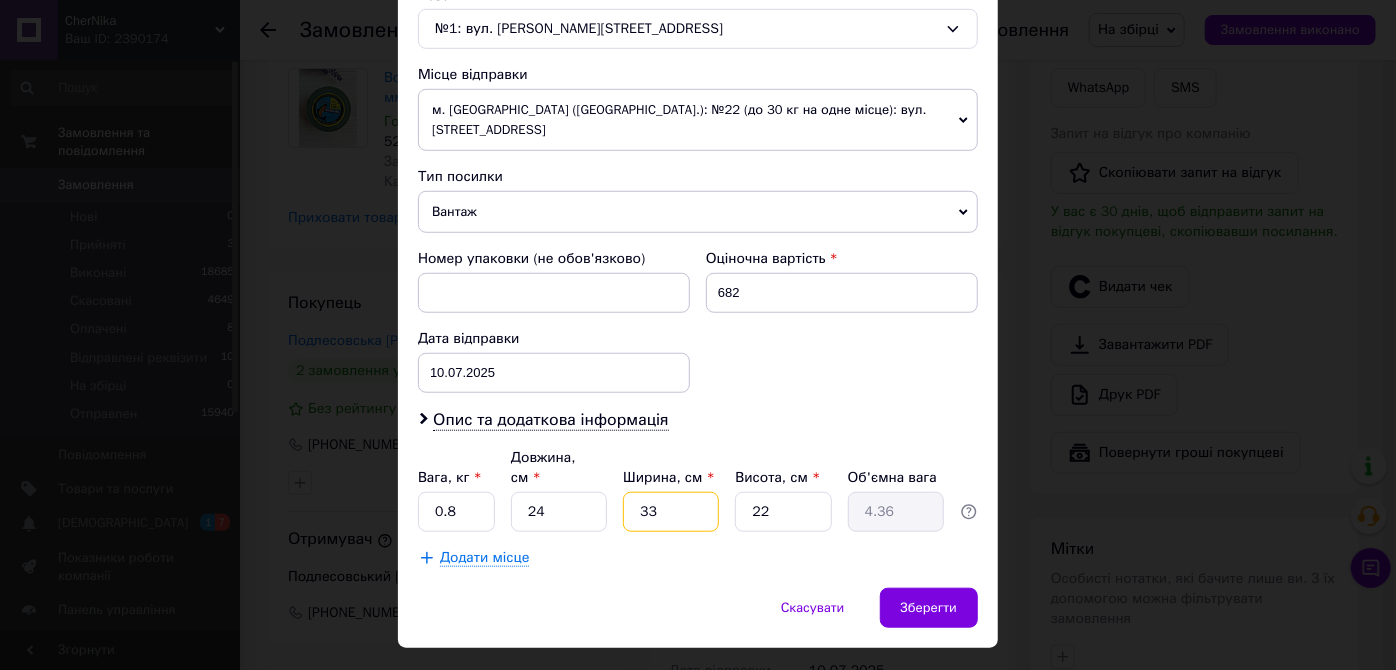 type on "1" 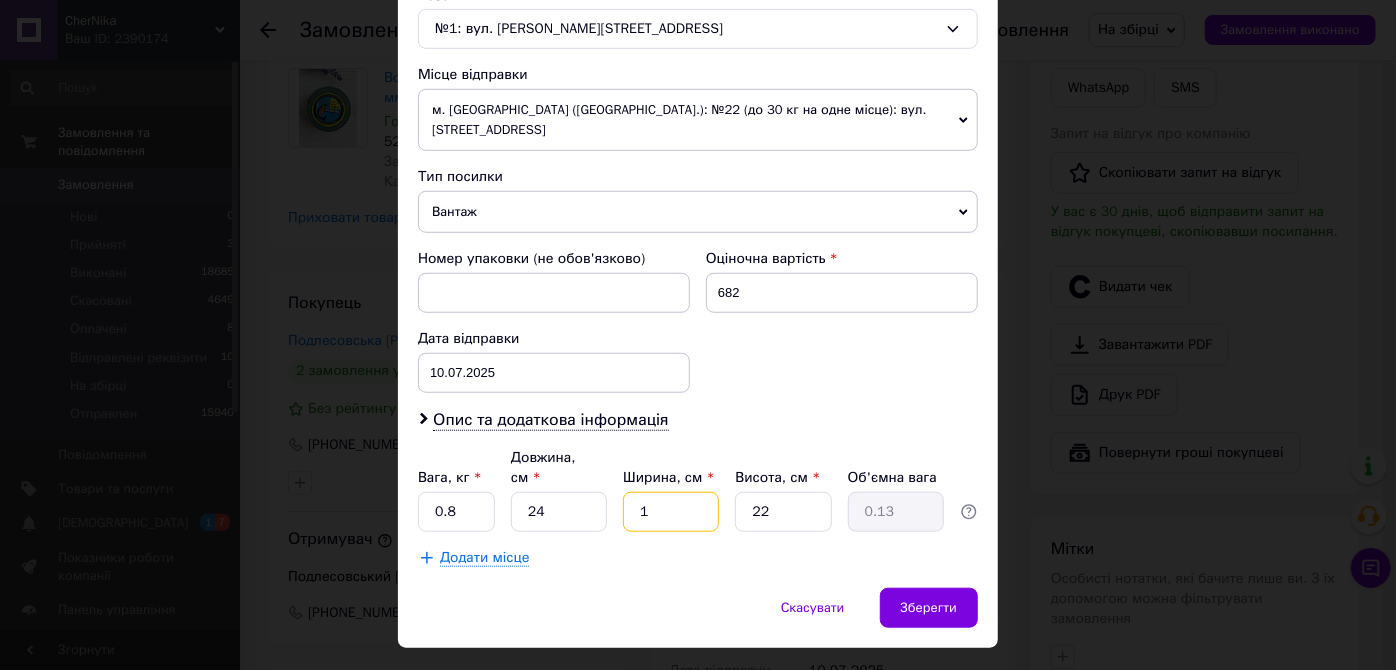 type on "17" 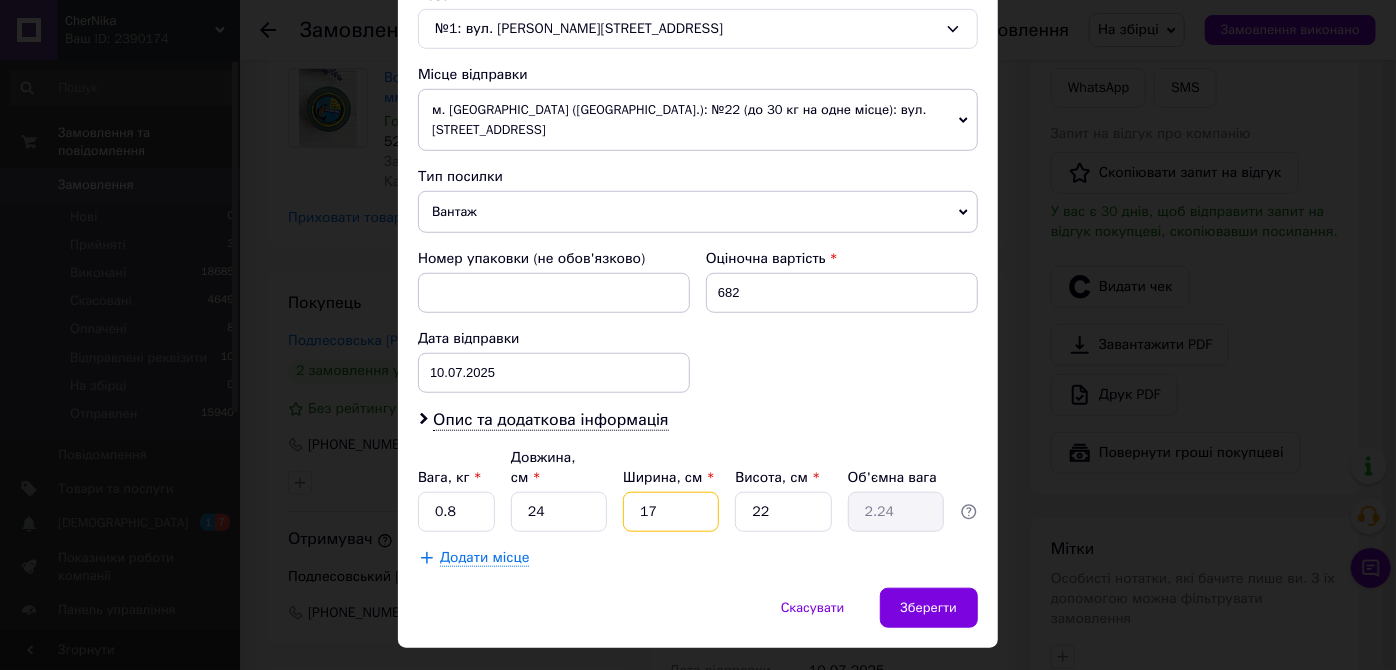 type on "17" 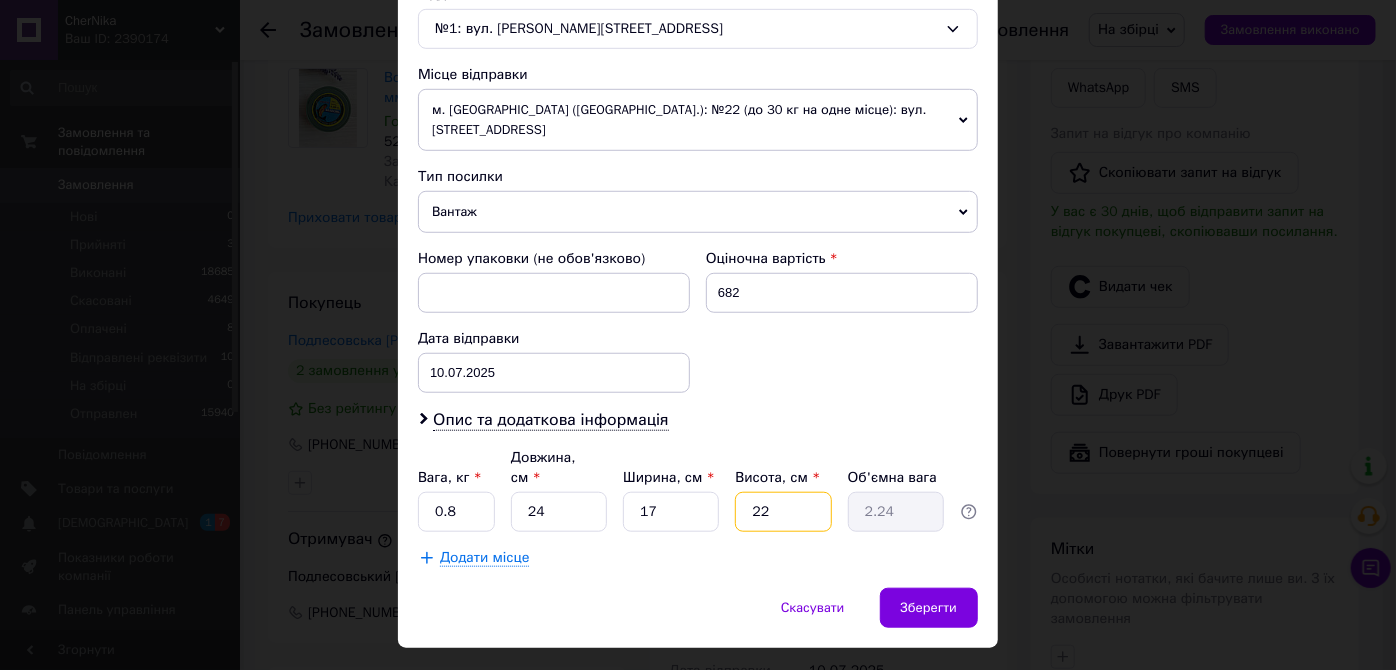type on "9" 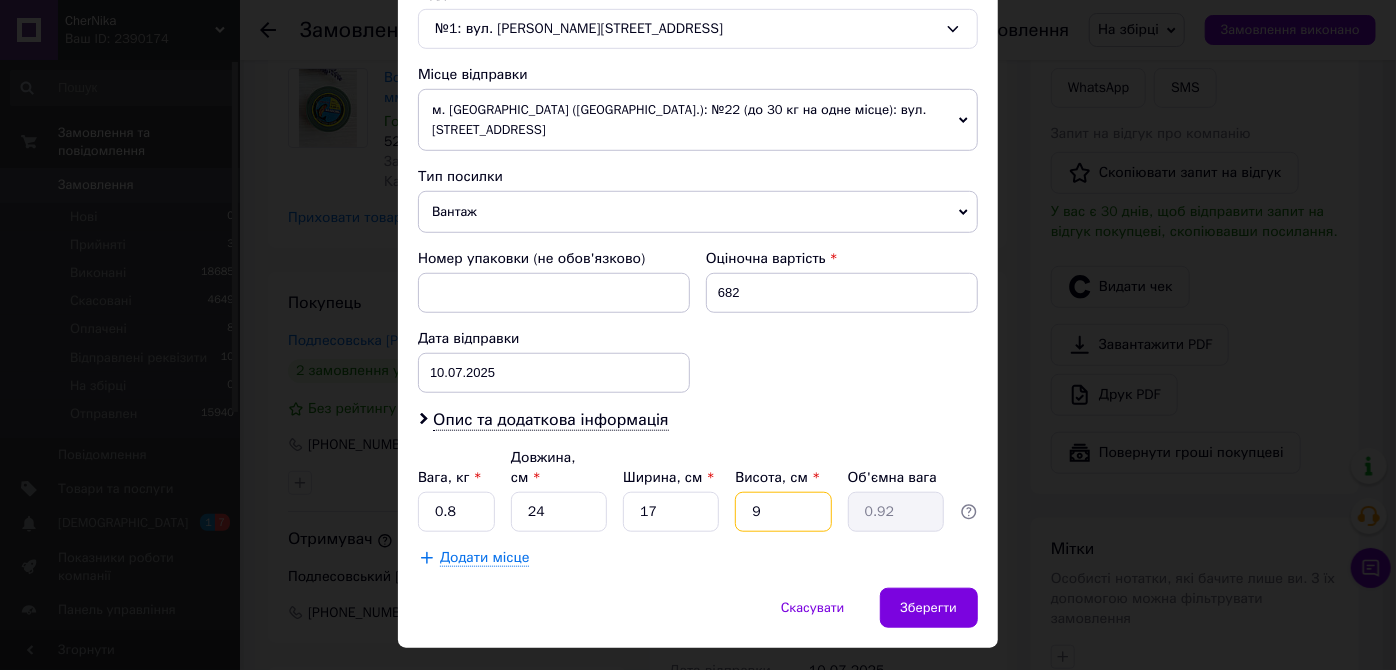 type 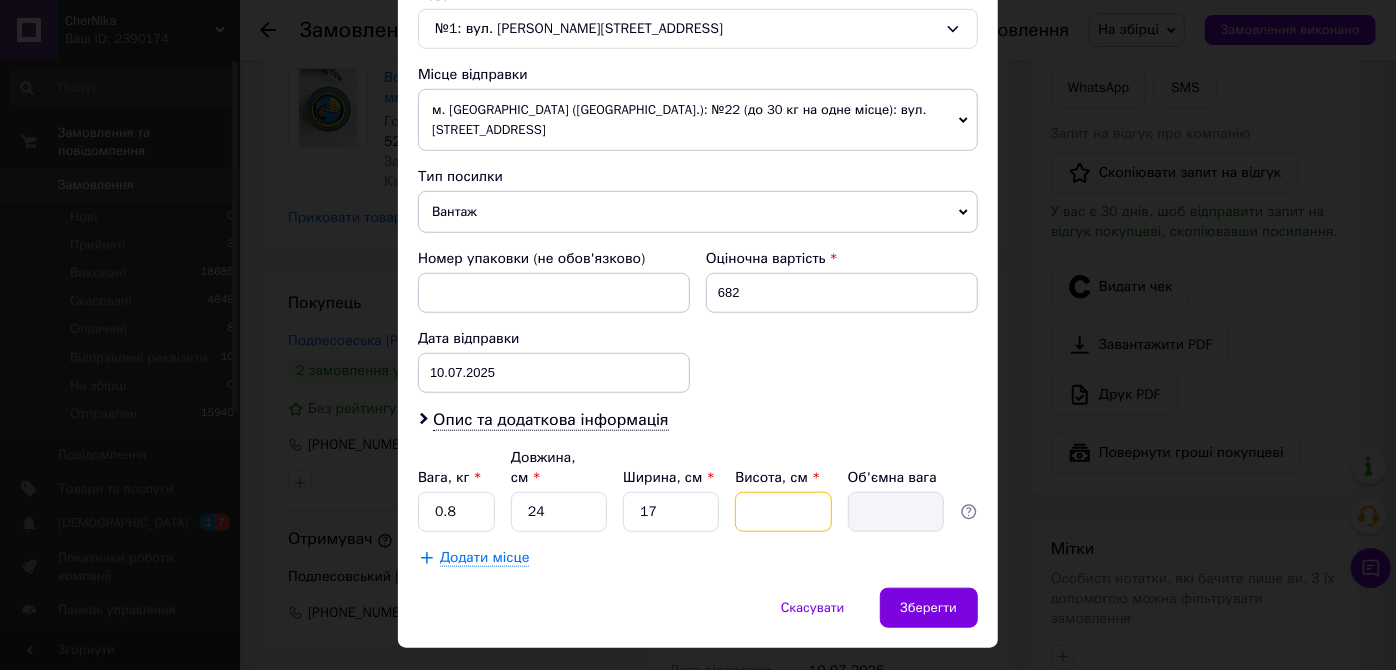 type on "6" 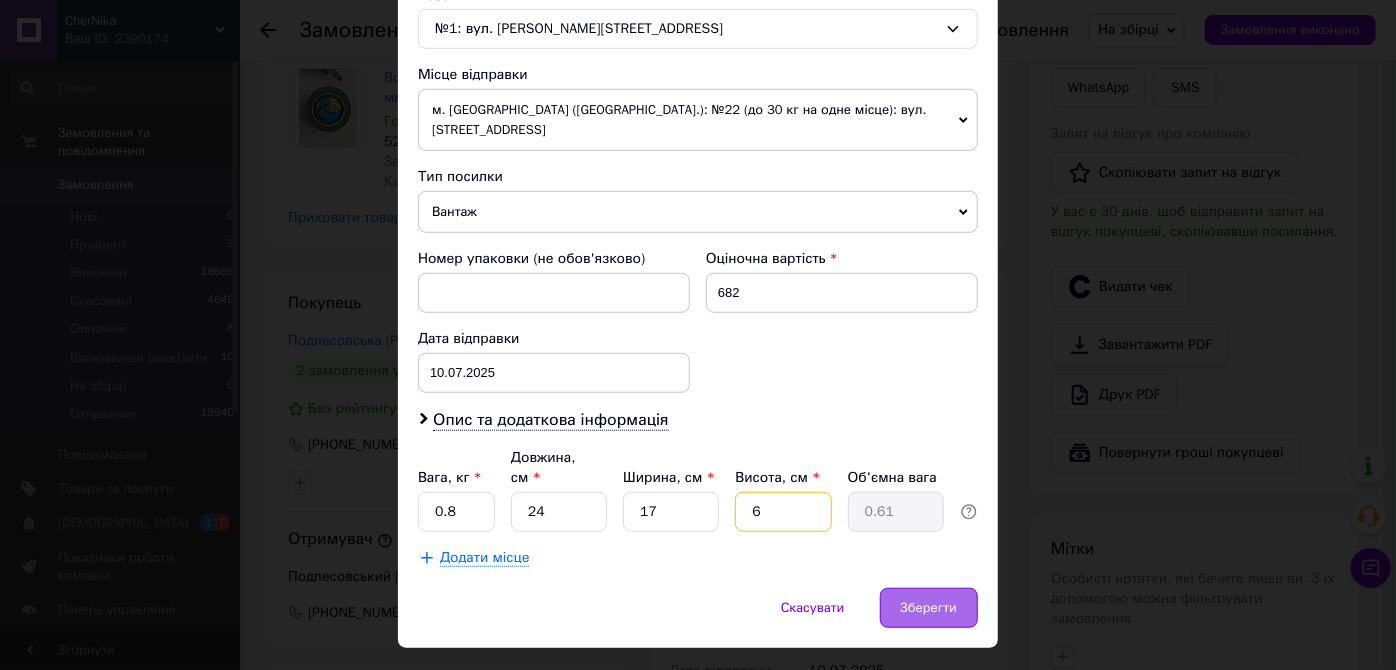 type on "6" 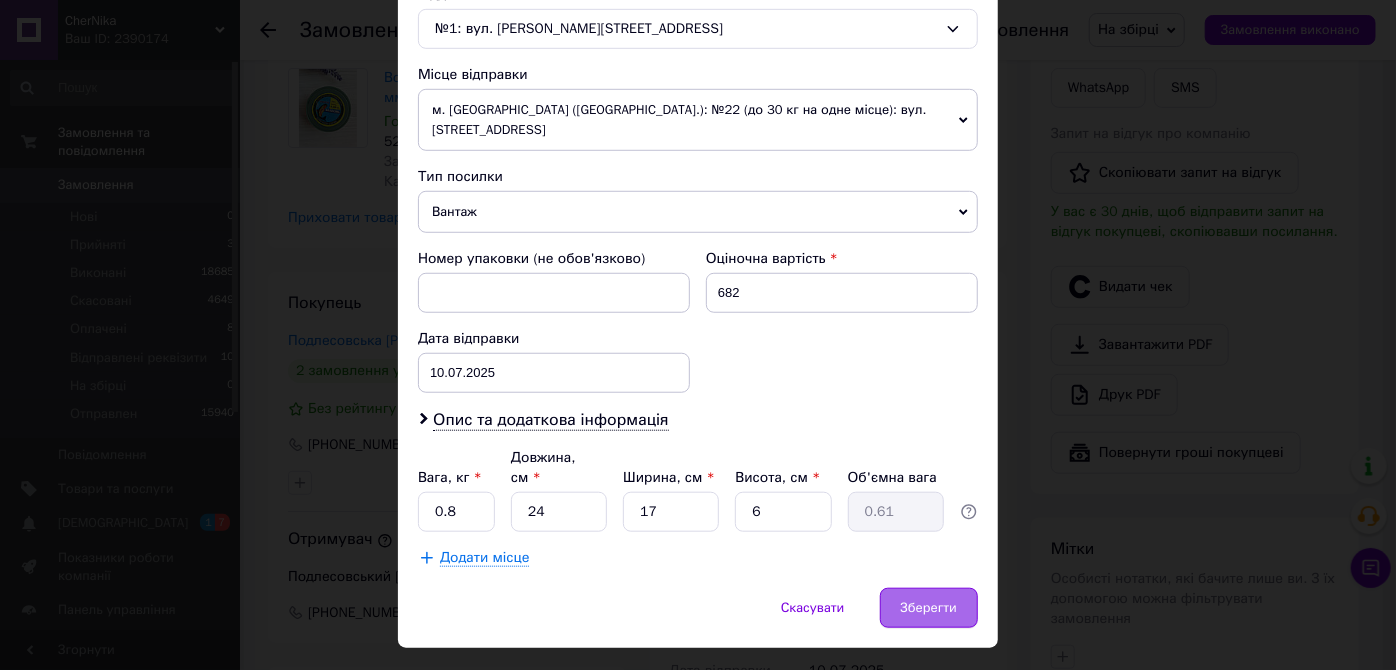 click on "Зберегти" at bounding box center (929, 608) 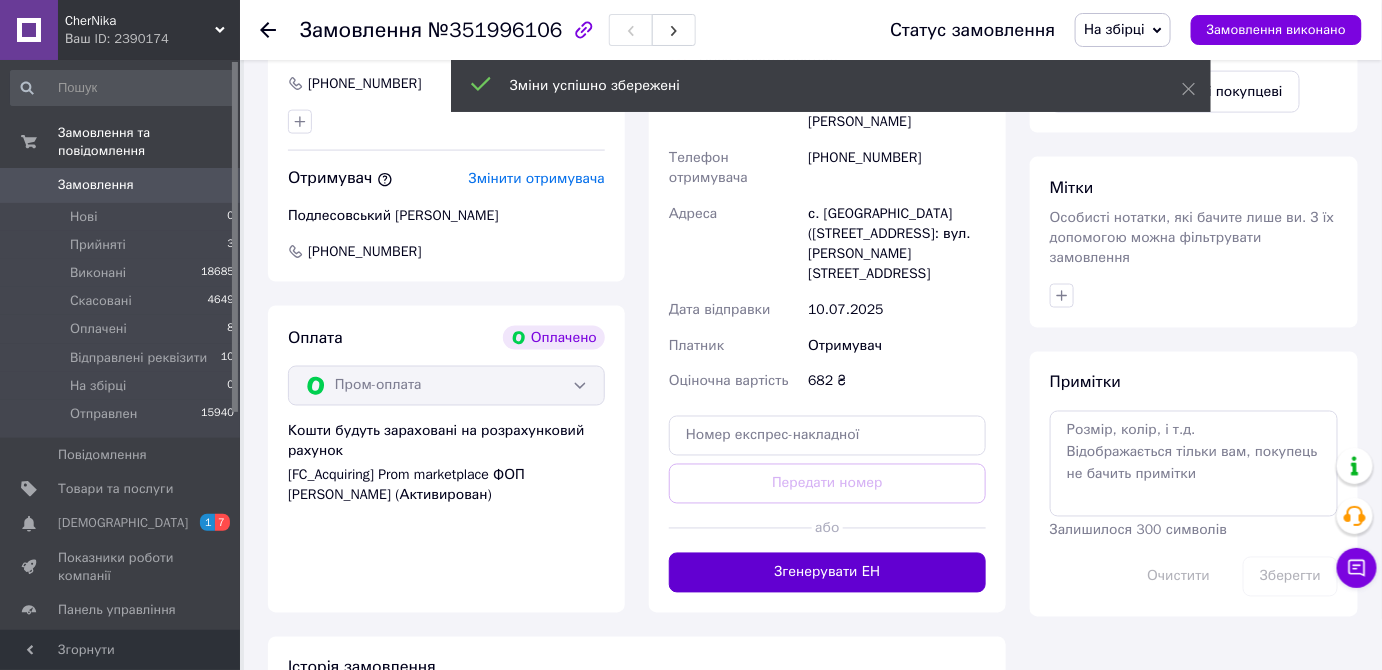 scroll, scrollTop: 909, scrollLeft: 0, axis: vertical 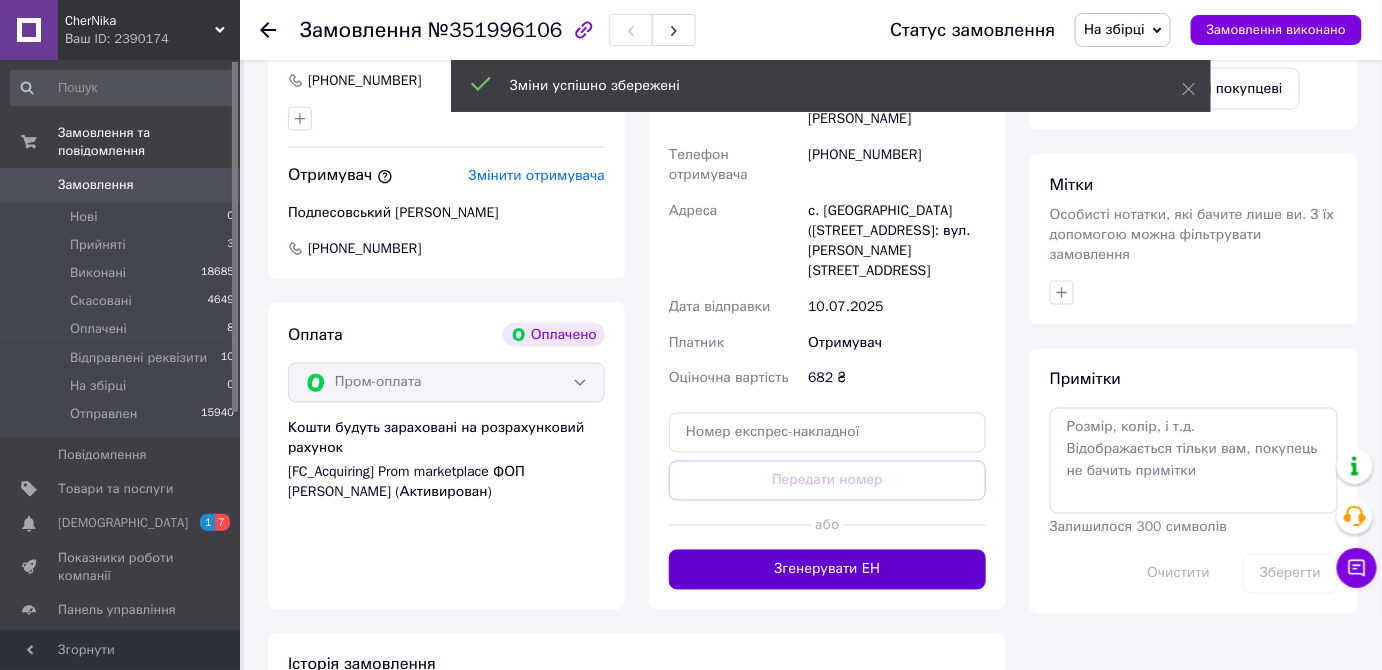 click on "Згенерувати ЕН" at bounding box center (827, 570) 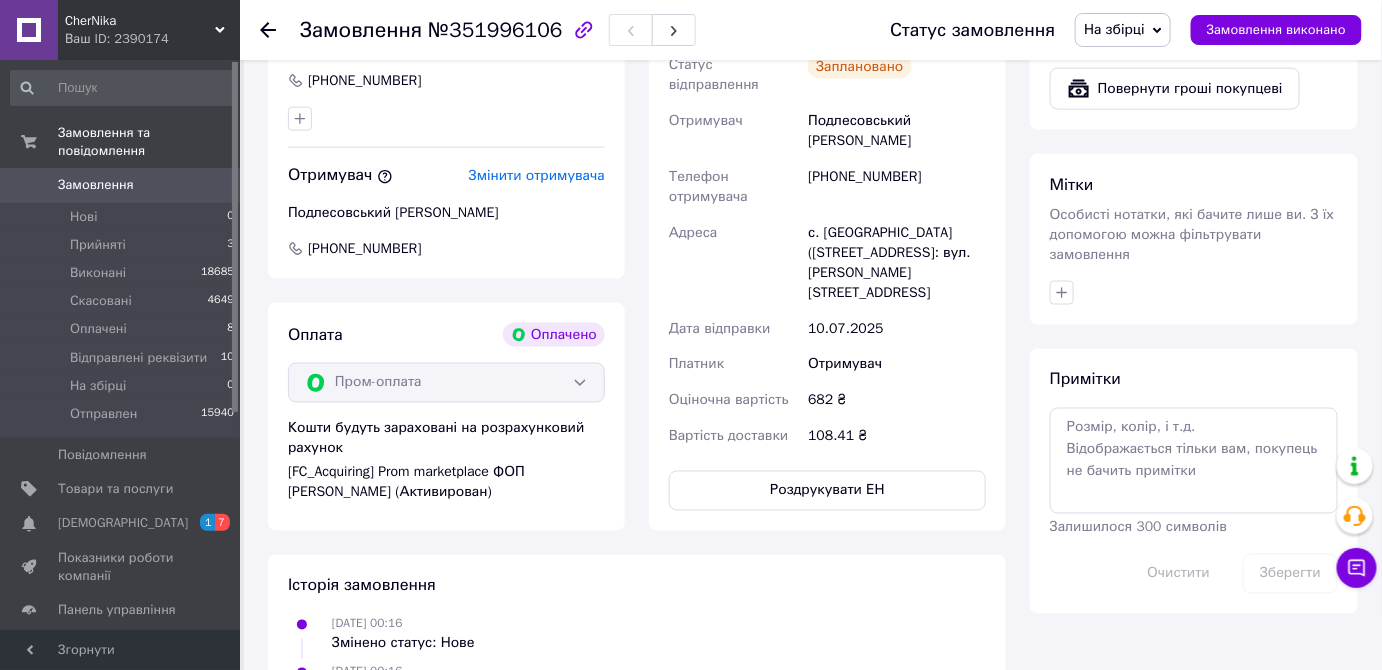 scroll, scrollTop: 545, scrollLeft: 0, axis: vertical 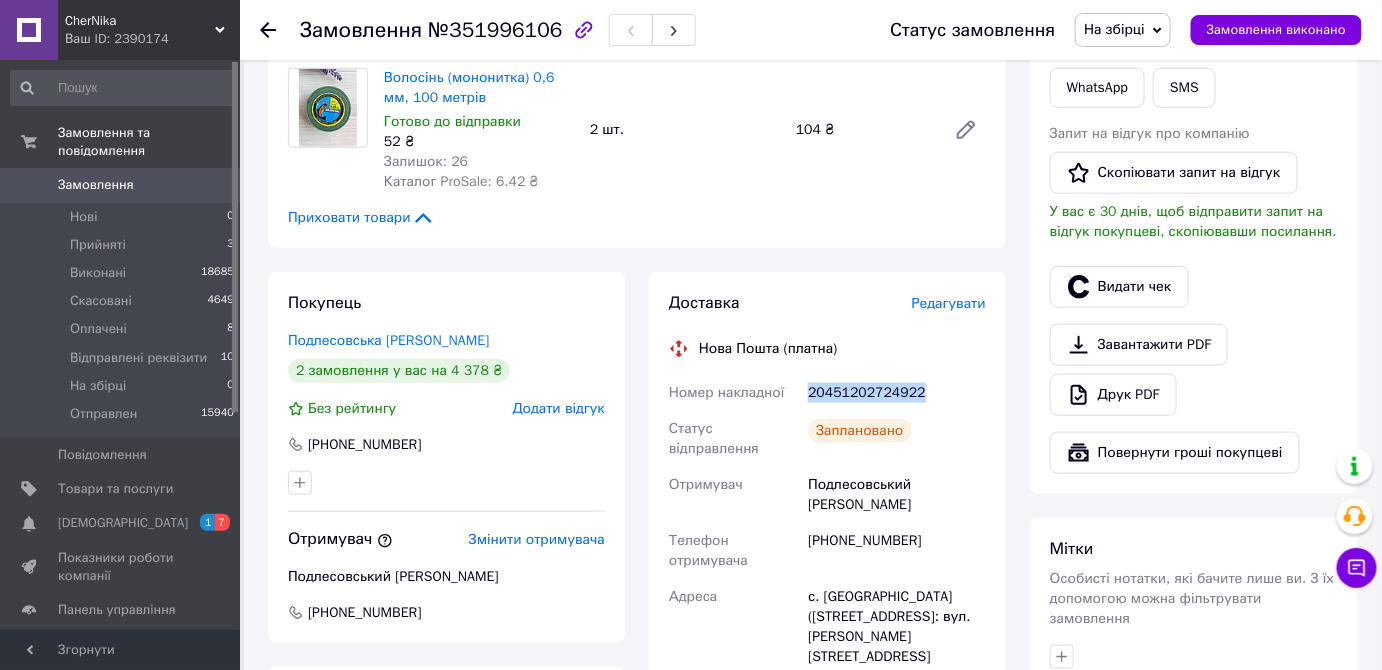drag, startPoint x: 798, startPoint y: 390, endPoint x: 928, endPoint y: 391, distance: 130.00385 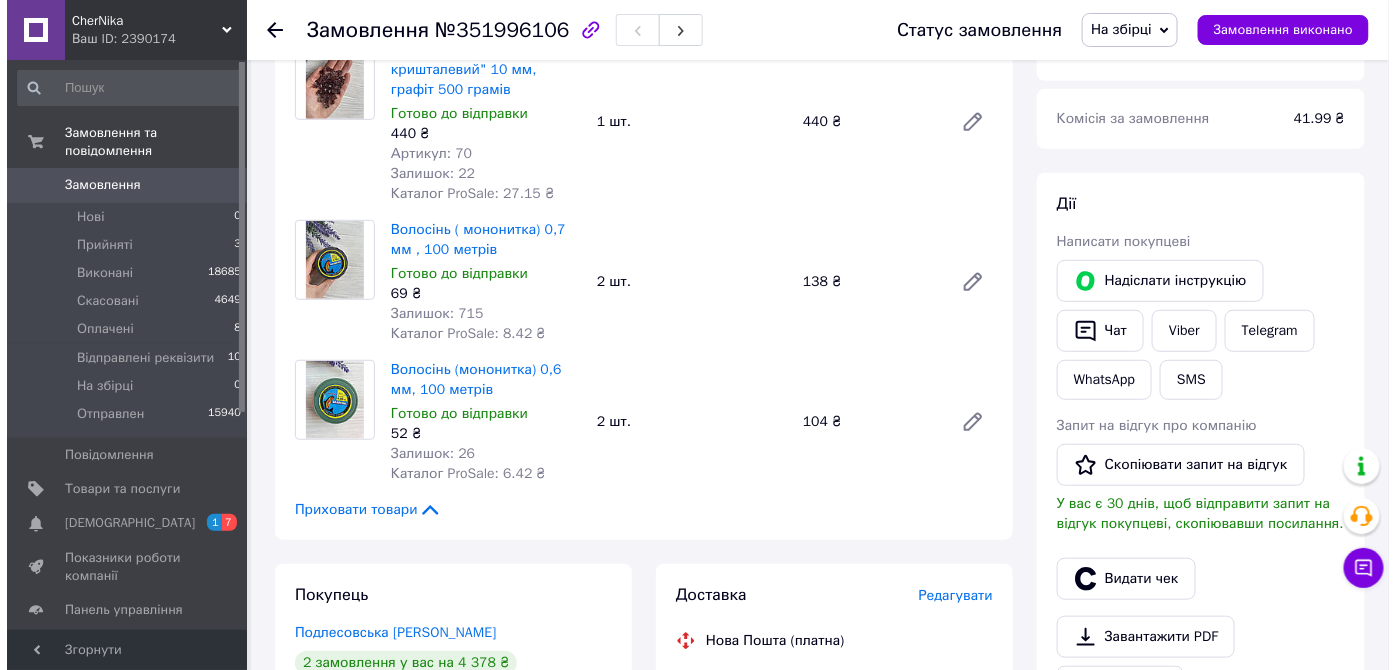 scroll, scrollTop: 90, scrollLeft: 0, axis: vertical 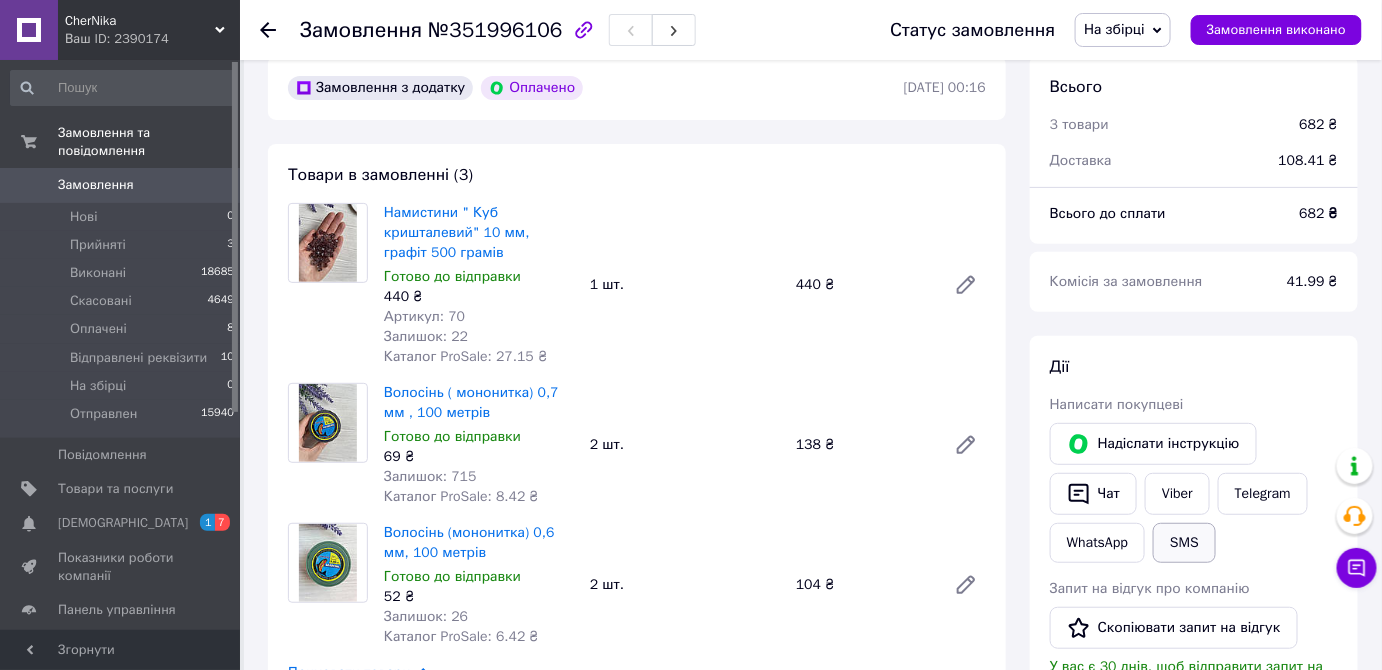 click on "SMS" at bounding box center (1184, 543) 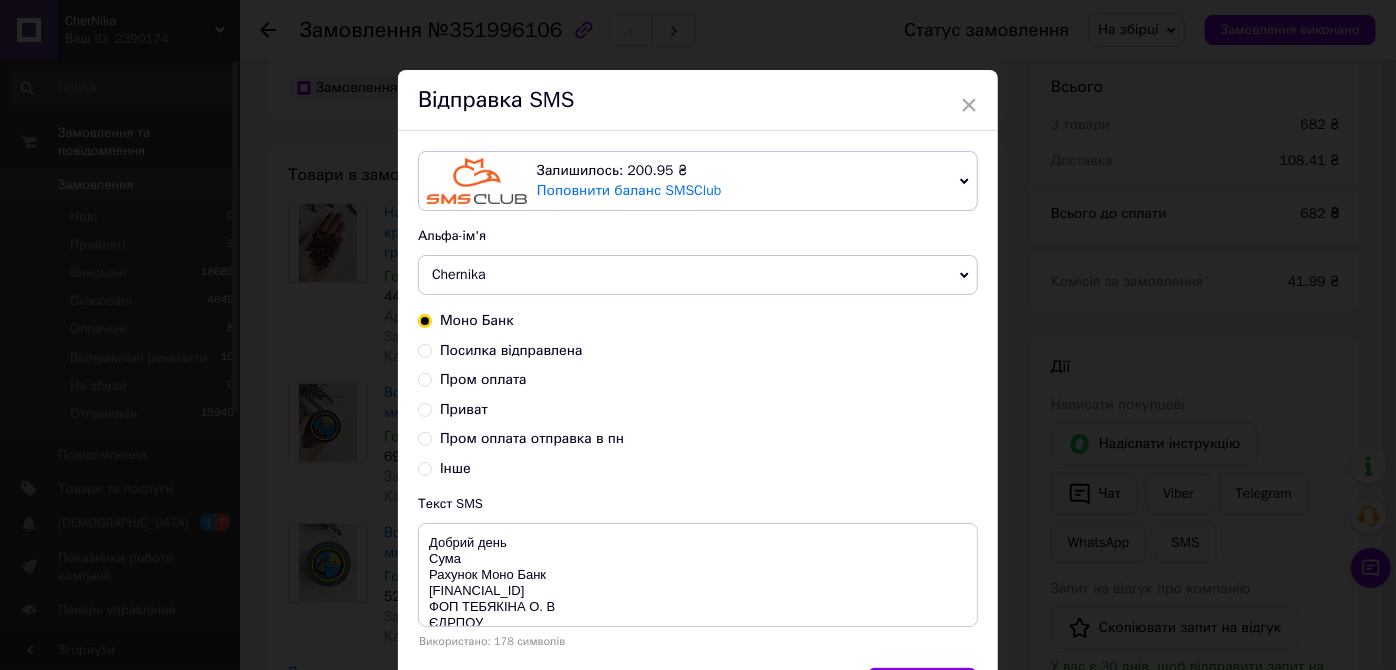 click on "Пром оплата" at bounding box center (425, 378) 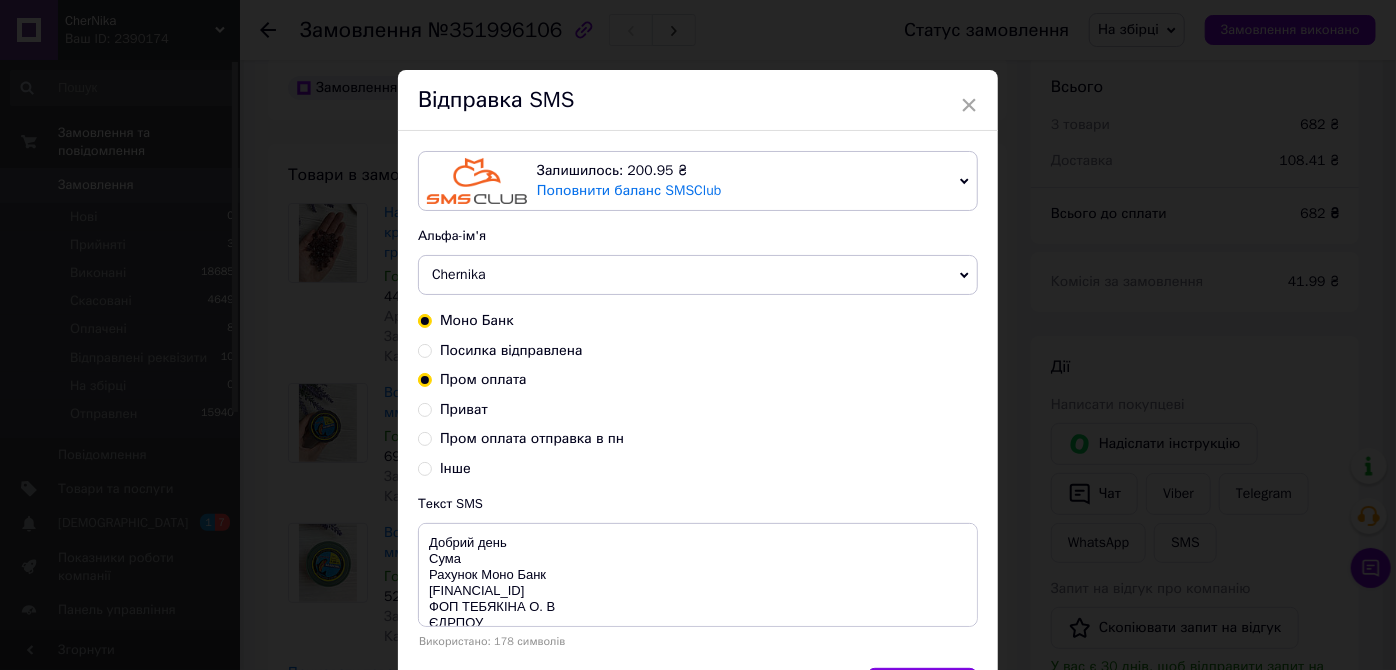 radio on "true" 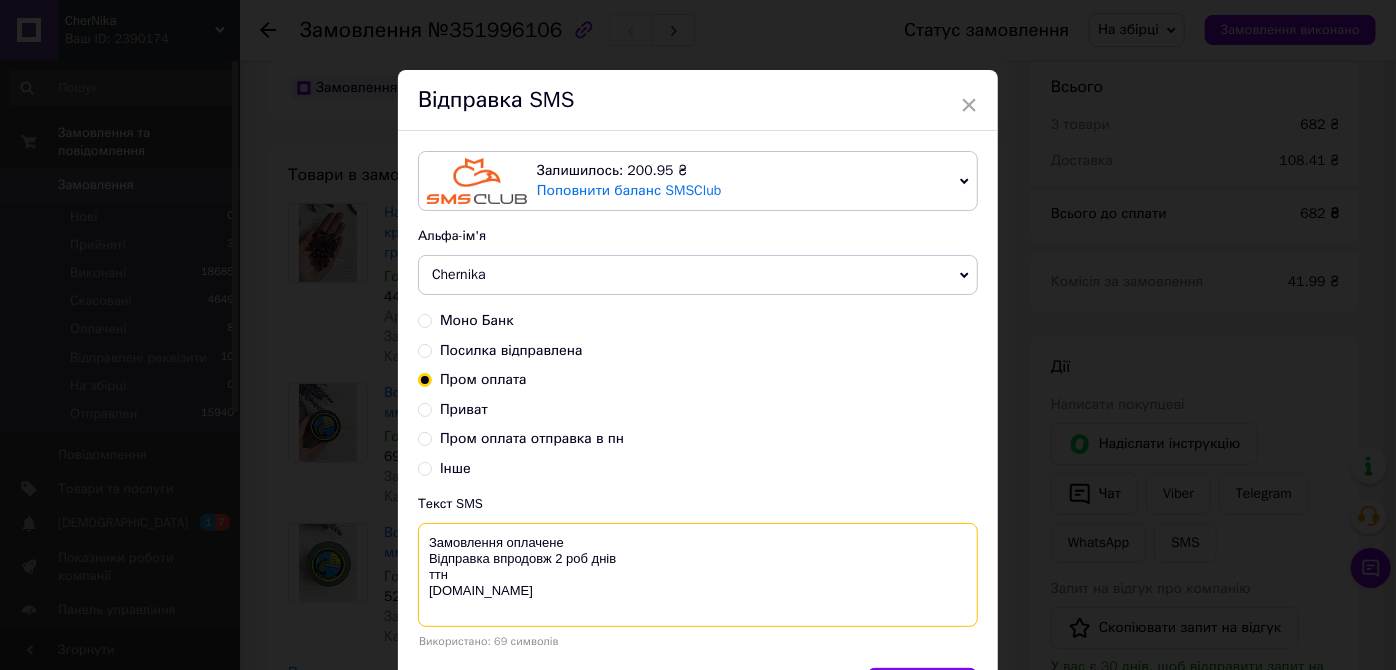 click on "Замовлення оплачене
Відправка впродовж 2 роб днів
ттн
[DOMAIN_NAME]" at bounding box center [698, 575] 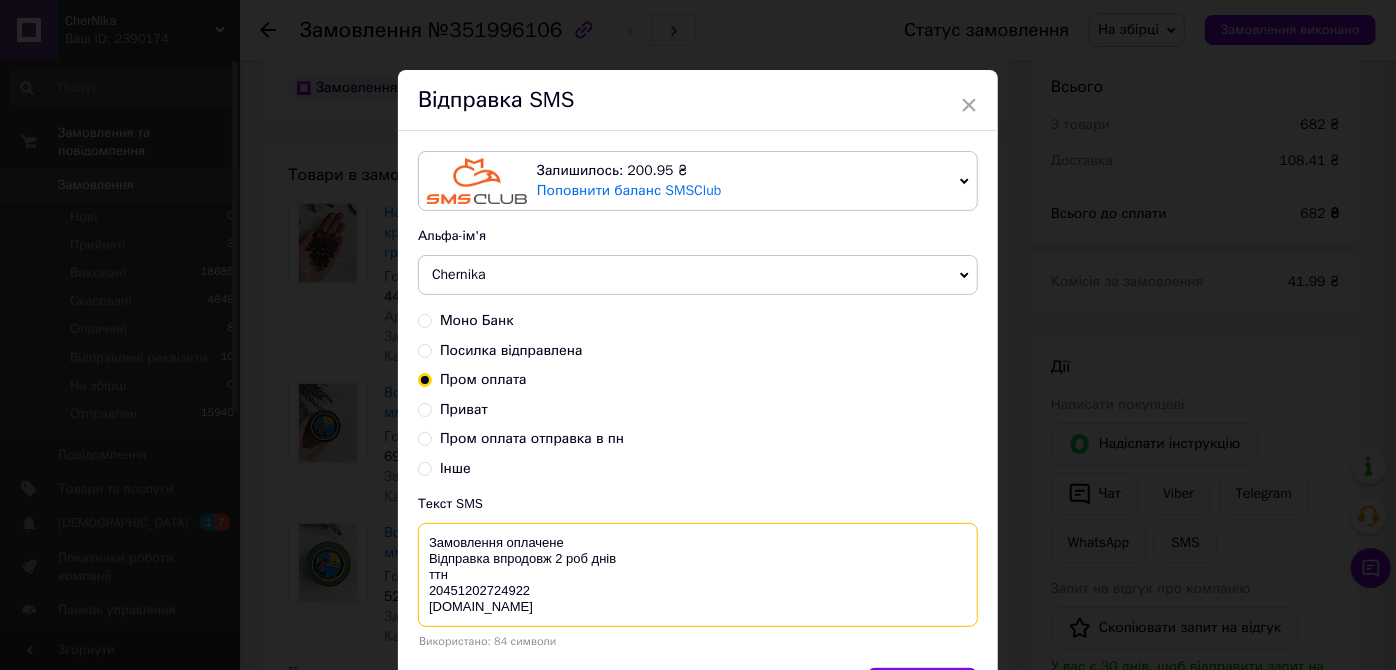 click on "Замовлення оплачене
Відправка впродовж 2 роб днів
ттн
20451202724922
chernika.in" at bounding box center (698, 575) 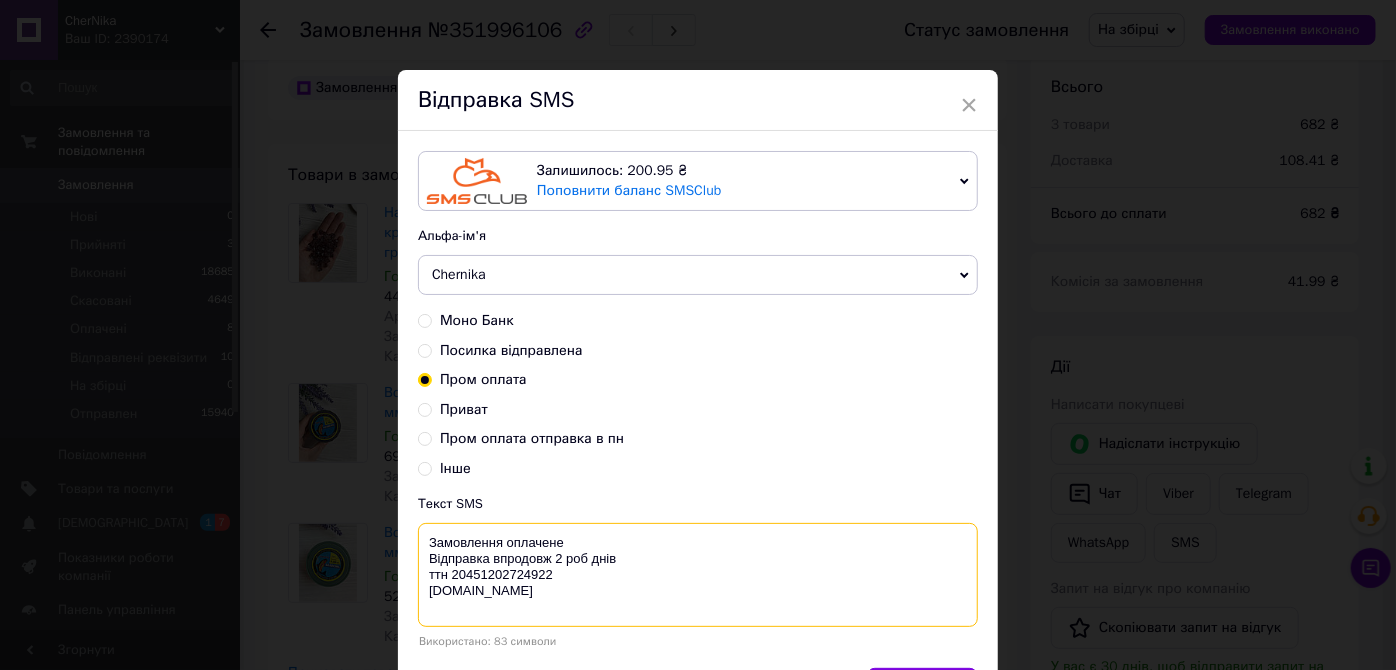 drag, startPoint x: 623, startPoint y: 559, endPoint x: 429, endPoint y: 554, distance: 194.06442 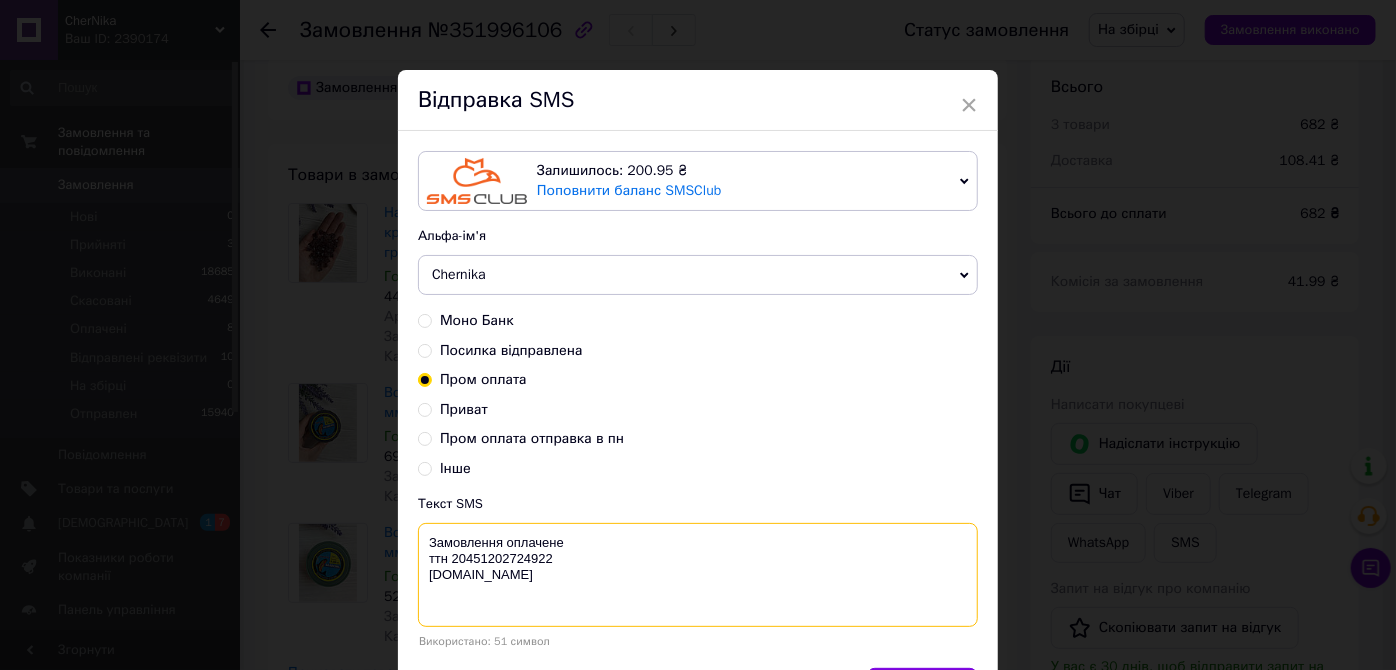 drag, startPoint x: 422, startPoint y: 536, endPoint x: 576, endPoint y: 595, distance: 164.91513 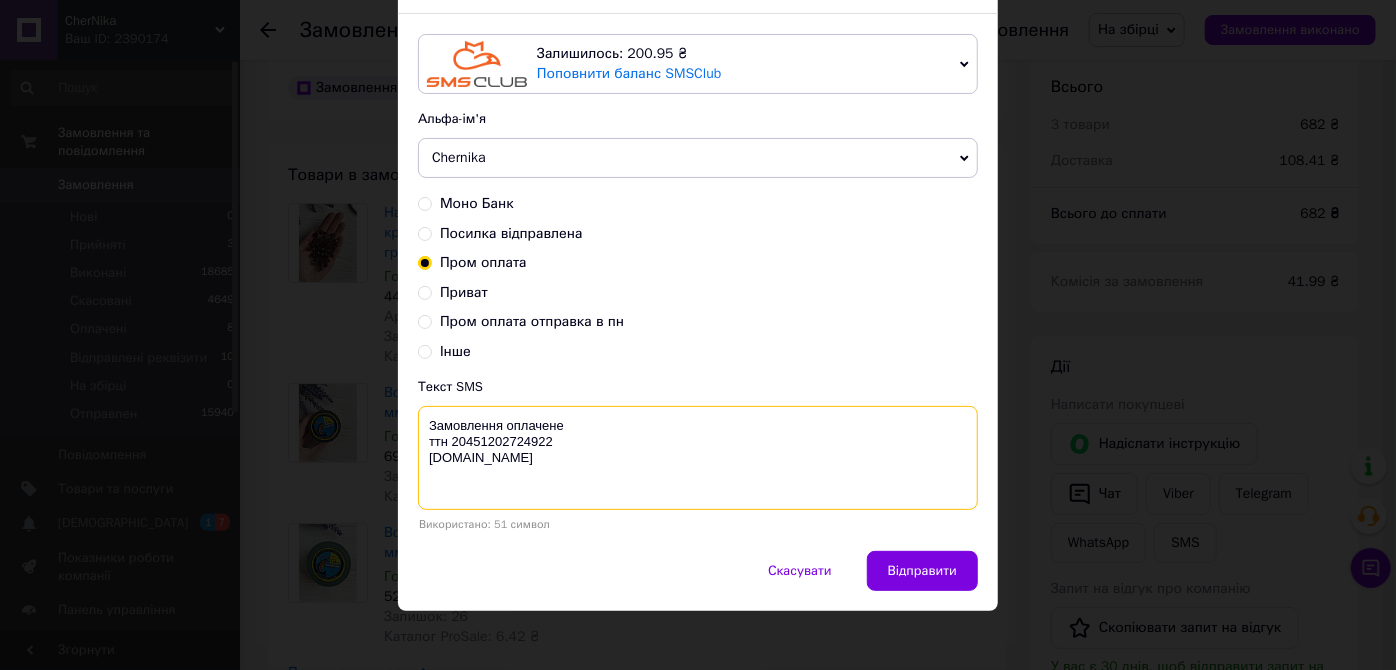 scroll, scrollTop: 122, scrollLeft: 0, axis: vertical 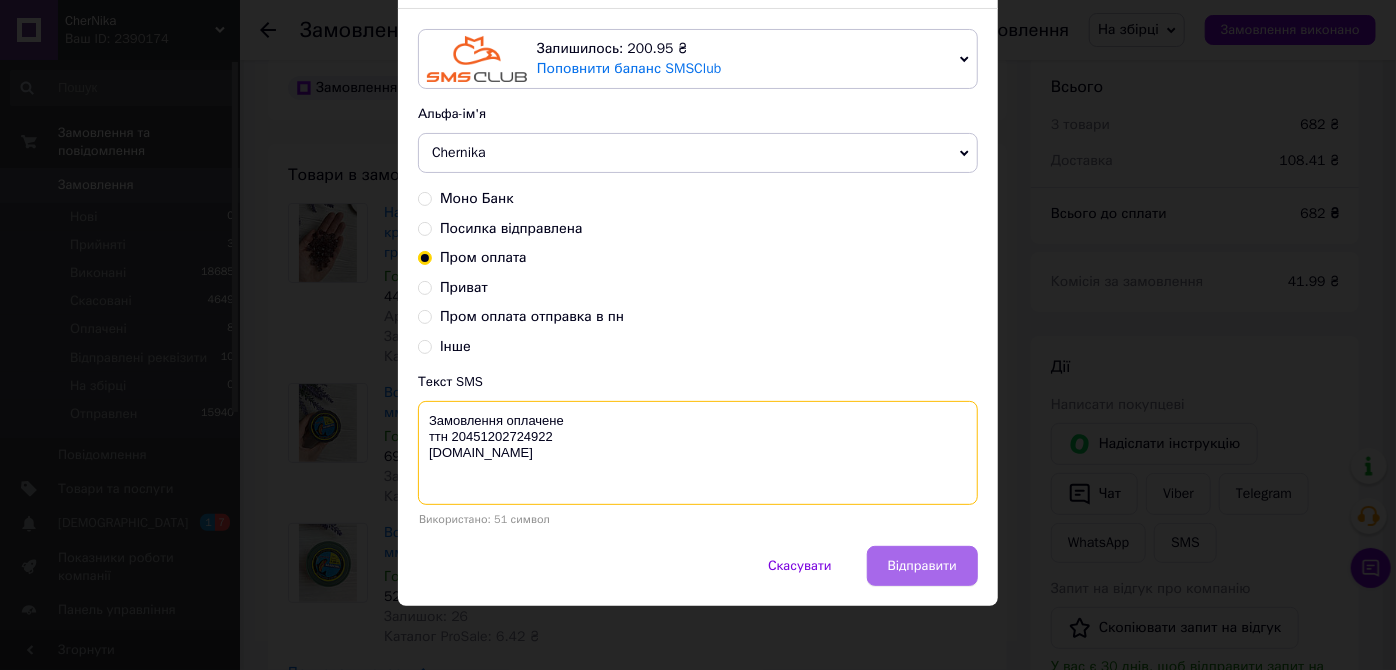 type on "Замовлення оплачене
ттн 20451202724922
[DOMAIN_NAME]" 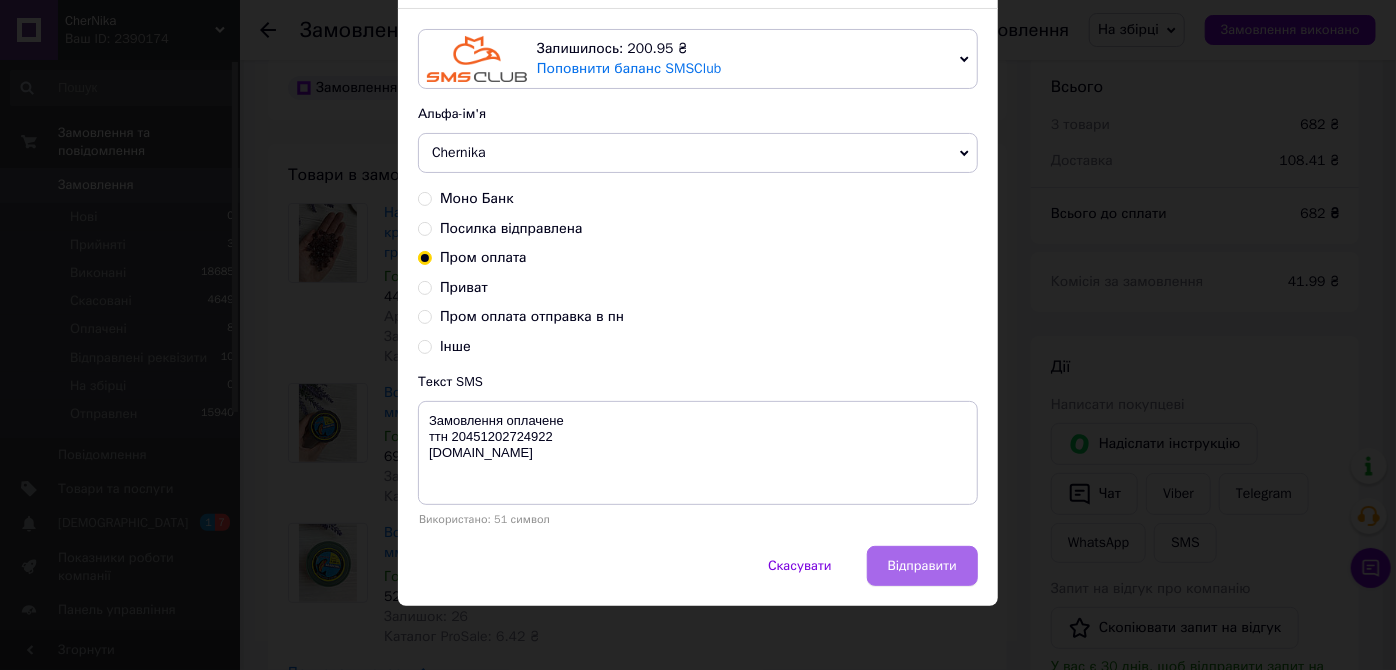click on "Відправити" at bounding box center [922, 566] 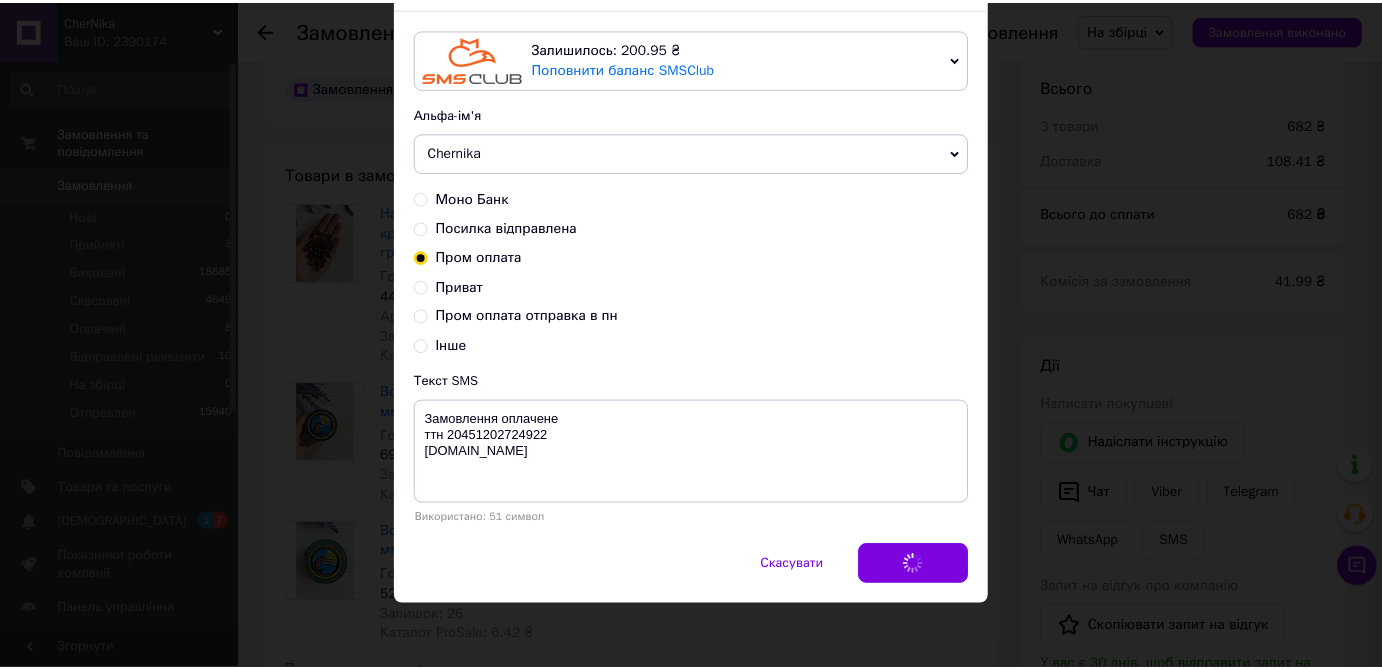 scroll, scrollTop: 0, scrollLeft: 0, axis: both 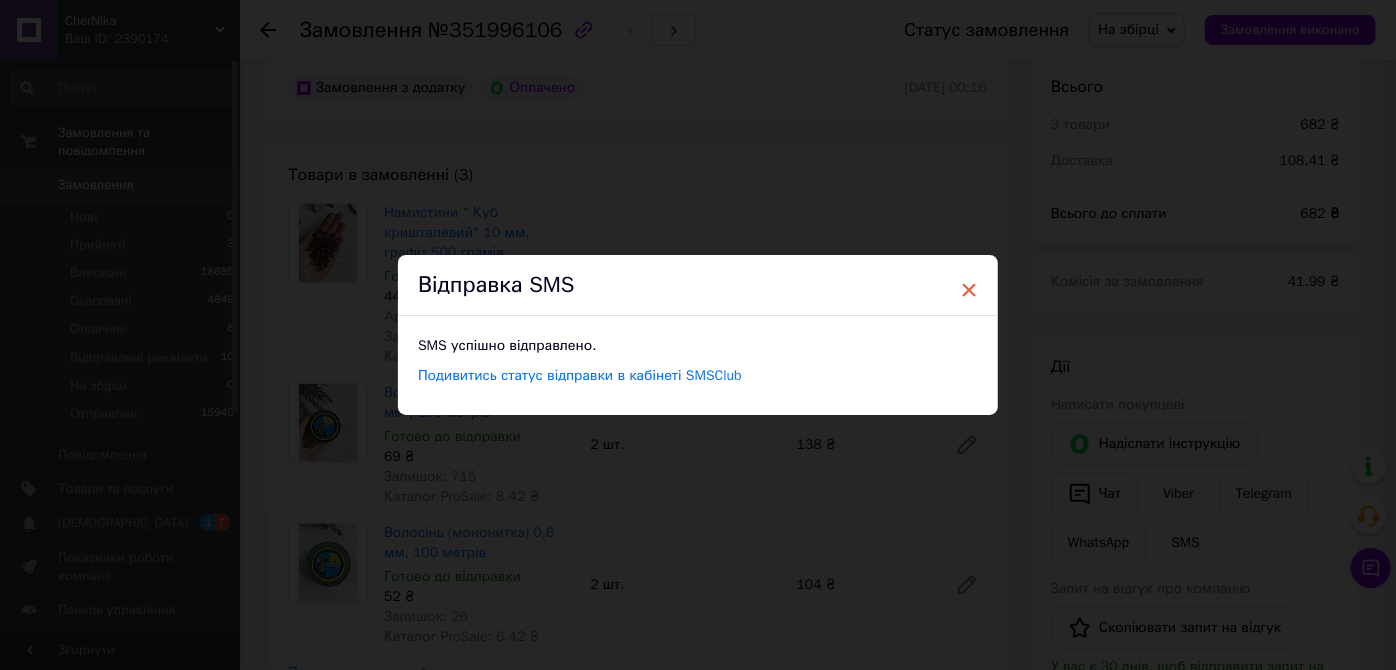 click on "×" at bounding box center [969, 290] 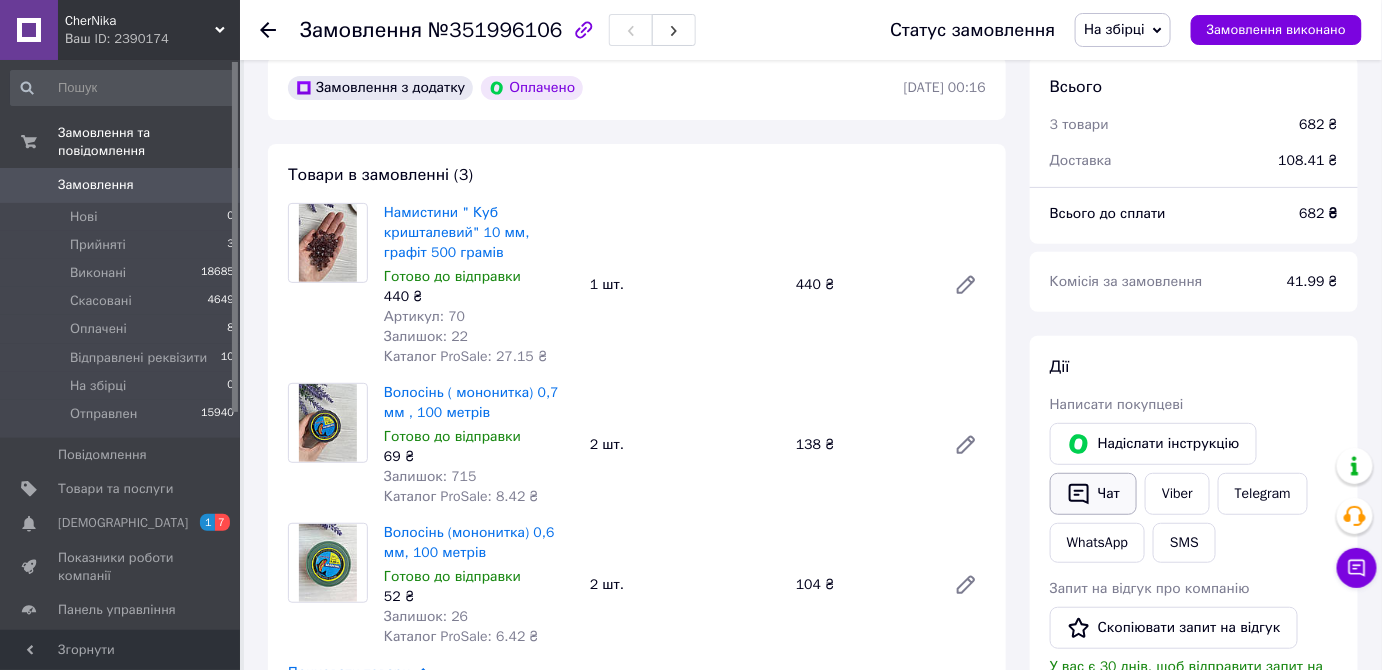 click on "Чат" at bounding box center (1093, 494) 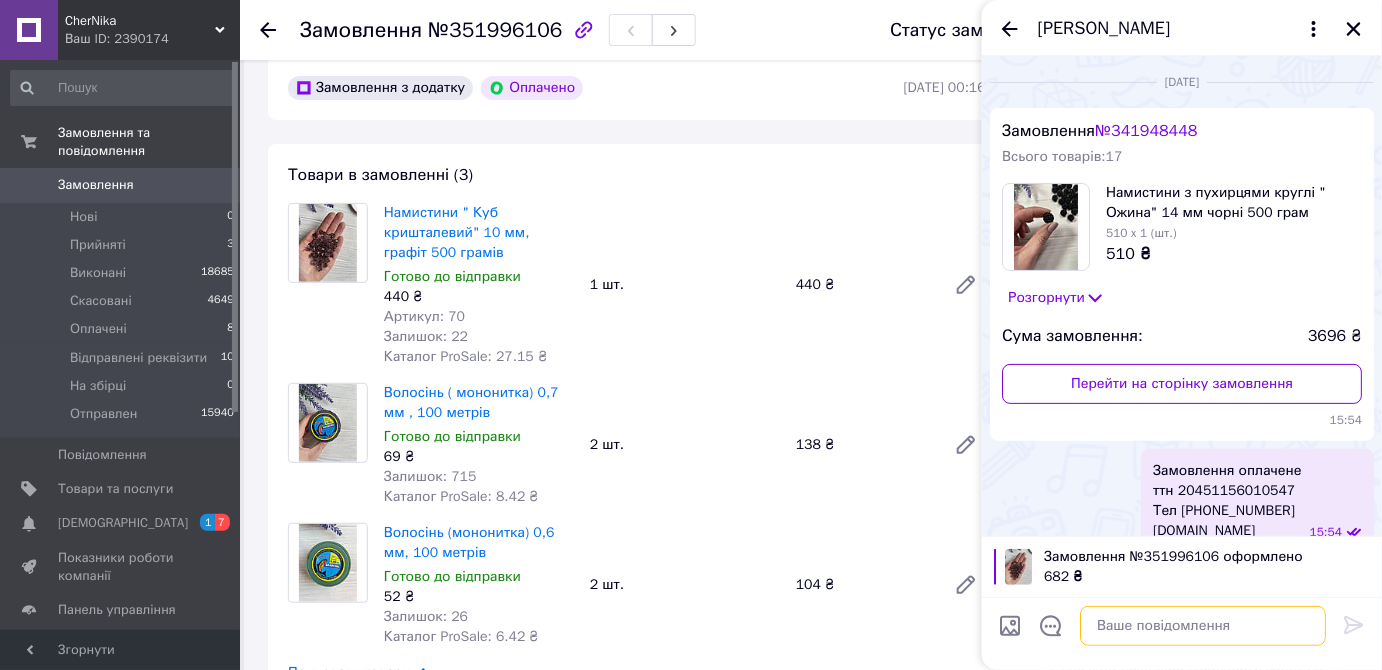 paste on "Замовлення оплачене
ттн 20451202724922
[DOMAIN_NAME]" 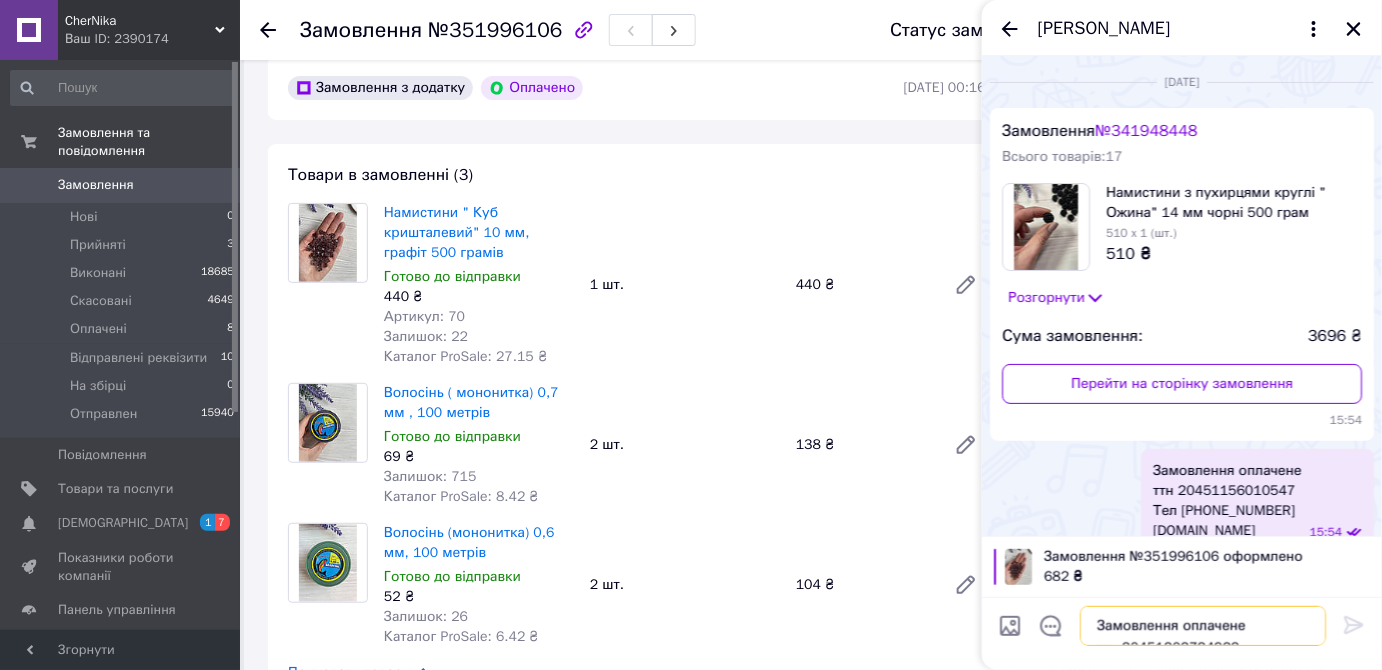 scroll, scrollTop: 14, scrollLeft: 0, axis: vertical 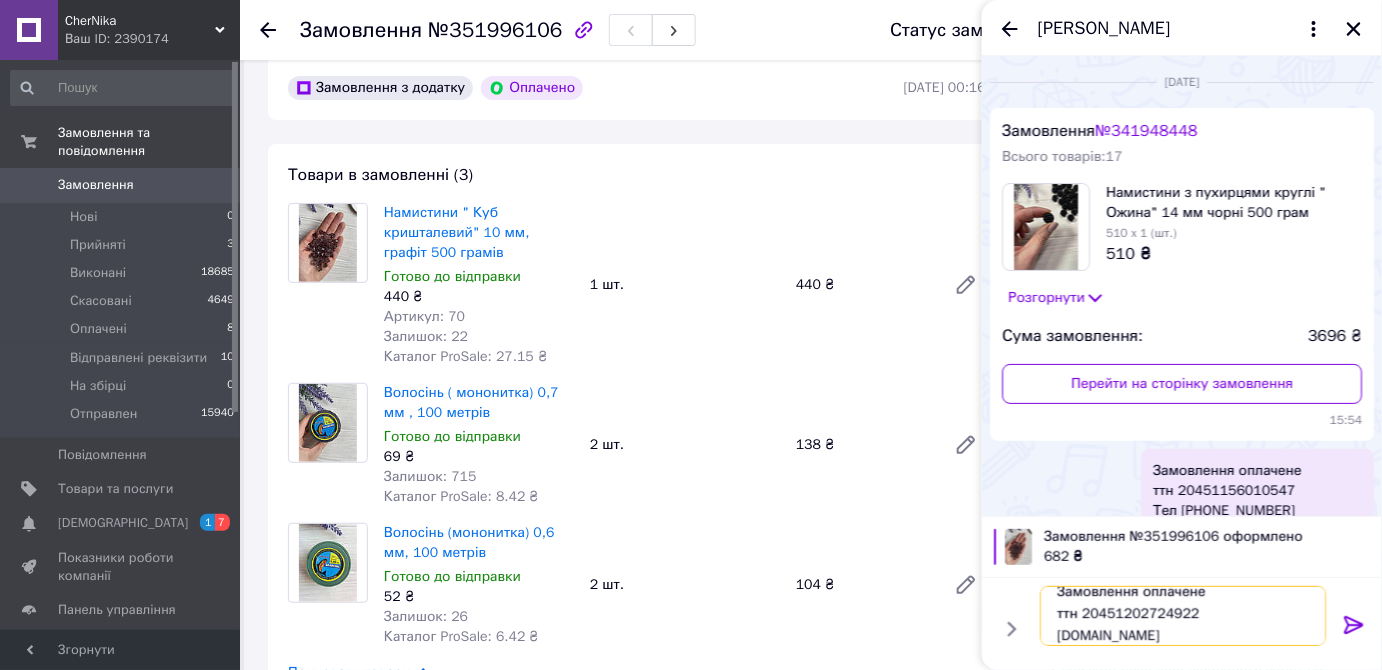 type 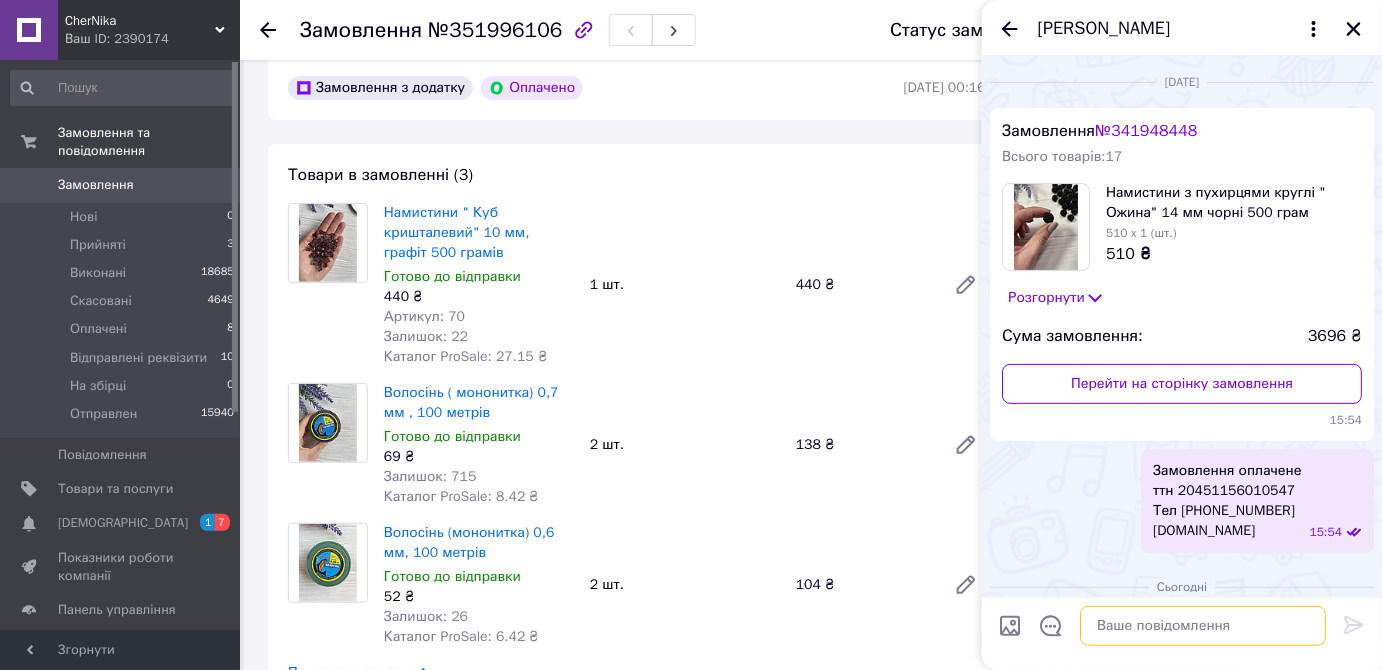 scroll, scrollTop: 0, scrollLeft: 0, axis: both 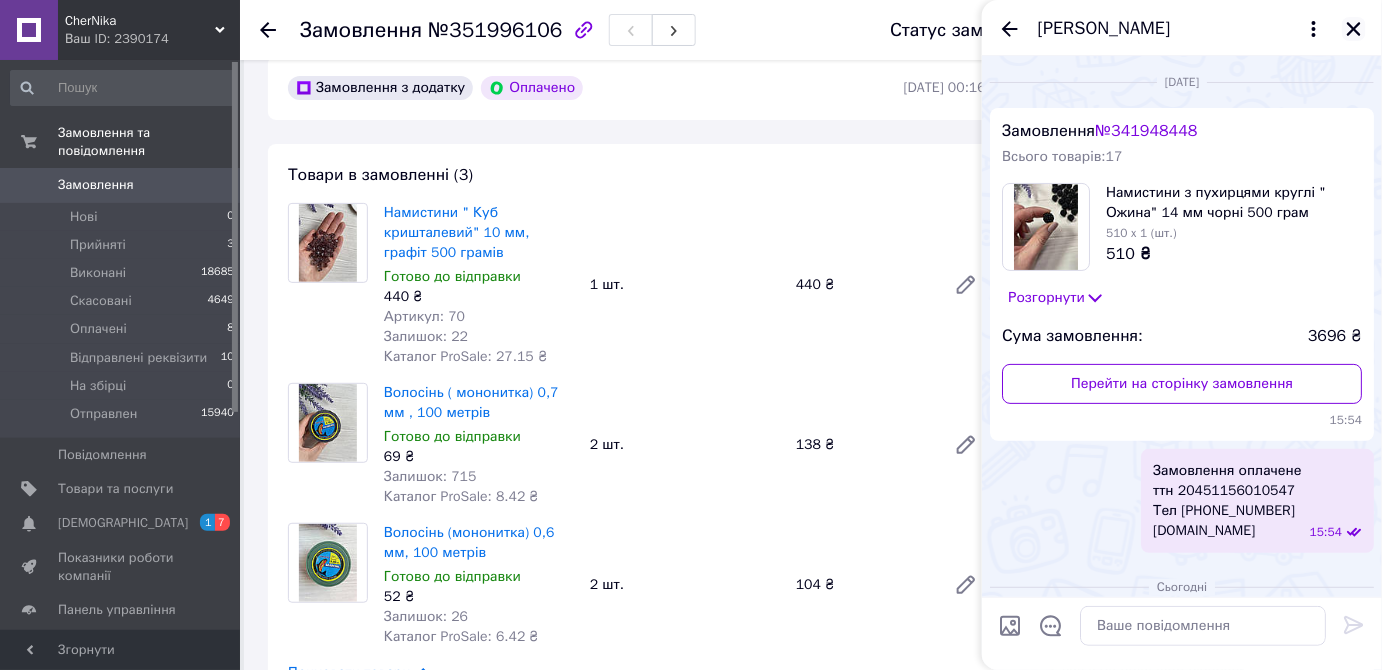 click 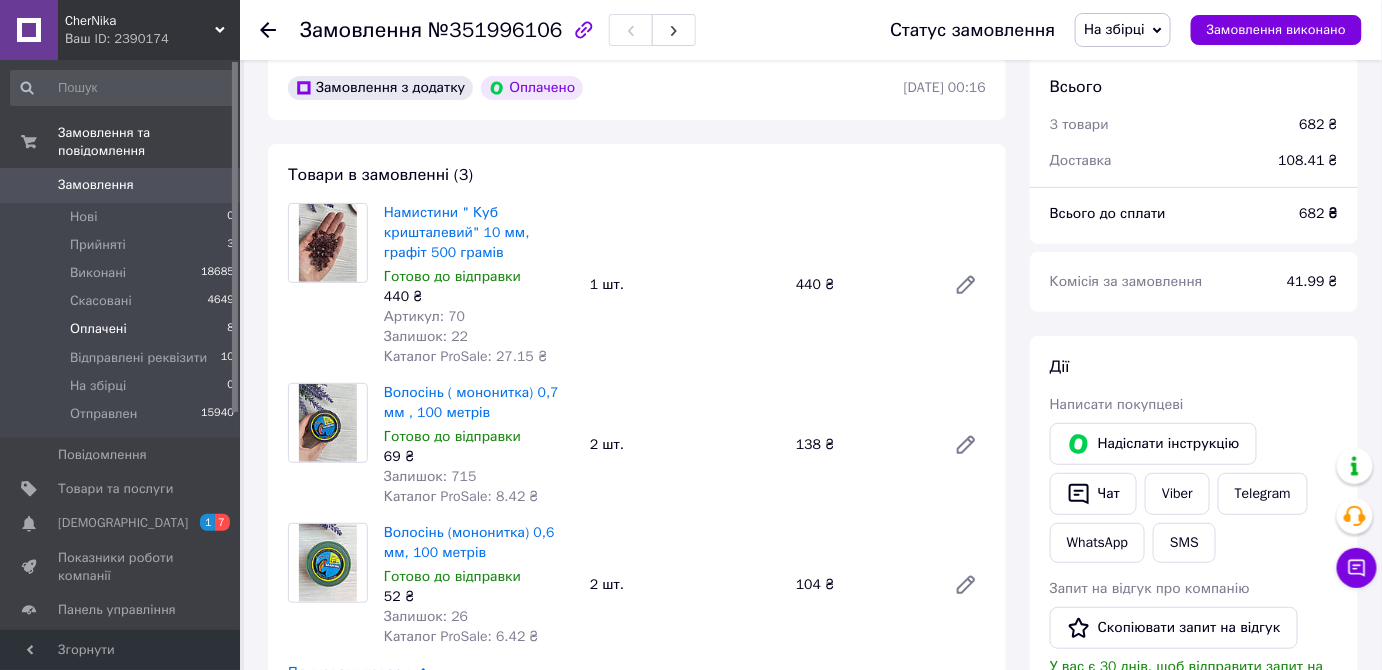 click on "Оплачені" at bounding box center [98, 329] 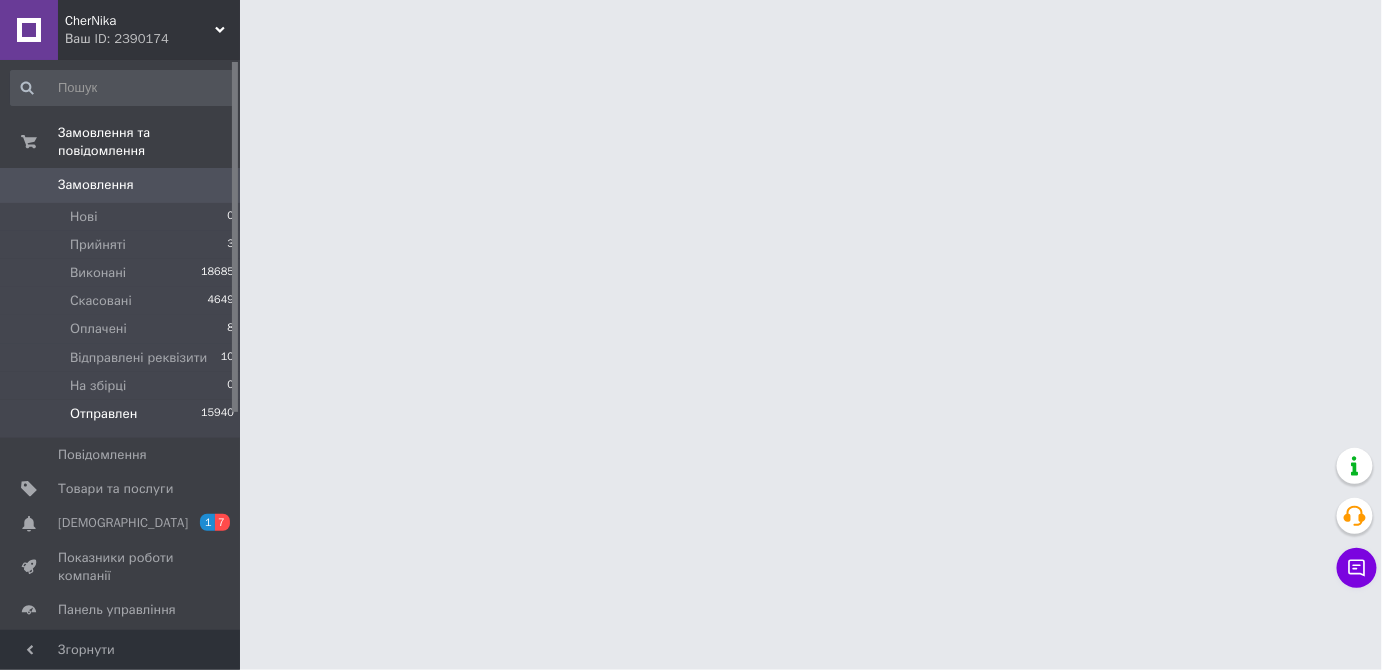 scroll, scrollTop: 0, scrollLeft: 0, axis: both 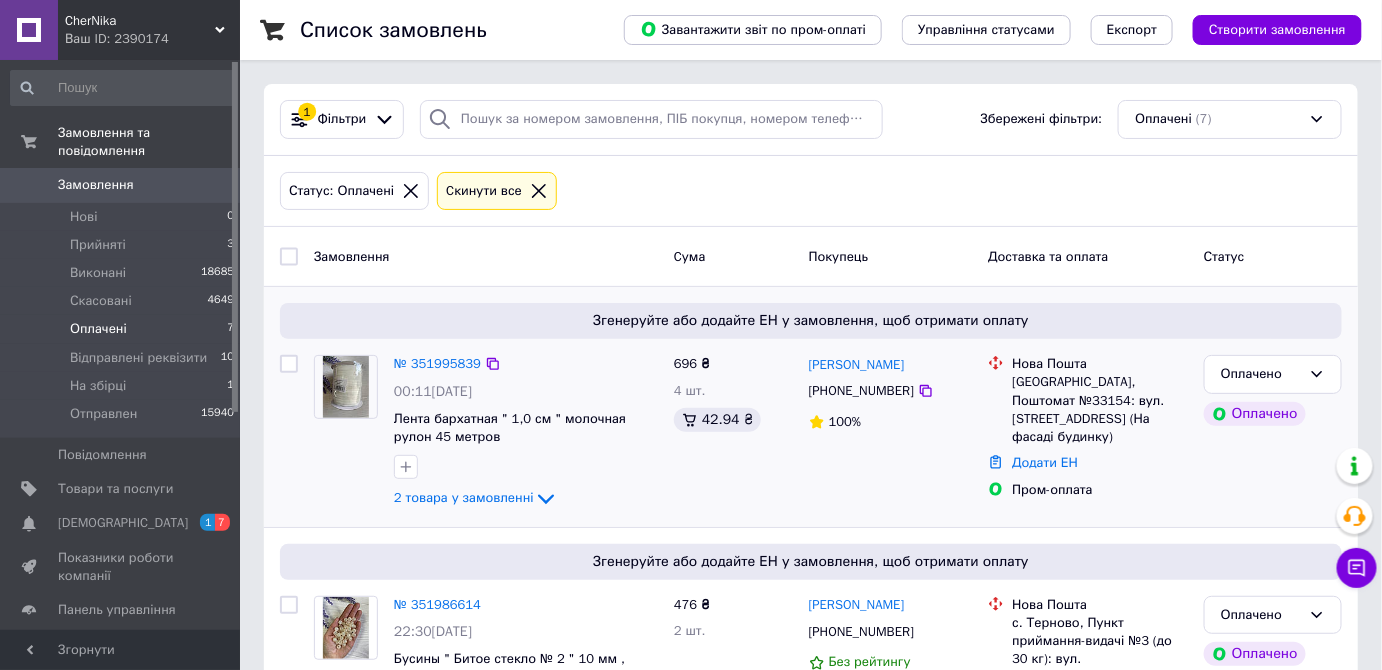 click at bounding box center (346, 387) 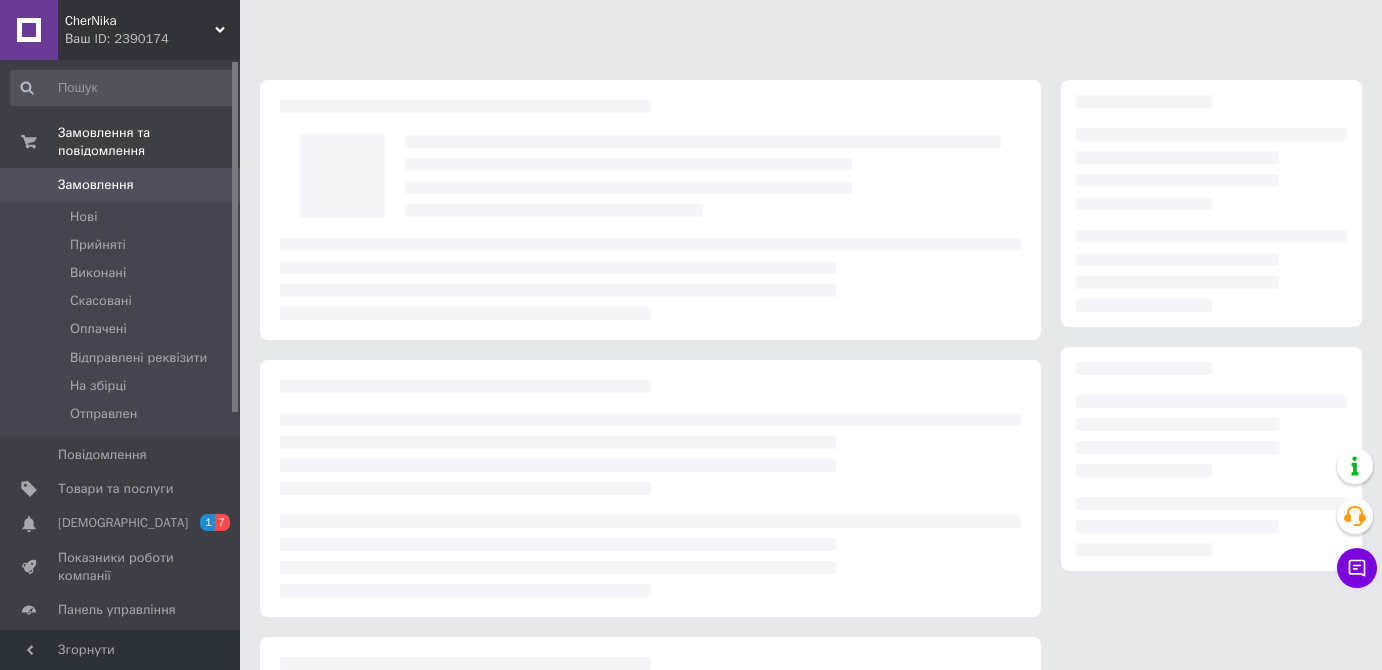 scroll, scrollTop: 0, scrollLeft: 0, axis: both 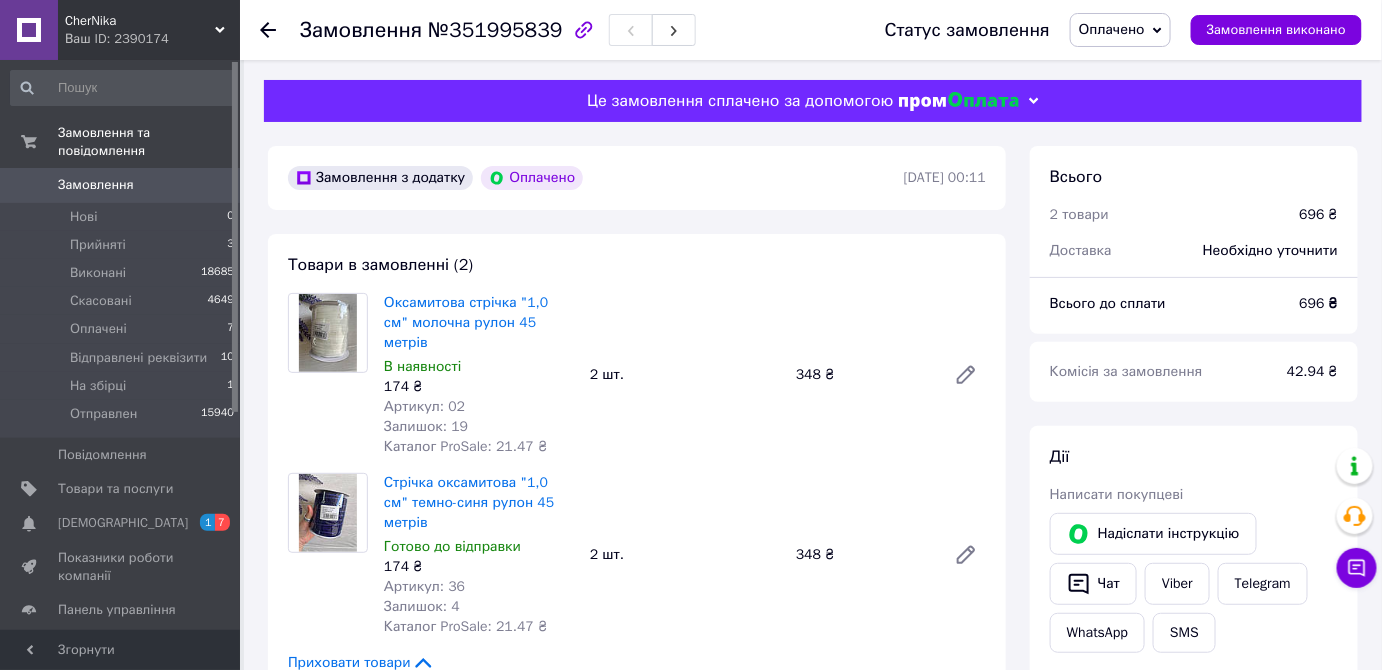 click on "Оплачено" at bounding box center (1112, 29) 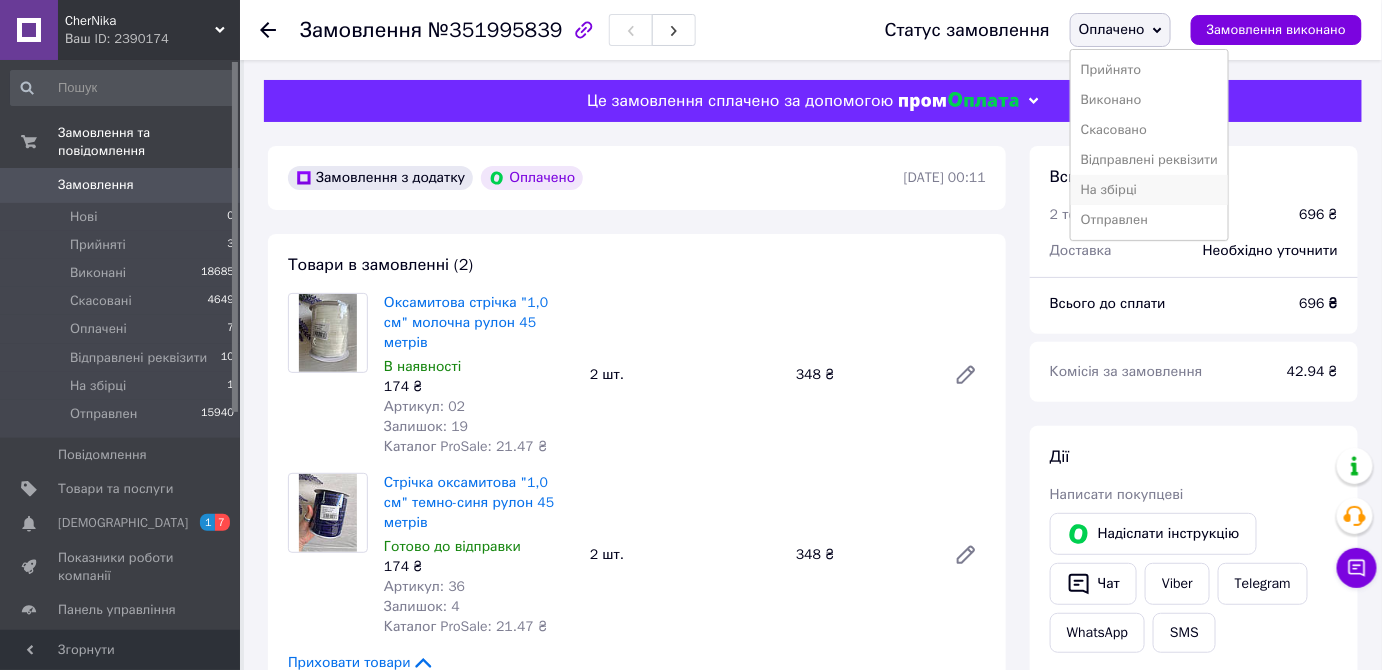 click on "На збірці" at bounding box center (1149, 190) 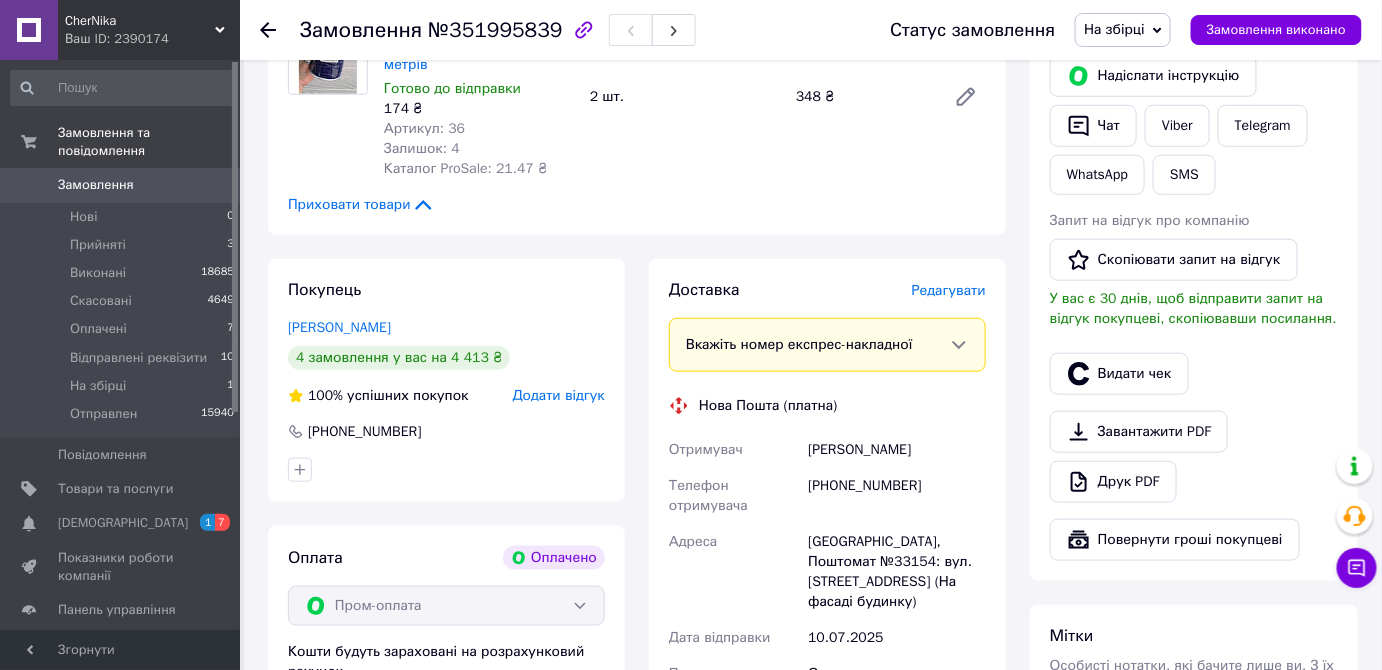 scroll, scrollTop: 432, scrollLeft: 0, axis: vertical 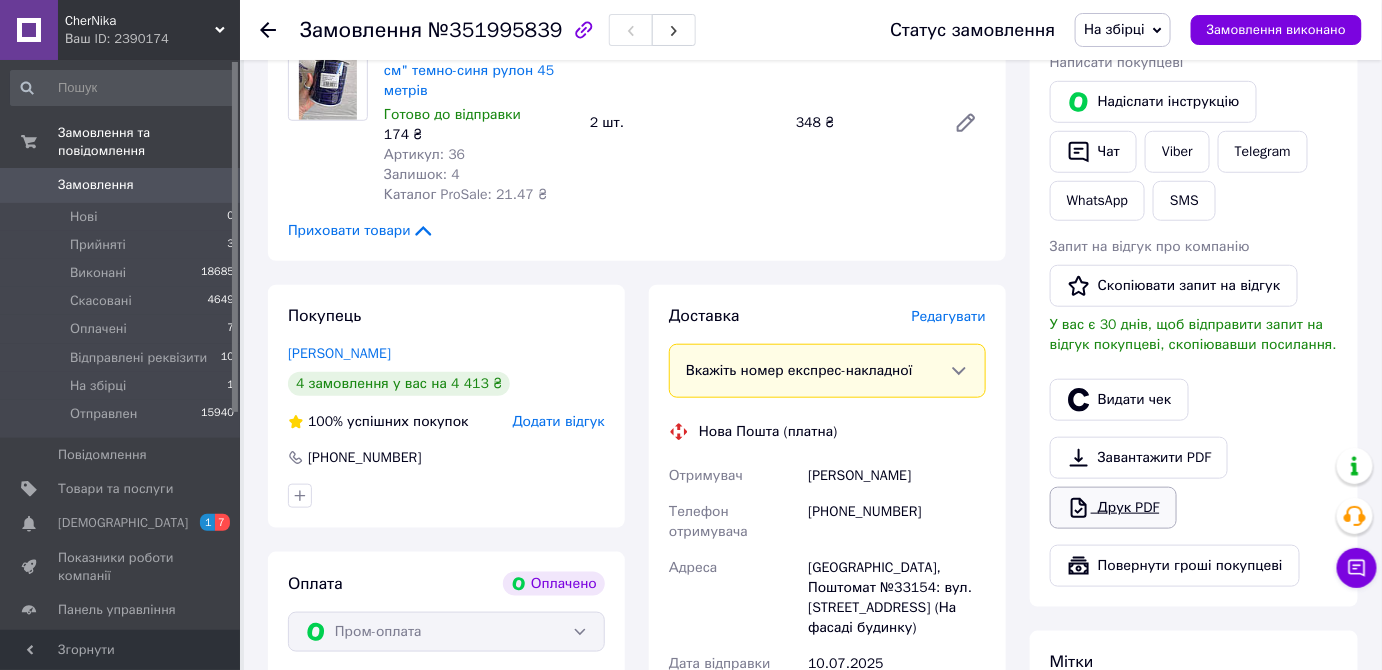 click on "Друк PDF" at bounding box center (1113, 508) 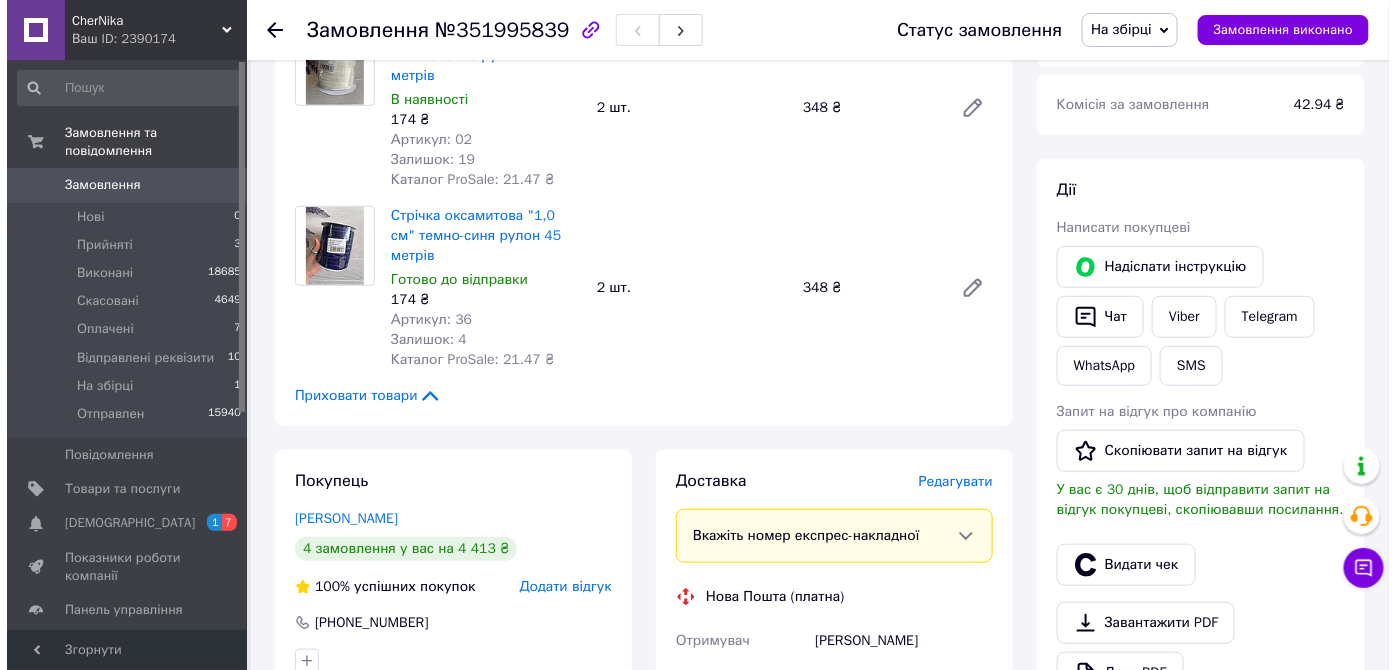 scroll, scrollTop: 250, scrollLeft: 0, axis: vertical 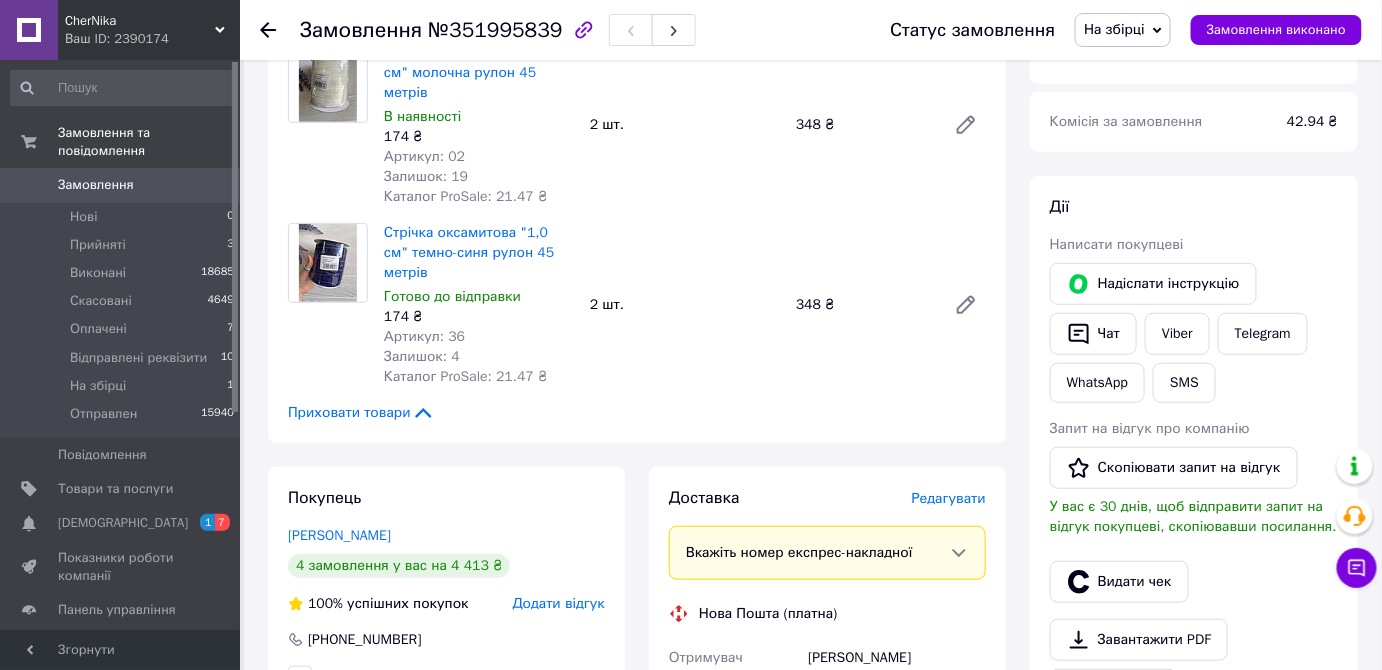 click on "Редагувати" at bounding box center (949, 498) 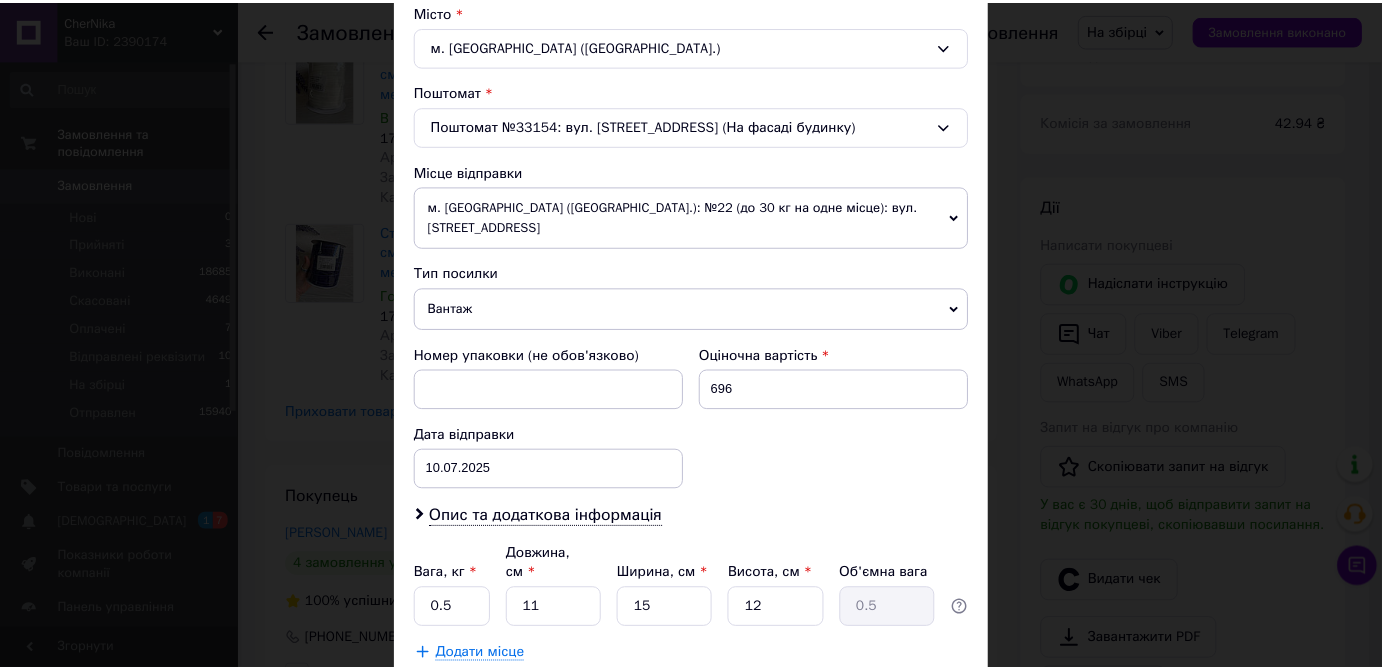 scroll, scrollTop: 650, scrollLeft: 0, axis: vertical 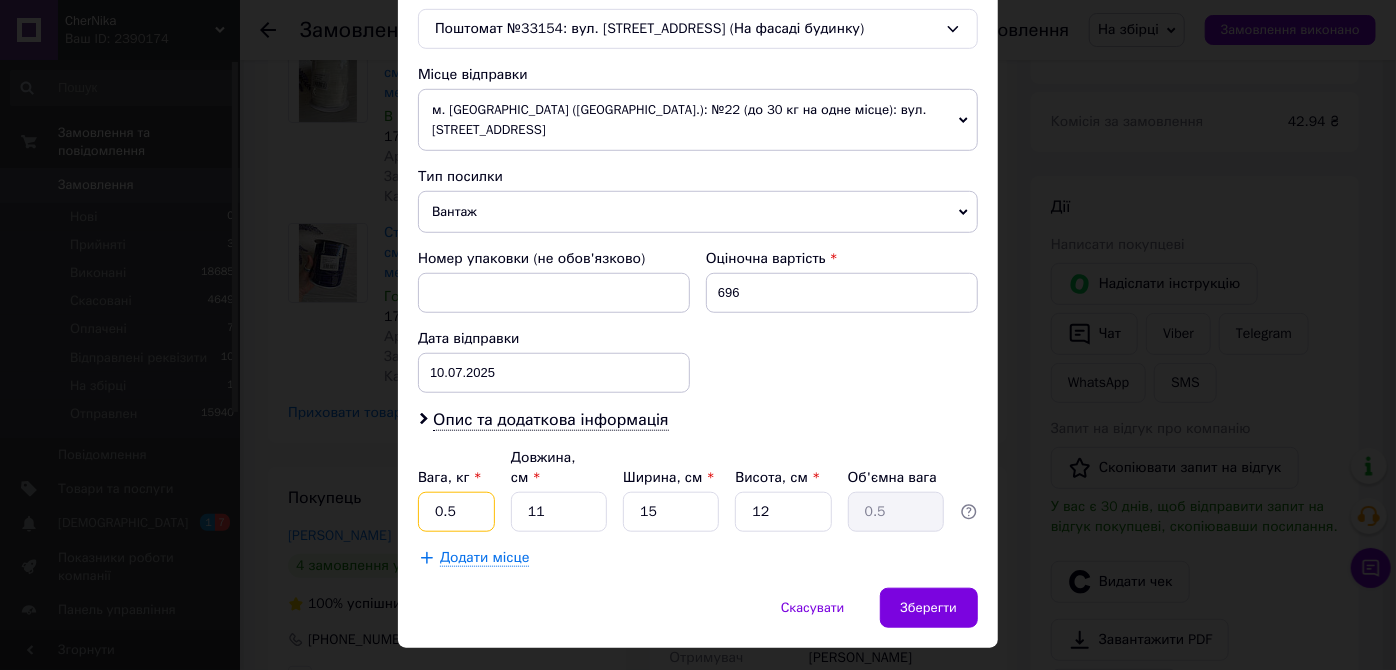 click on "0.5" at bounding box center [456, 512] 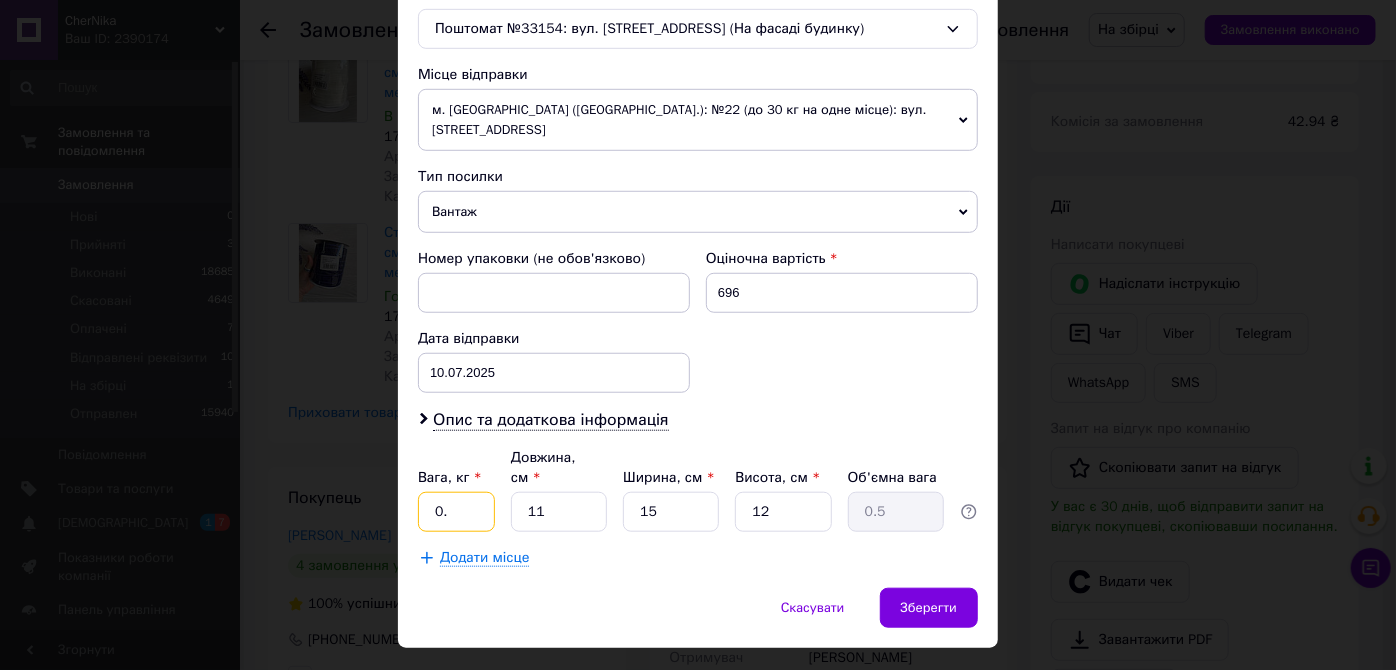 type on "0" 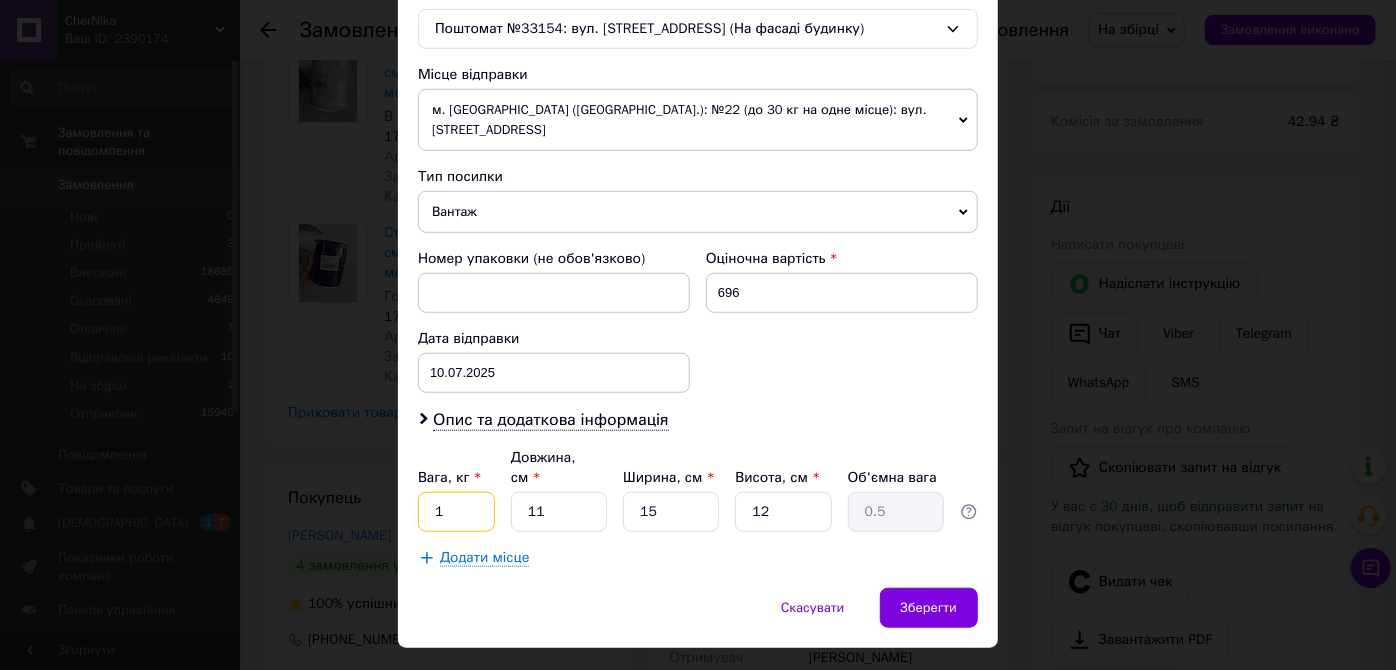 type on "1" 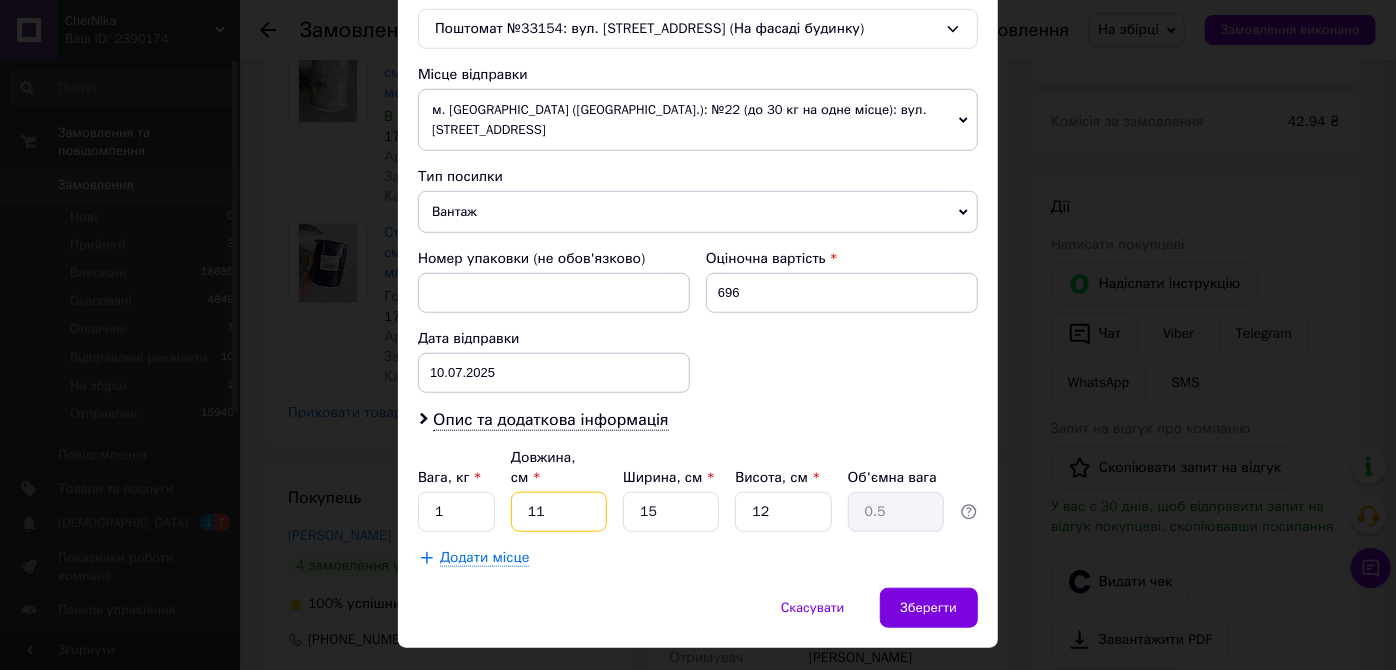 type on "3" 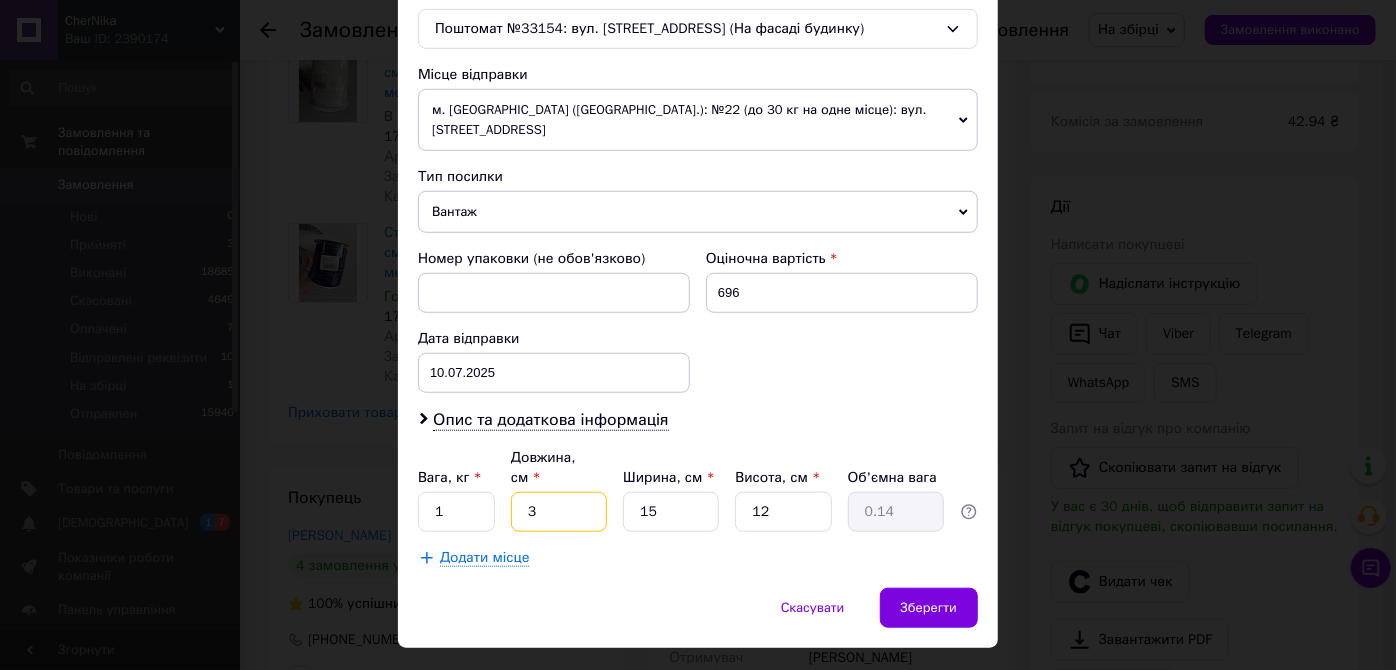 type on "30" 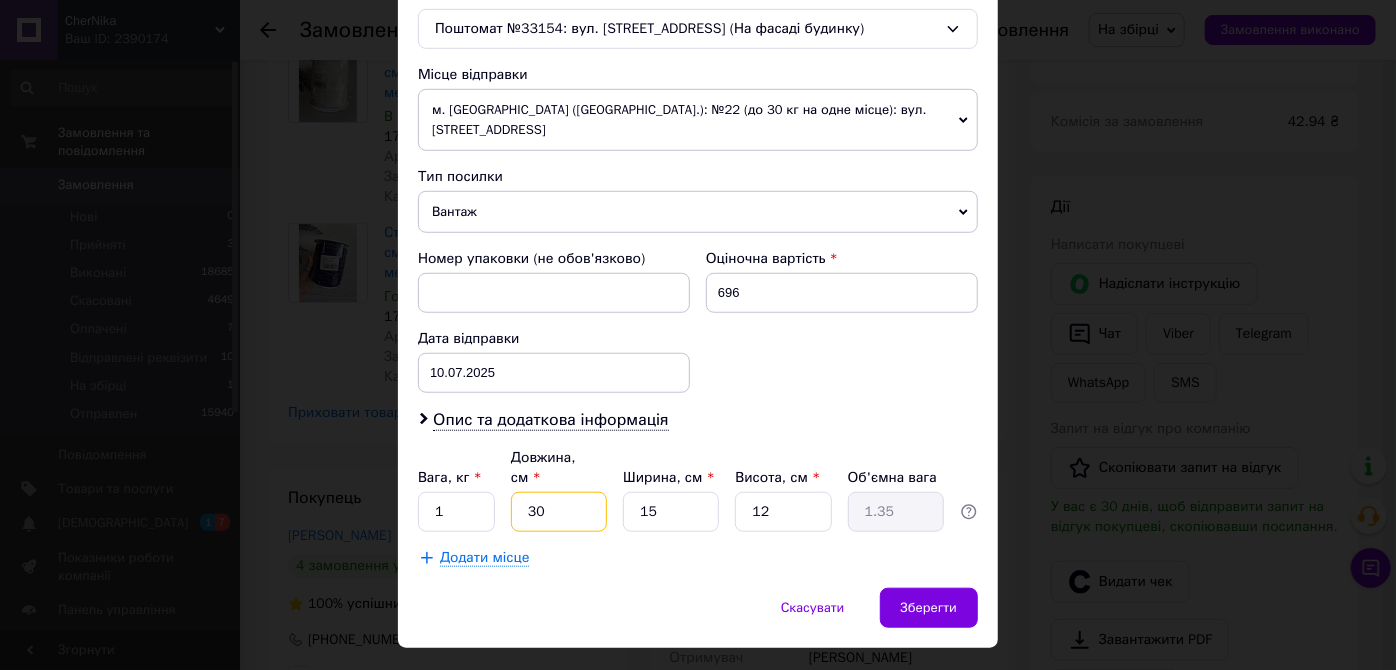 type on "30" 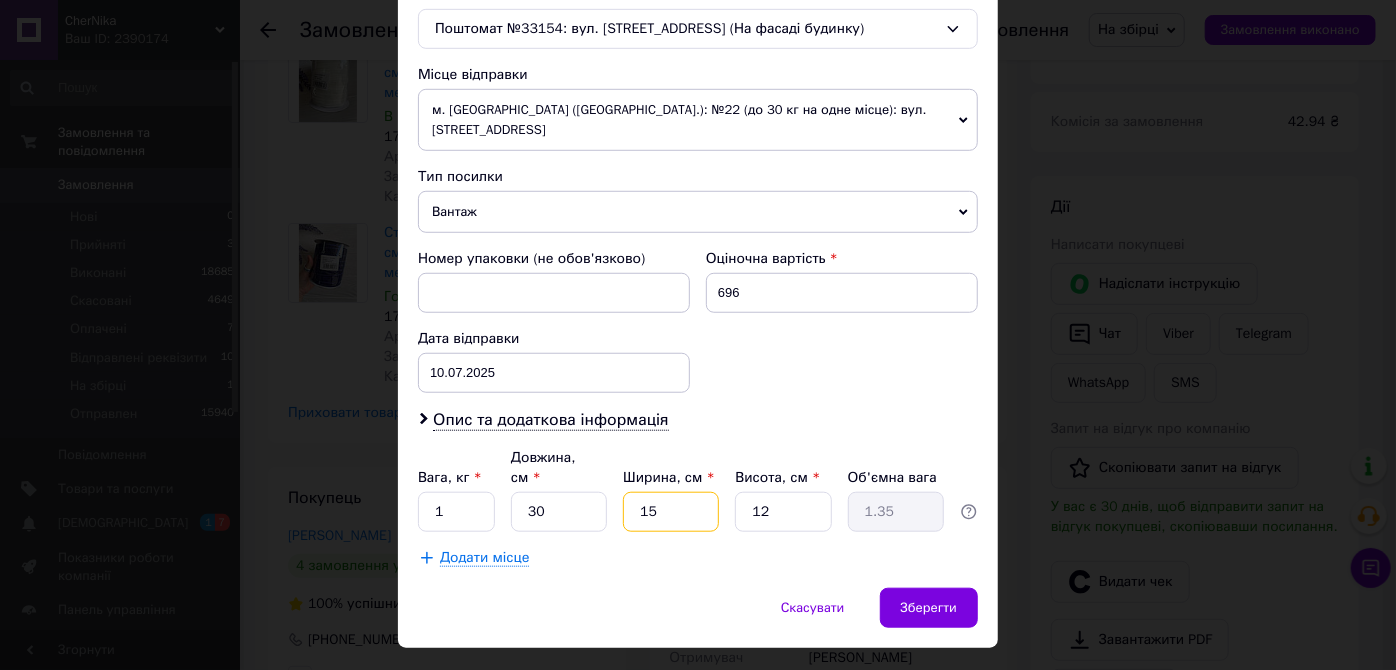 type on "2" 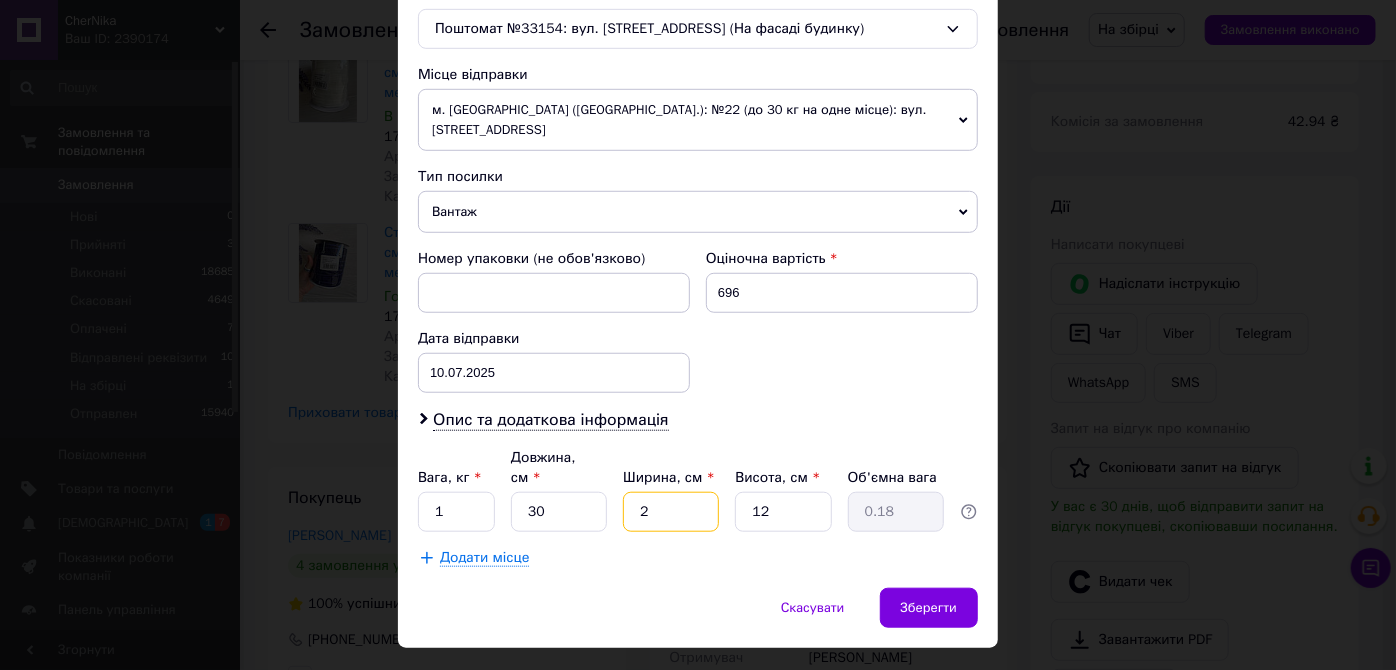 type on "26" 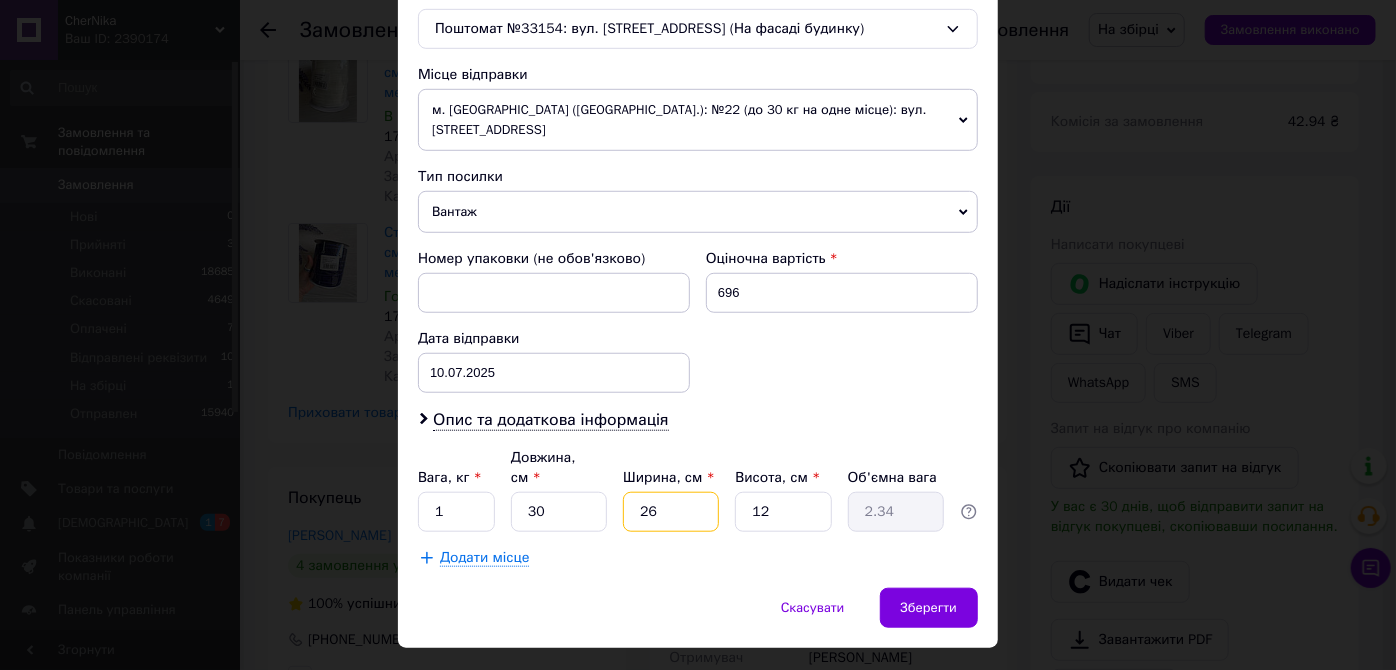 type on "26" 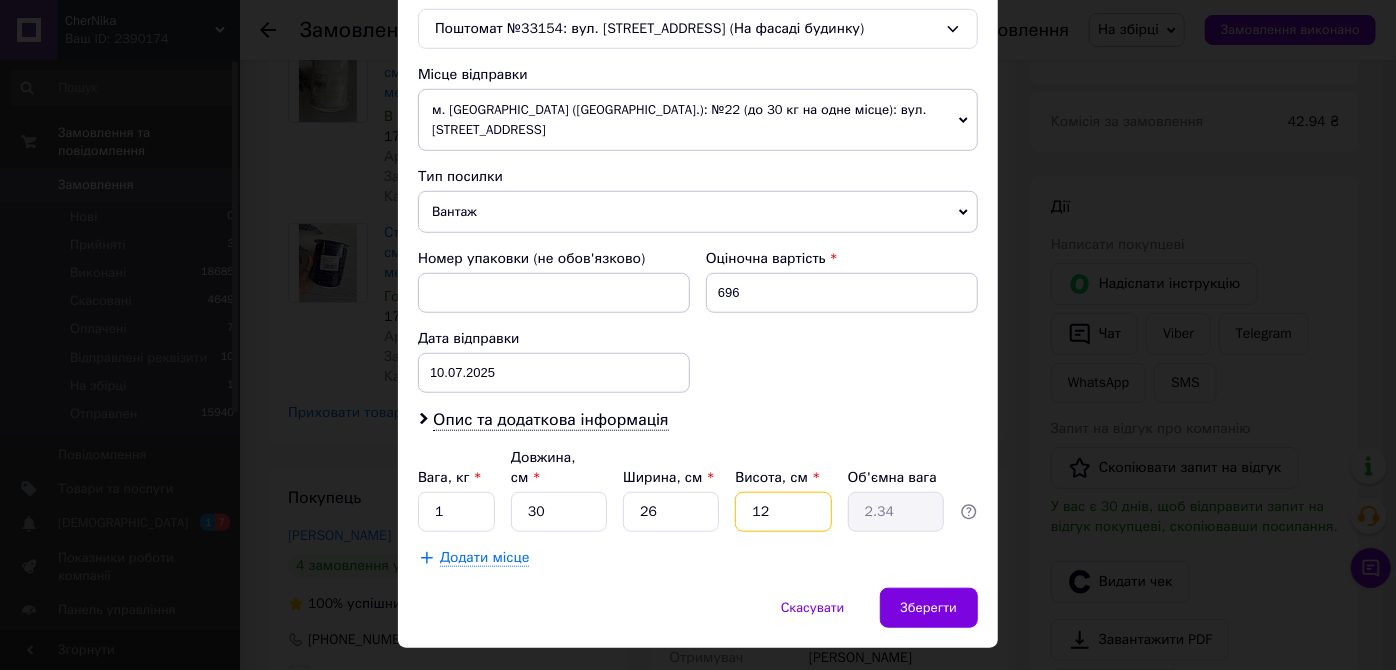 type on "7" 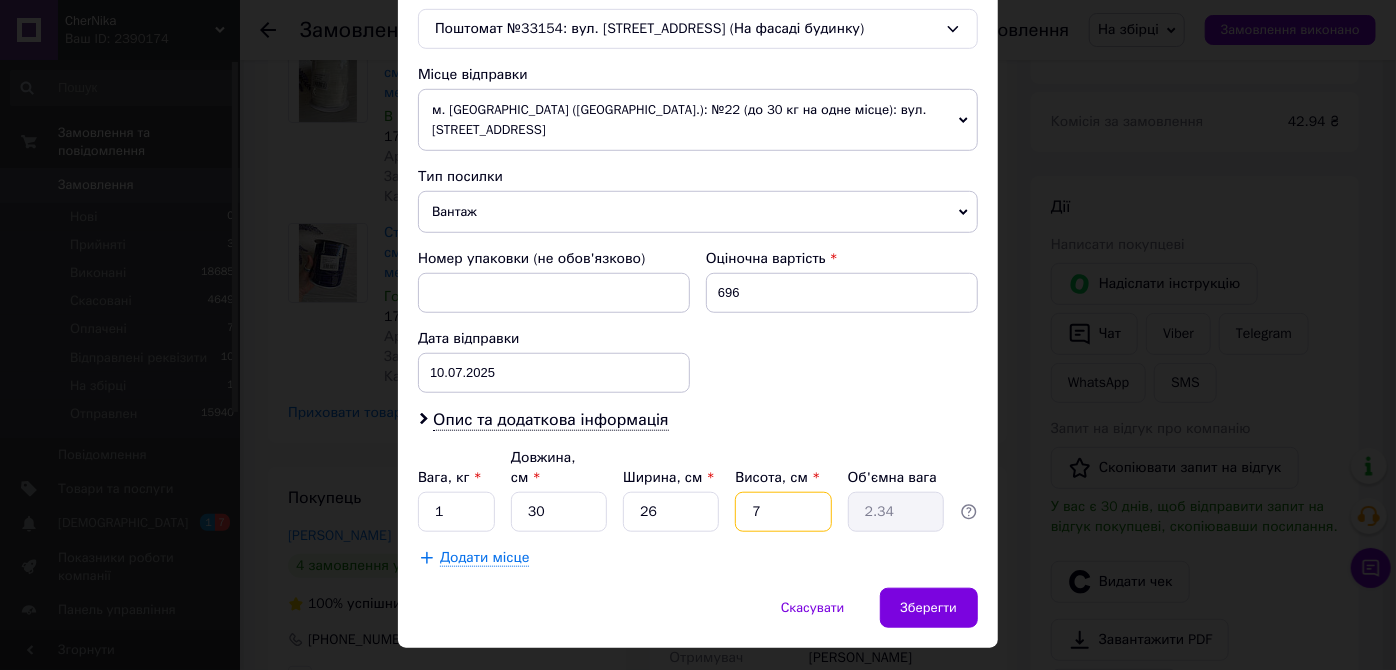 type on "1.37" 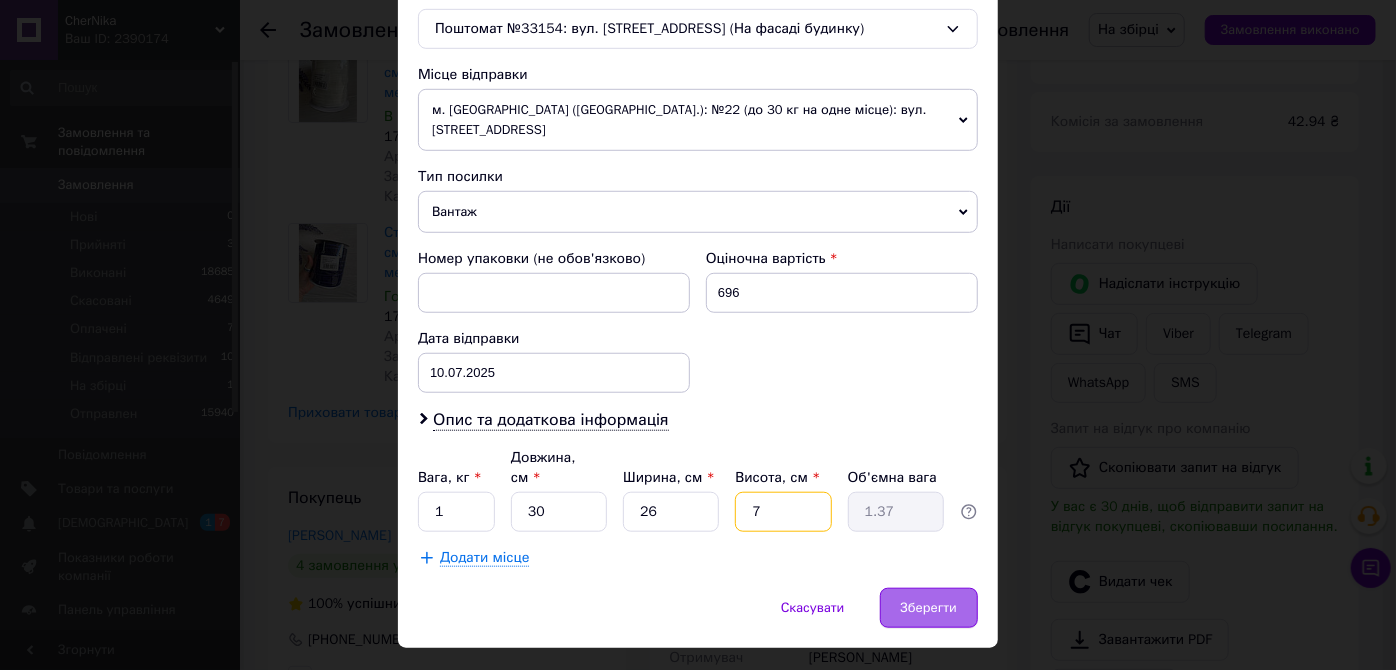 type on "7" 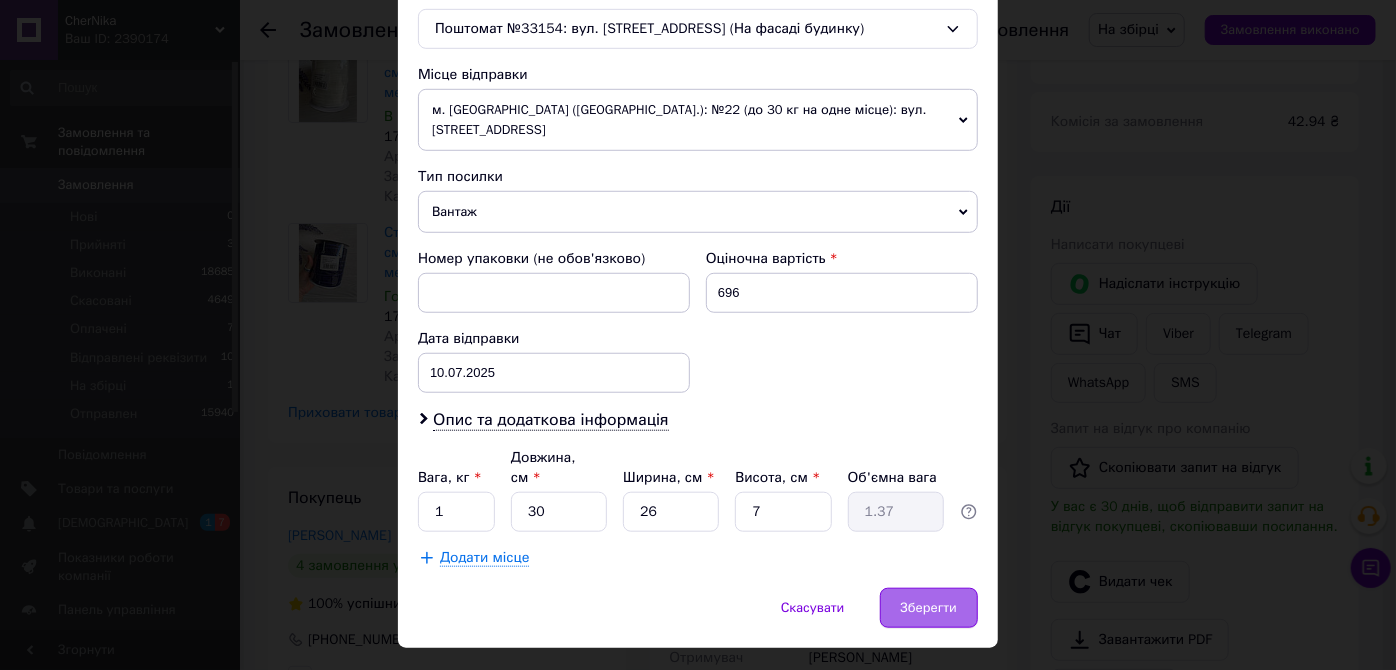 click on "Зберегти" at bounding box center (929, 608) 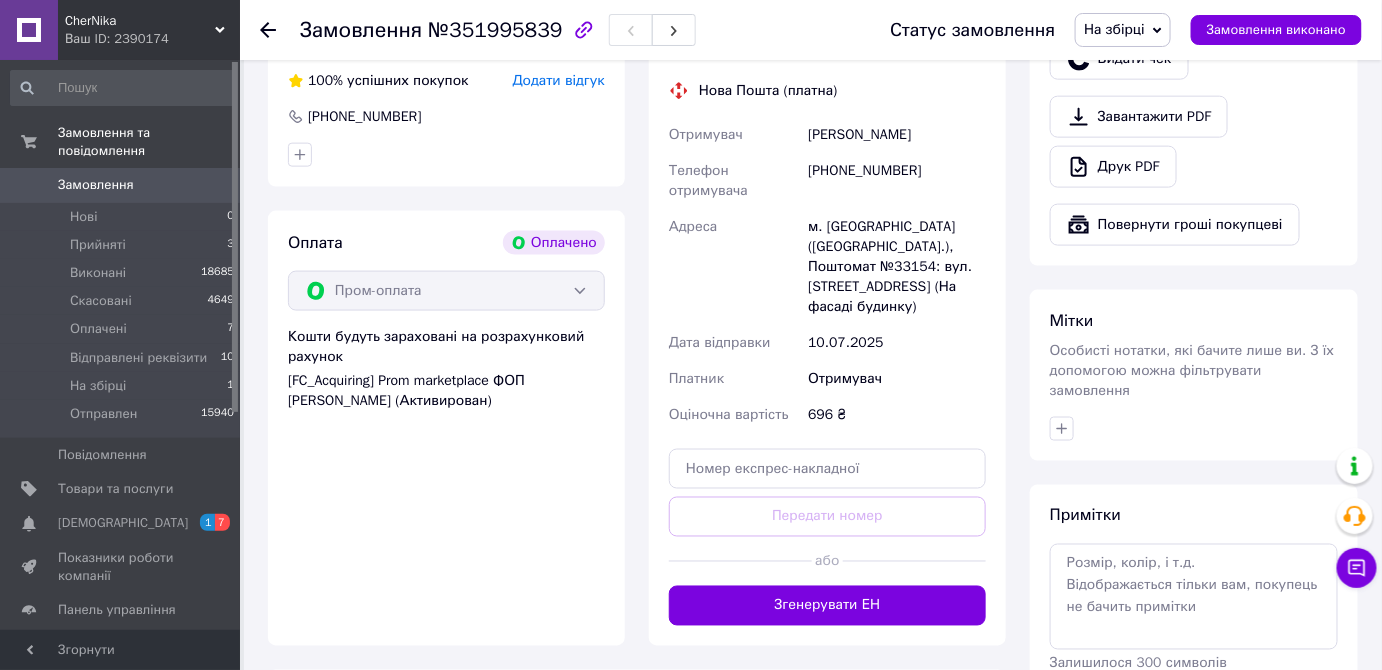 scroll, scrollTop: 796, scrollLeft: 0, axis: vertical 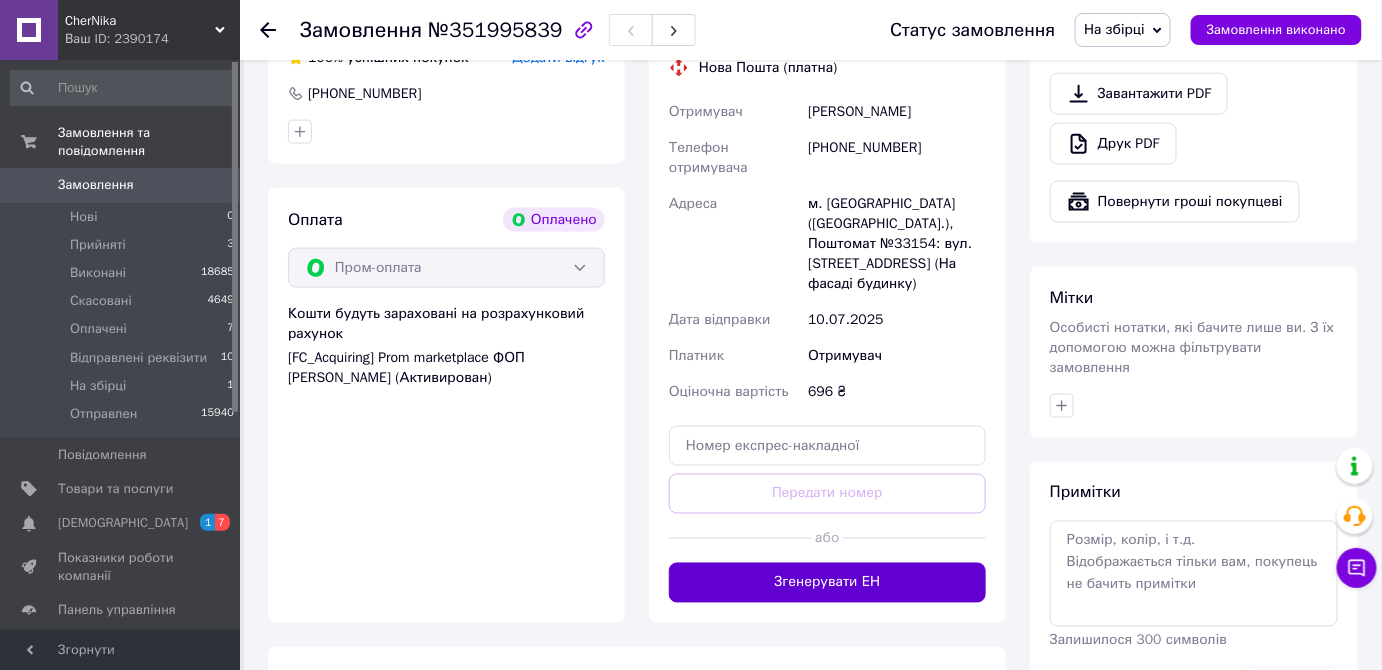 click on "Згенерувати ЕН" at bounding box center [827, 583] 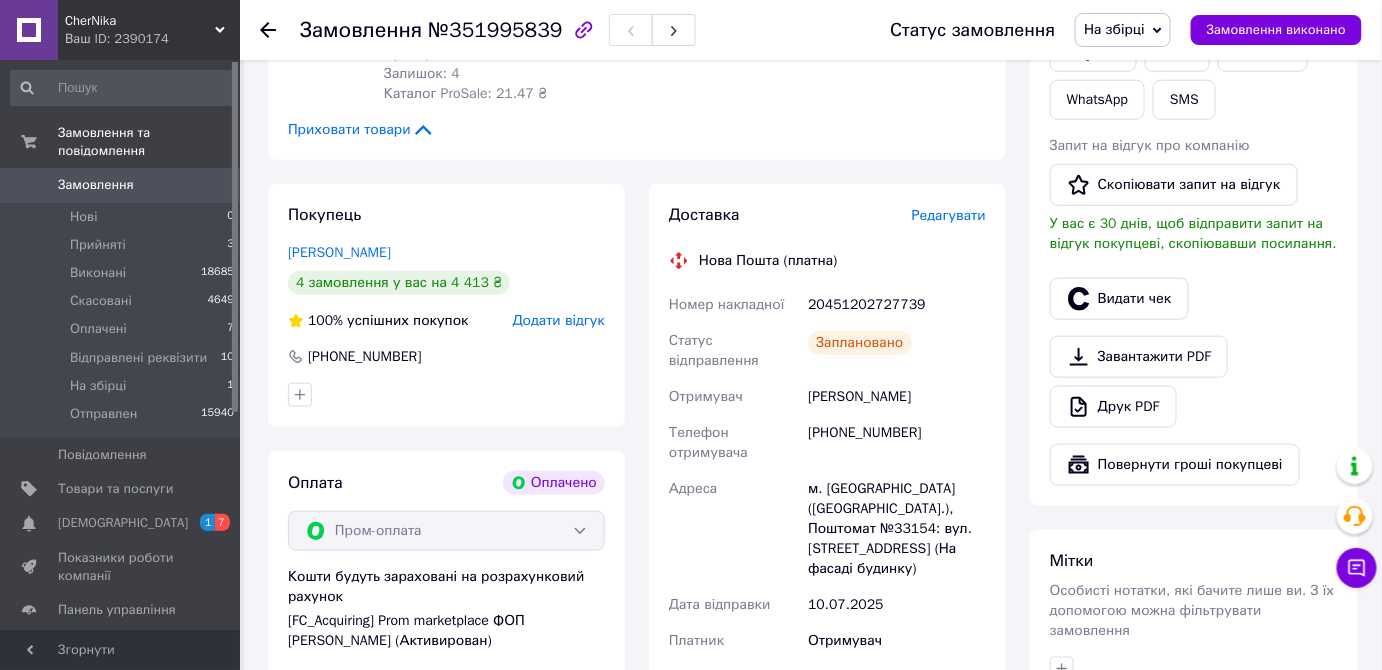 scroll, scrollTop: 523, scrollLeft: 0, axis: vertical 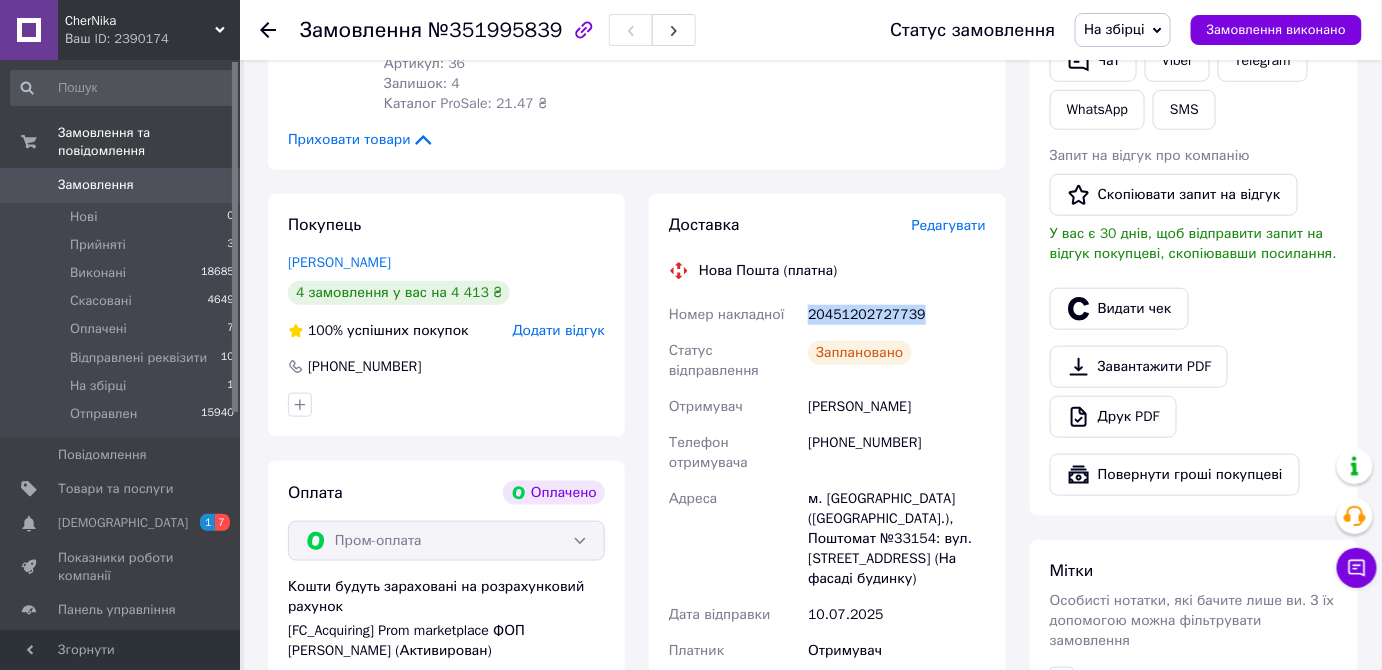 drag, startPoint x: 803, startPoint y: 268, endPoint x: 929, endPoint y: 270, distance: 126.01587 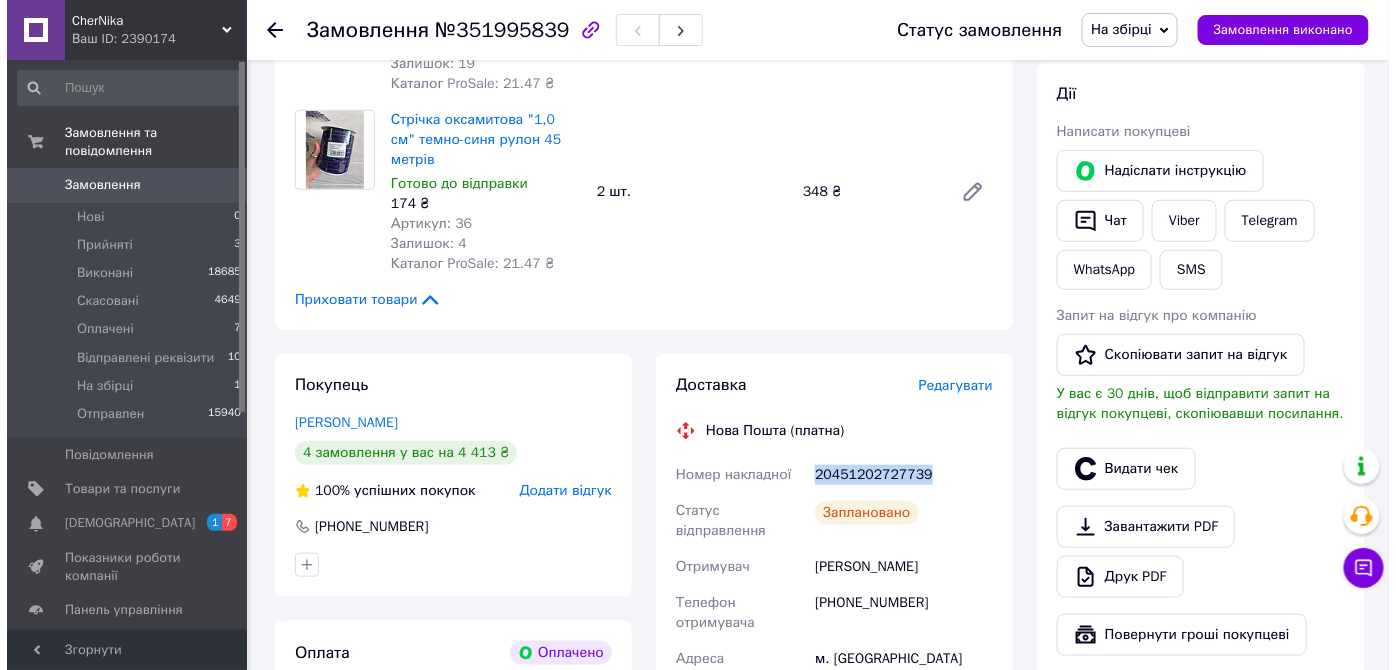 scroll, scrollTop: 250, scrollLeft: 0, axis: vertical 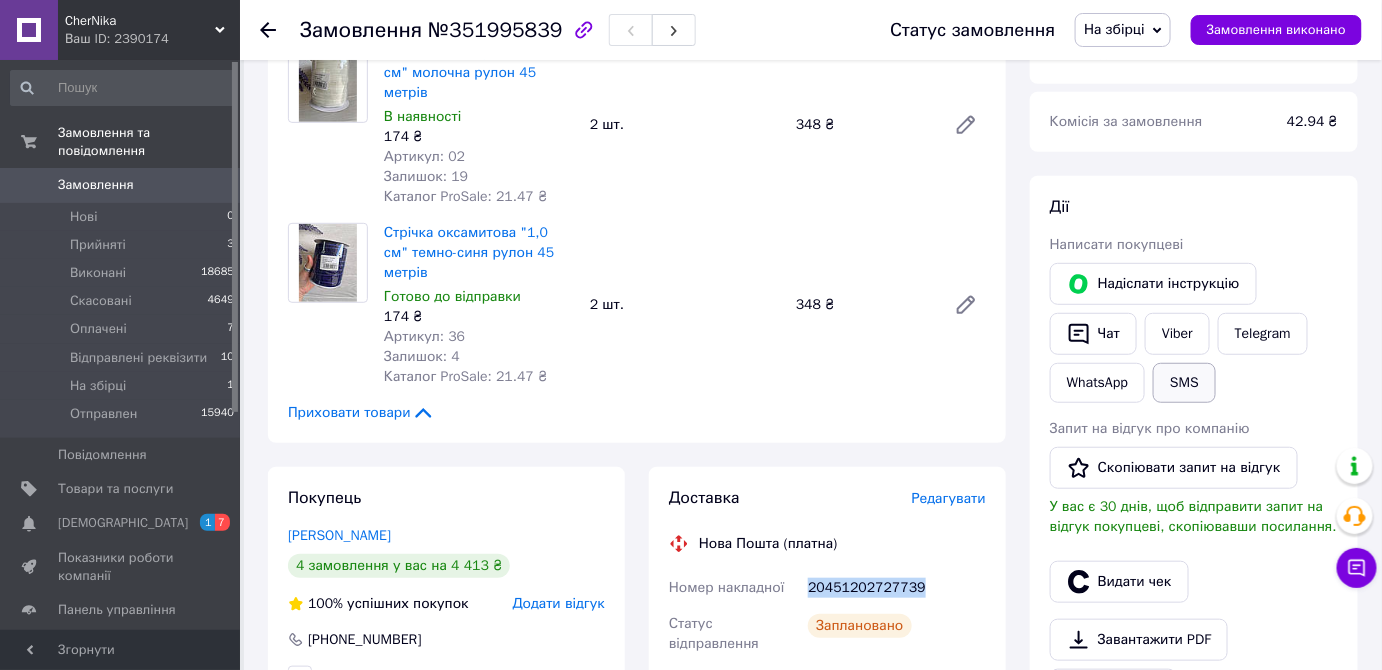 click on "SMS" at bounding box center (1184, 383) 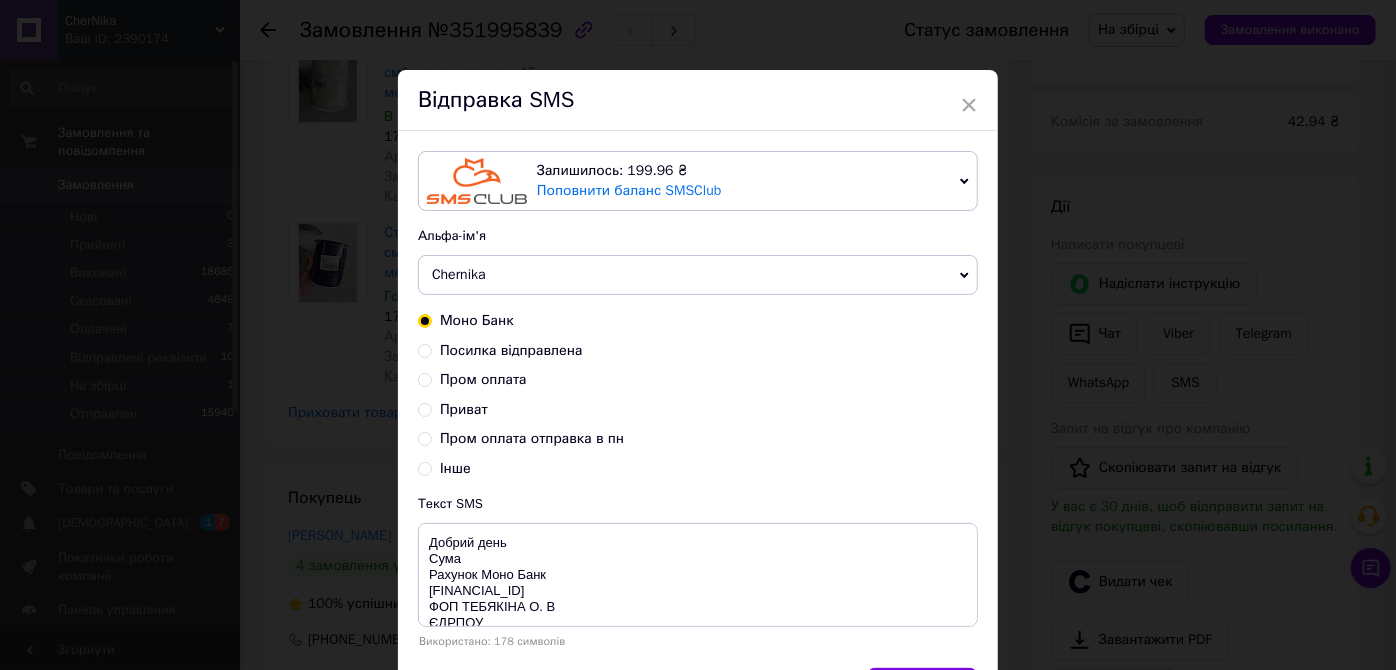 click on "Пром оплата" at bounding box center [425, 378] 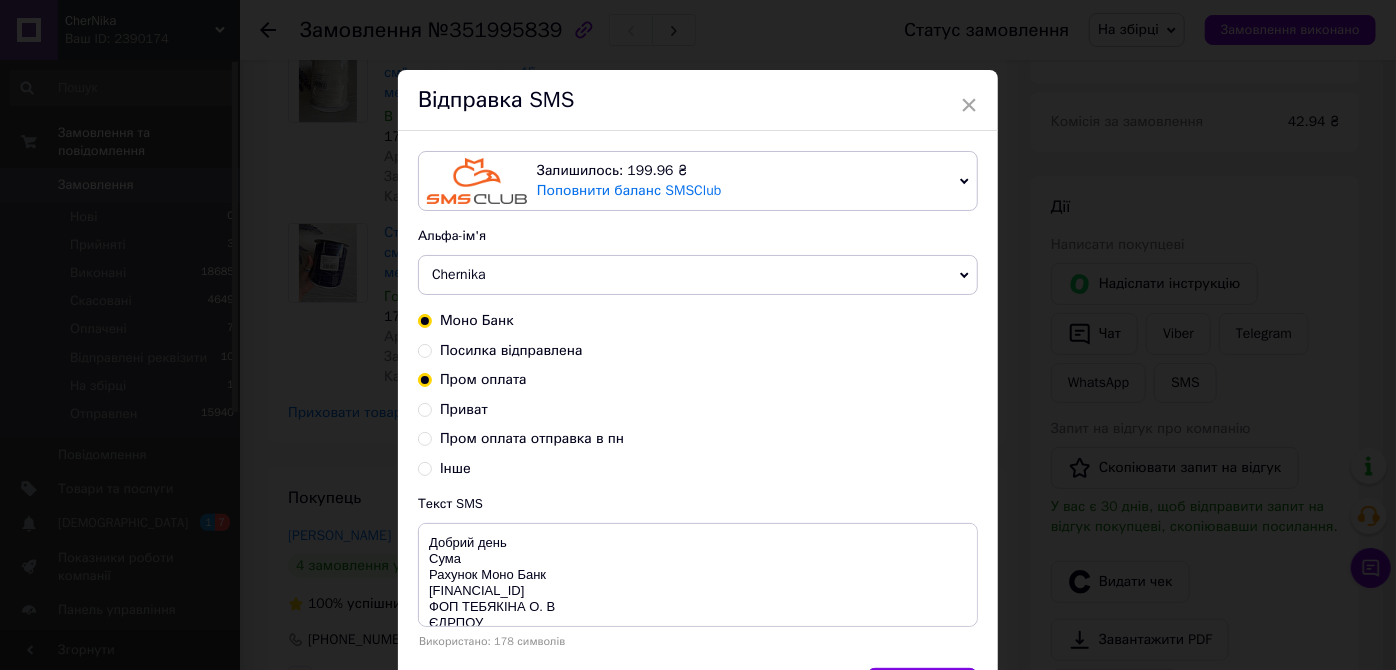 radio on "true" 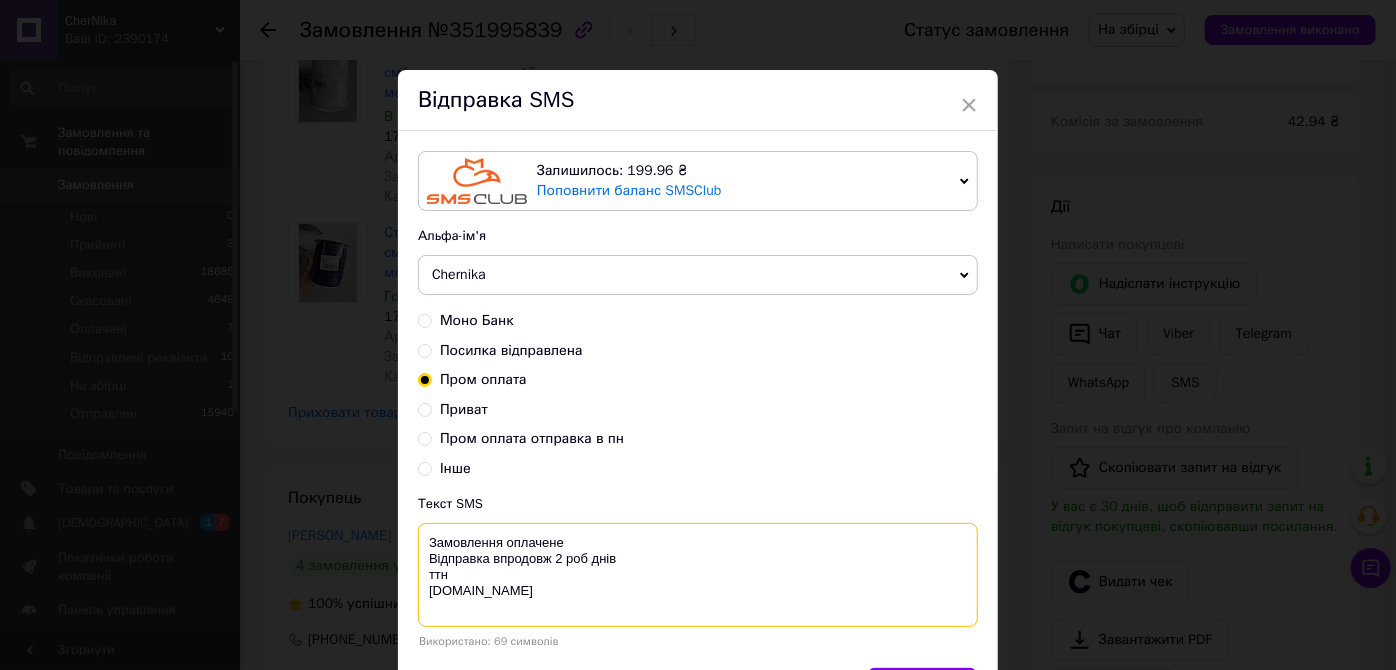 click on "Замовлення оплачене
Відправка впродовж 2 роб днів
ттн
[DOMAIN_NAME]" at bounding box center (698, 575) 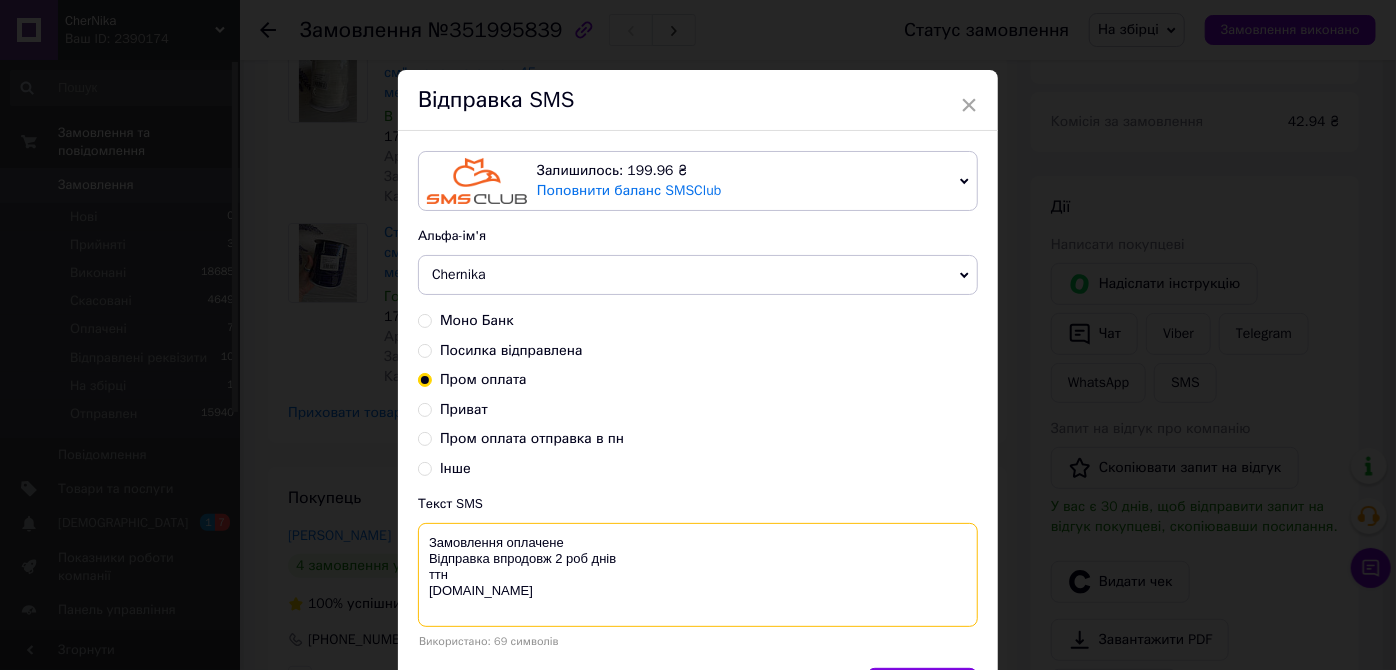 paste on "20451202727739" 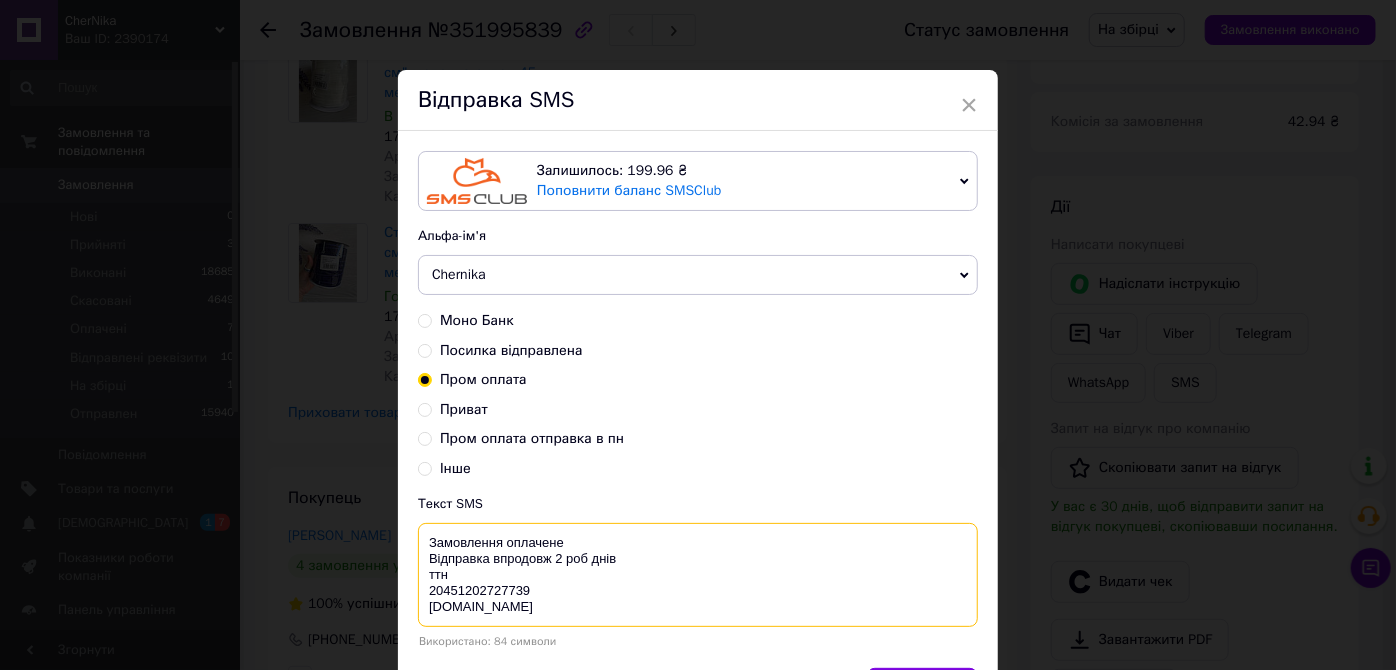 click on "Замовлення оплачене
Відправка впродовж 2 роб днів
ттн
20451202727739
chernika.in" at bounding box center [698, 575] 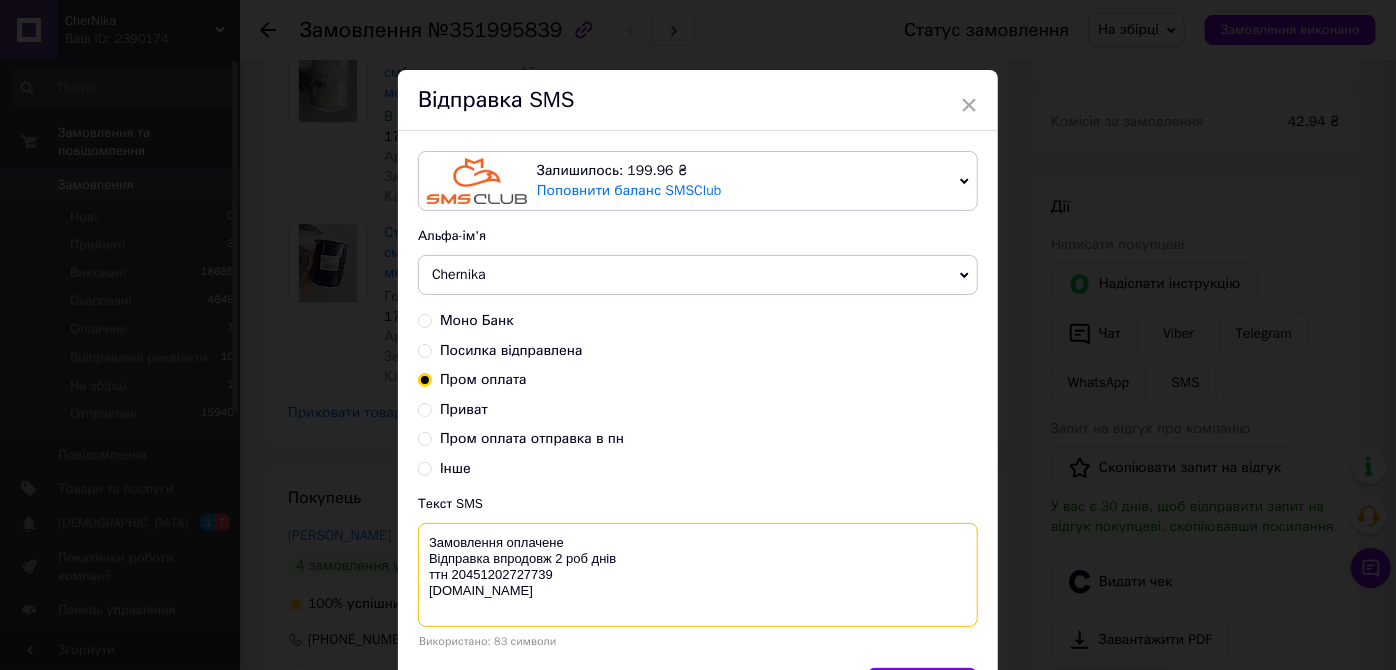 drag, startPoint x: 619, startPoint y: 550, endPoint x: 430, endPoint y: 558, distance: 189.16924 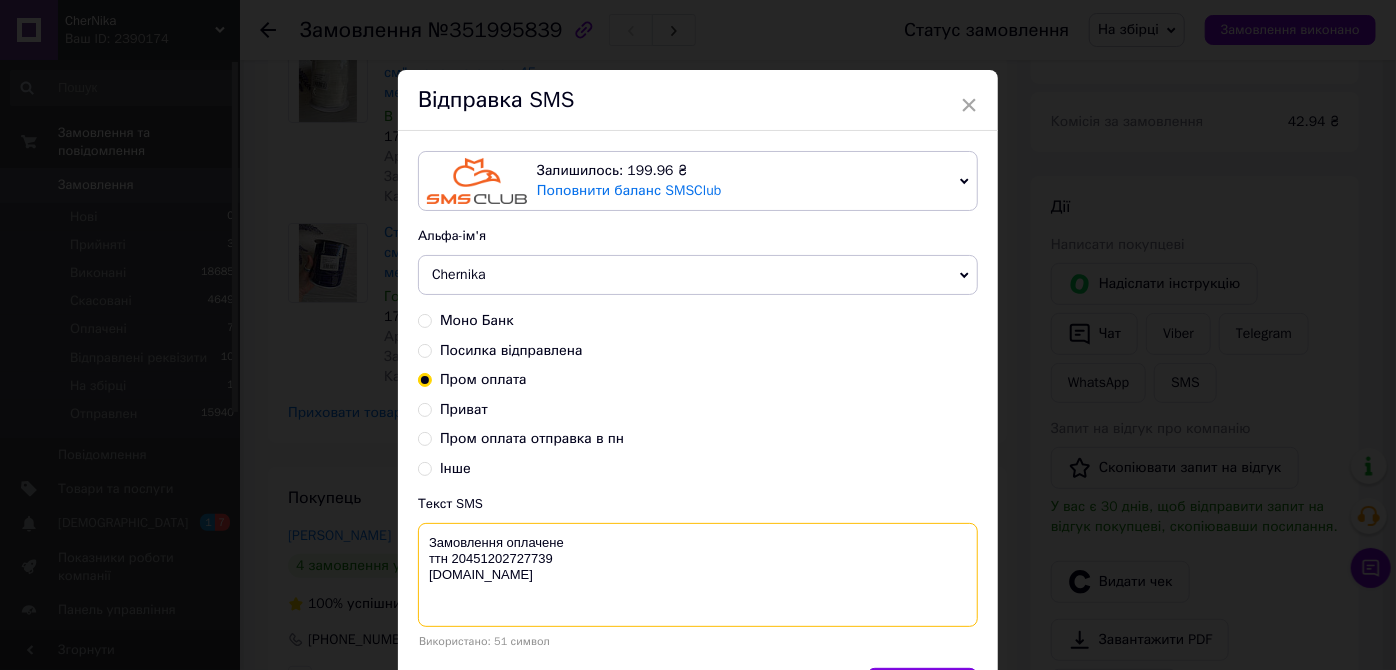 drag, startPoint x: 422, startPoint y: 539, endPoint x: 544, endPoint y: 602, distance: 137.30623 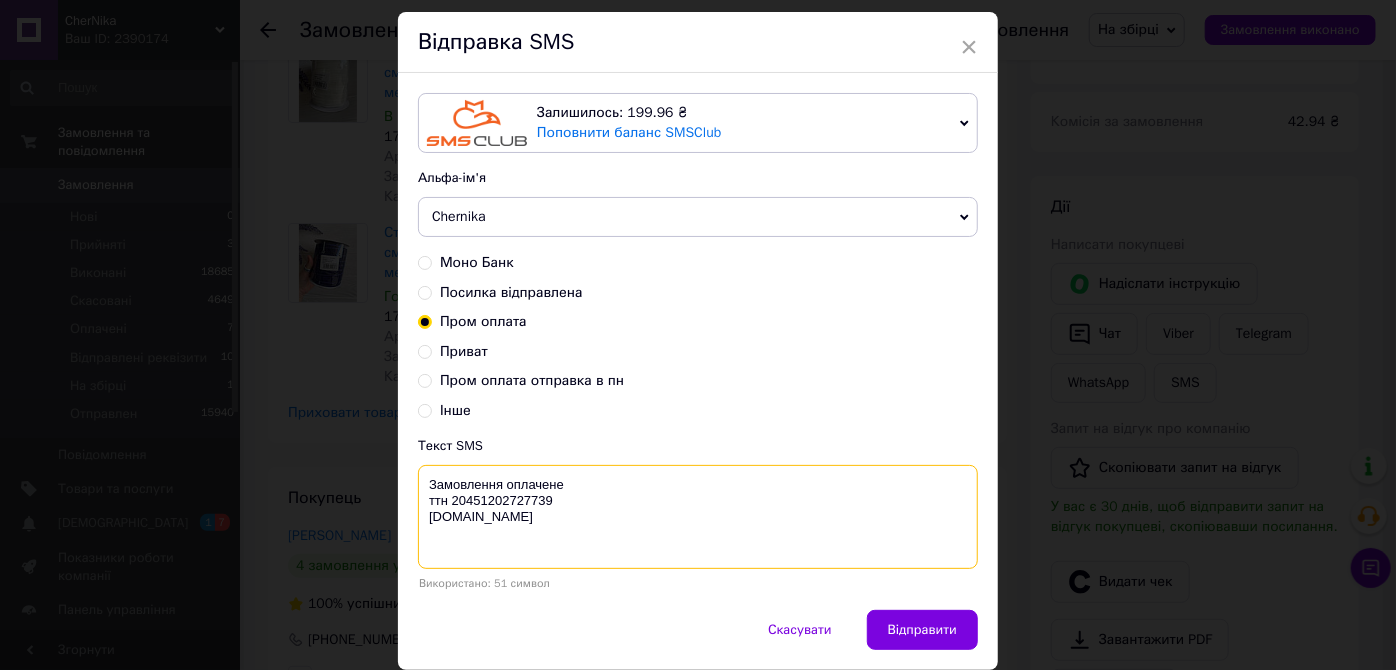 scroll, scrollTop: 122, scrollLeft: 0, axis: vertical 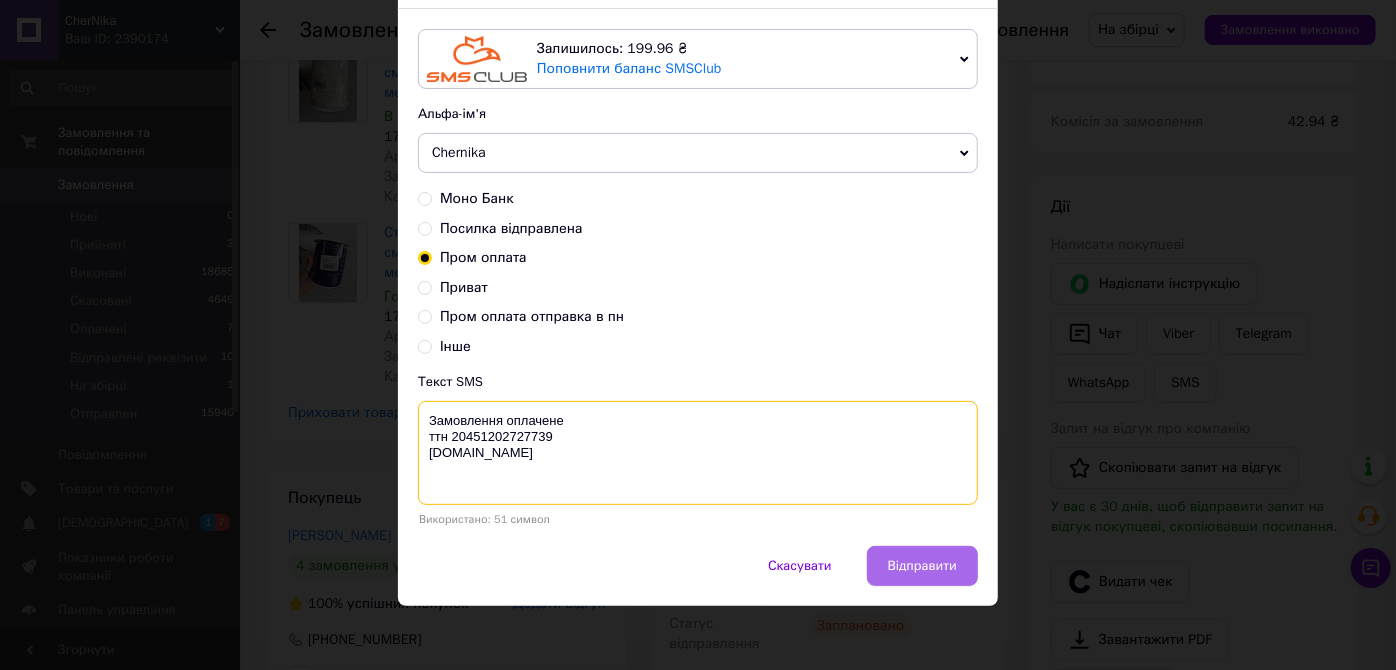 type on "Замовлення оплачене
ттн 20451202727739
[DOMAIN_NAME]" 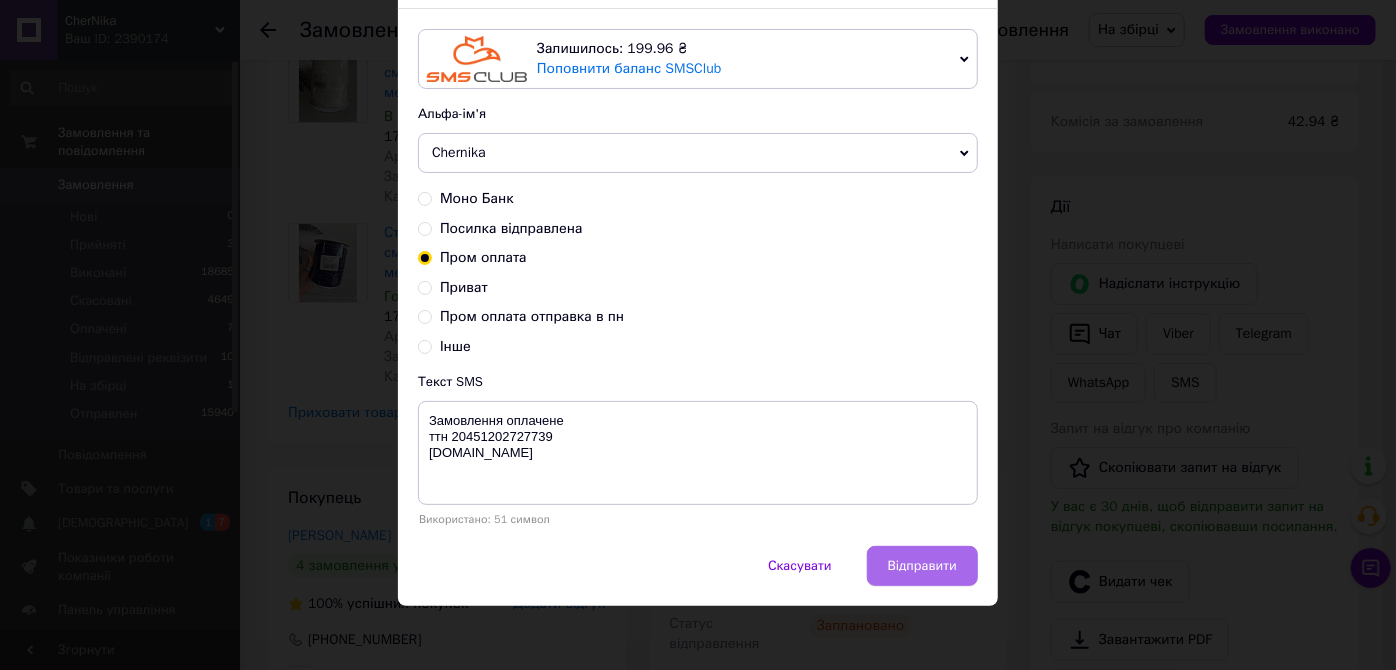 click on "Відправити" at bounding box center [922, 566] 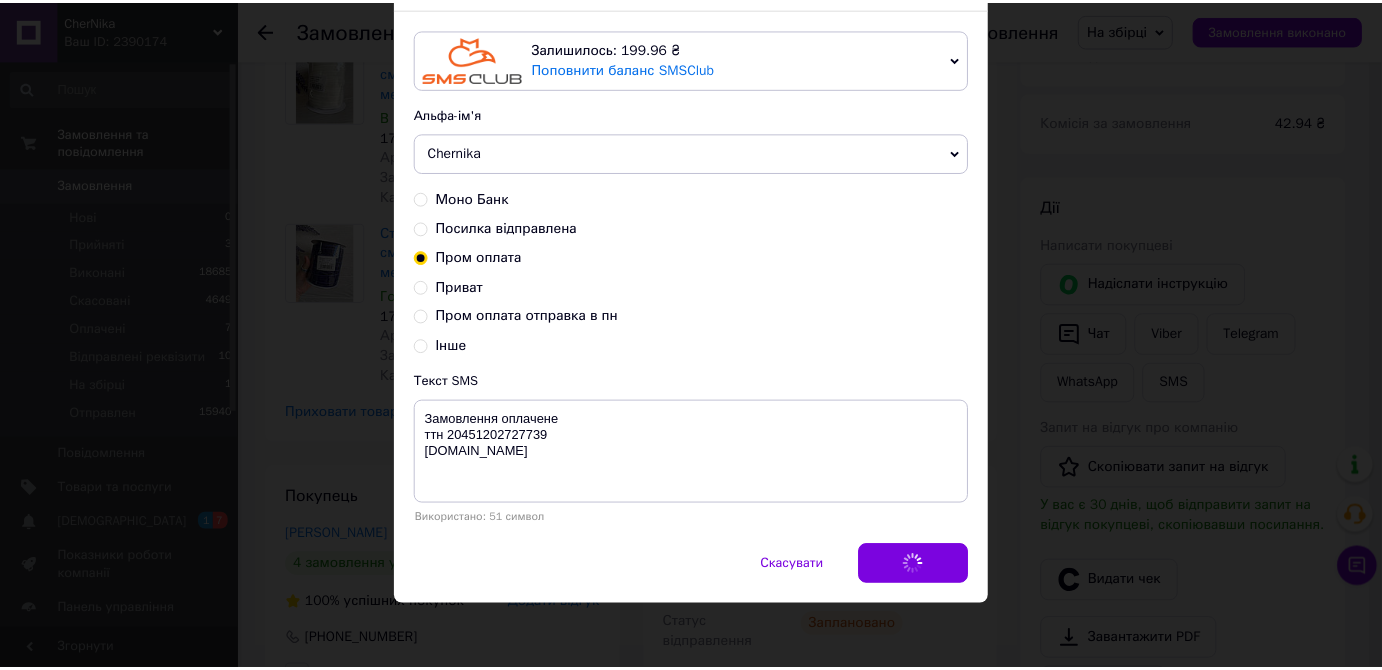 scroll, scrollTop: 0, scrollLeft: 0, axis: both 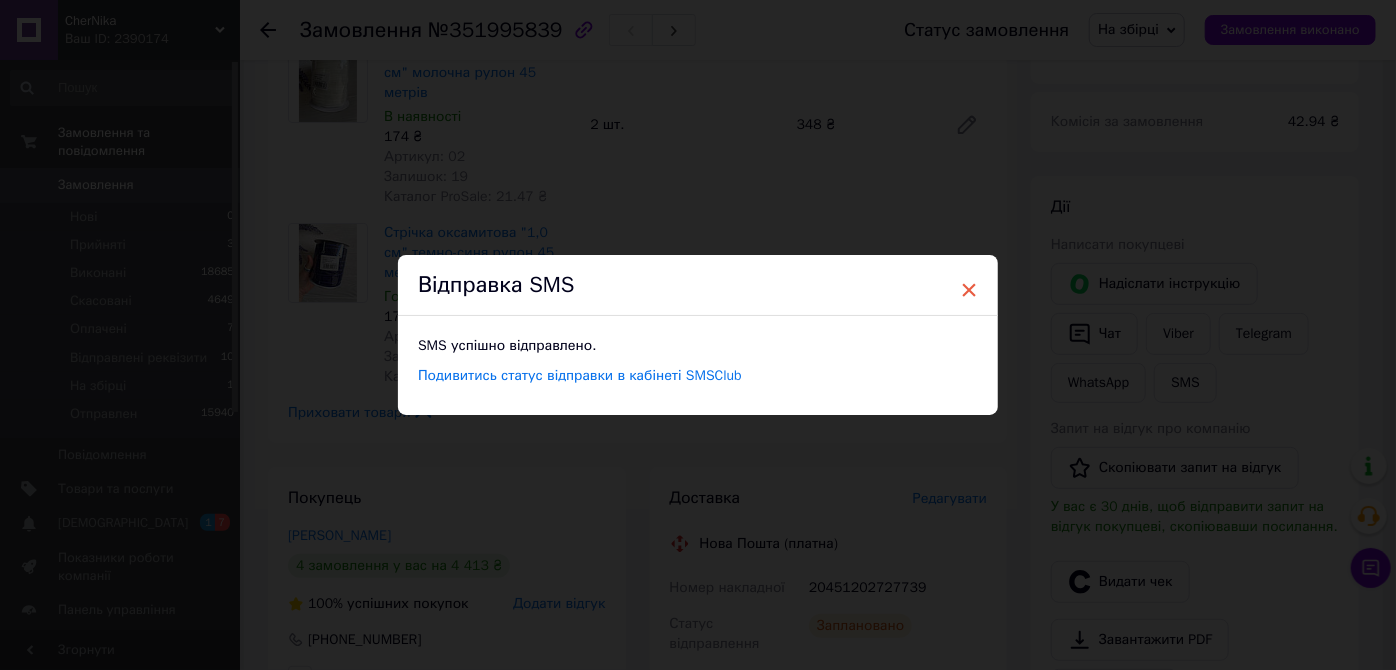click on "×" at bounding box center [969, 290] 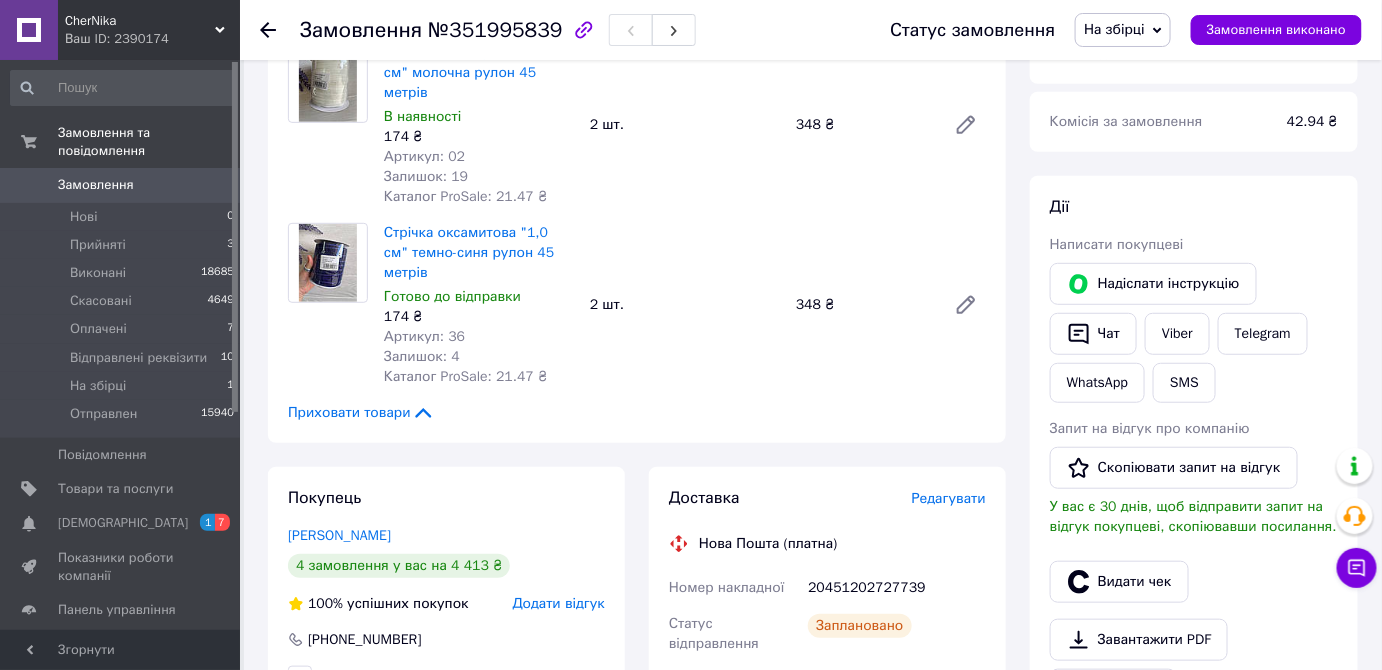 scroll, scrollTop: 160, scrollLeft: 0, axis: vertical 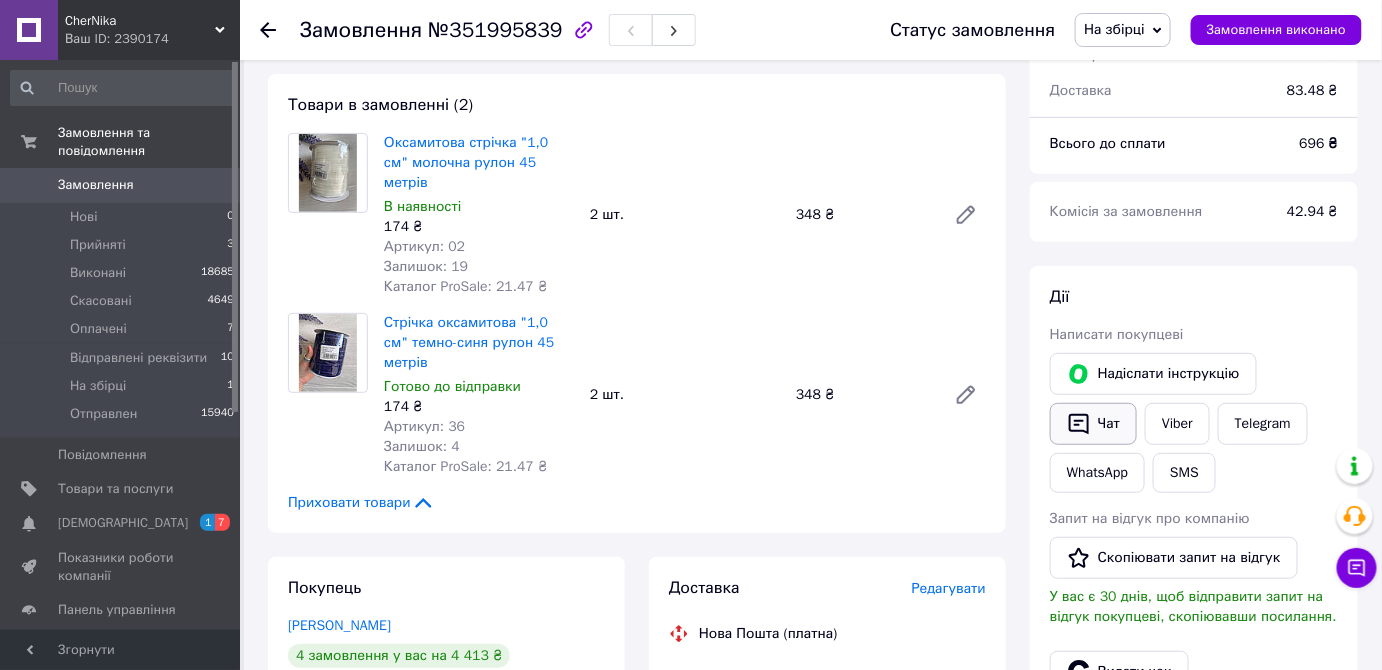 click on "Чат" at bounding box center (1093, 424) 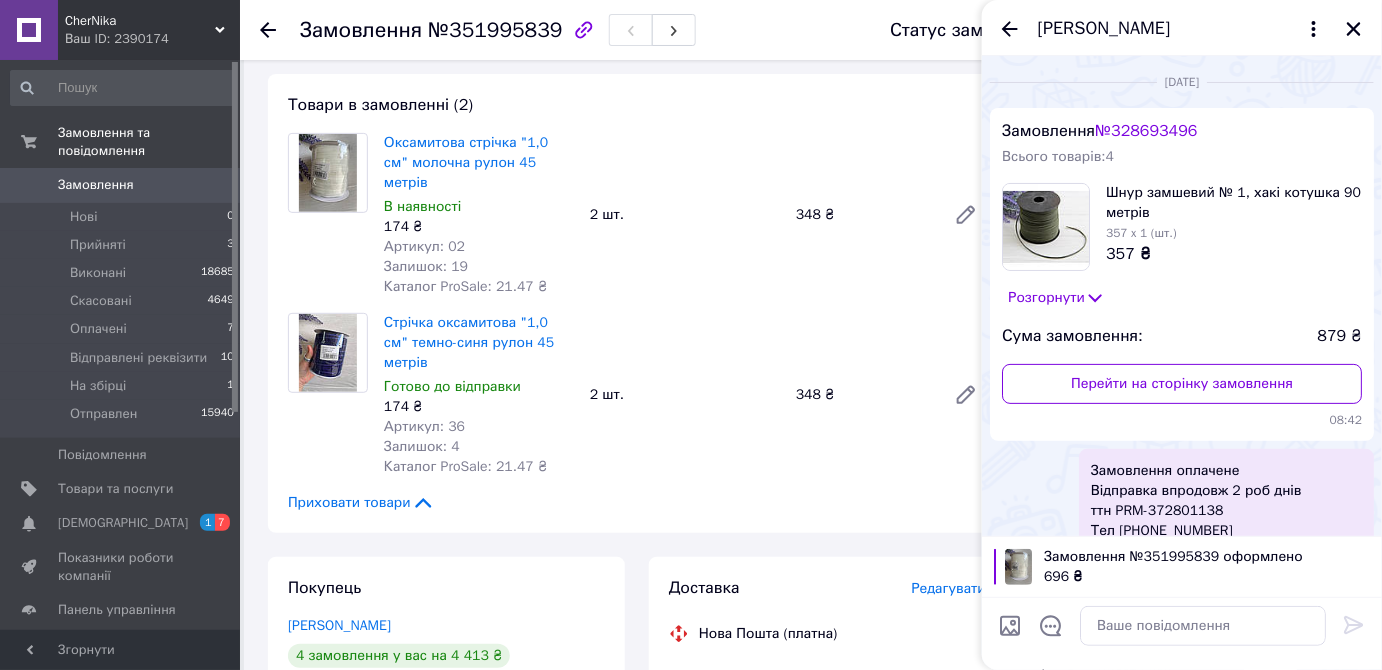 scroll, scrollTop: 279, scrollLeft: 0, axis: vertical 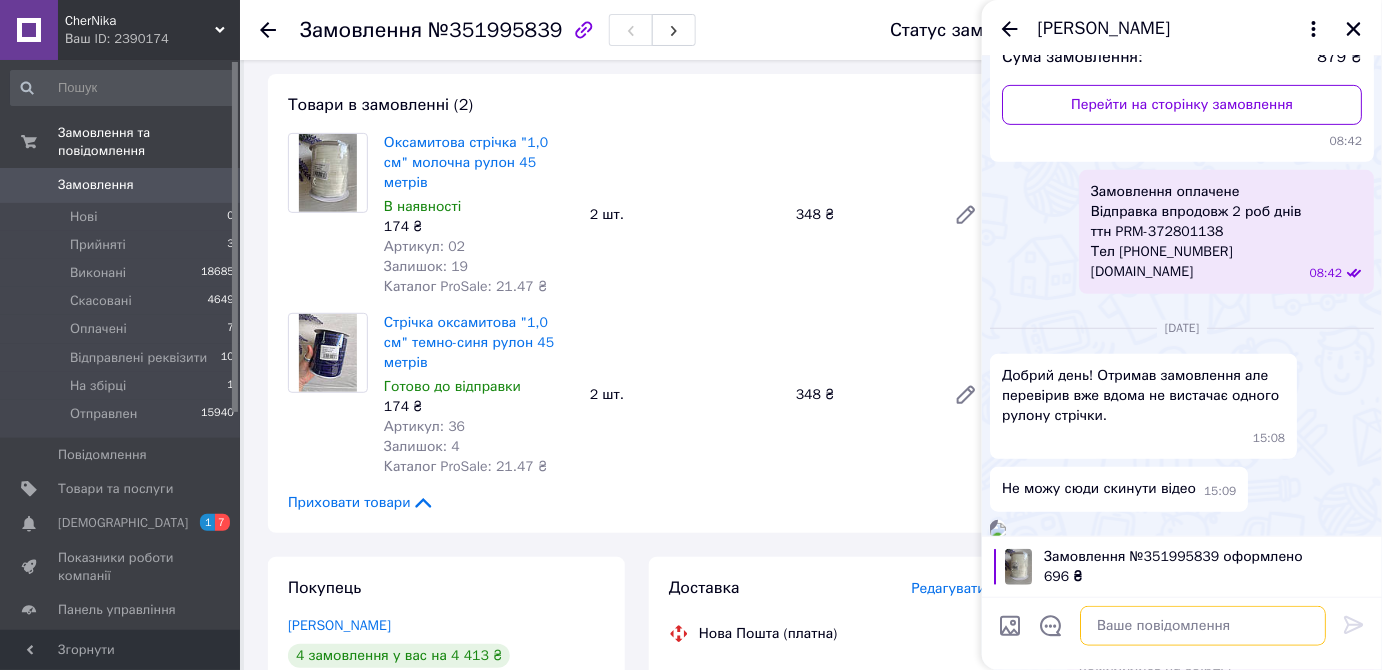 paste on "Замовлення оплачене
ттн 20451202727739
[DOMAIN_NAME]" 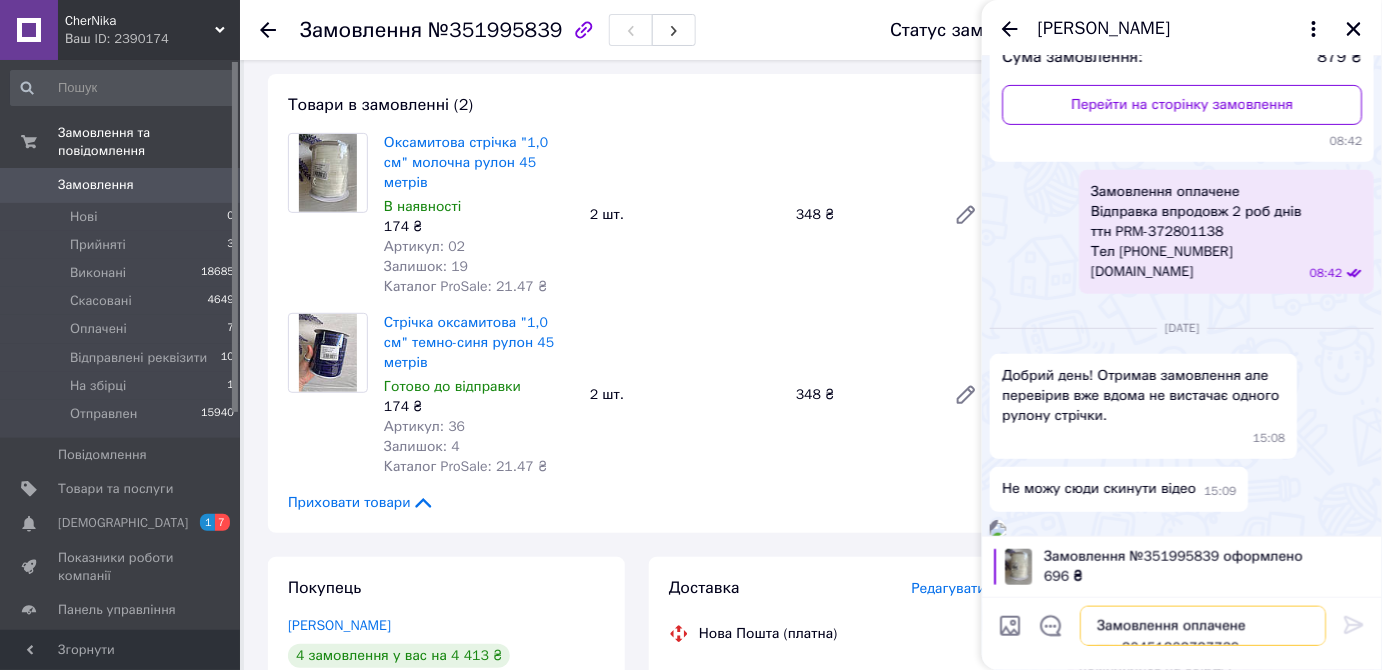 scroll, scrollTop: 14, scrollLeft: 0, axis: vertical 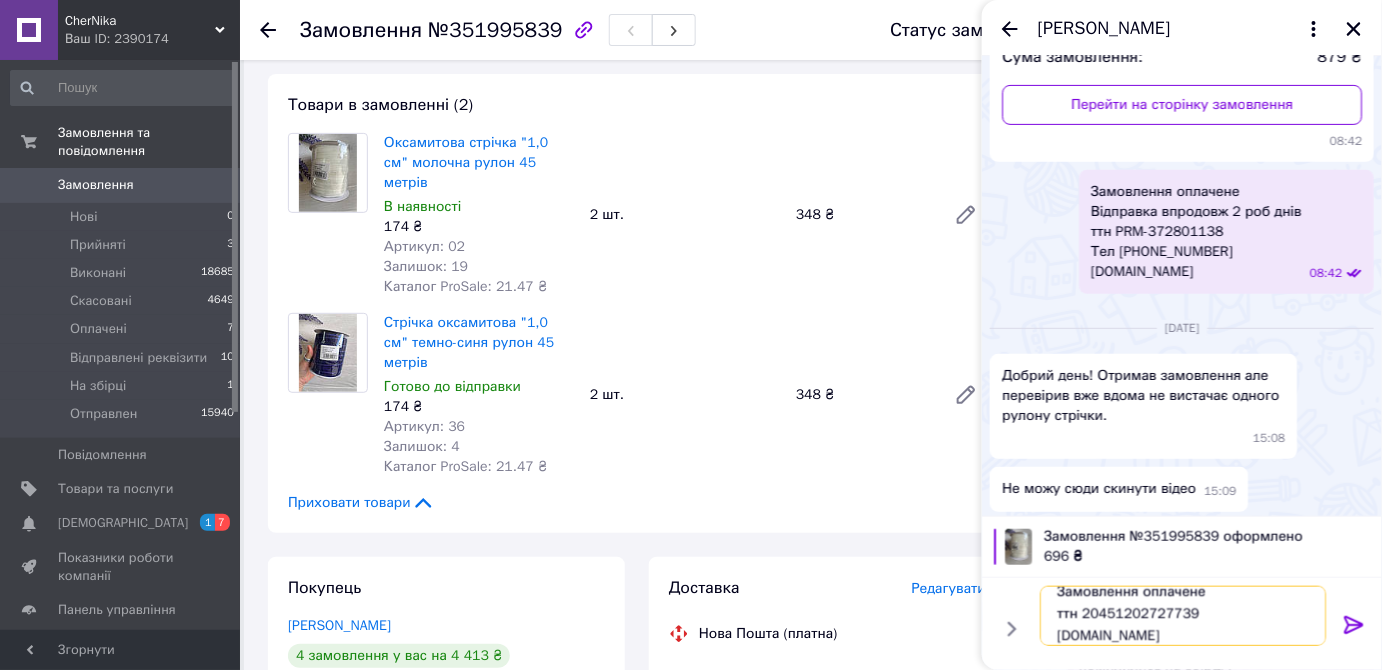 type 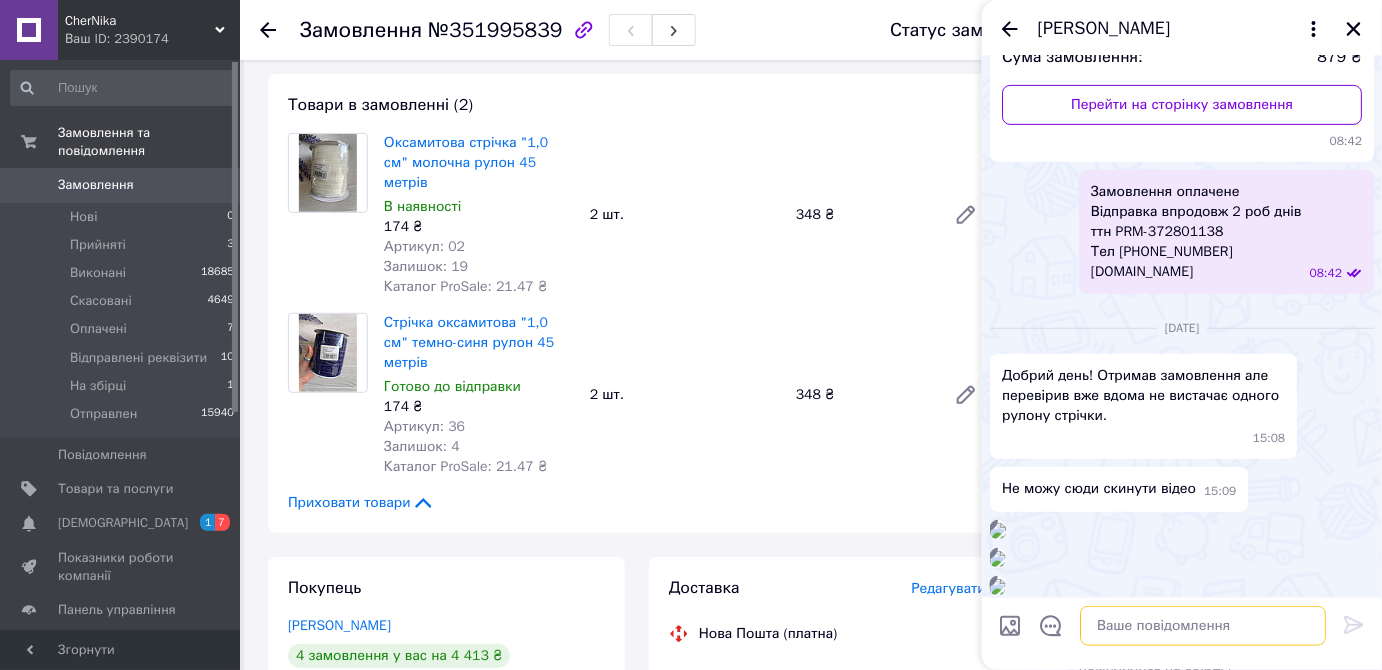 scroll, scrollTop: 0, scrollLeft: 0, axis: both 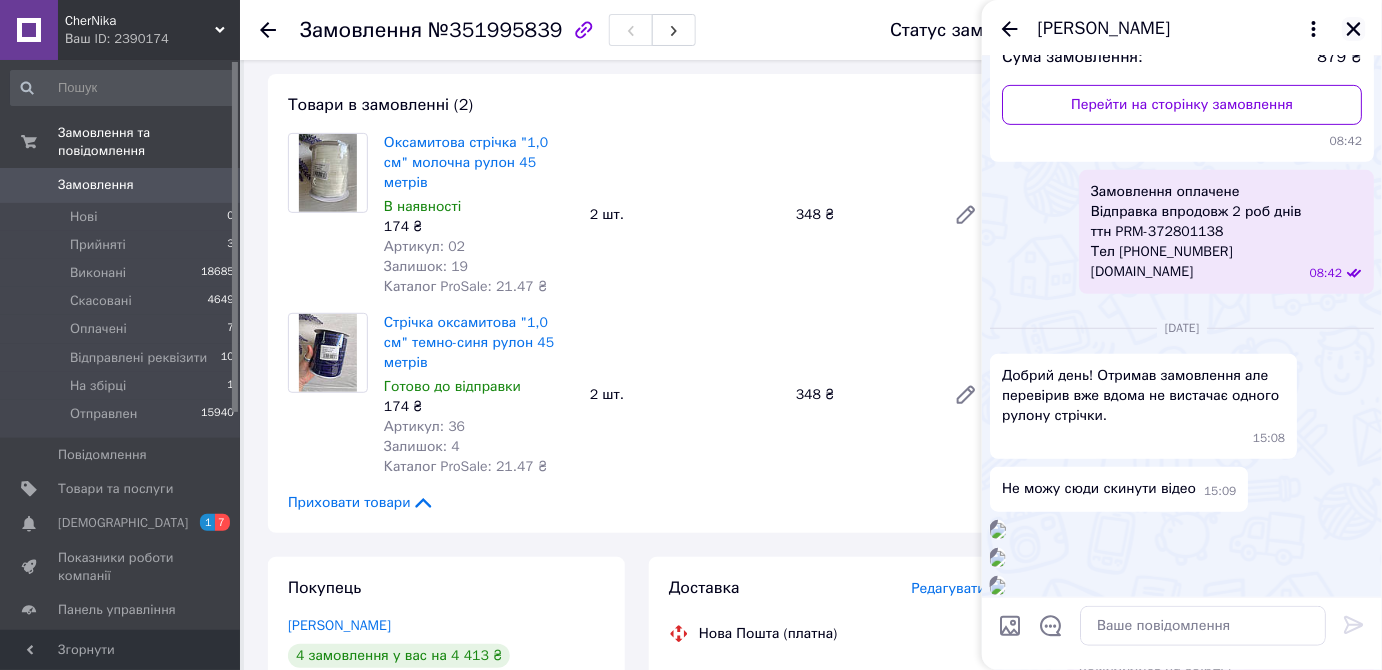 click at bounding box center [1354, 29] 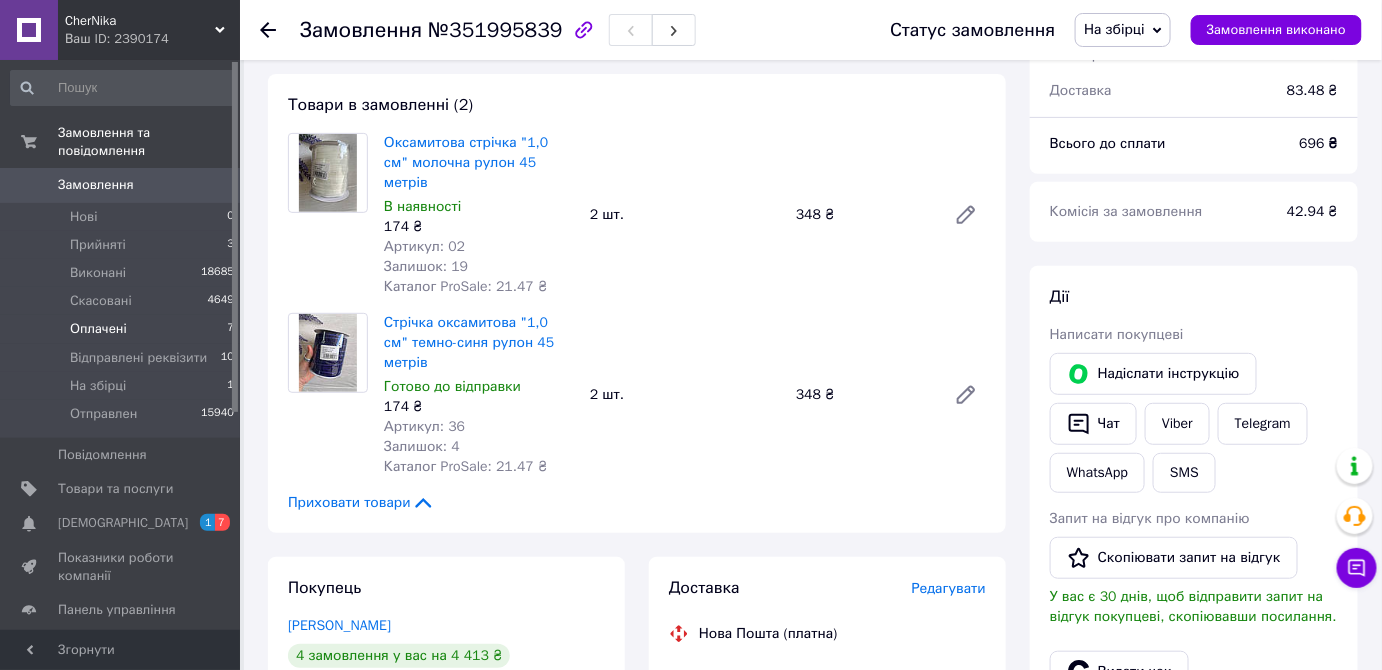 click on "Оплачені" at bounding box center [98, 329] 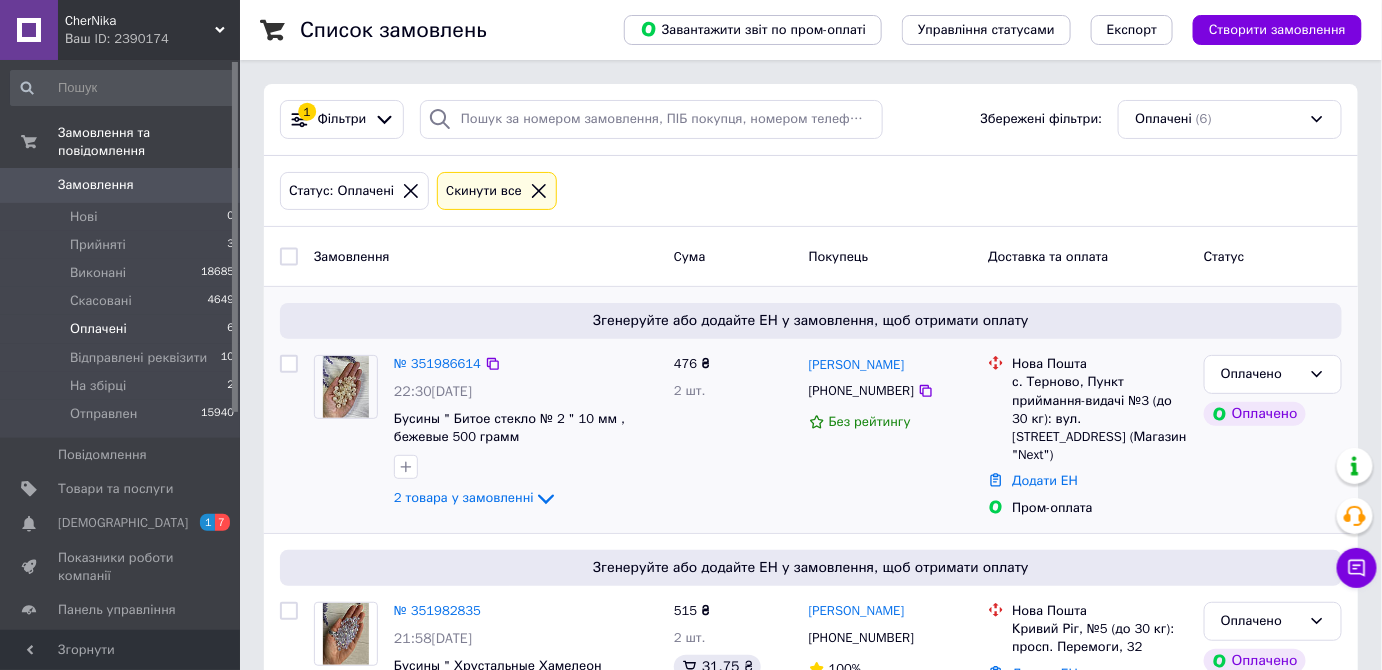 click at bounding box center (346, 387) 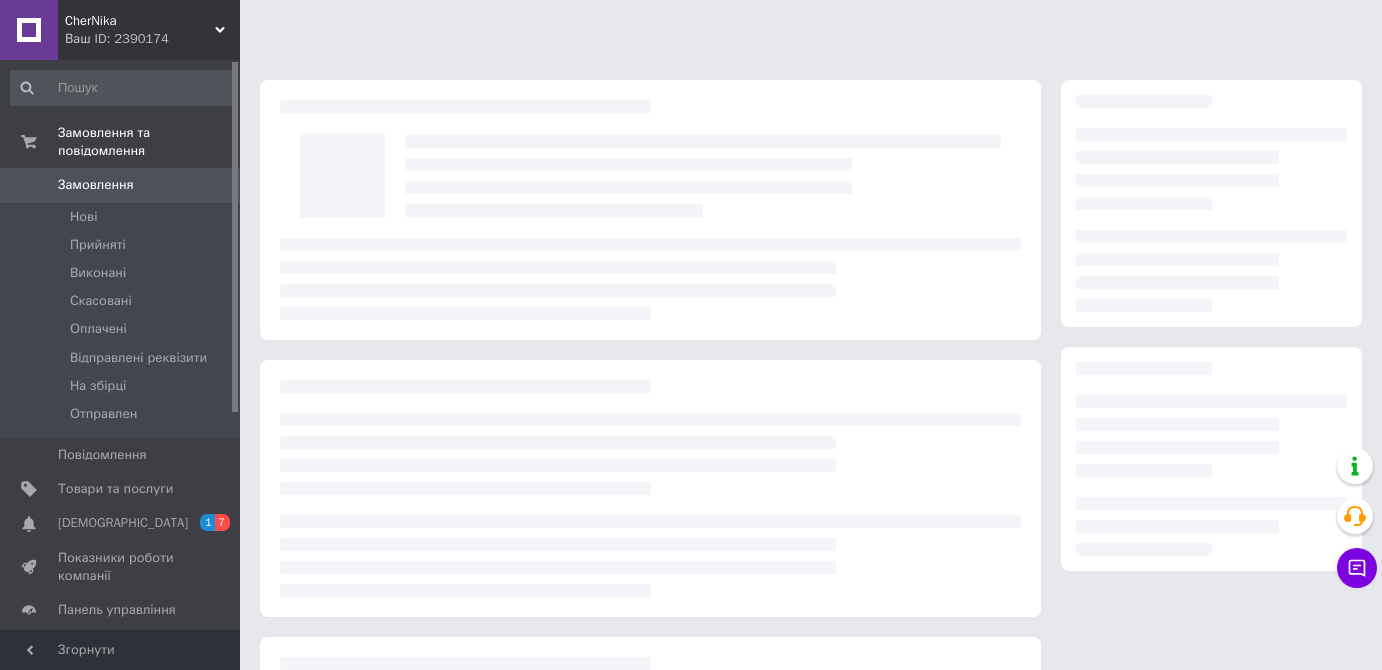 scroll, scrollTop: 0, scrollLeft: 0, axis: both 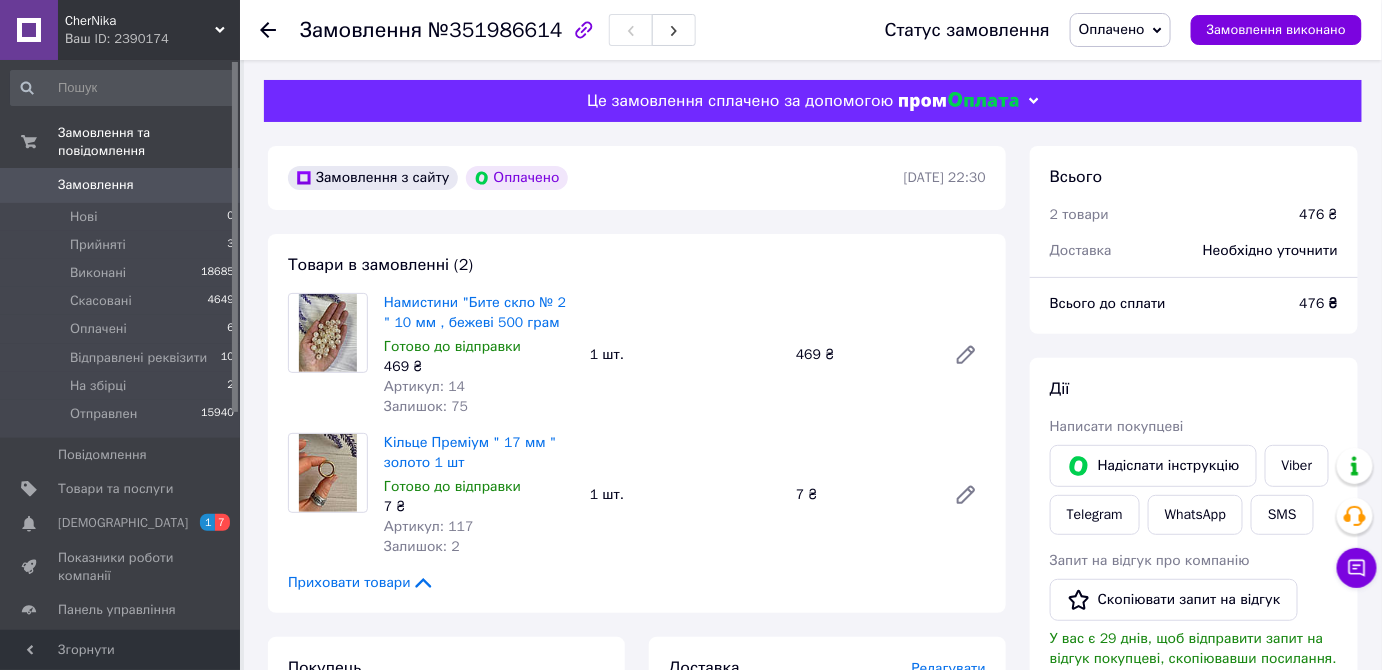 click on "Оплачено" at bounding box center [1112, 29] 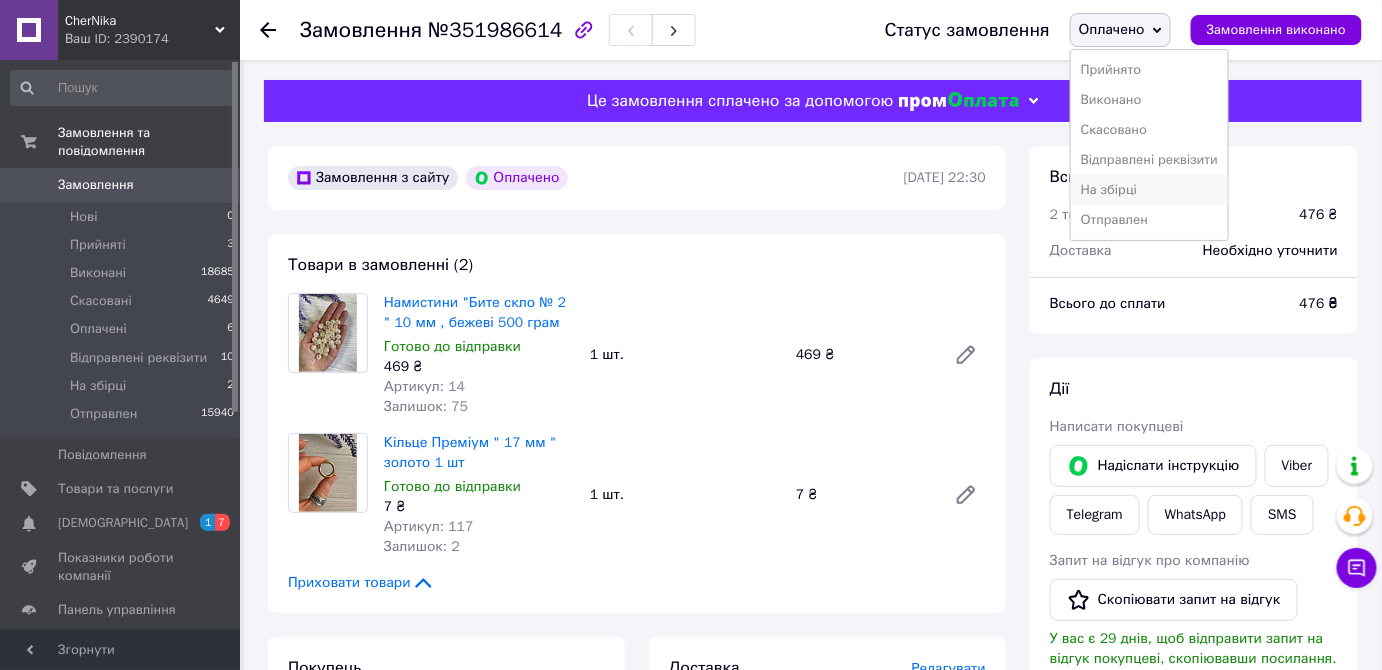 click on "На збірці" at bounding box center (1149, 190) 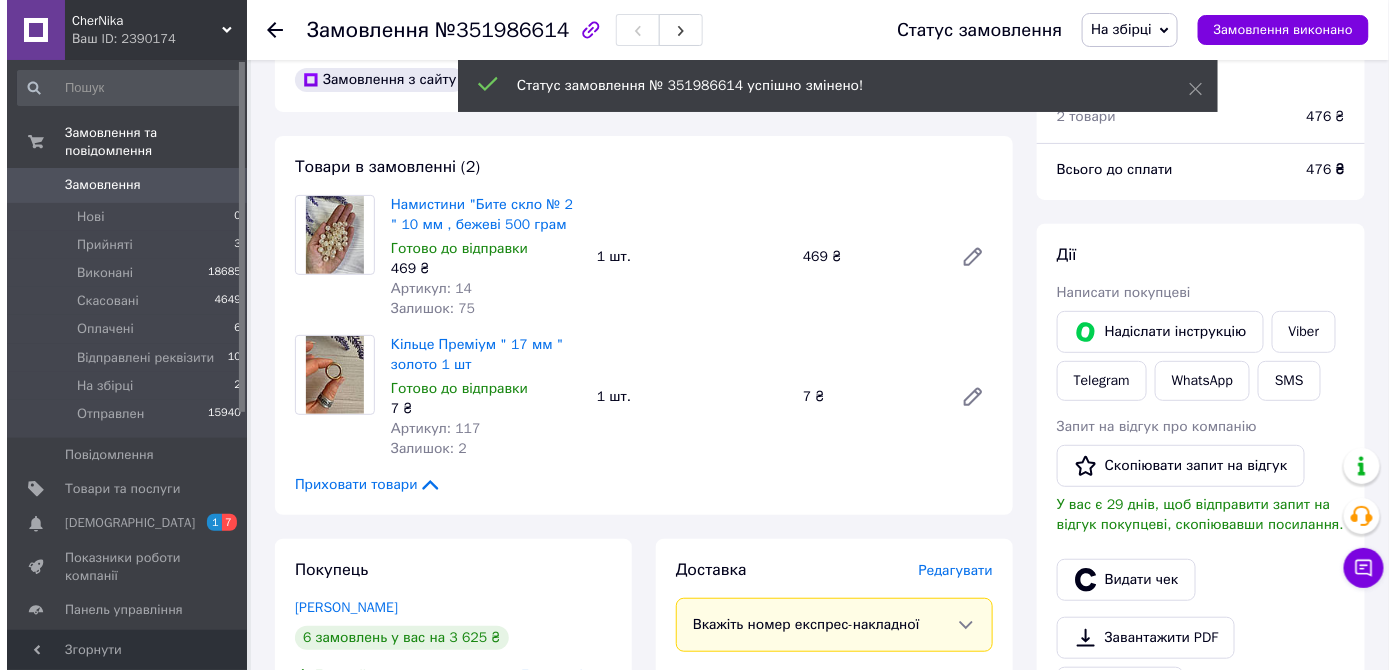 scroll, scrollTop: 454, scrollLeft: 0, axis: vertical 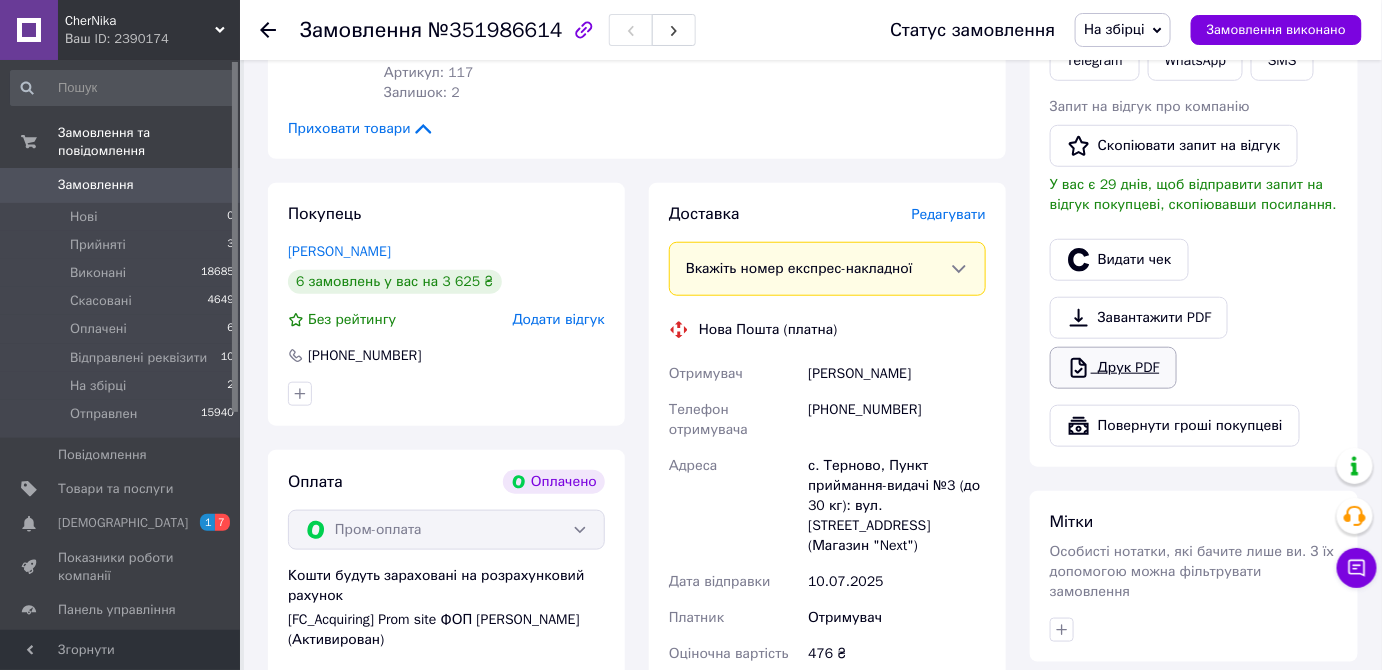 click on "Друк PDF" at bounding box center [1113, 368] 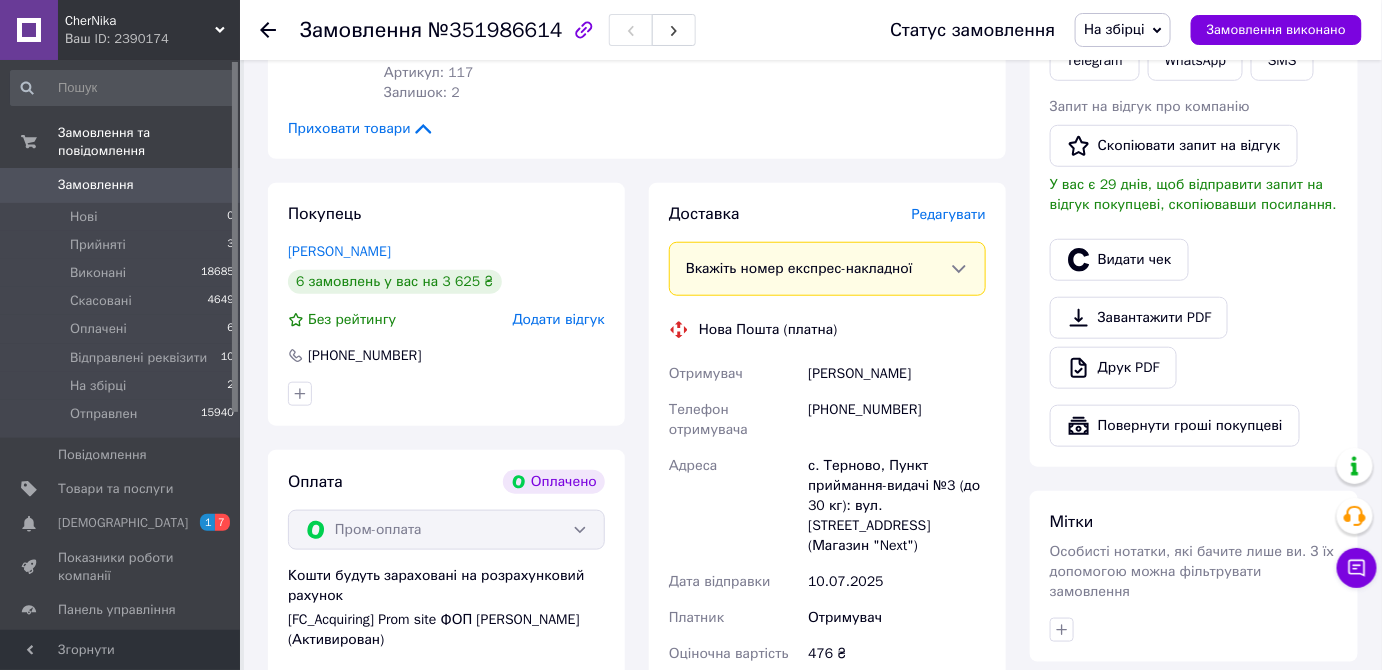 click on "Редагувати" at bounding box center [949, 214] 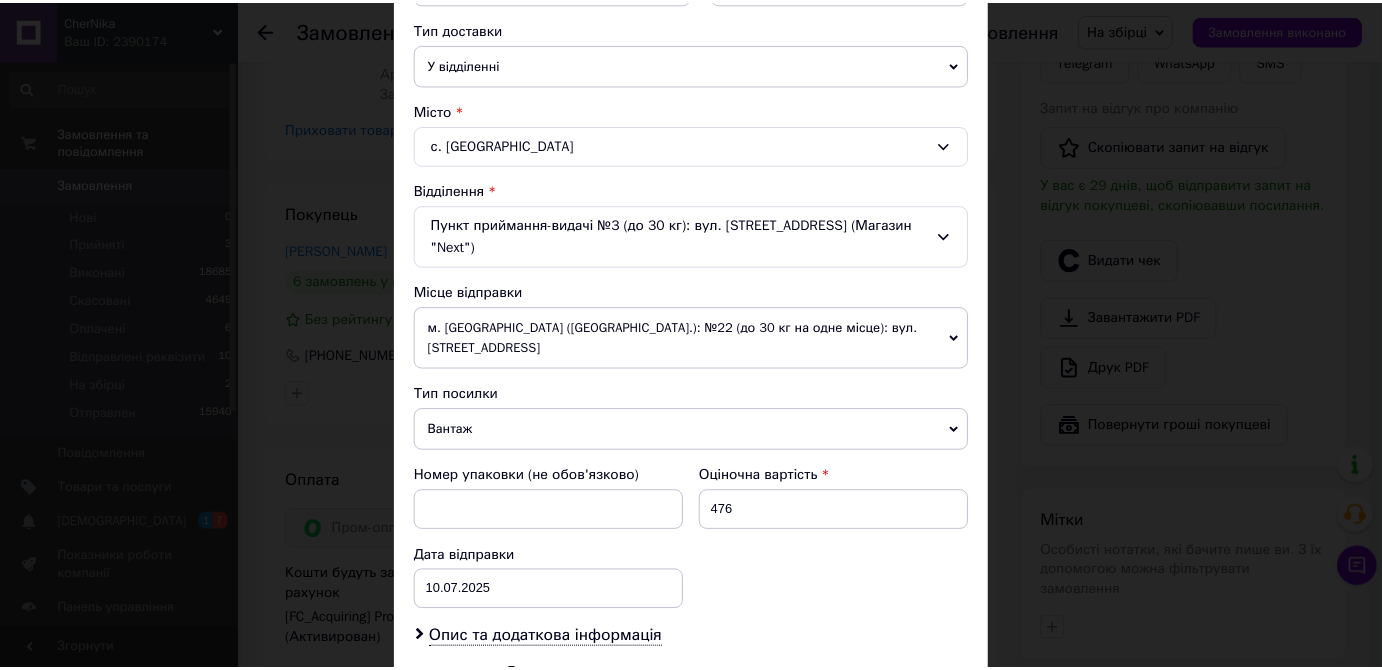scroll, scrollTop: 636, scrollLeft: 0, axis: vertical 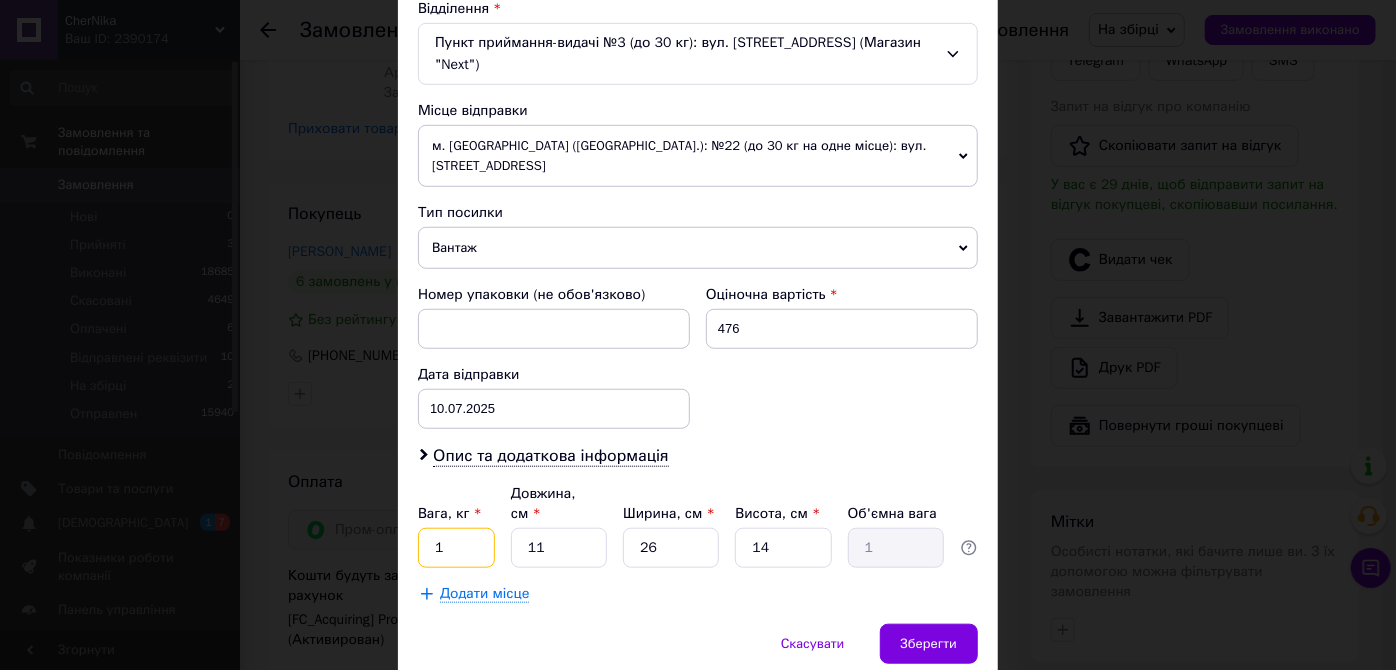 click on "1" at bounding box center (456, 548) 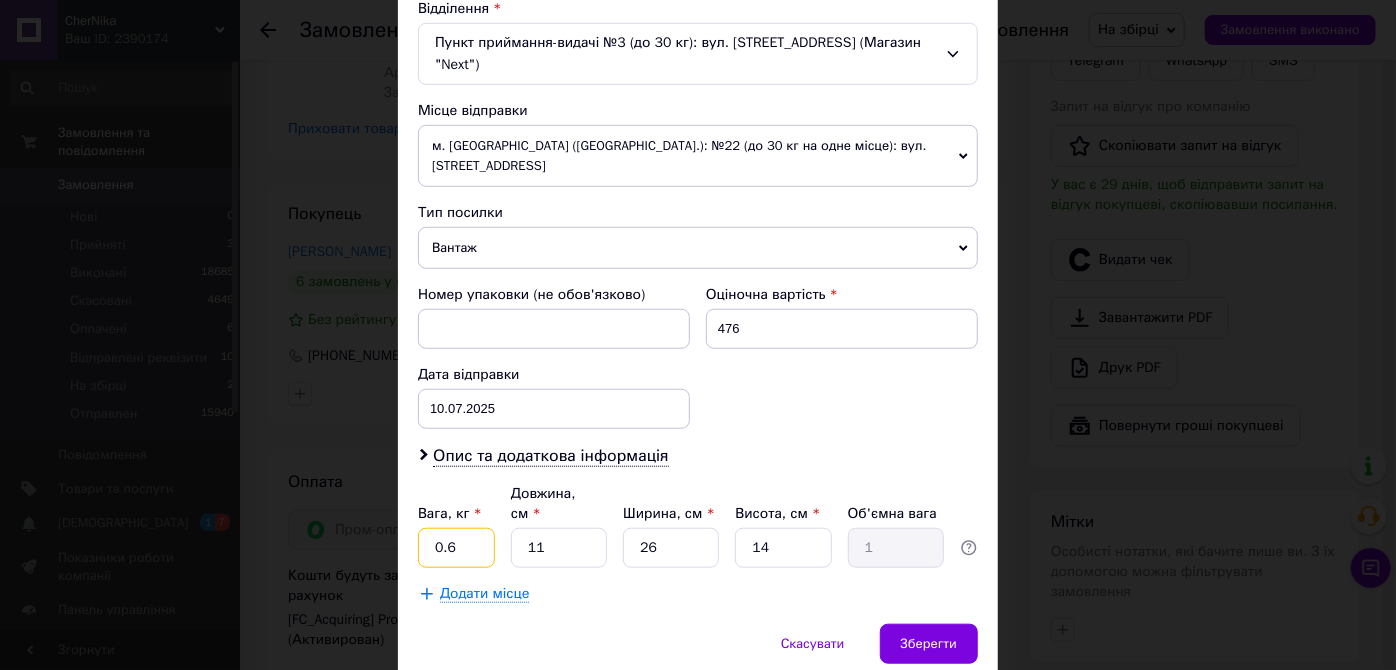 type on "0.6" 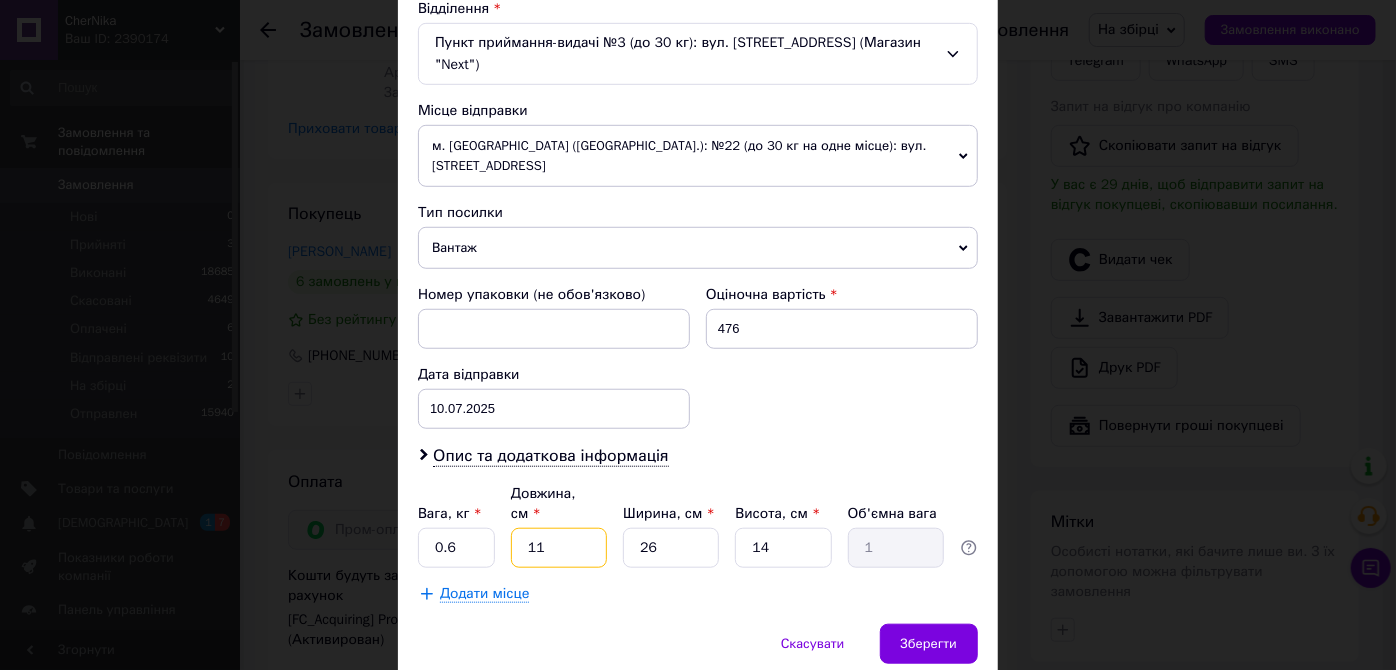type on "2" 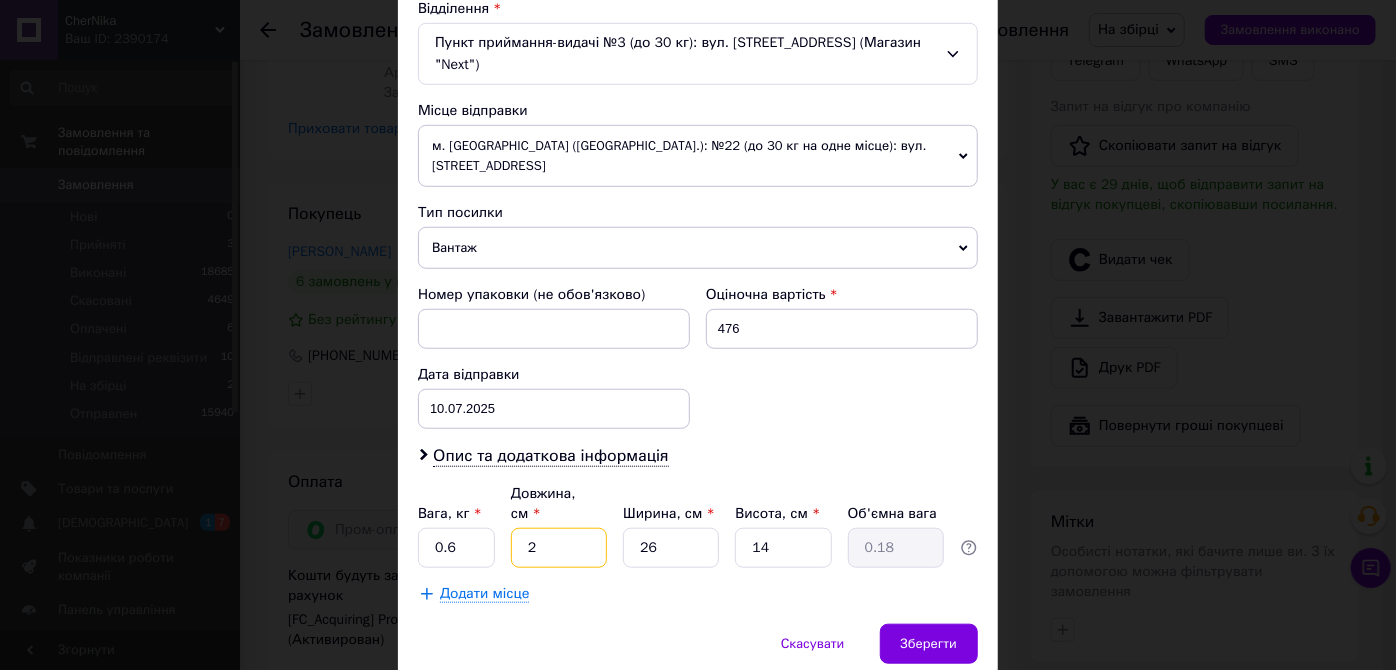 type on "21" 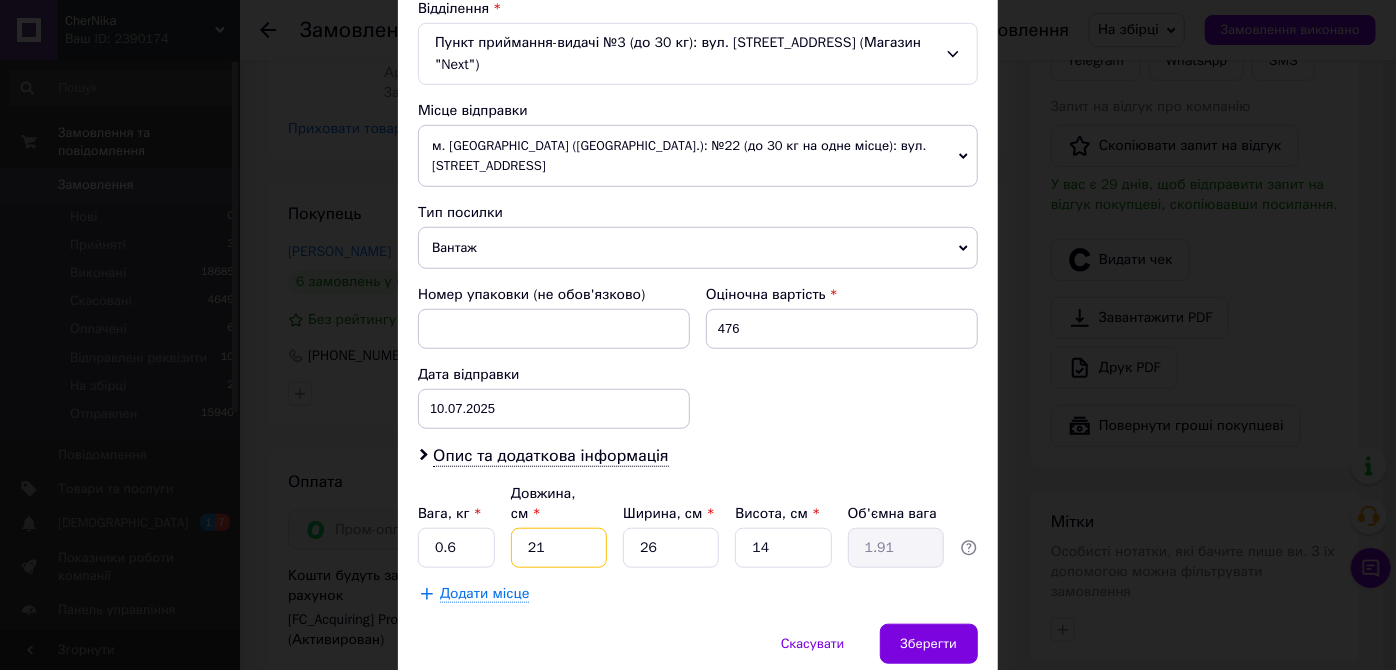 type on "21" 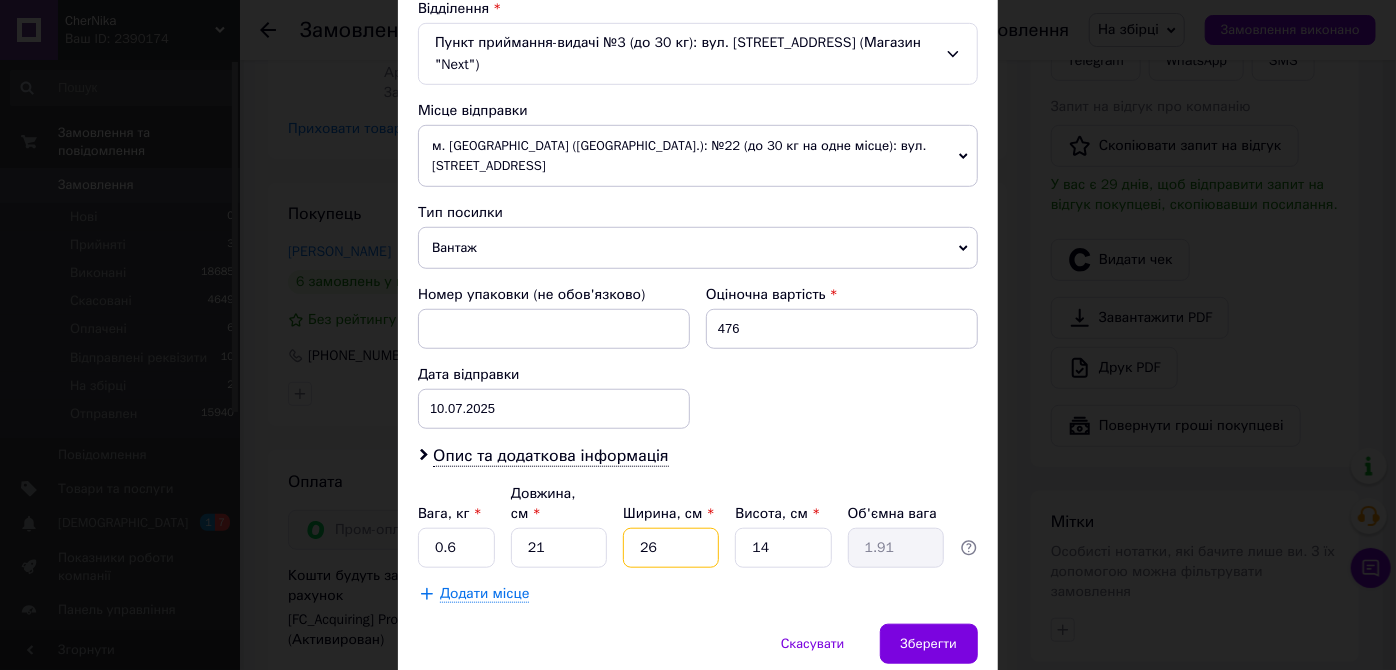 type on "2" 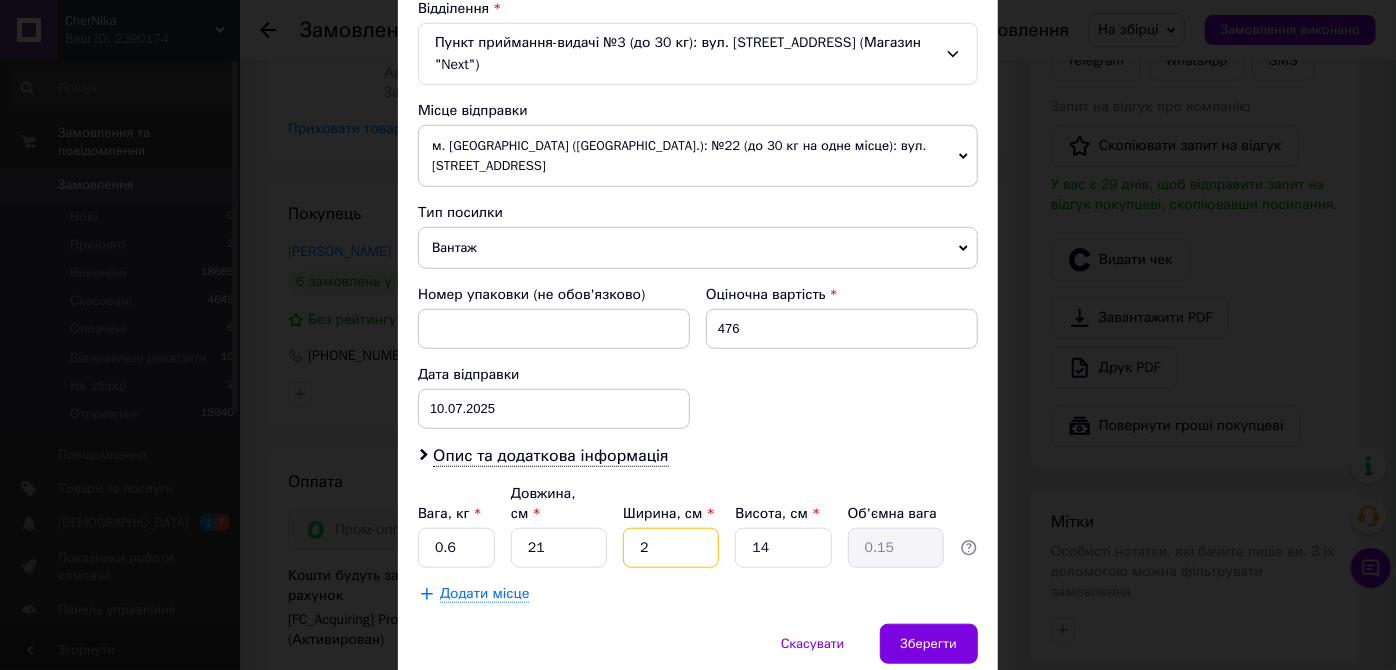 type on "21" 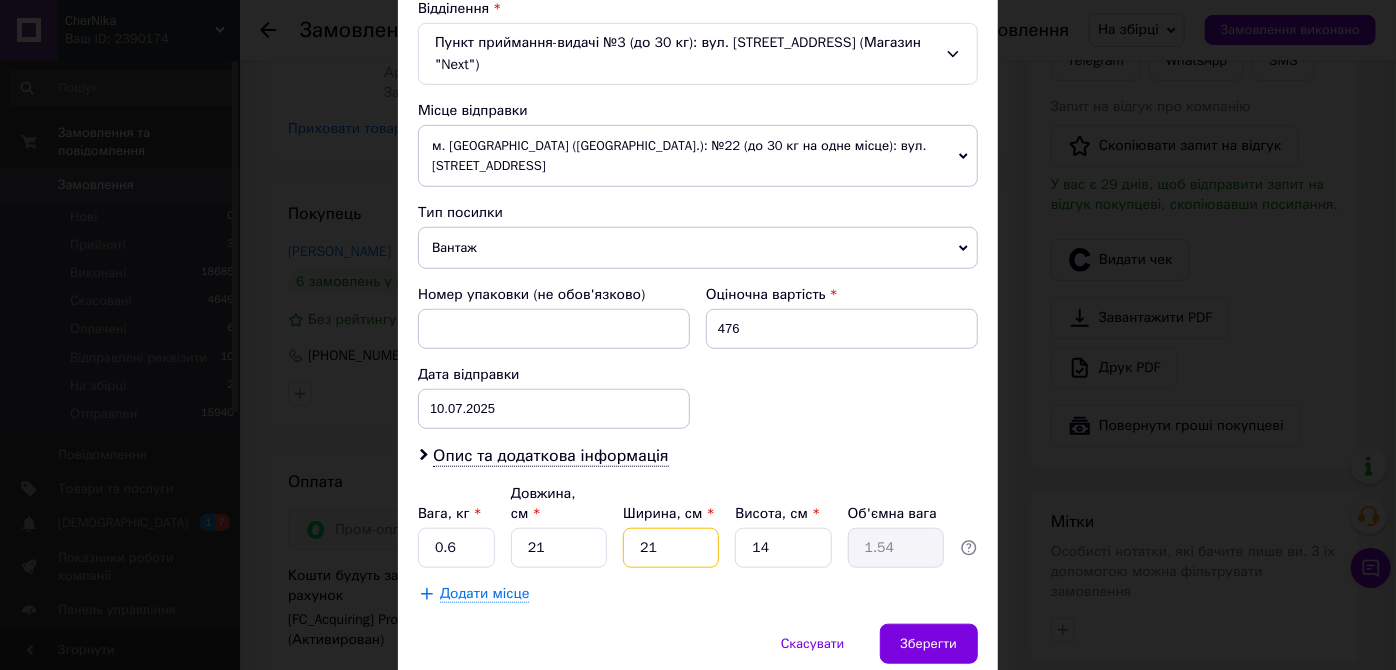 type on "21" 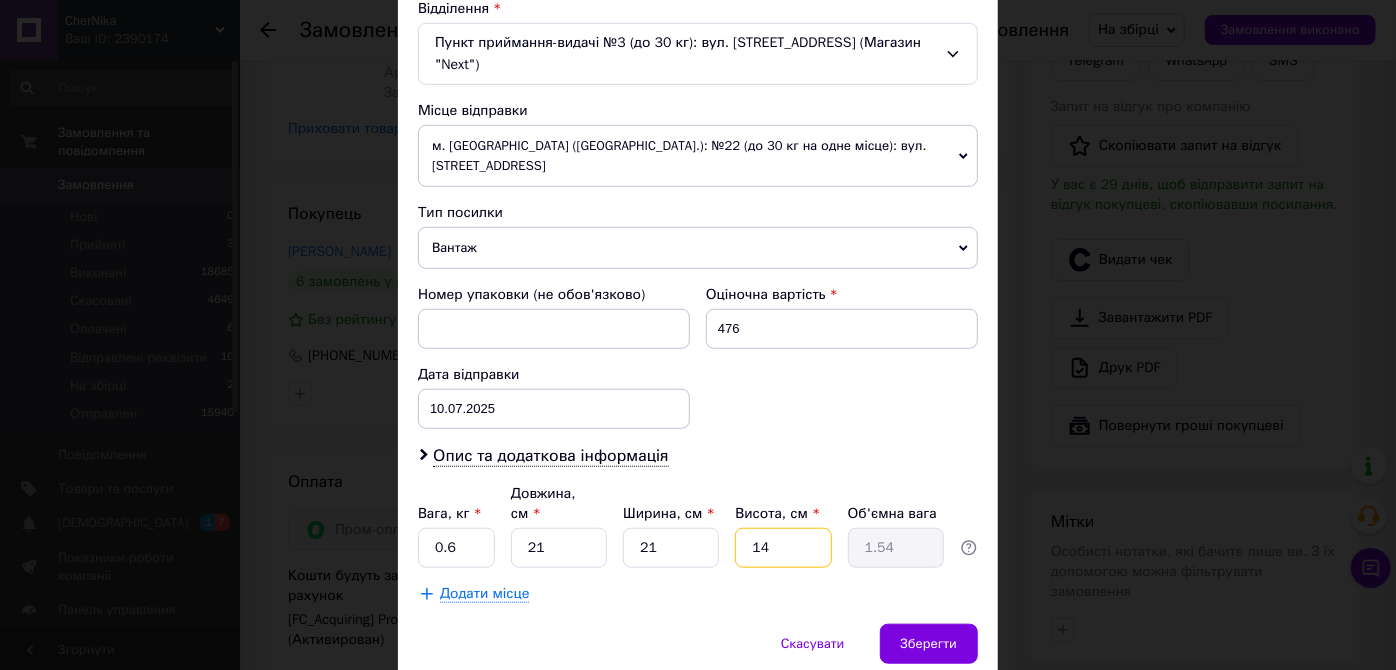 type on "6" 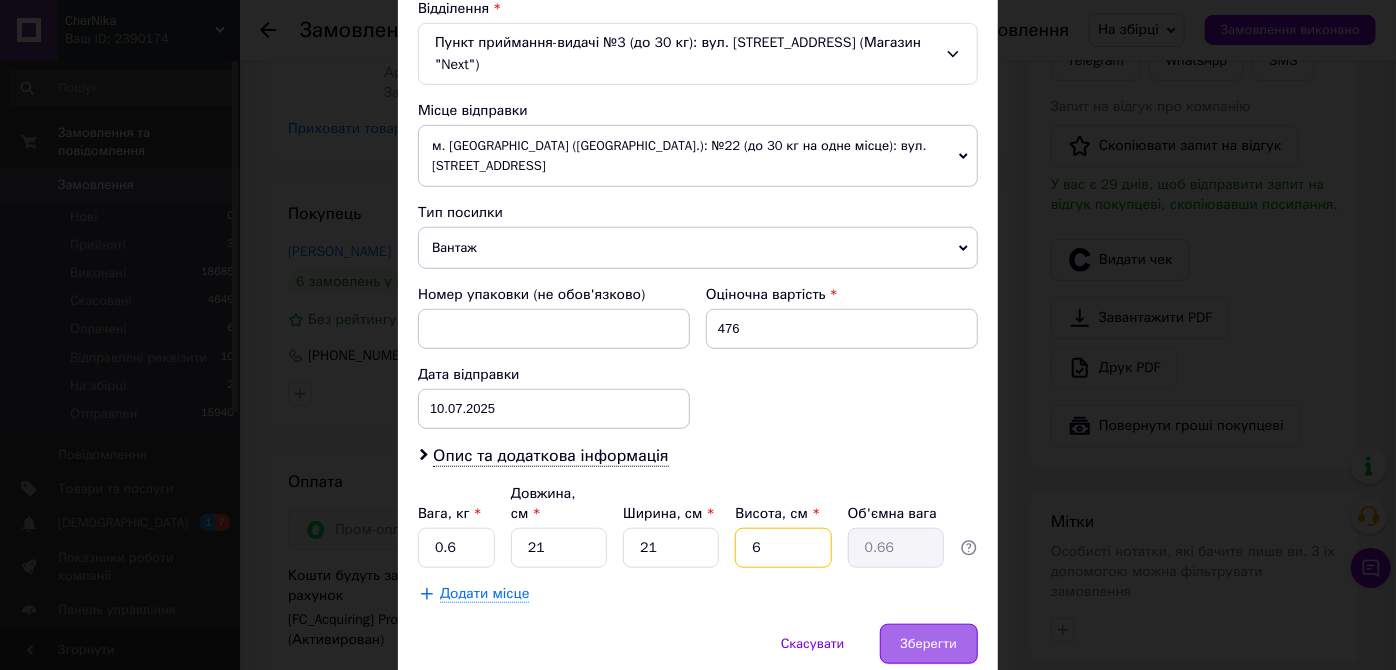 type on "6" 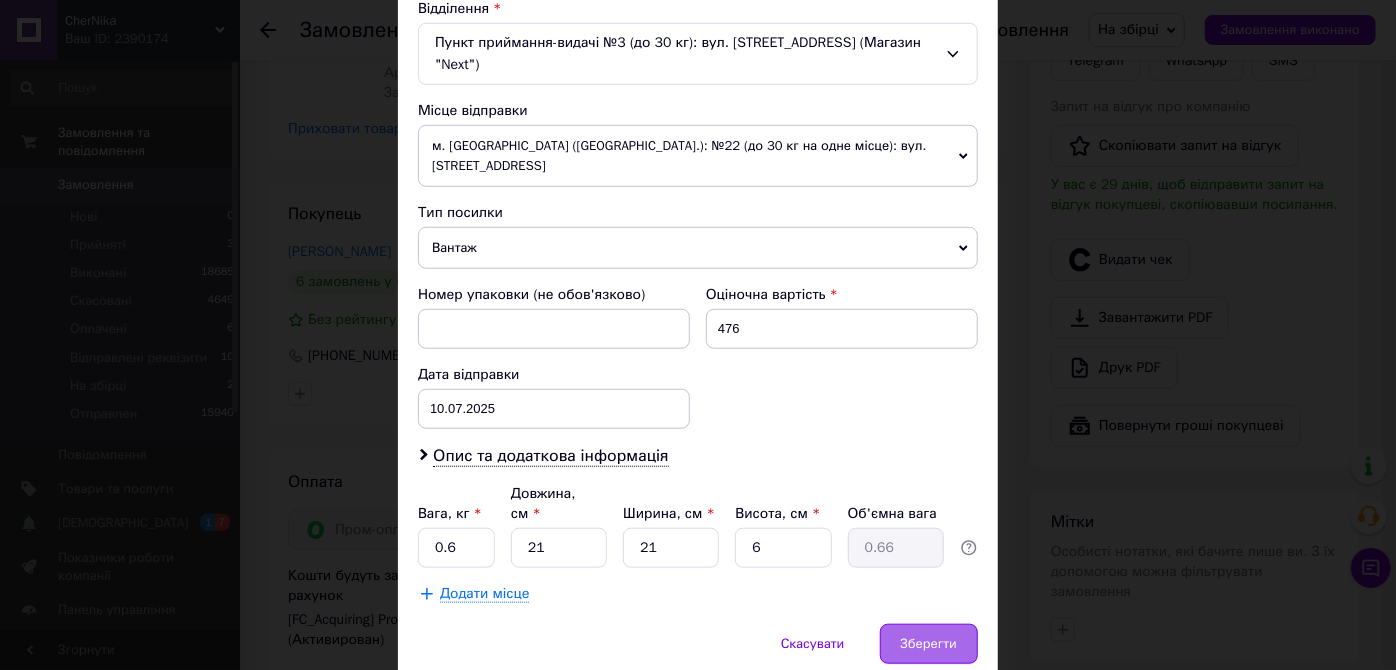 click on "Зберегти" at bounding box center (929, 644) 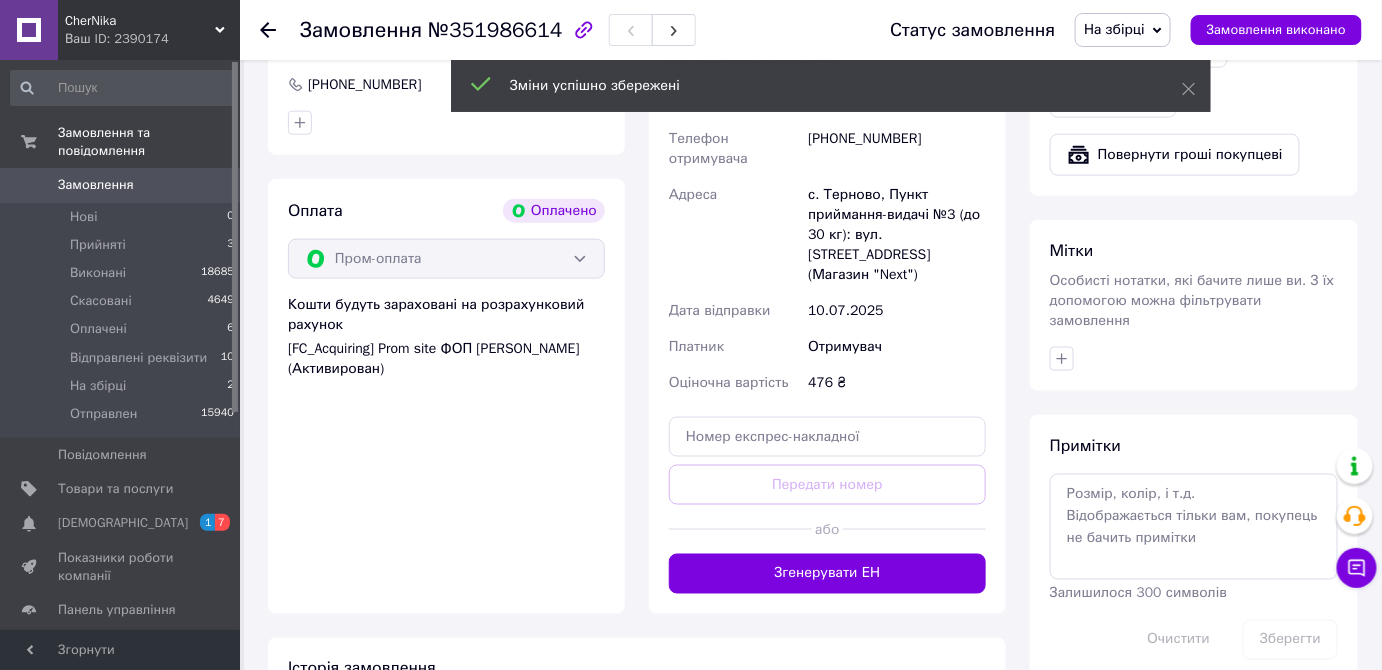 scroll, scrollTop: 727, scrollLeft: 0, axis: vertical 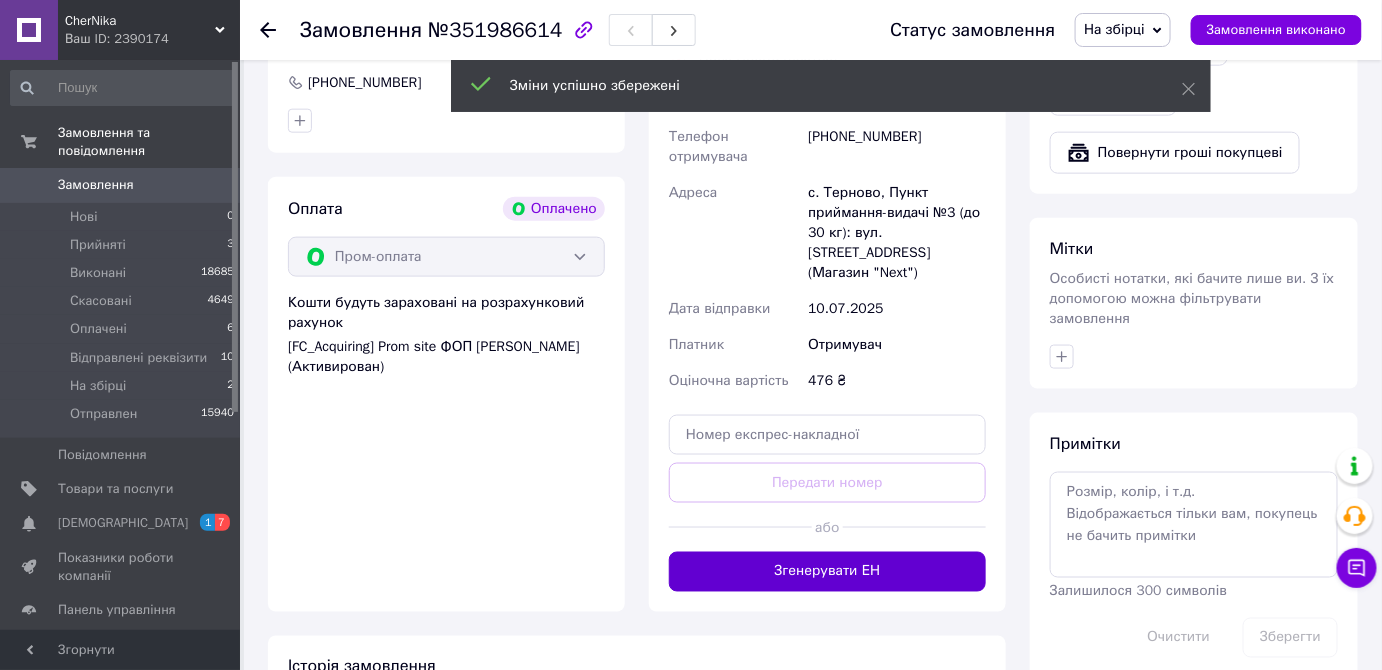 click on "Згенерувати ЕН" at bounding box center [827, 572] 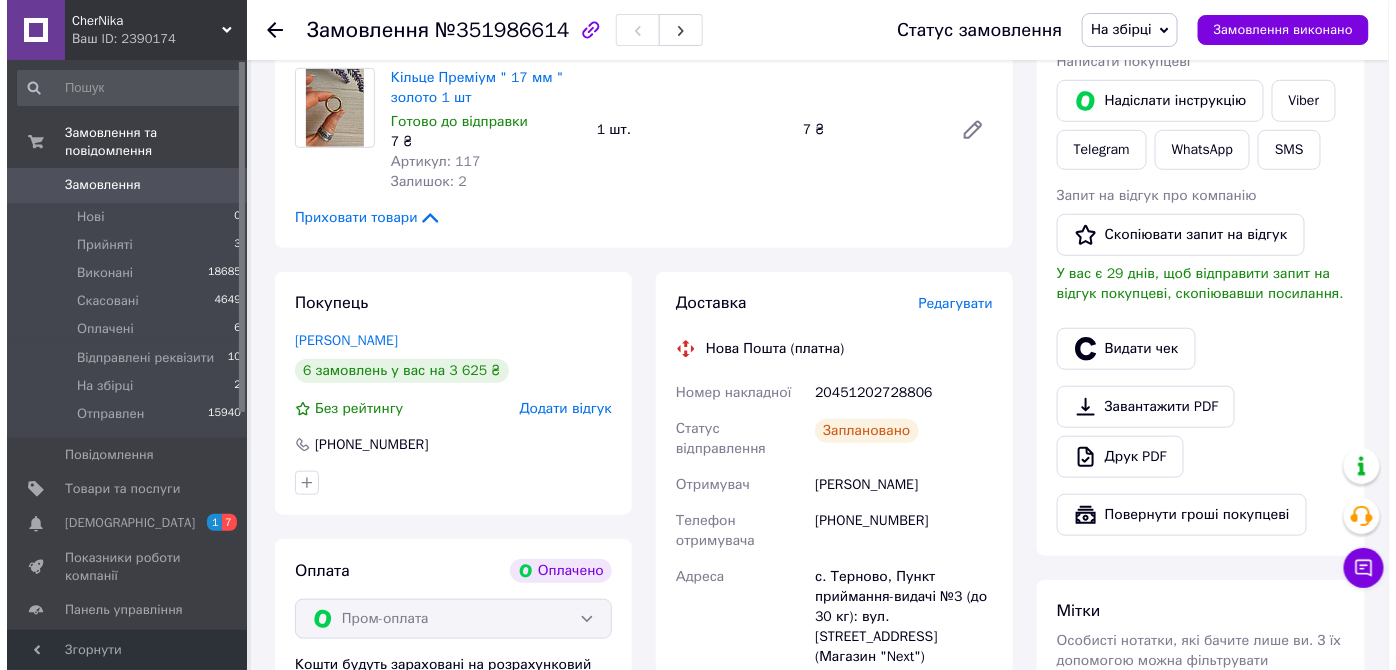 scroll, scrollTop: 363, scrollLeft: 0, axis: vertical 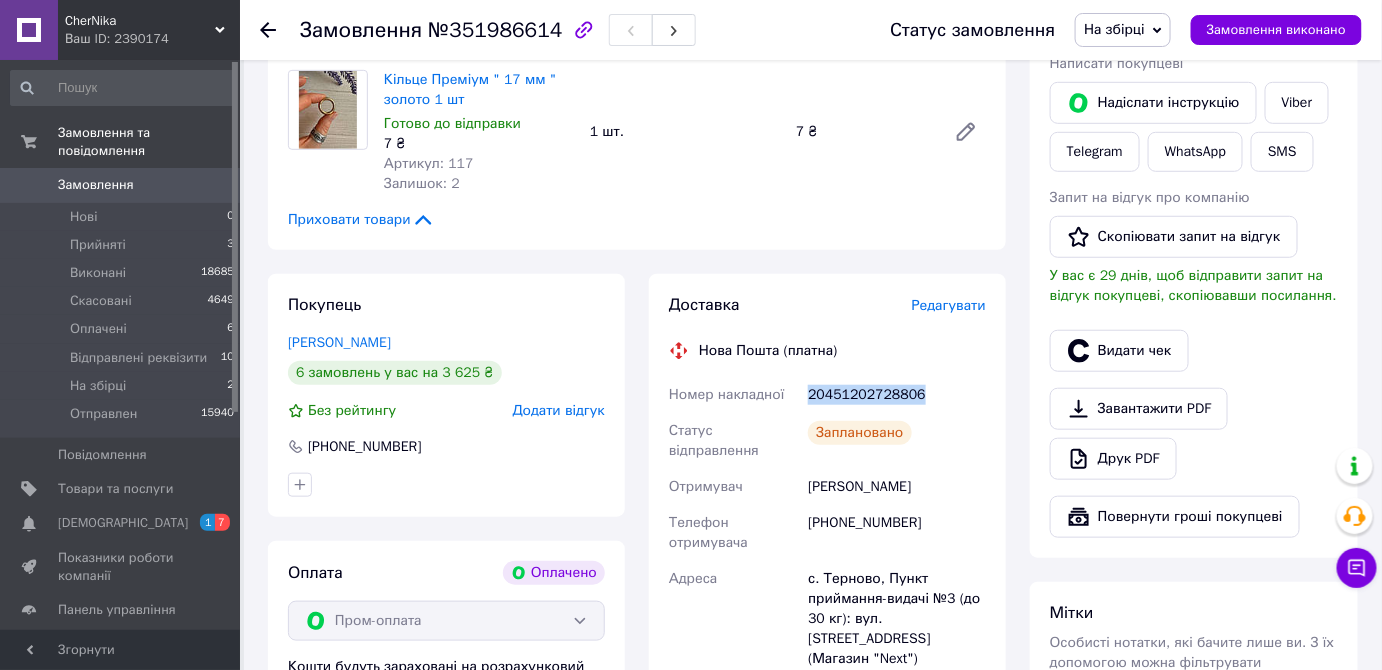 drag, startPoint x: 802, startPoint y: 395, endPoint x: 948, endPoint y: 392, distance: 146.03082 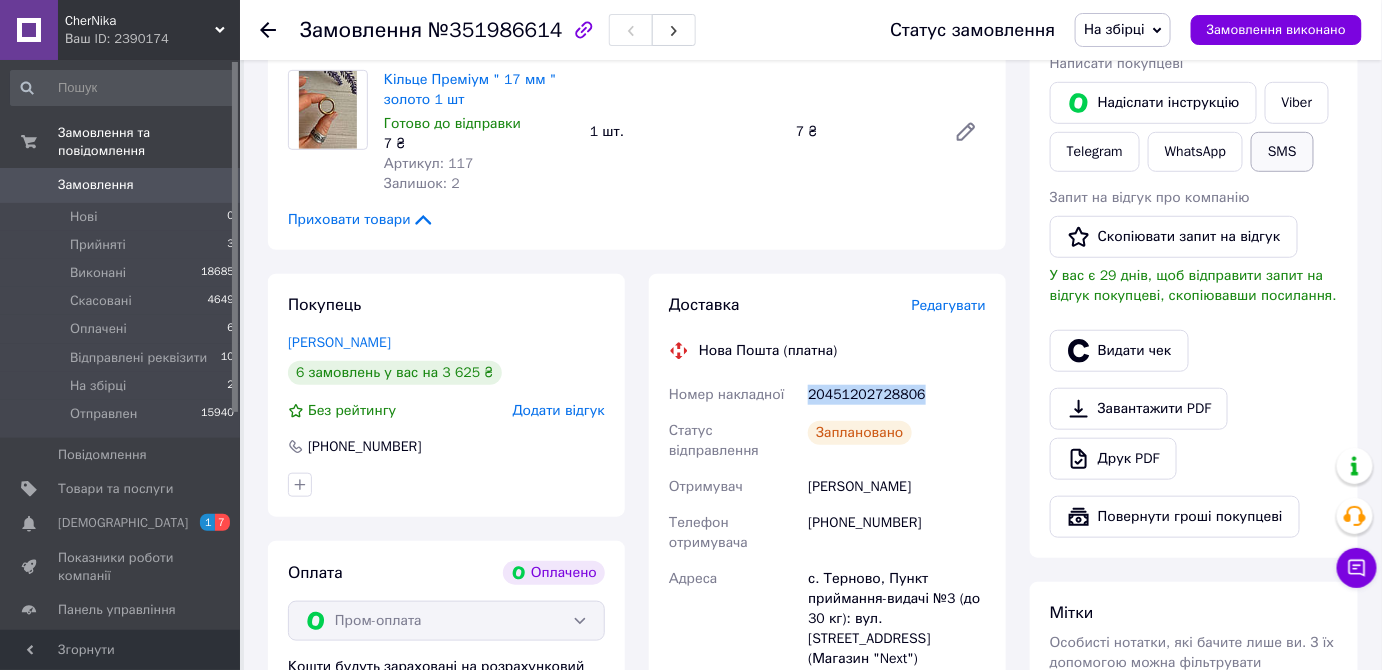 click on "SMS" at bounding box center (1282, 152) 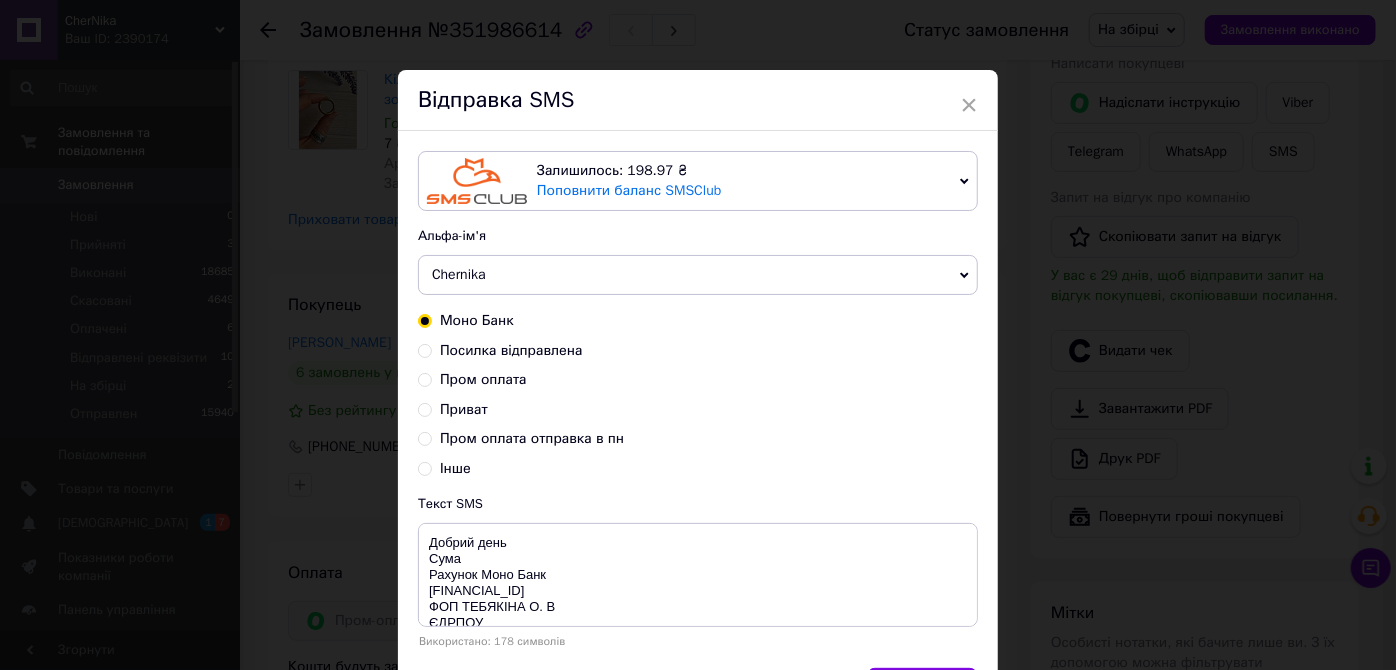 click on "Пром оплата" at bounding box center [425, 378] 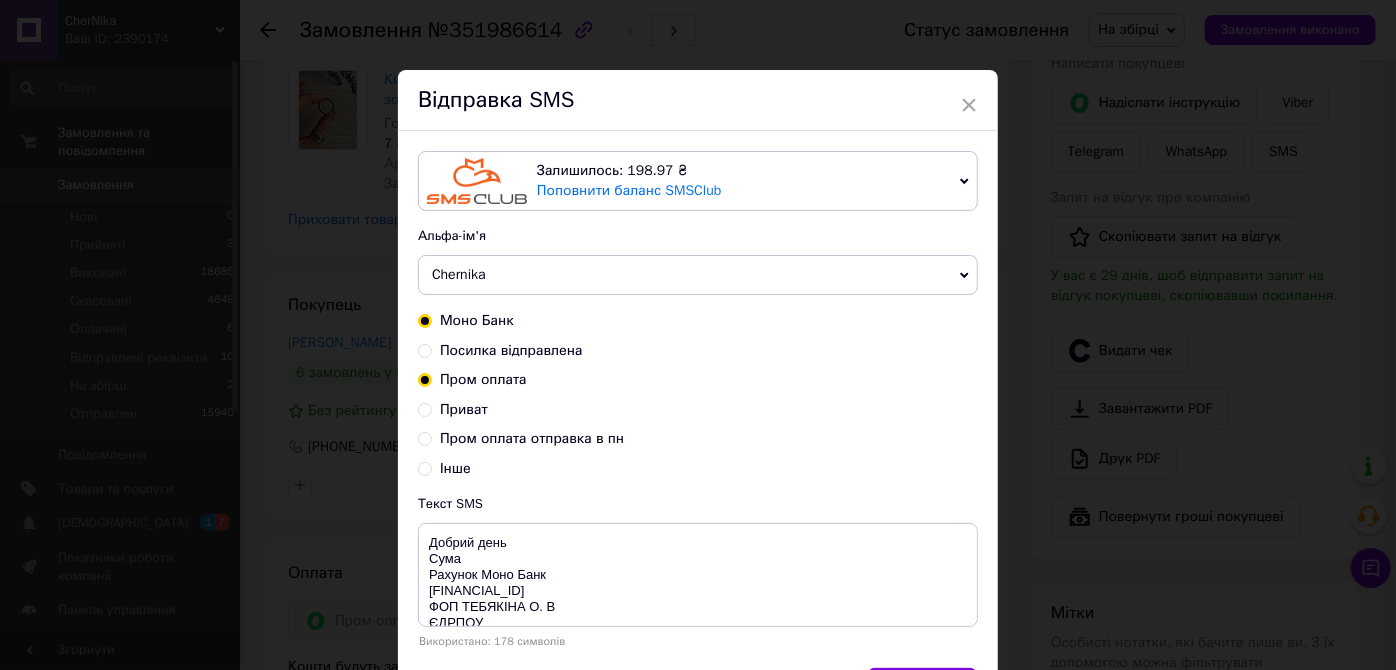 radio on "true" 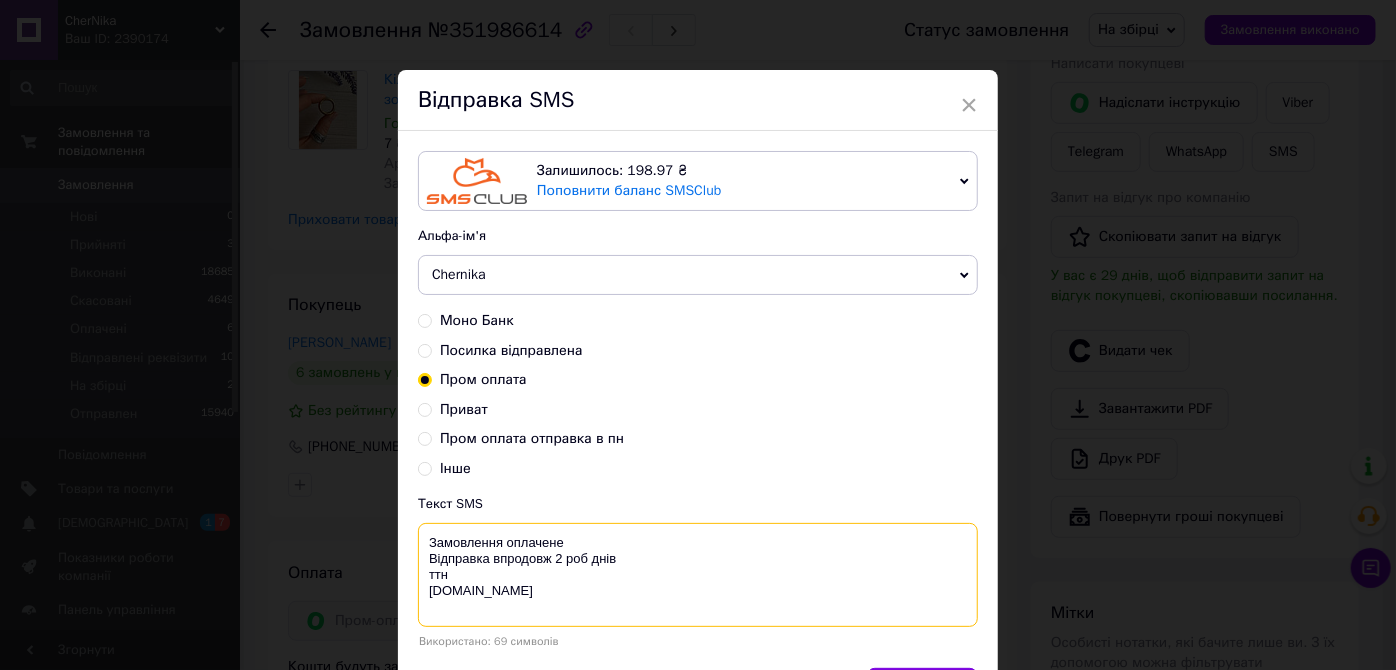click on "Замовлення оплачене
Відправка впродовж 2 роб днів
ттн
[DOMAIN_NAME]" at bounding box center [698, 575] 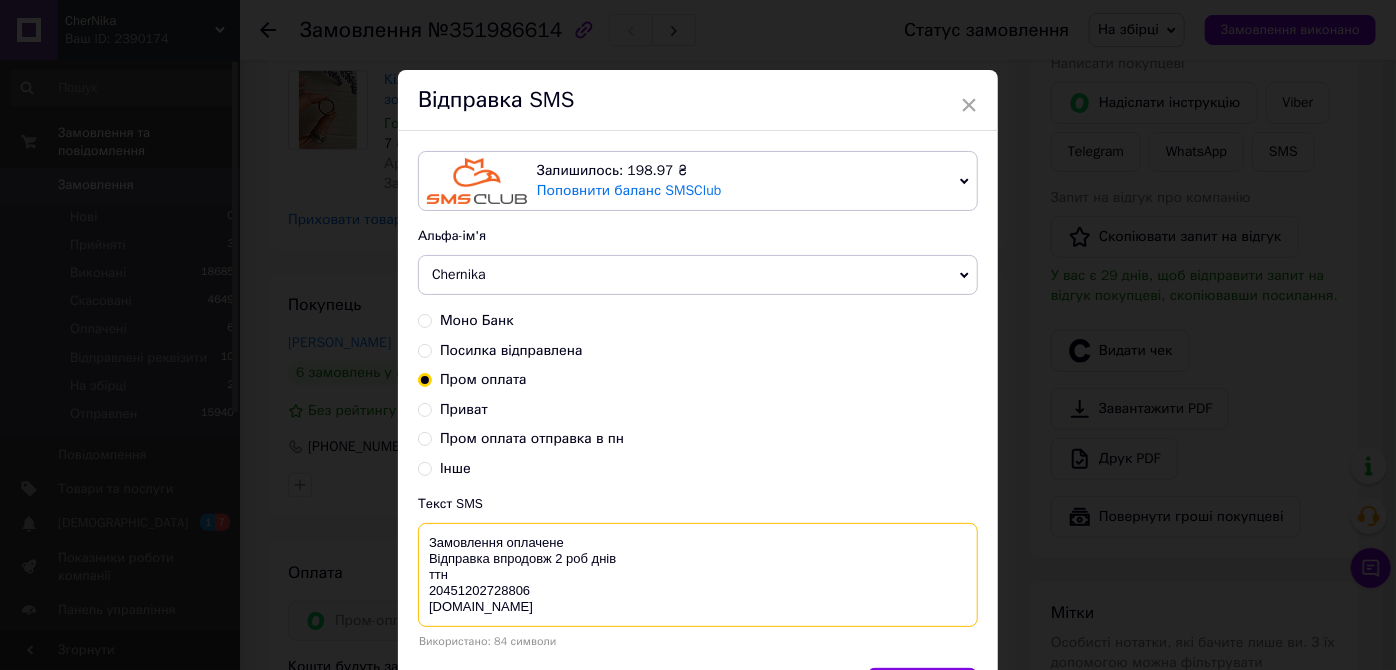 click on "Замовлення оплачене
Відправка впродовж 2 роб днів
ттн
20451202728806
chernika.in" at bounding box center (698, 575) 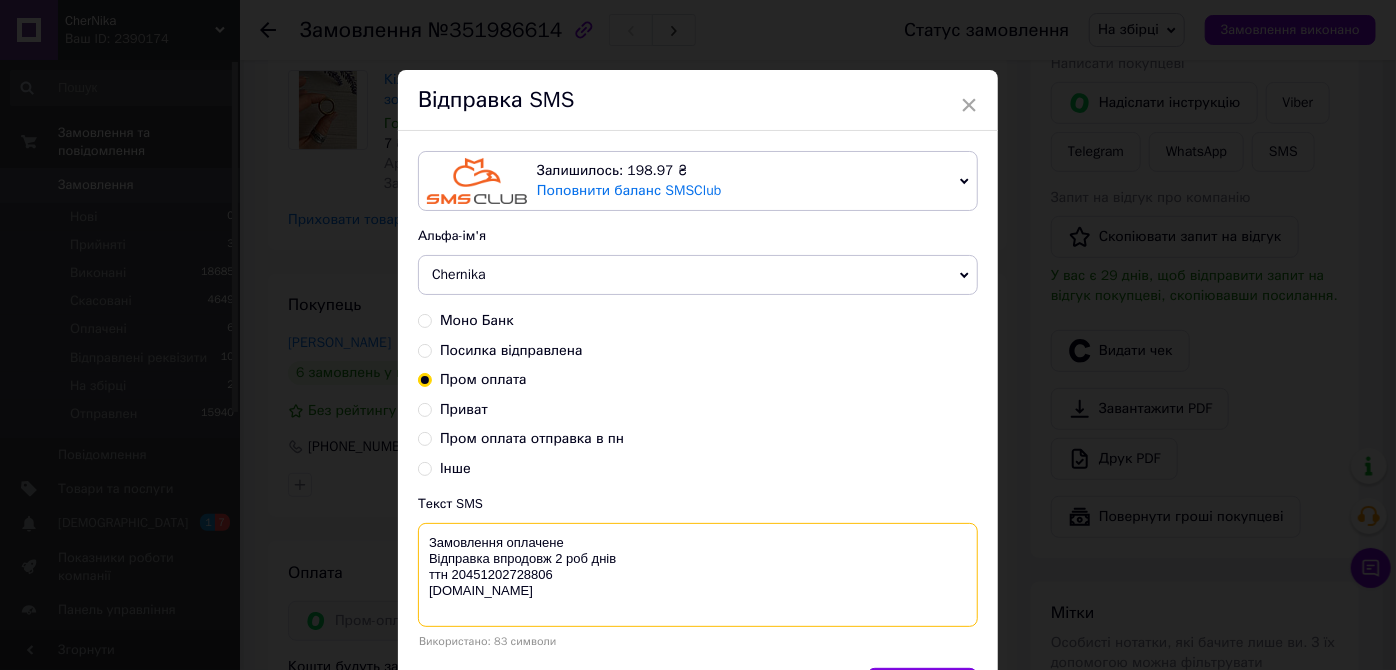 drag, startPoint x: 544, startPoint y: 556, endPoint x: 410, endPoint y: 562, distance: 134.13426 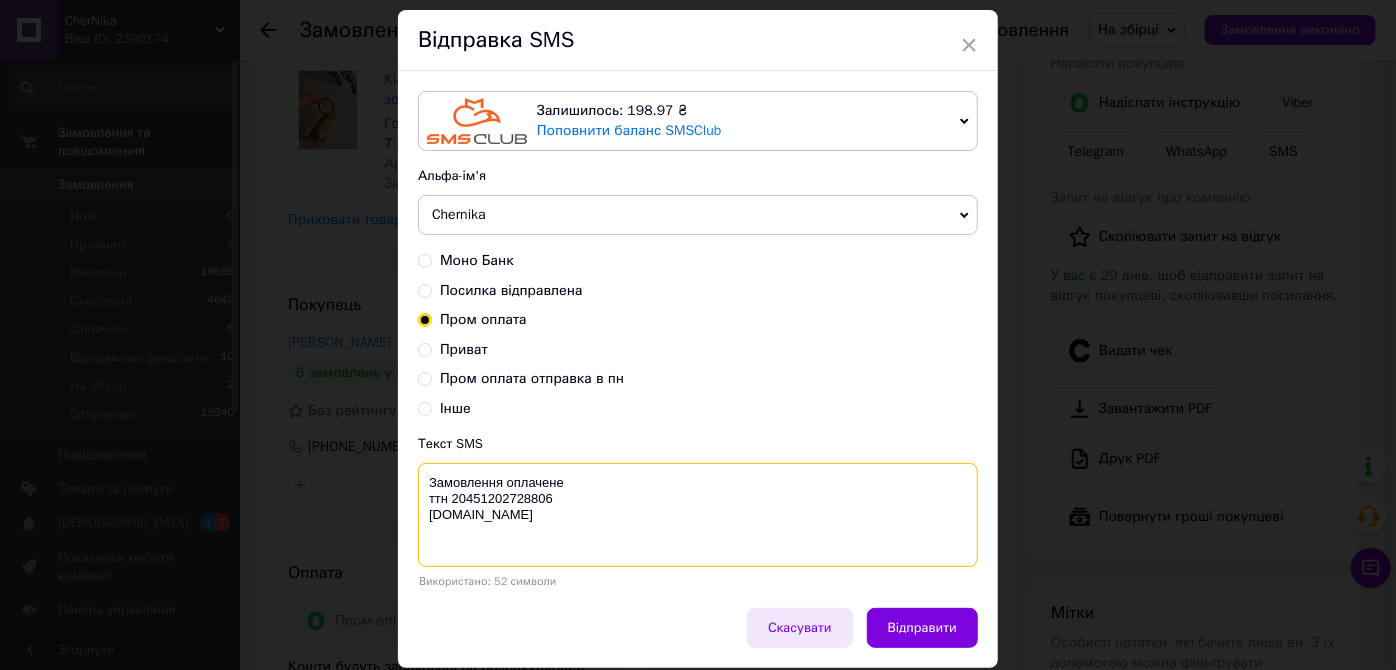 scroll, scrollTop: 122, scrollLeft: 0, axis: vertical 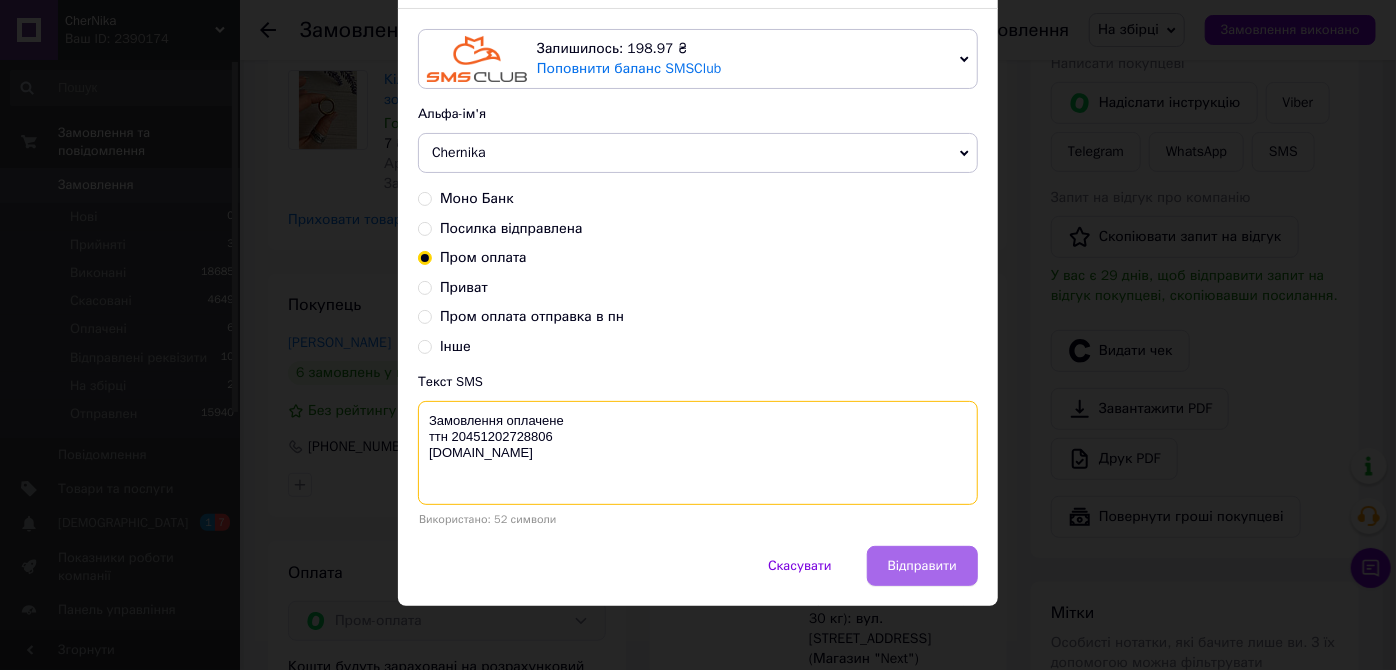 type on "Замовлення оплачене
ттн 20451202728806
chernika.in" 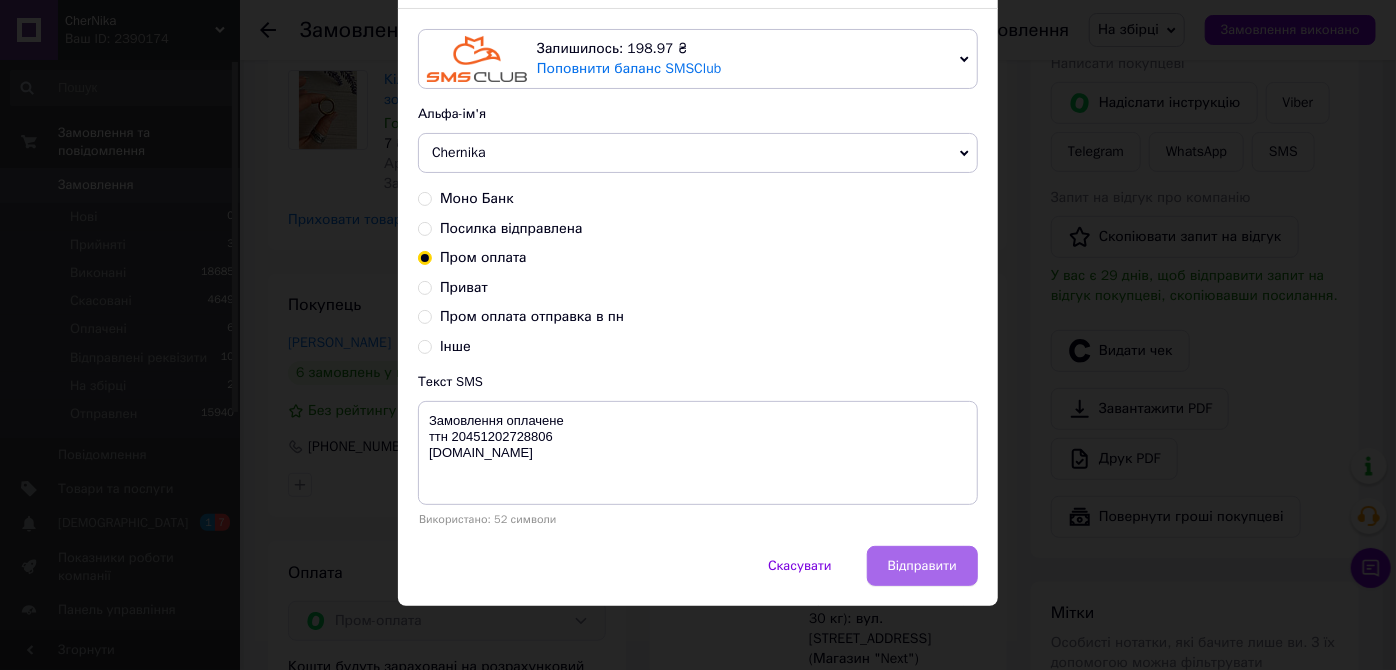 click on "Відправити" at bounding box center (922, 566) 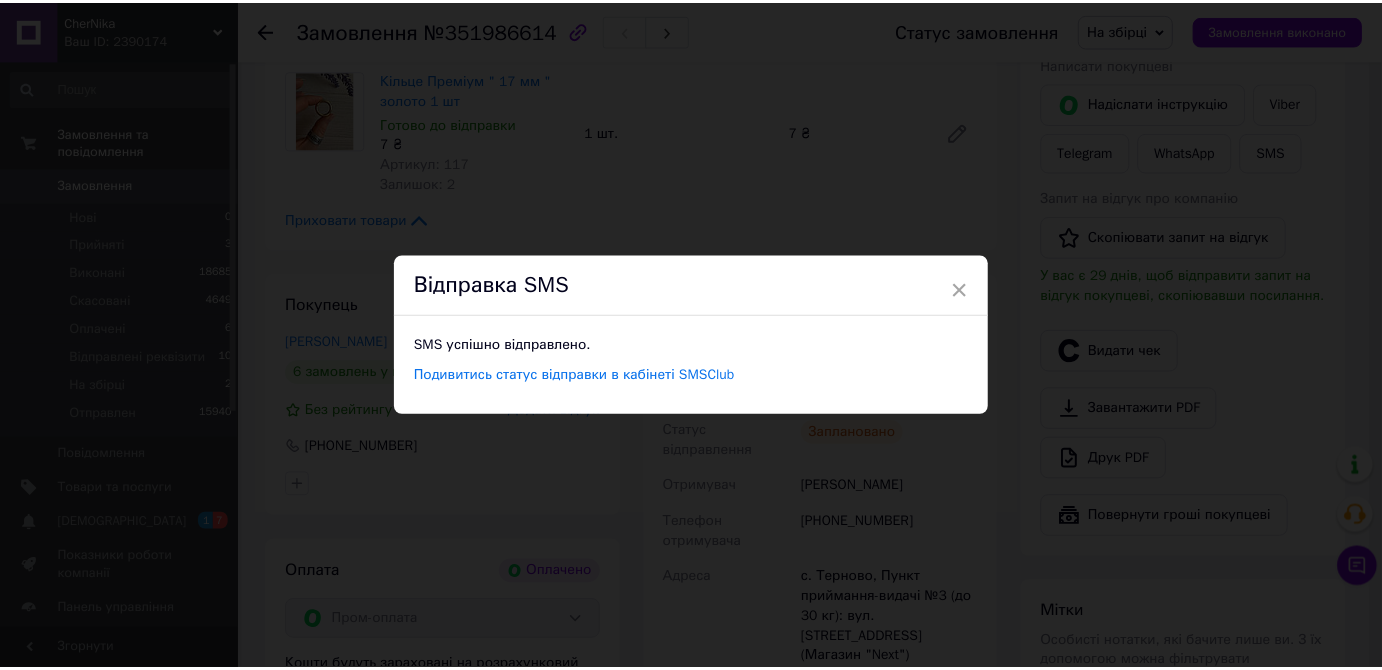 scroll, scrollTop: 0, scrollLeft: 0, axis: both 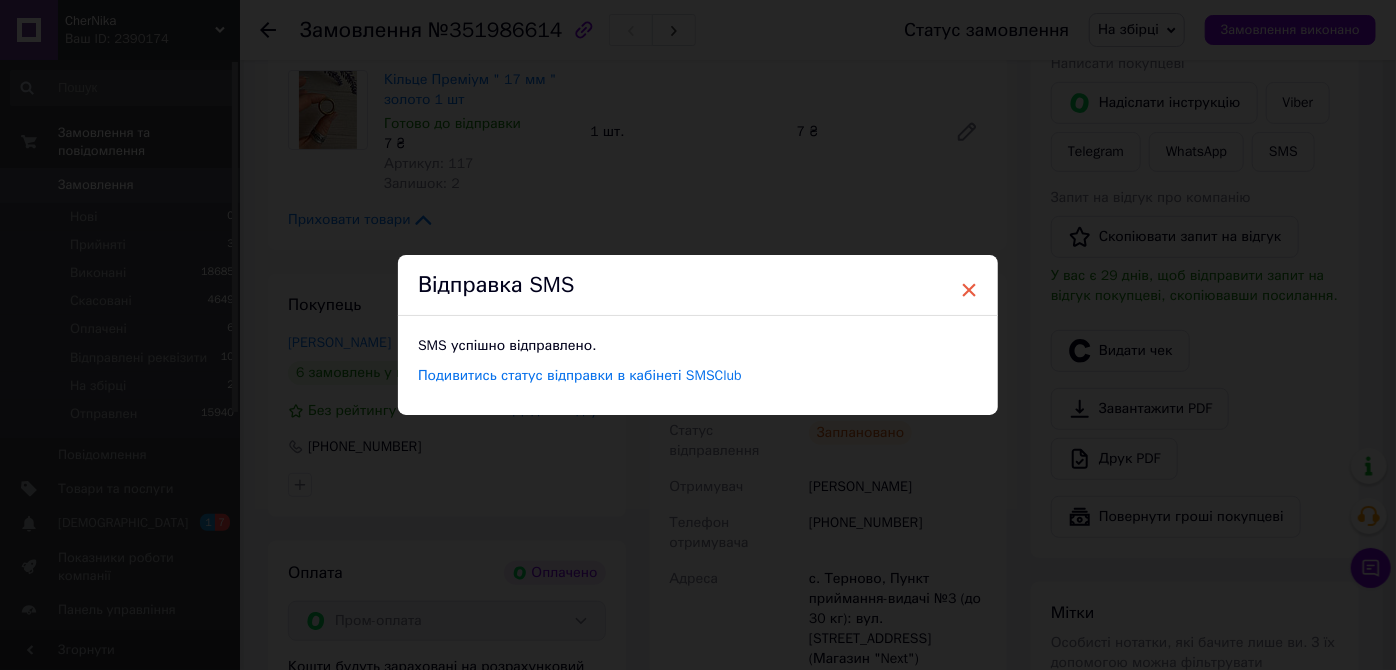 click on "×" at bounding box center (969, 290) 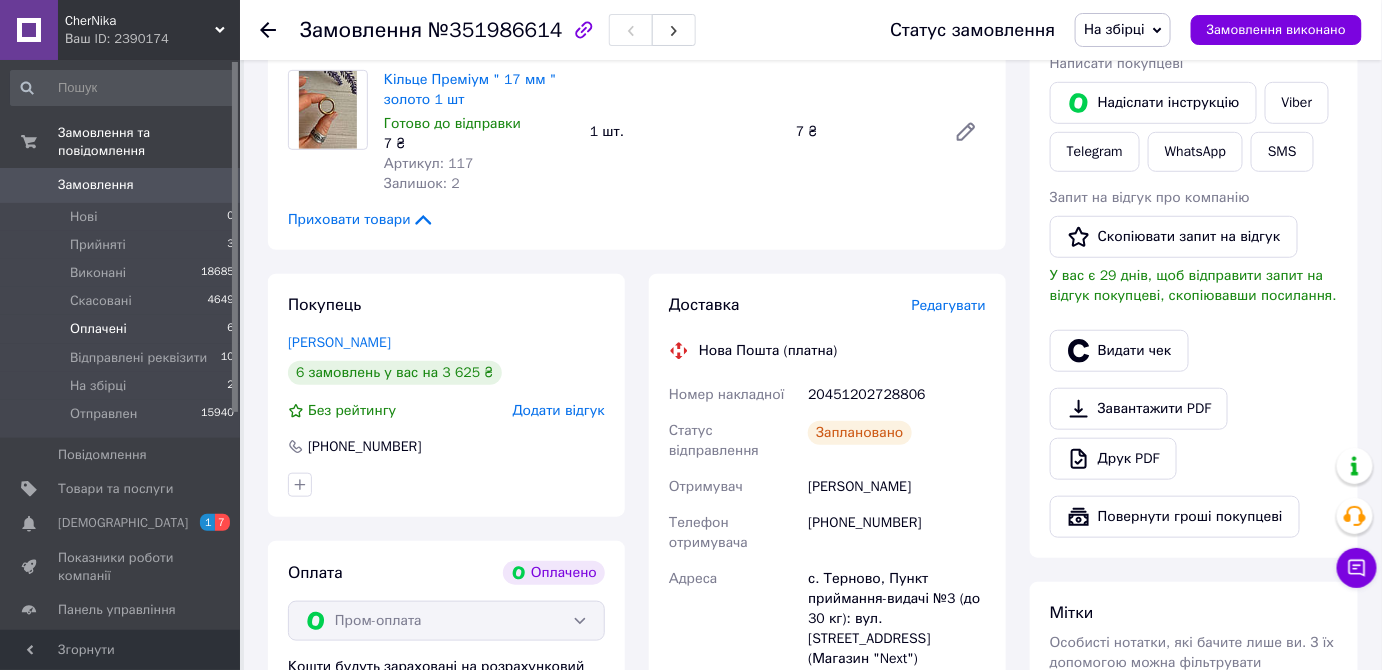 click on "Оплачені" at bounding box center (98, 329) 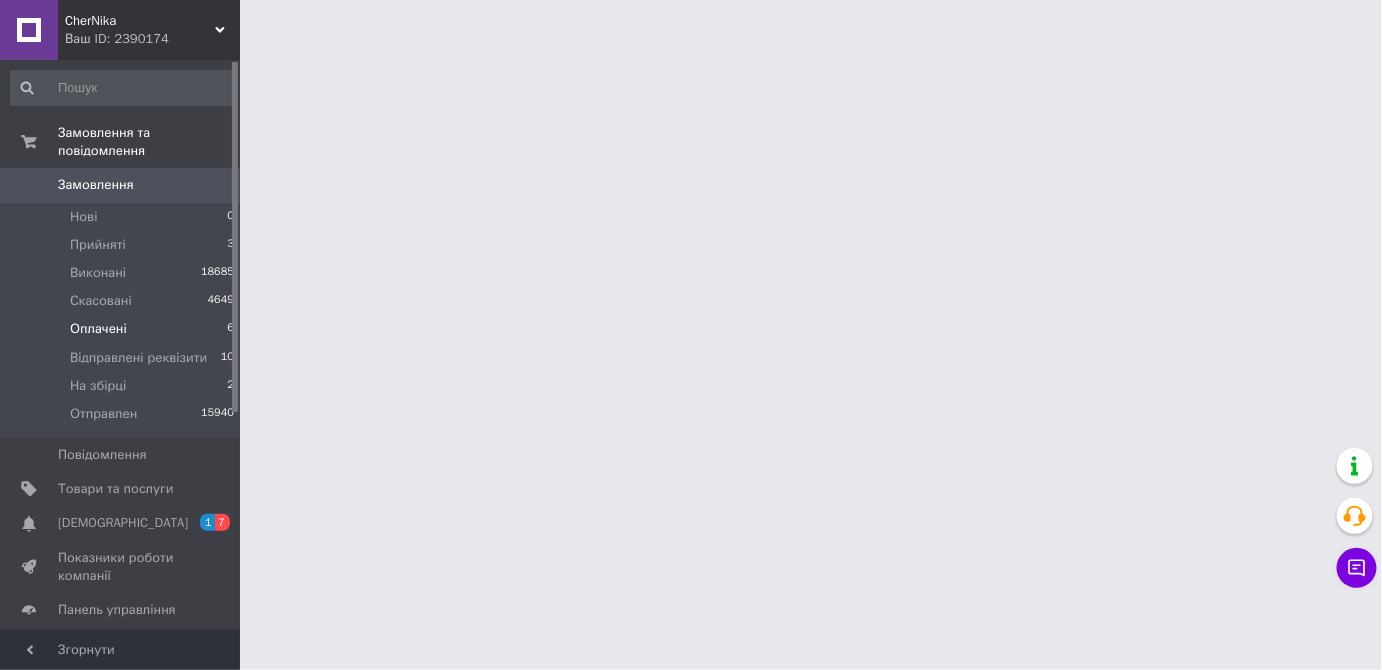 scroll, scrollTop: 0, scrollLeft: 0, axis: both 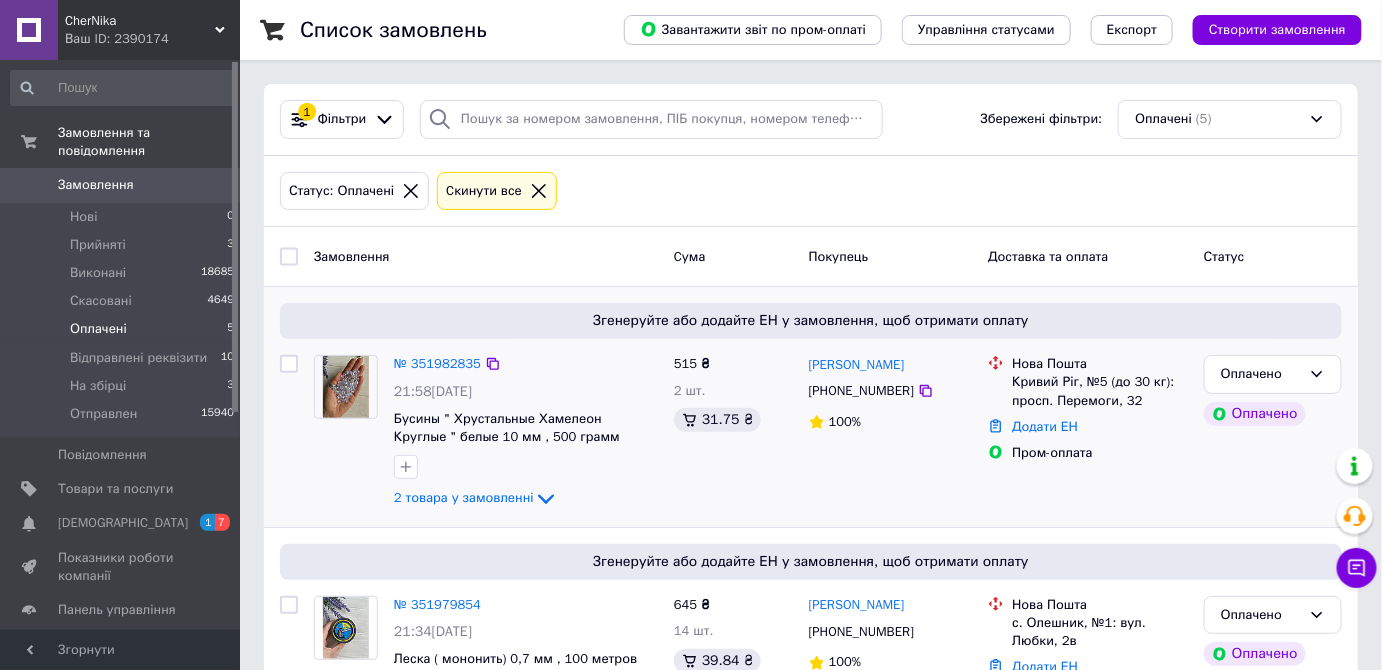 click at bounding box center [346, 387] 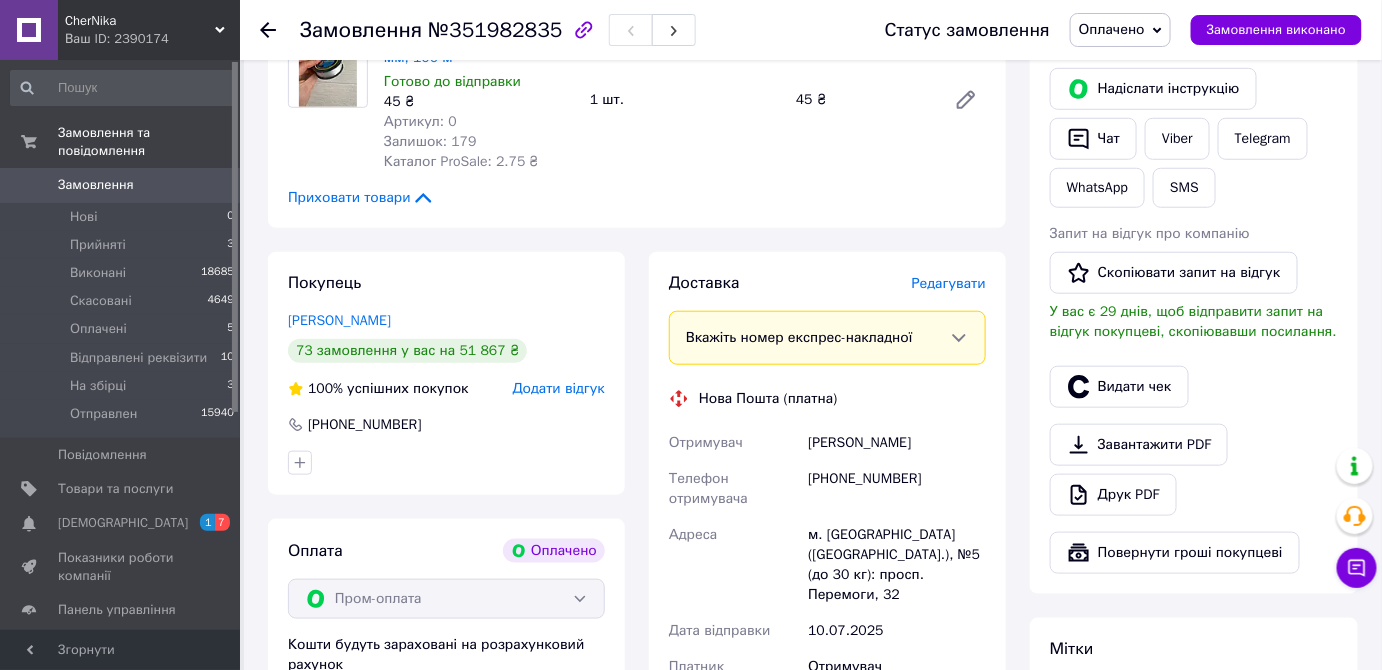 scroll, scrollTop: 454, scrollLeft: 0, axis: vertical 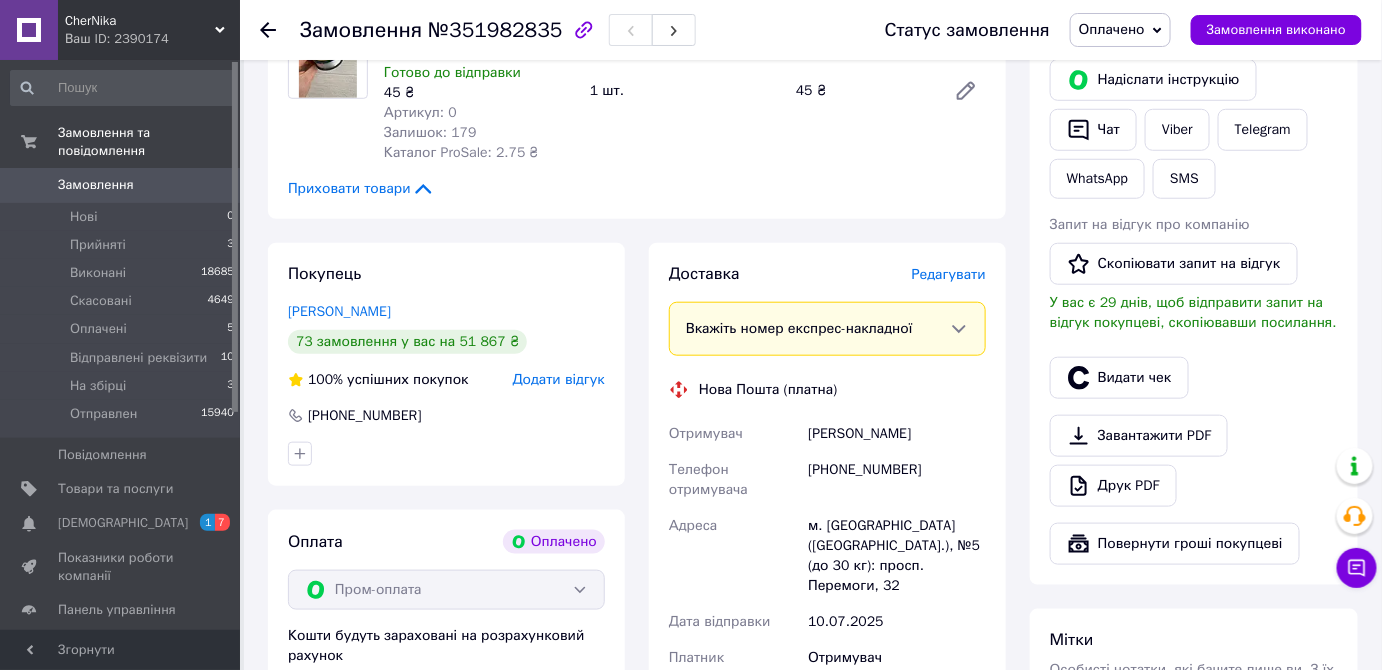 click on "Оплачено" at bounding box center (1120, 30) 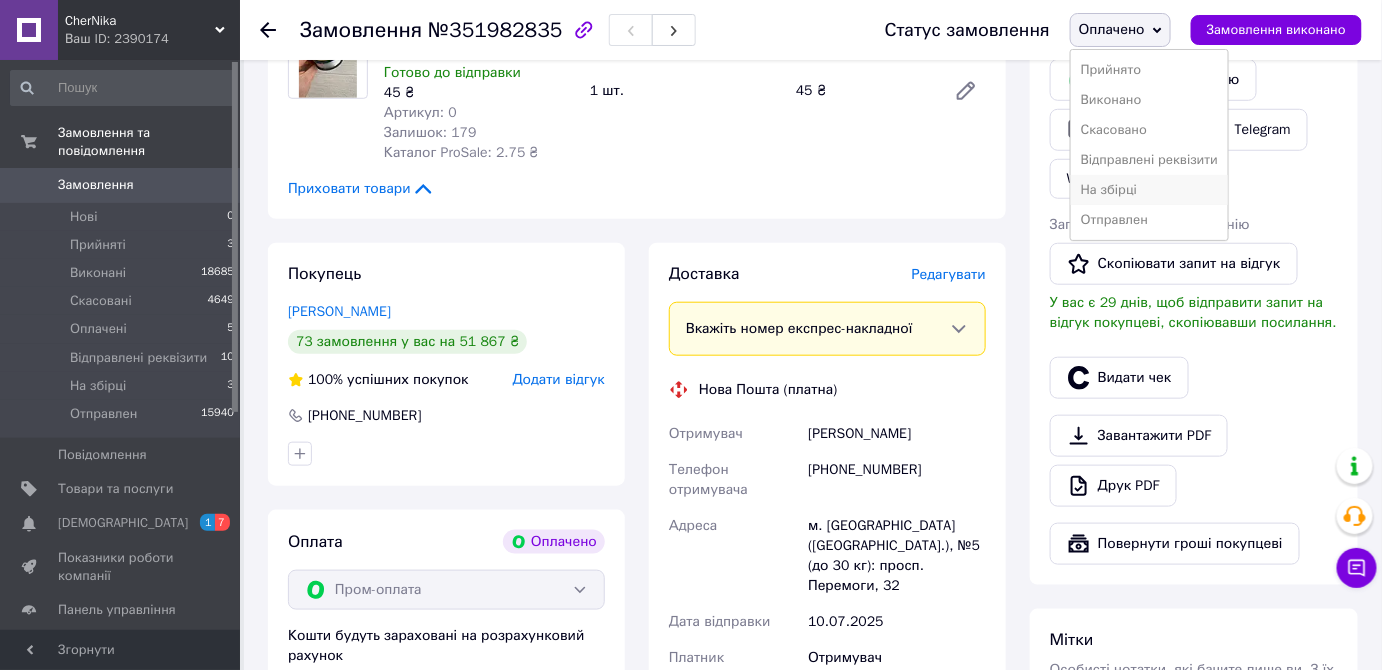click on "На збірці" at bounding box center (1149, 190) 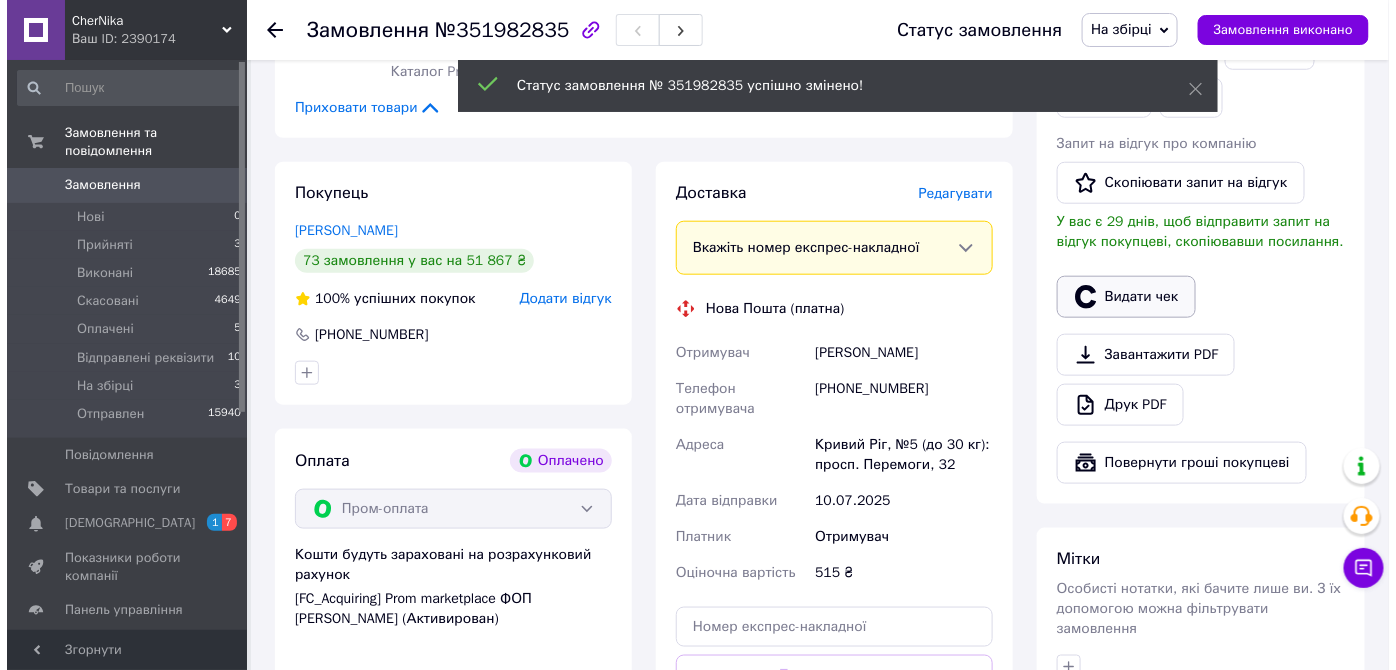 scroll, scrollTop: 545, scrollLeft: 0, axis: vertical 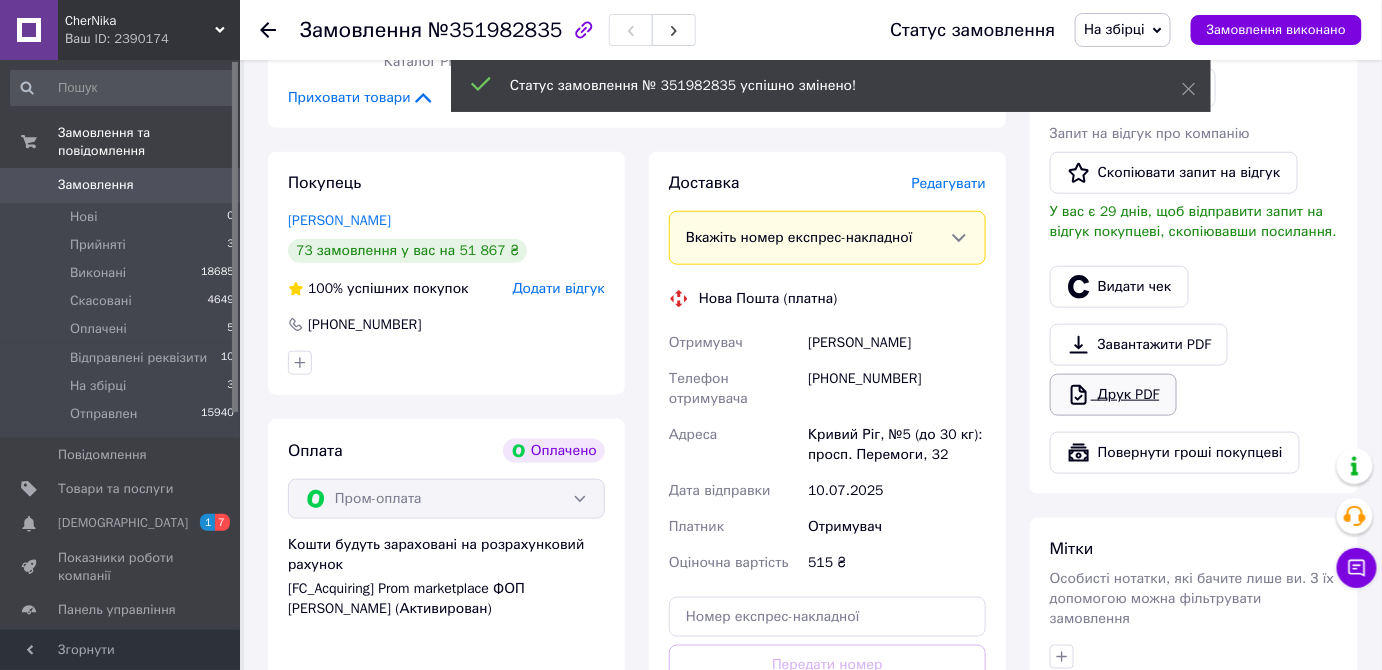 click on "Друк PDF" at bounding box center (1113, 395) 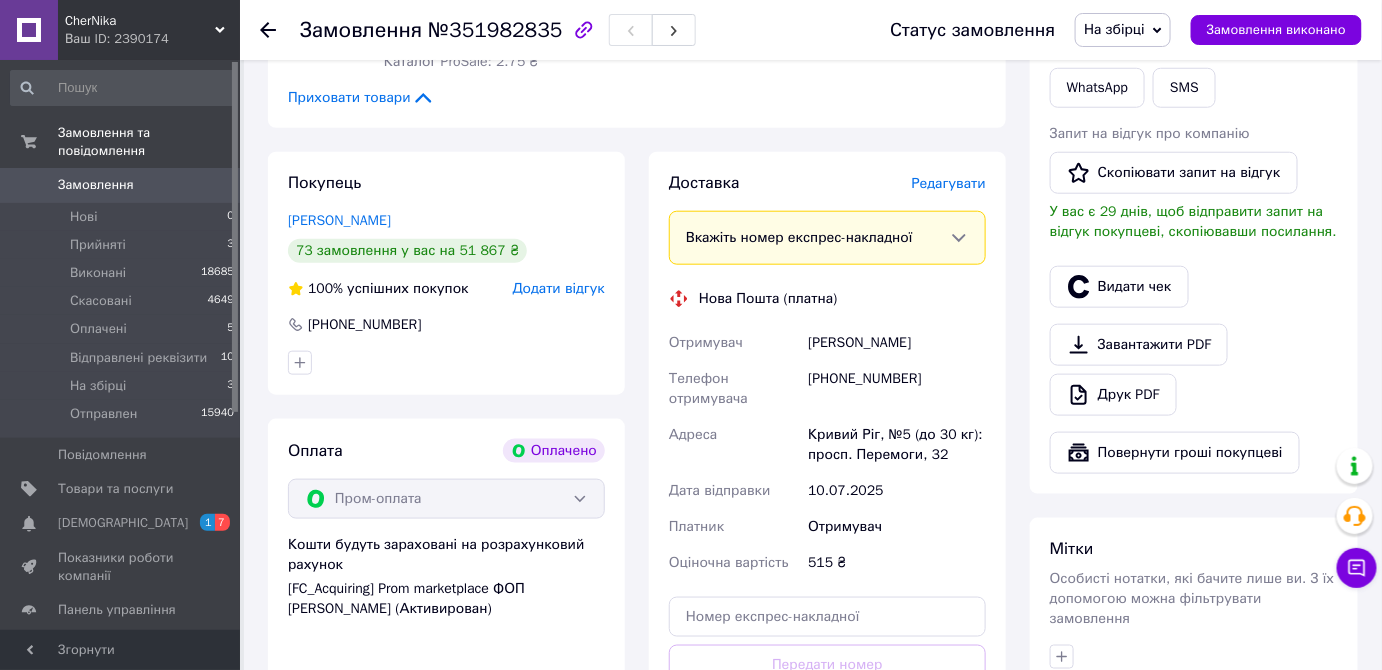 click on "Редагувати" at bounding box center (949, 183) 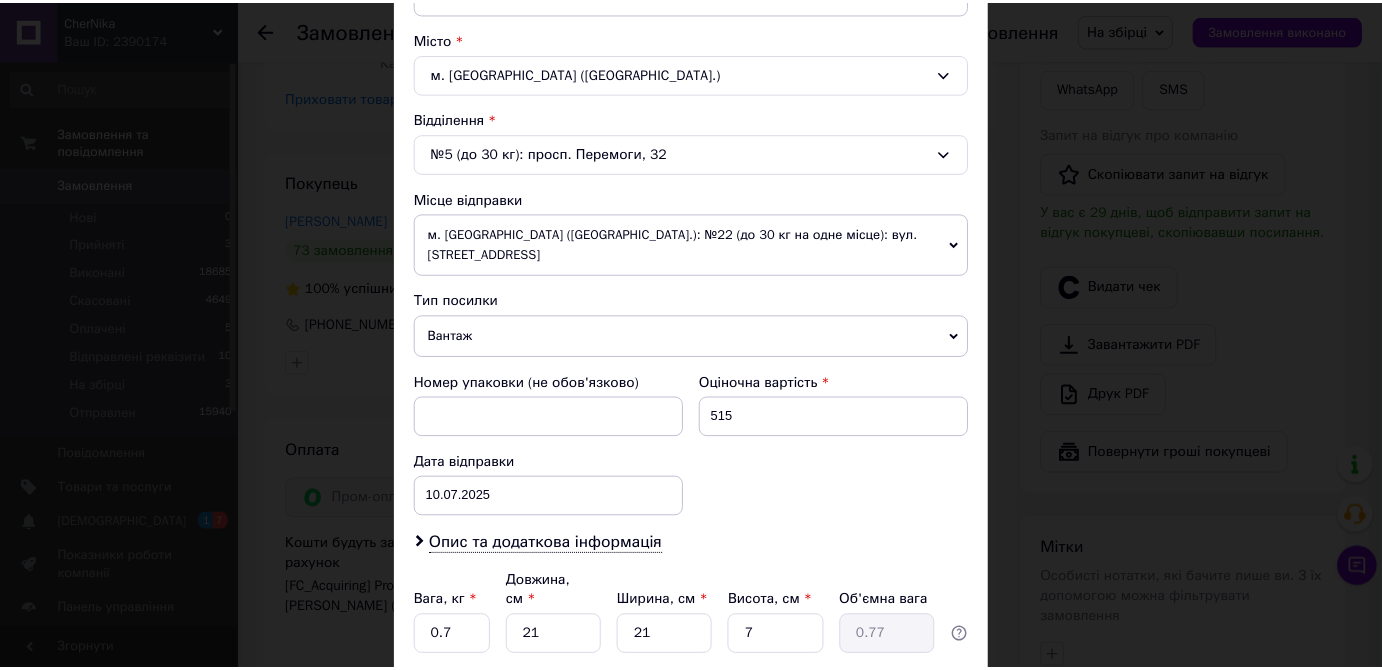 scroll, scrollTop: 636, scrollLeft: 0, axis: vertical 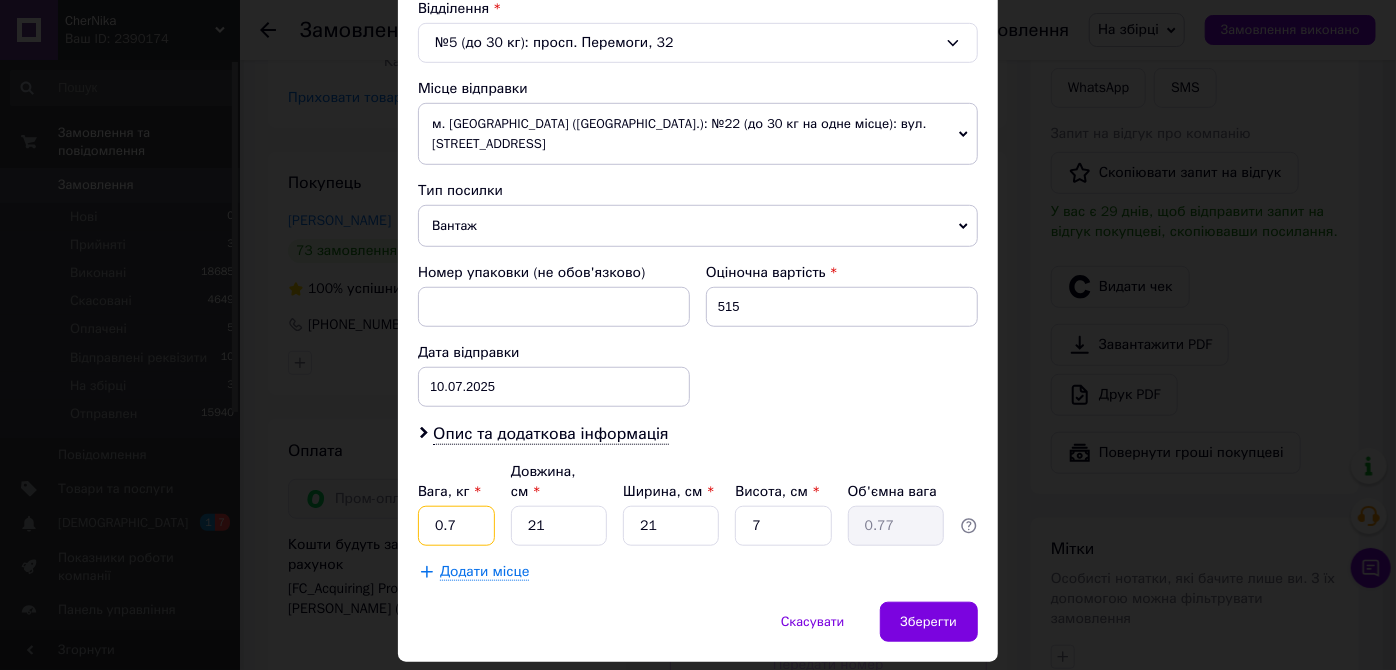 click on "0.7" at bounding box center [456, 526] 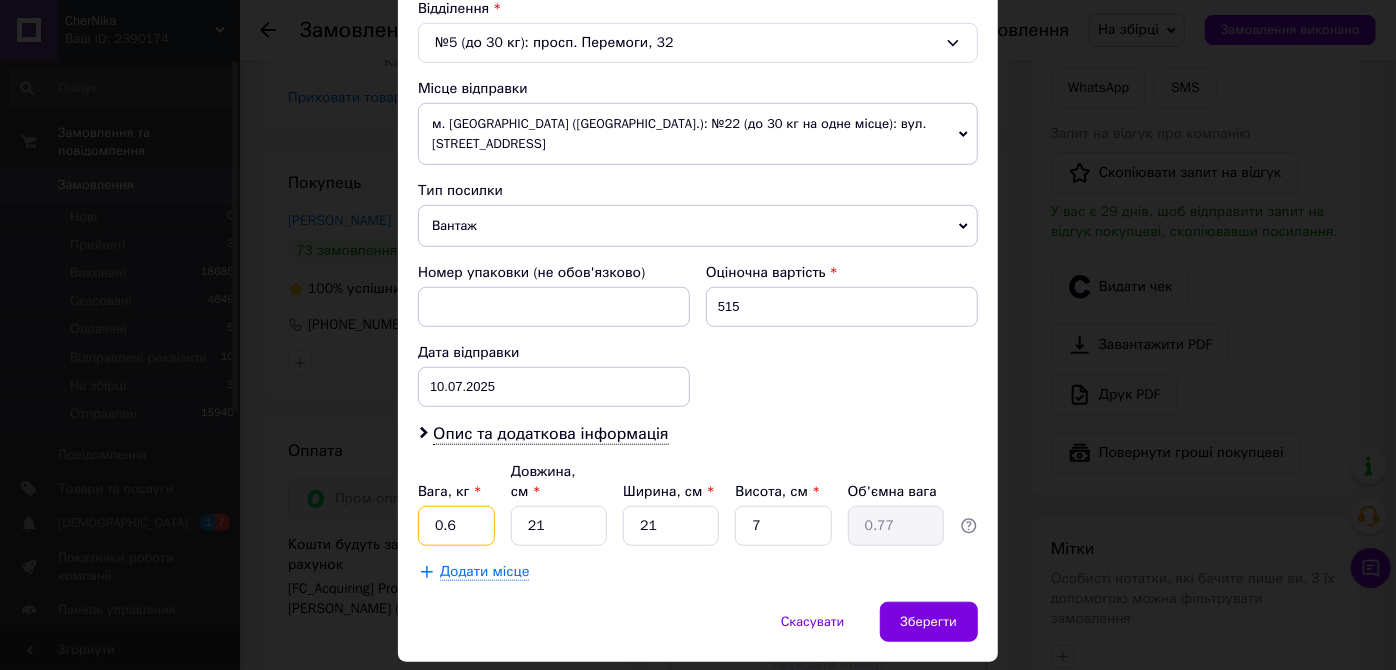 type on "0.6" 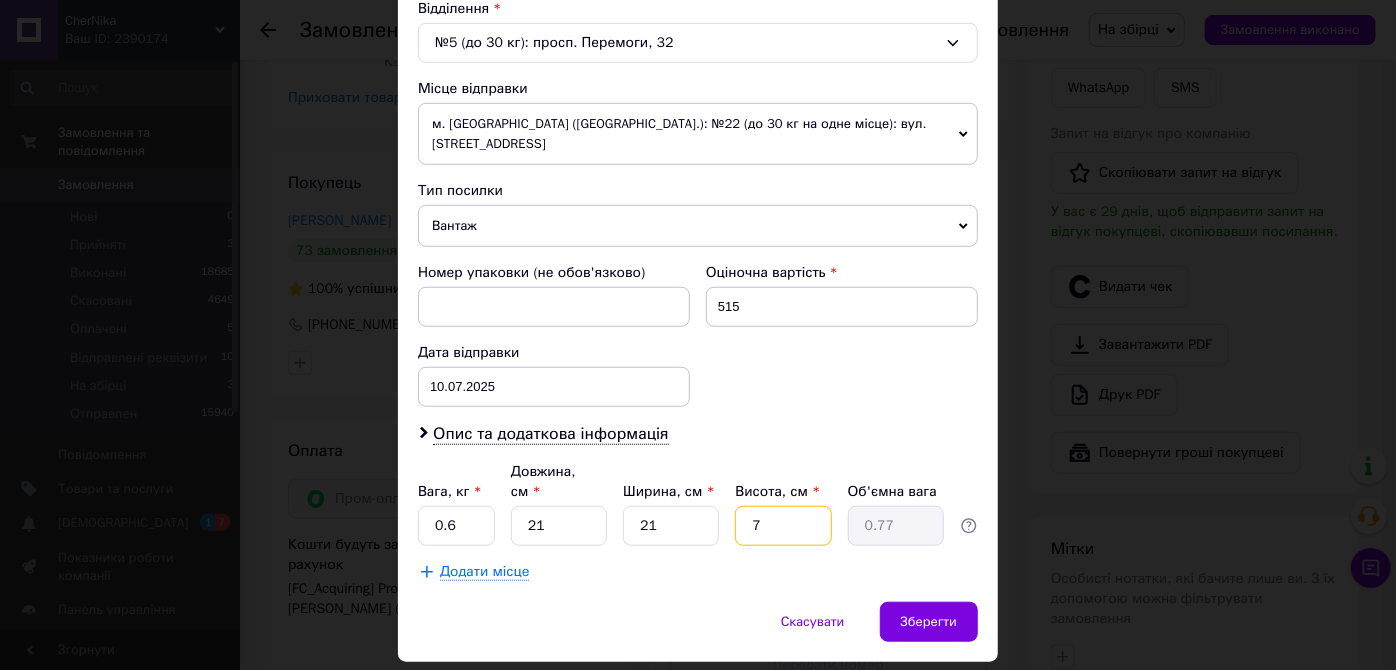 type on "6" 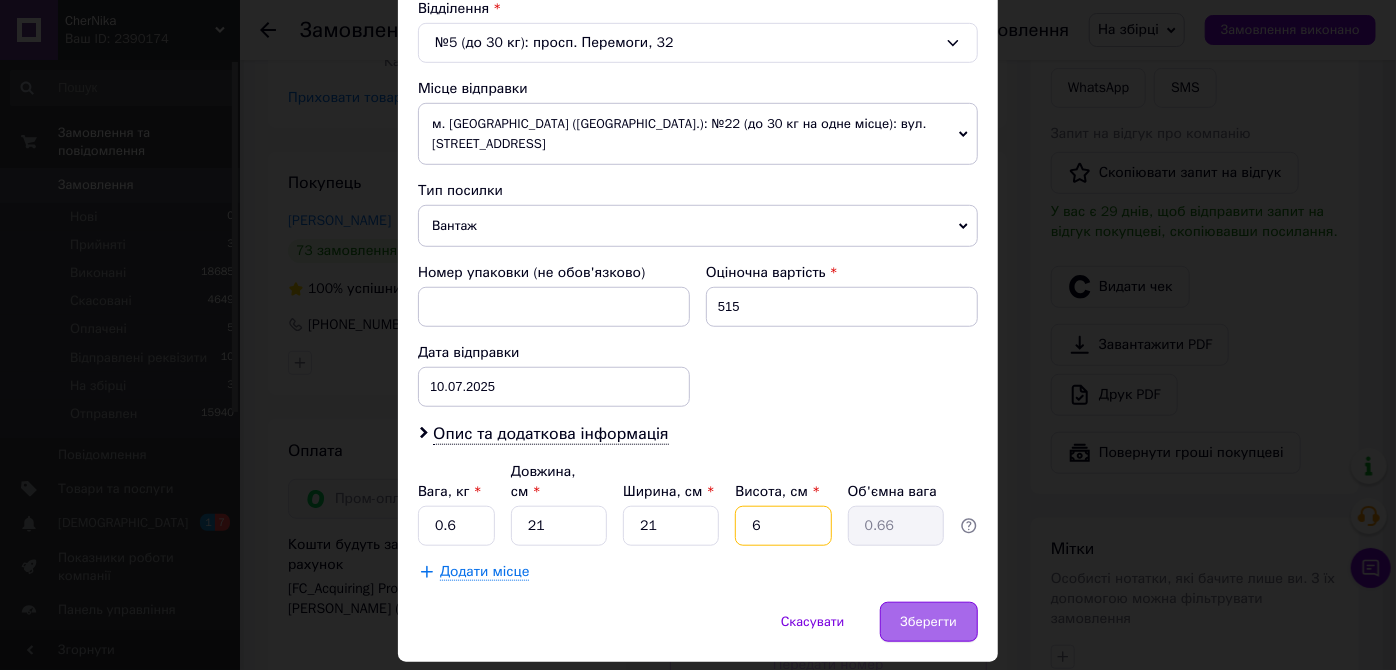 type on "6" 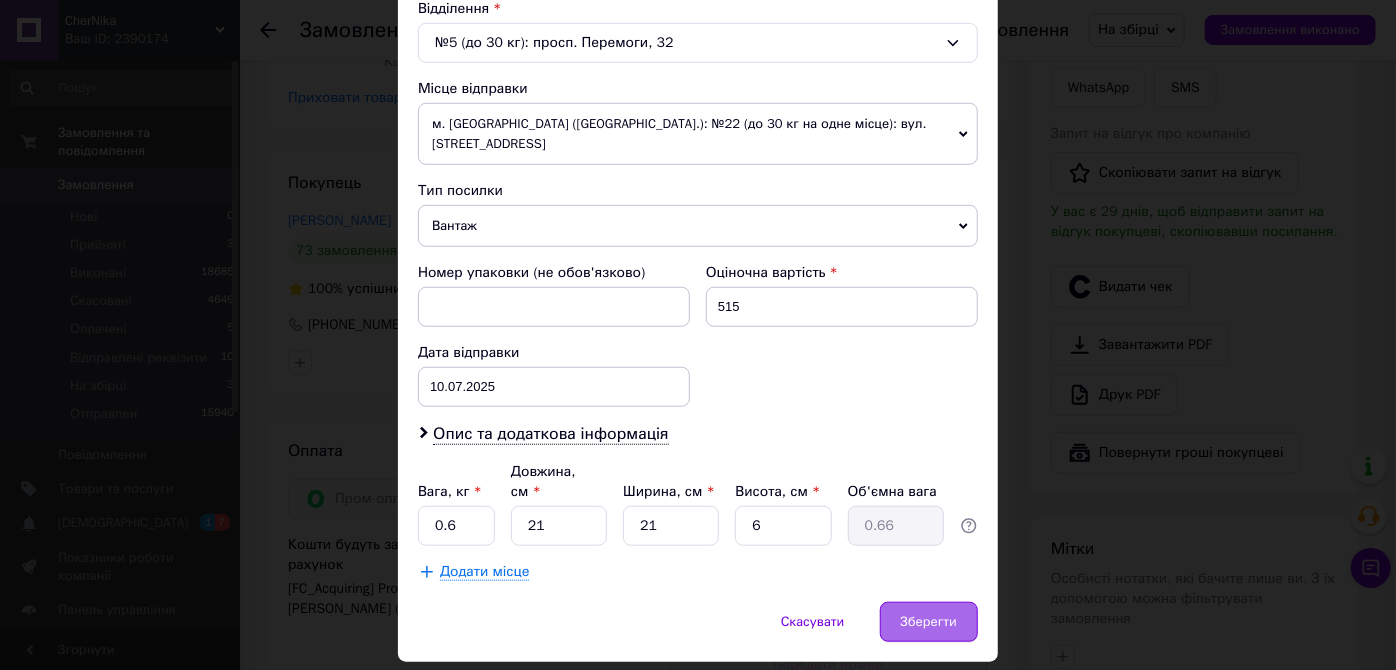 click on "Зберегти" at bounding box center (929, 622) 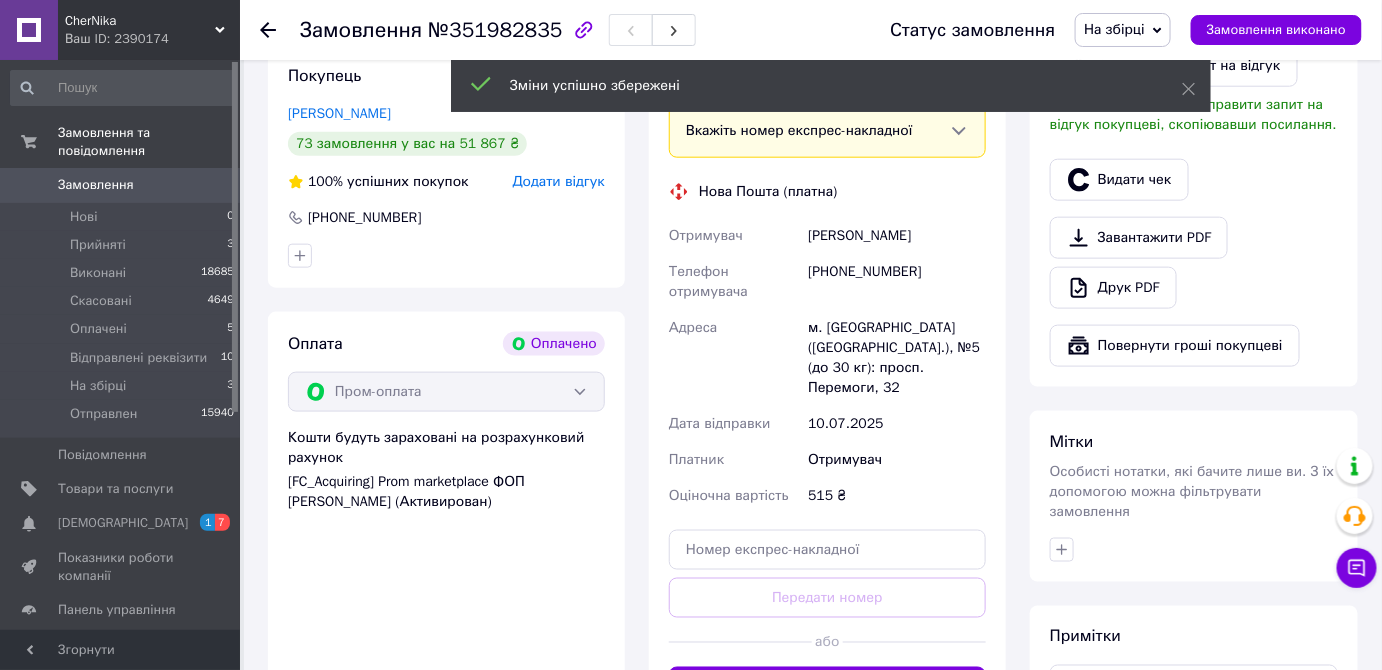 scroll, scrollTop: 818, scrollLeft: 0, axis: vertical 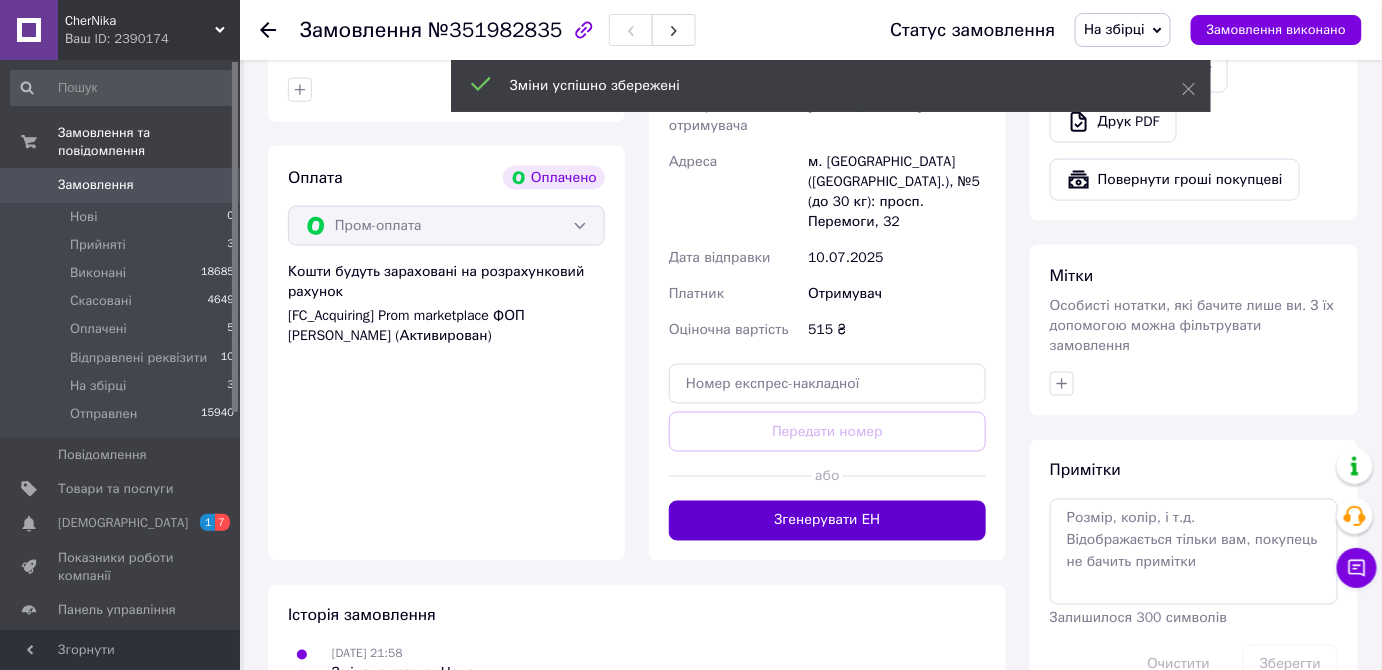 click on "Згенерувати ЕН" at bounding box center (827, 521) 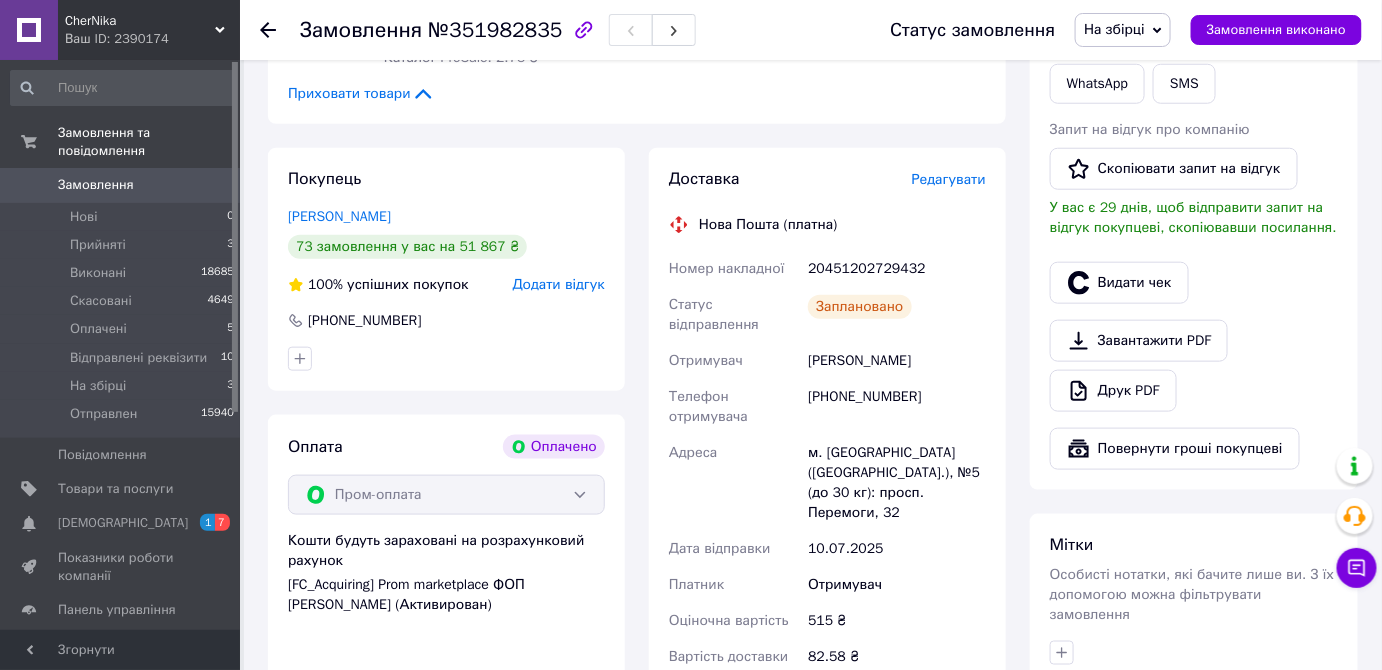 scroll, scrollTop: 545, scrollLeft: 0, axis: vertical 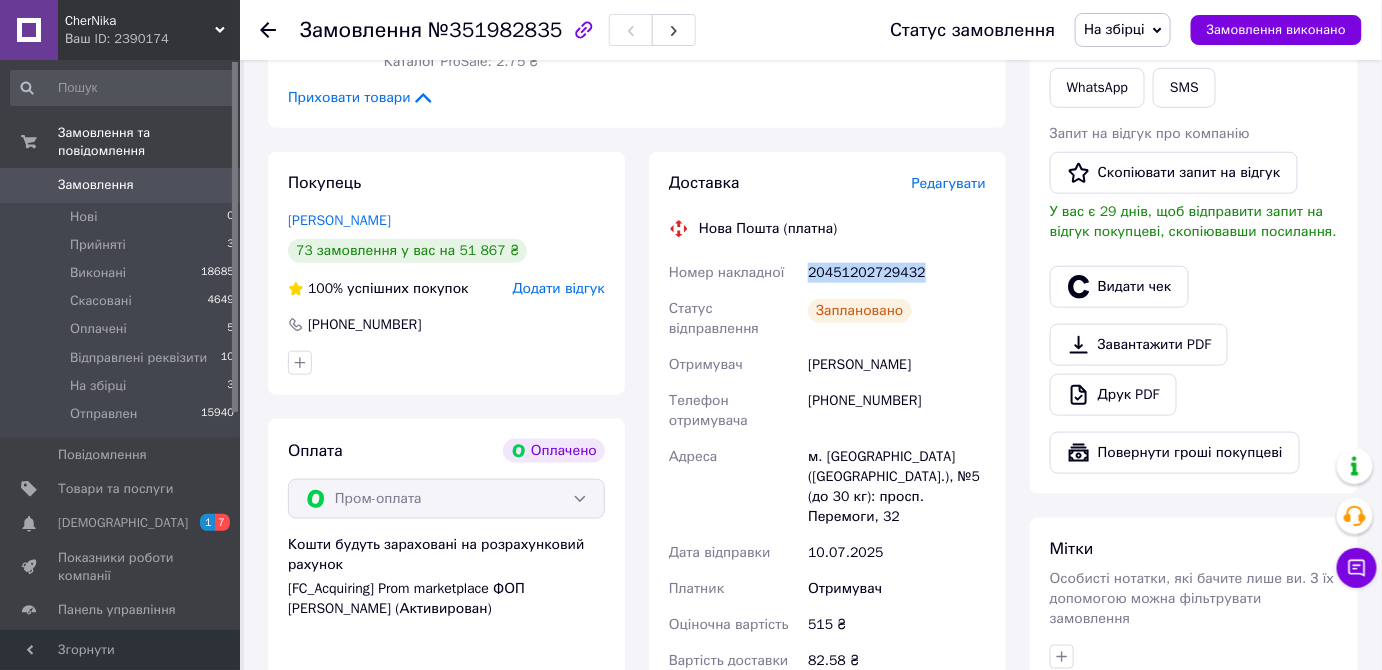 drag, startPoint x: 803, startPoint y: 272, endPoint x: 911, endPoint y: 264, distance: 108.29589 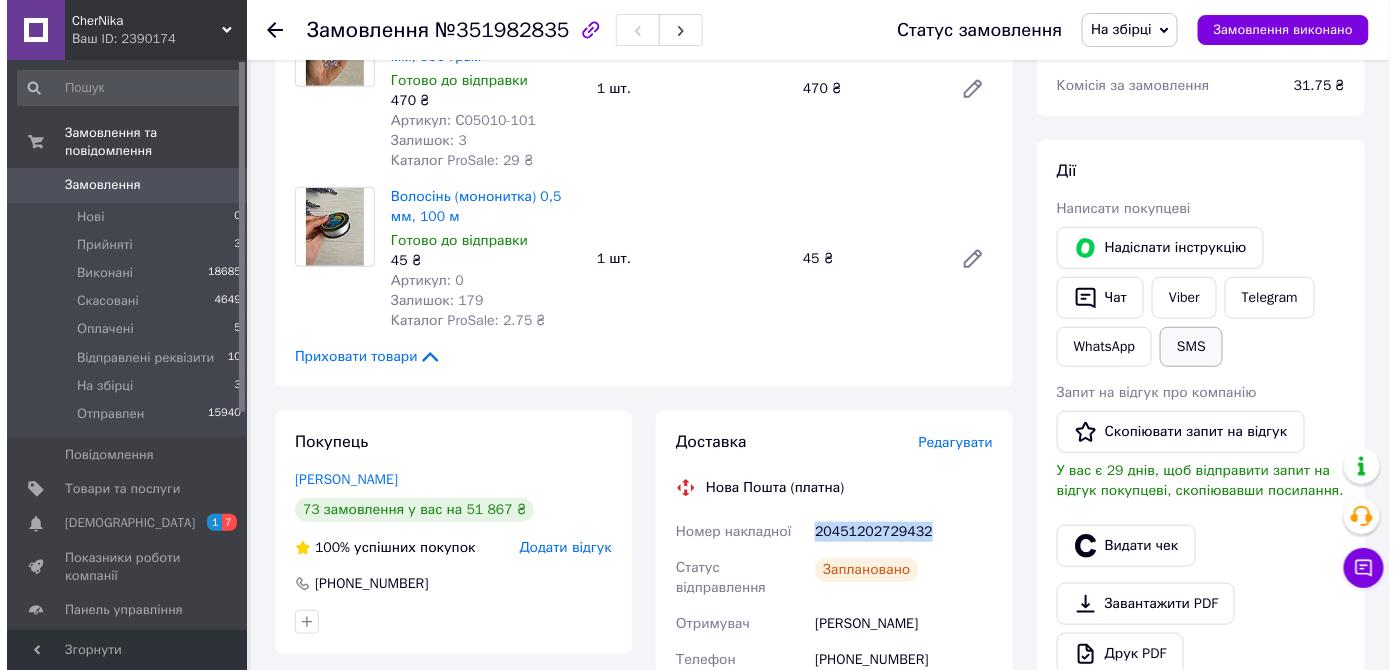 scroll, scrollTop: 272, scrollLeft: 0, axis: vertical 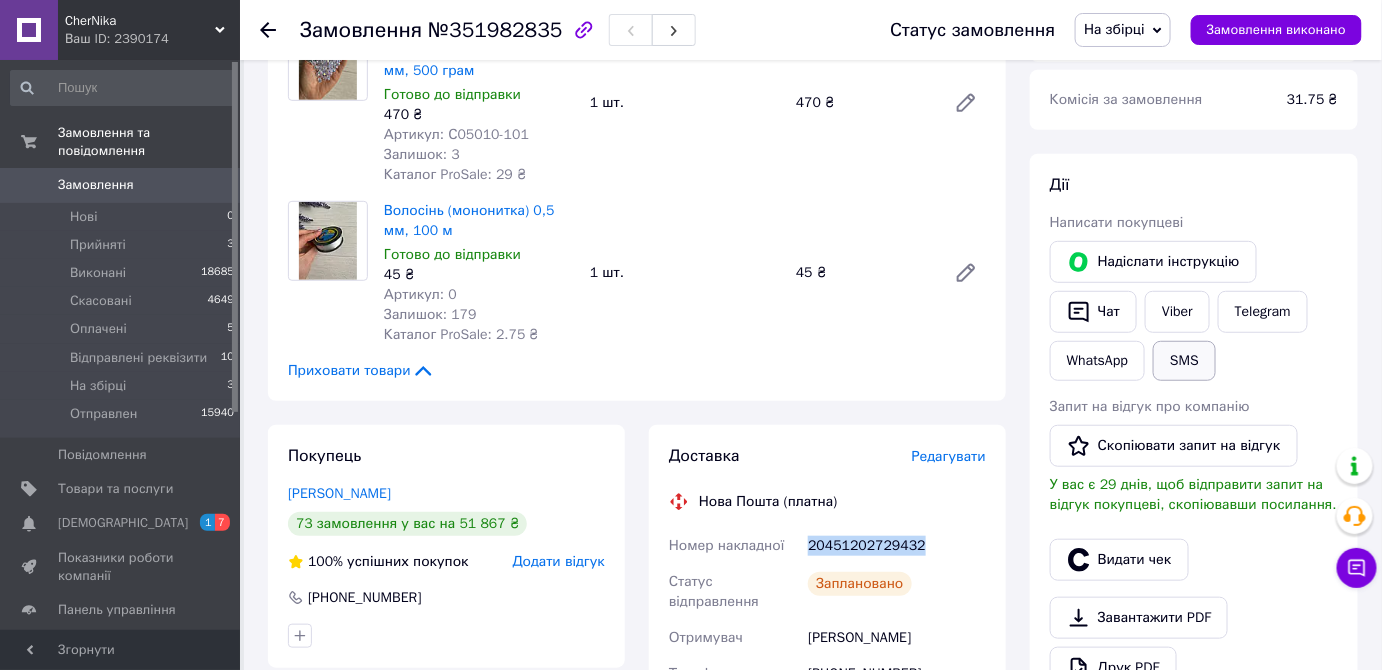 click on "SMS" at bounding box center (1184, 361) 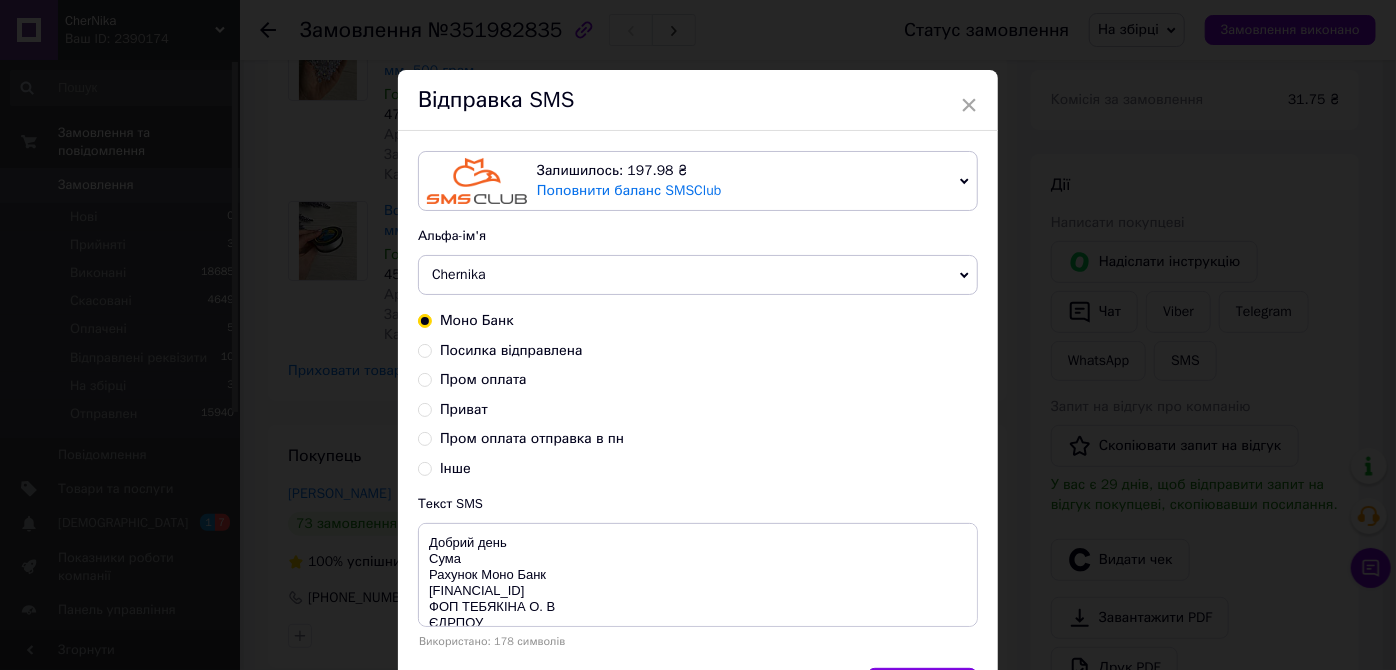 click on "Пром оплата" at bounding box center (425, 378) 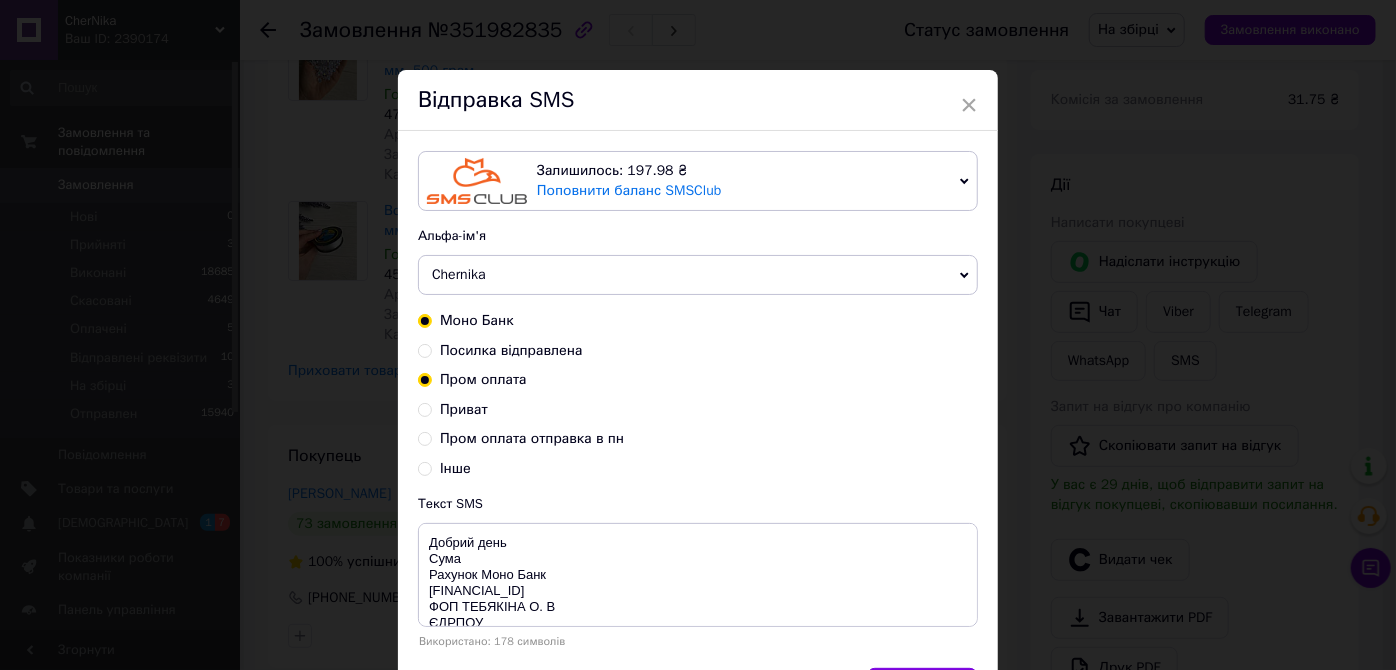 radio on "true" 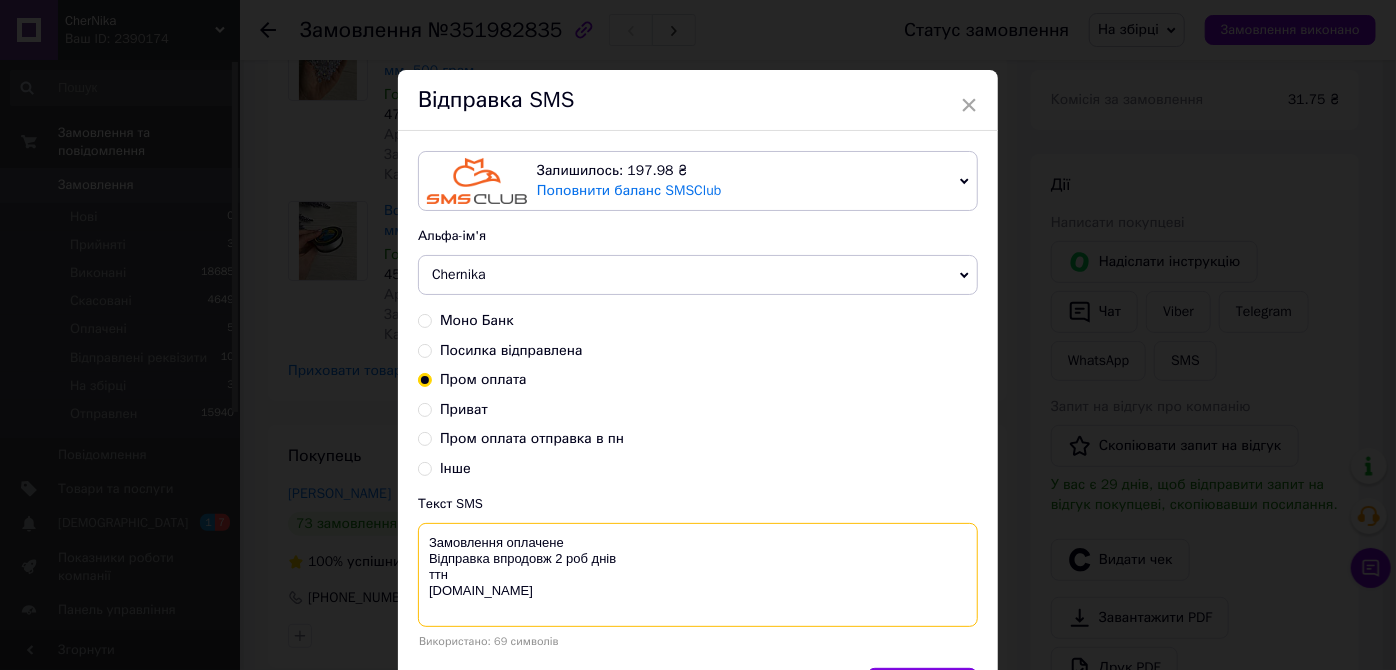 click on "Замовлення оплачене
Відправка впродовж 2 роб днів
ттн
[DOMAIN_NAME]" at bounding box center (698, 575) 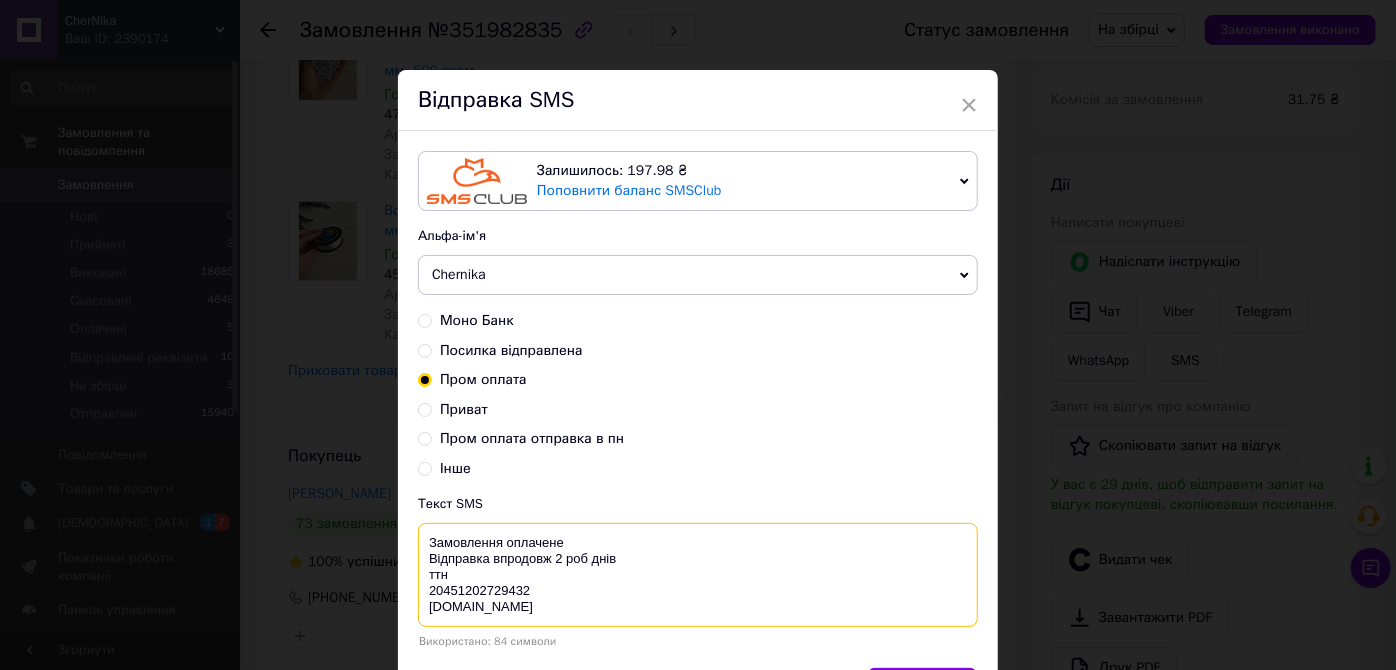 click on "Замовлення оплачене
Відправка впродовж 2 роб днів
ттн
20451202729432
[DOMAIN_NAME]" at bounding box center [698, 575] 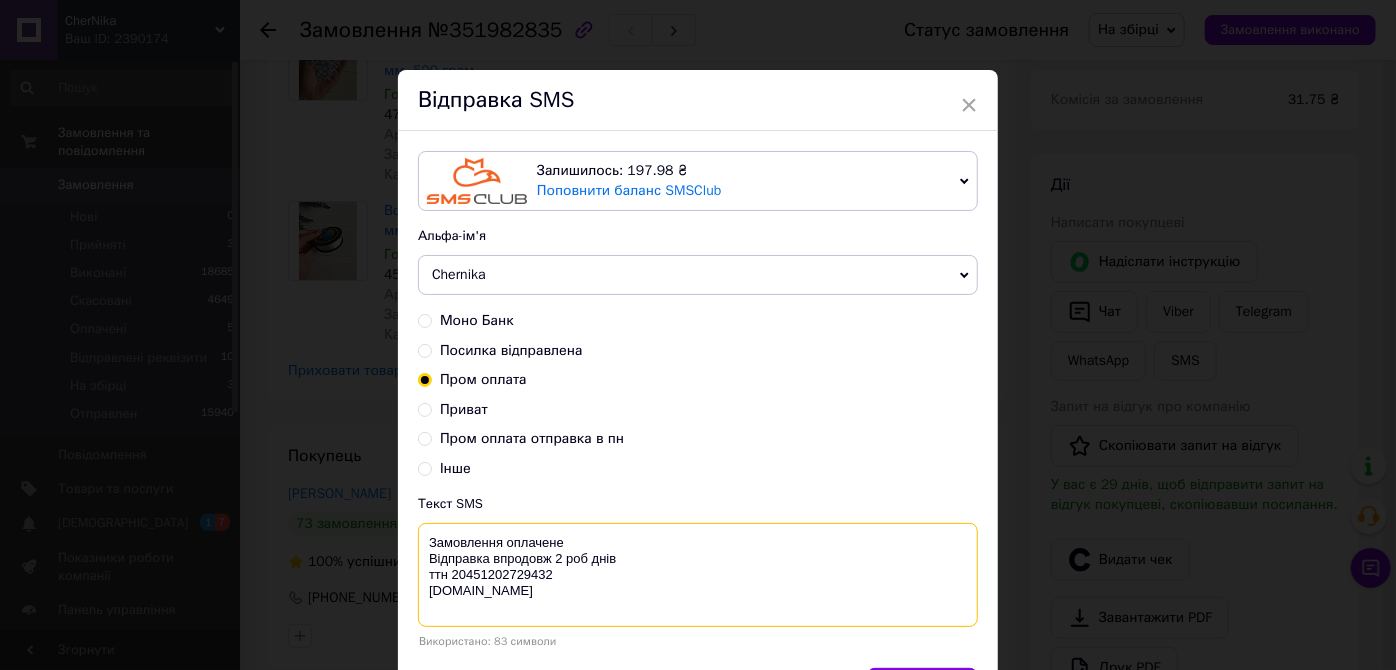drag, startPoint x: 621, startPoint y: 558, endPoint x: 426, endPoint y: 554, distance: 195.04102 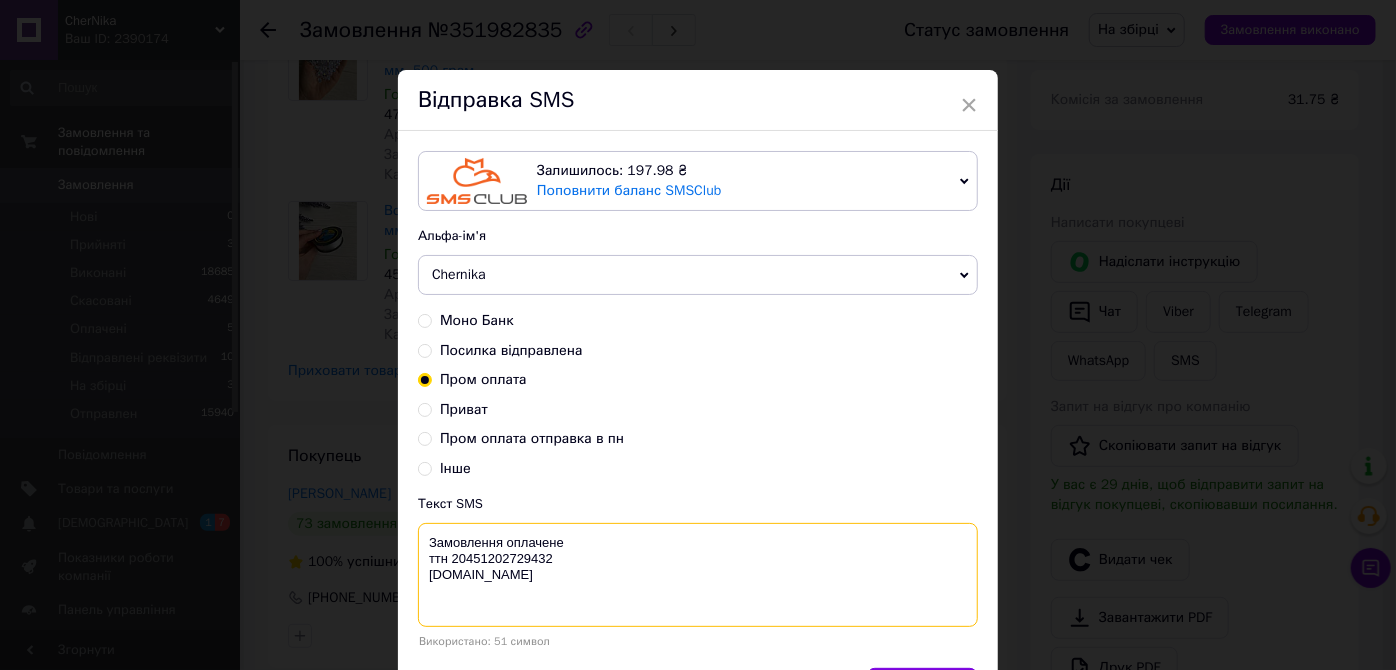 drag, startPoint x: 423, startPoint y: 540, endPoint x: 512, endPoint y: 606, distance: 110.80163 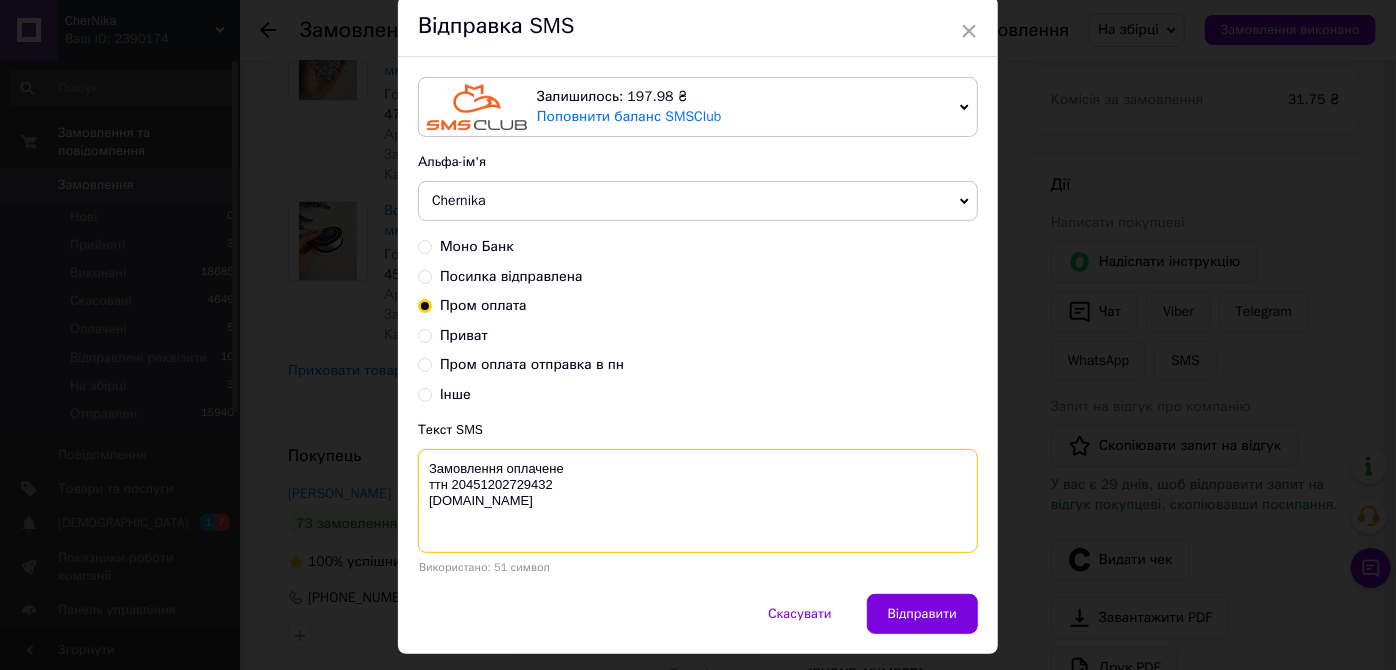scroll, scrollTop: 122, scrollLeft: 0, axis: vertical 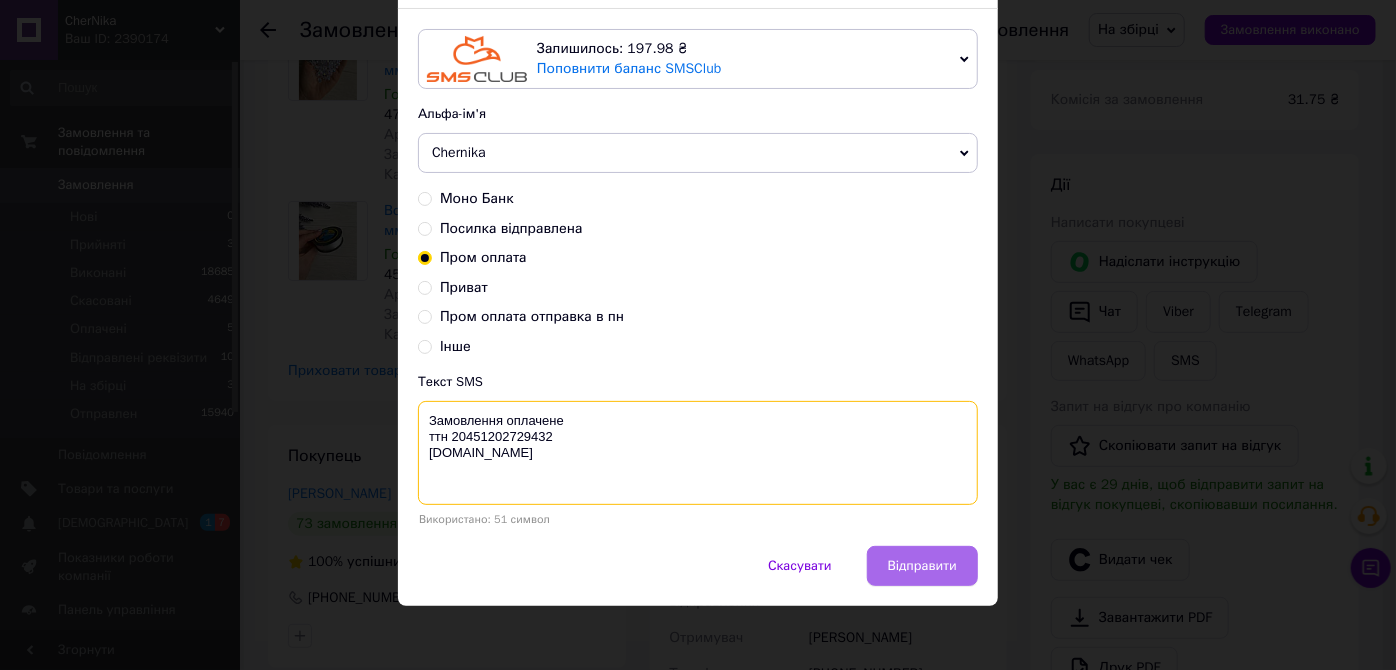type on "Замовлення оплачене
ттн 20451202729432
[DOMAIN_NAME]" 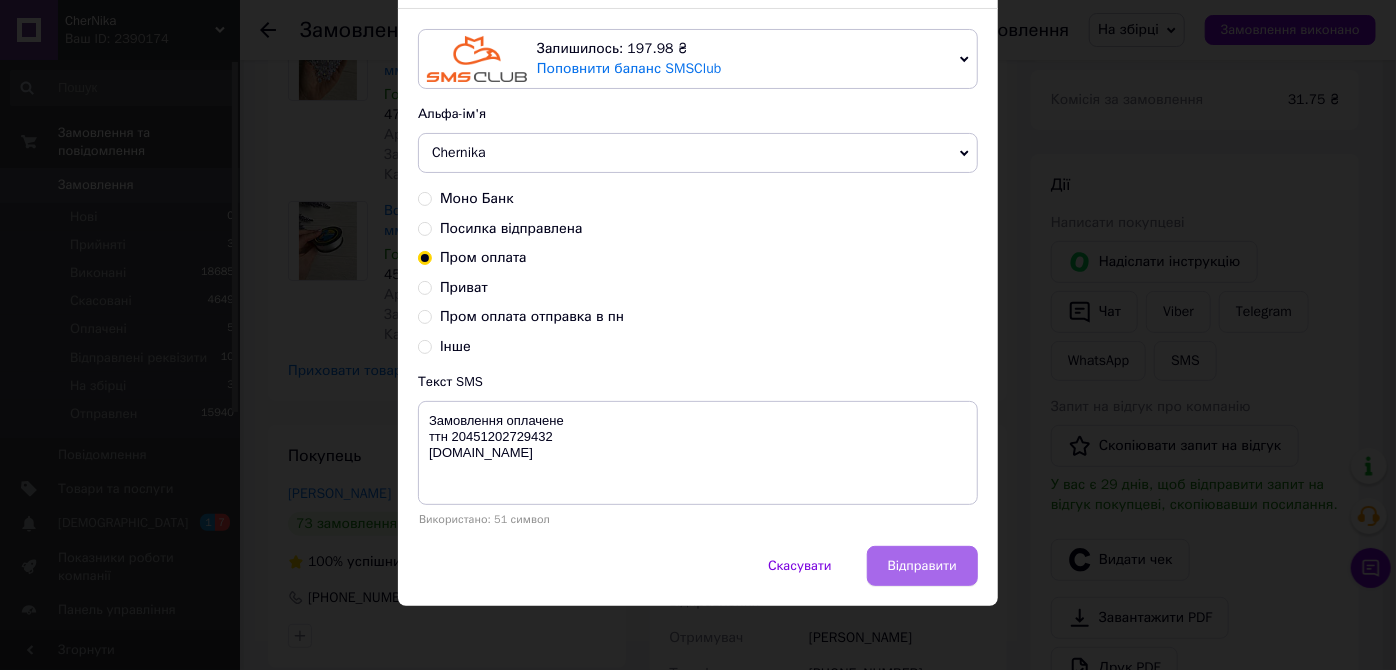 click on "Відправити" at bounding box center [922, 566] 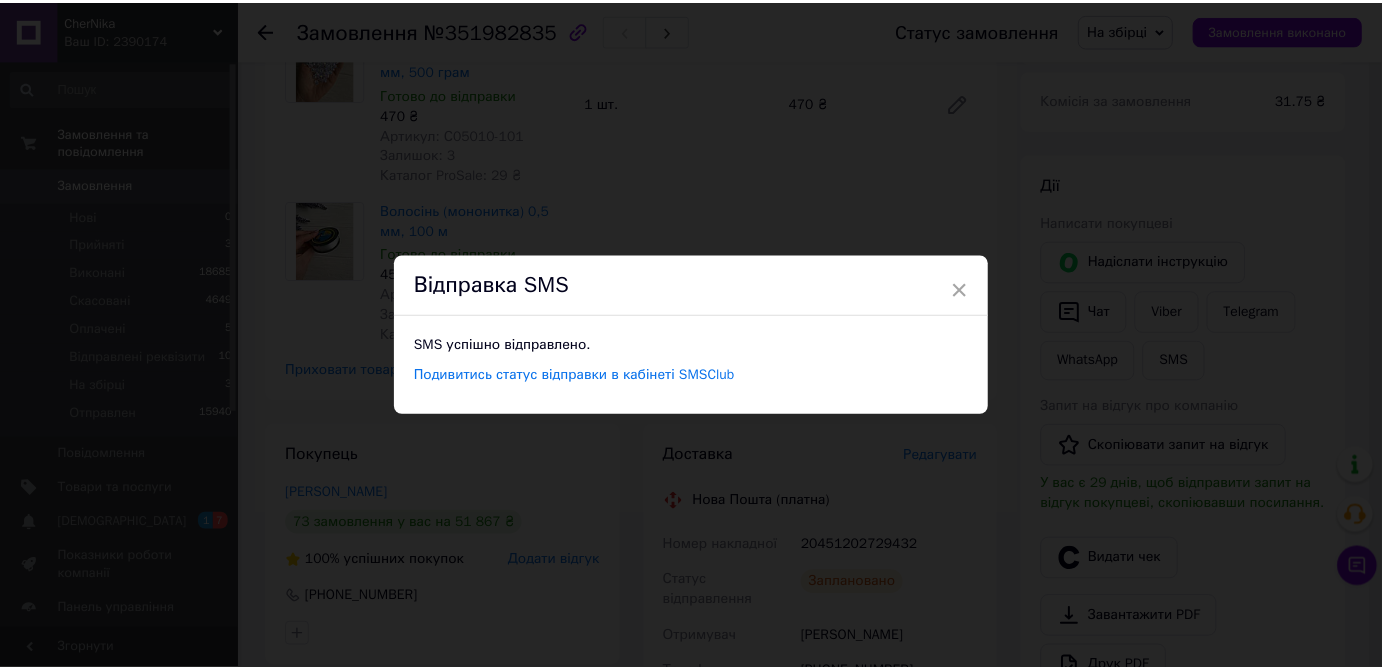scroll, scrollTop: 0, scrollLeft: 0, axis: both 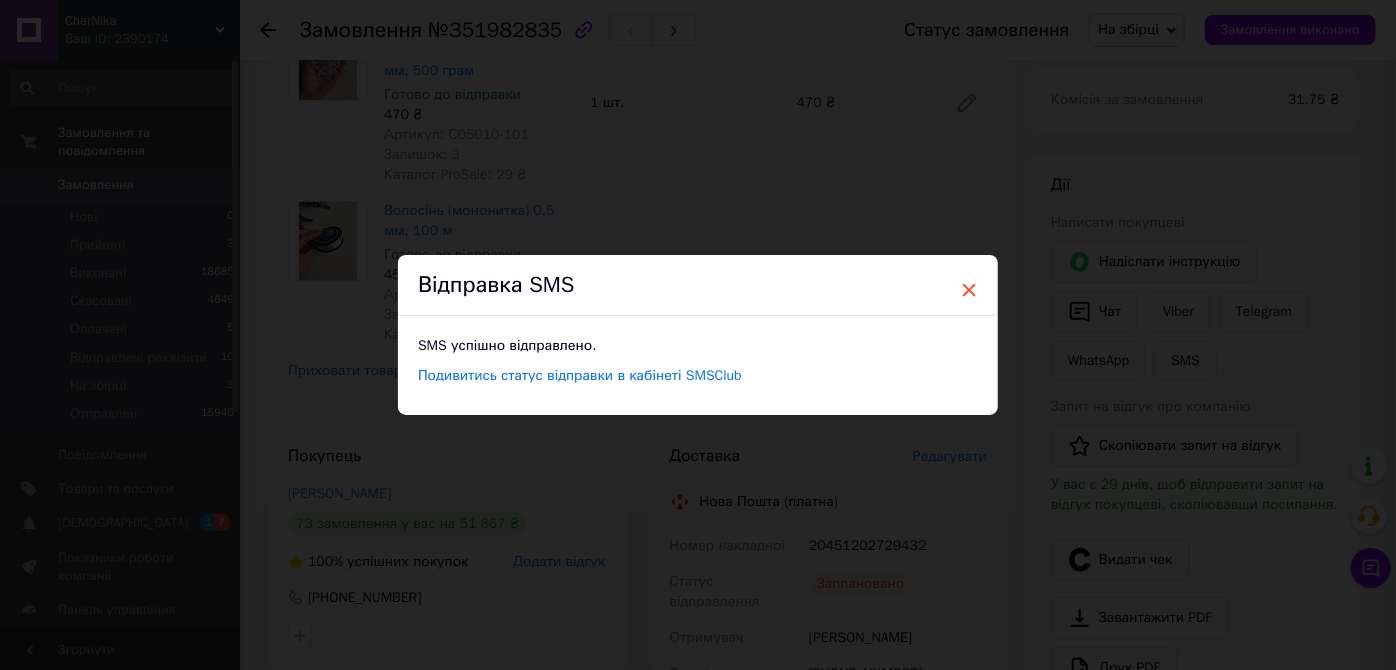 click on "×" at bounding box center (969, 290) 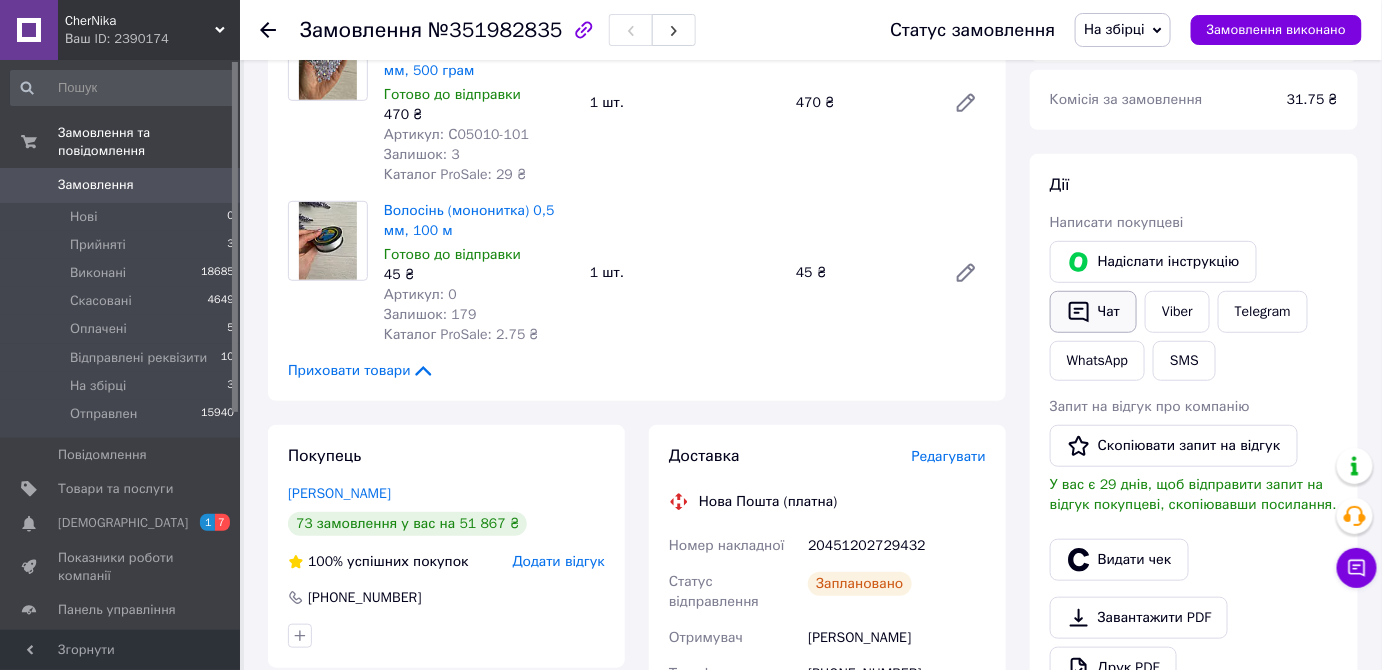 click on "Чат" at bounding box center [1093, 312] 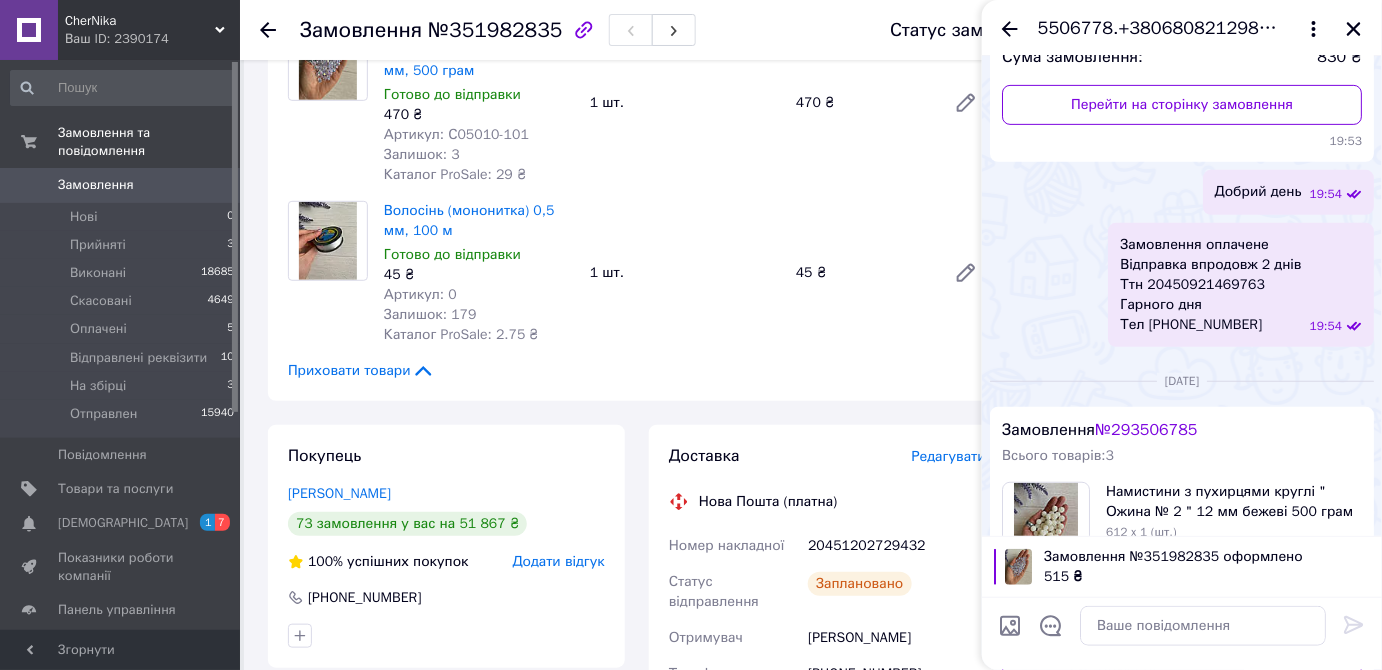 scroll, scrollTop: 4786, scrollLeft: 0, axis: vertical 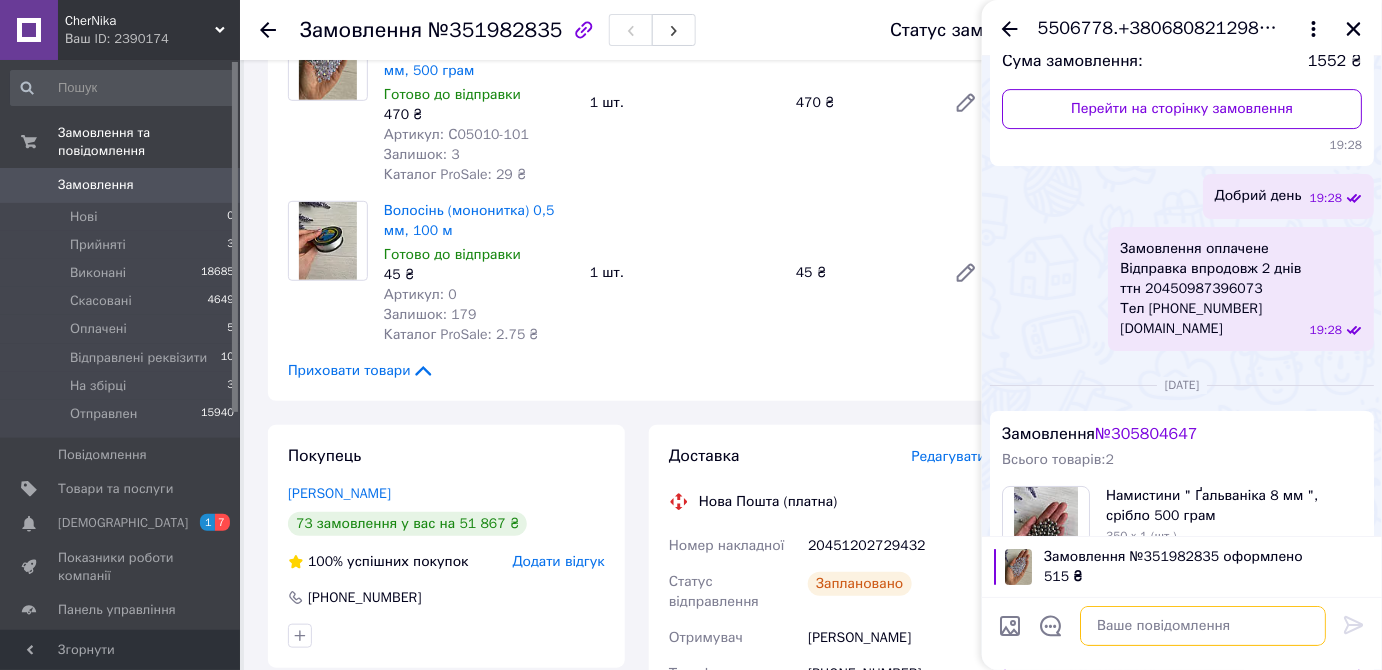 paste on "Замовлення оплачене
ттн 20451202729432
[DOMAIN_NAME]" 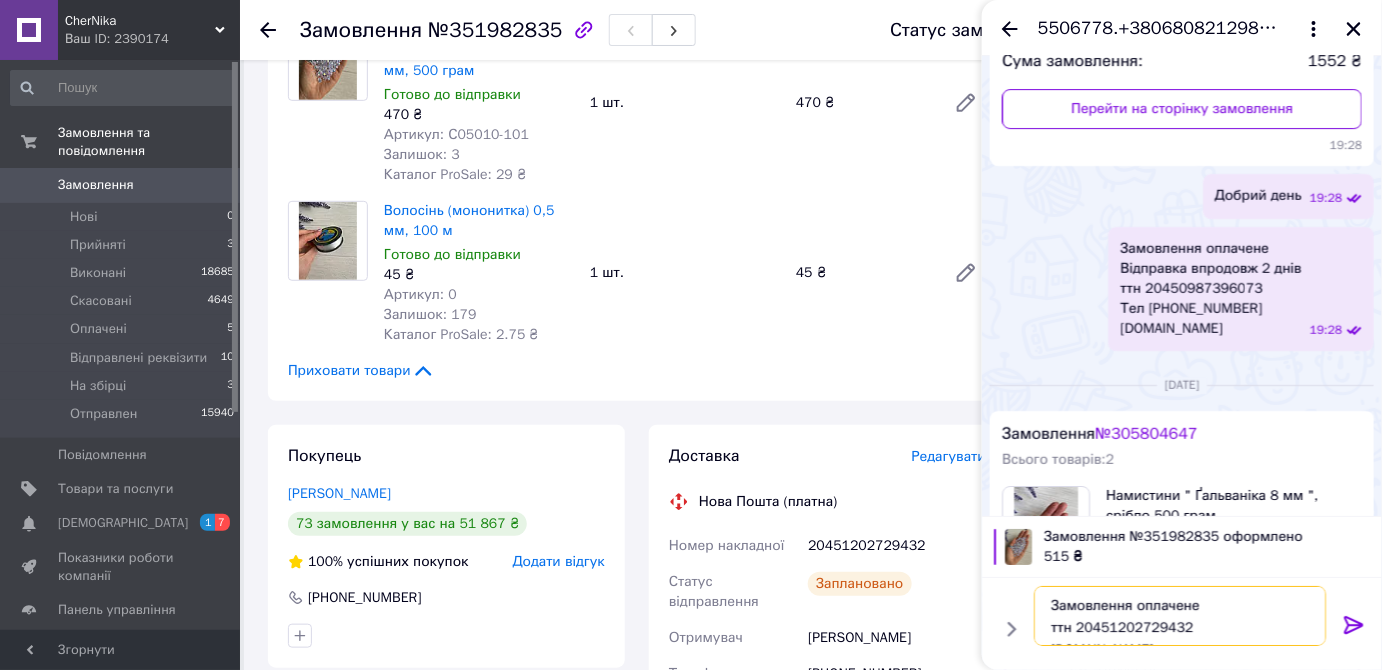 scroll, scrollTop: 14, scrollLeft: 0, axis: vertical 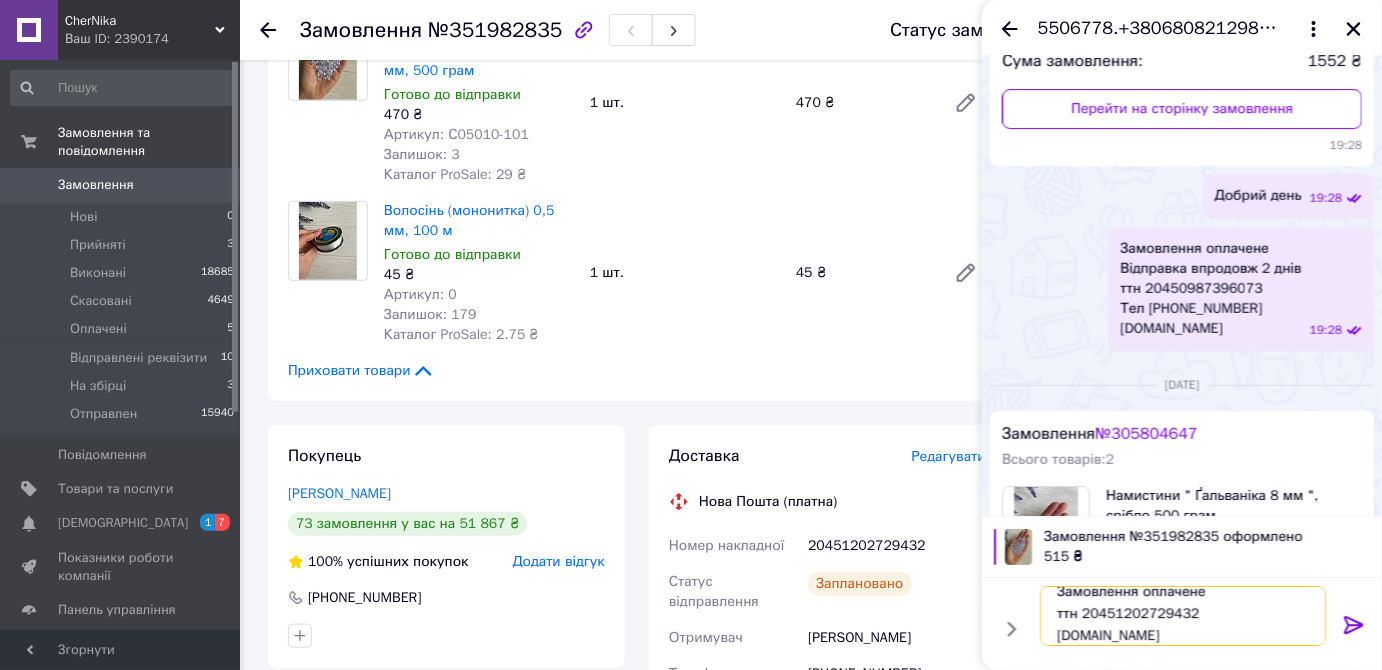 type 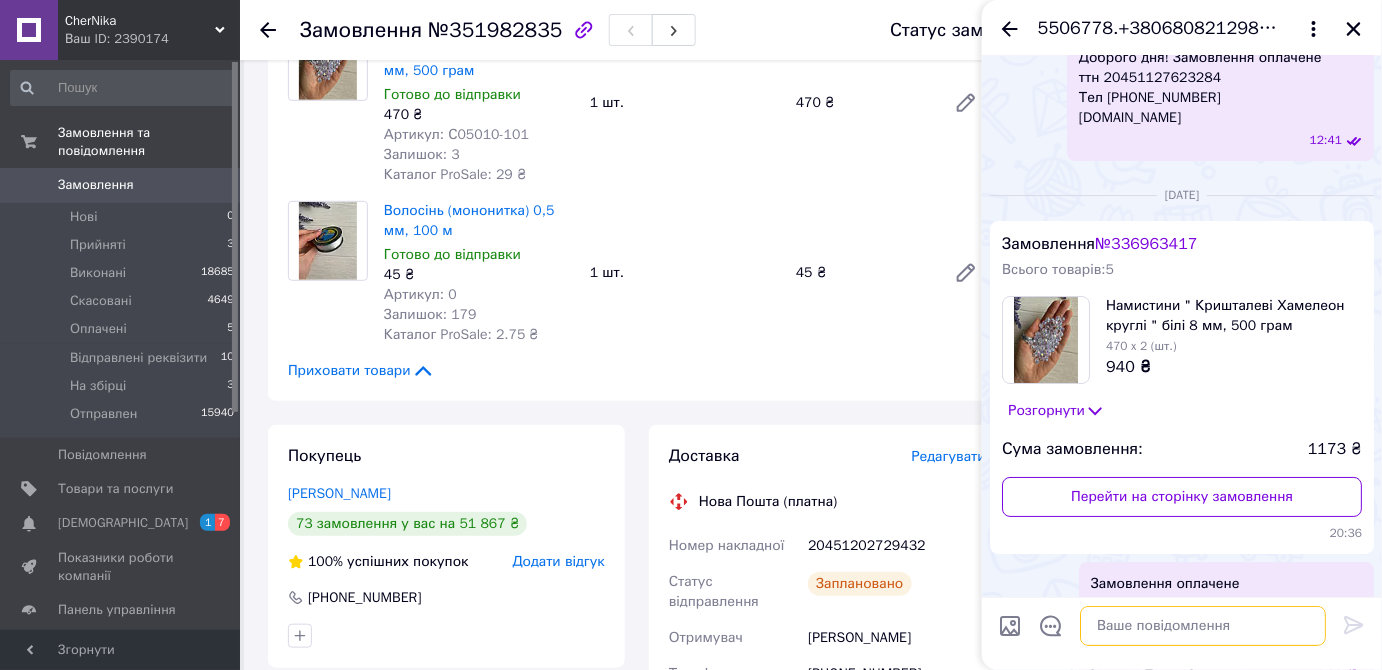 scroll, scrollTop: 0, scrollLeft: 0, axis: both 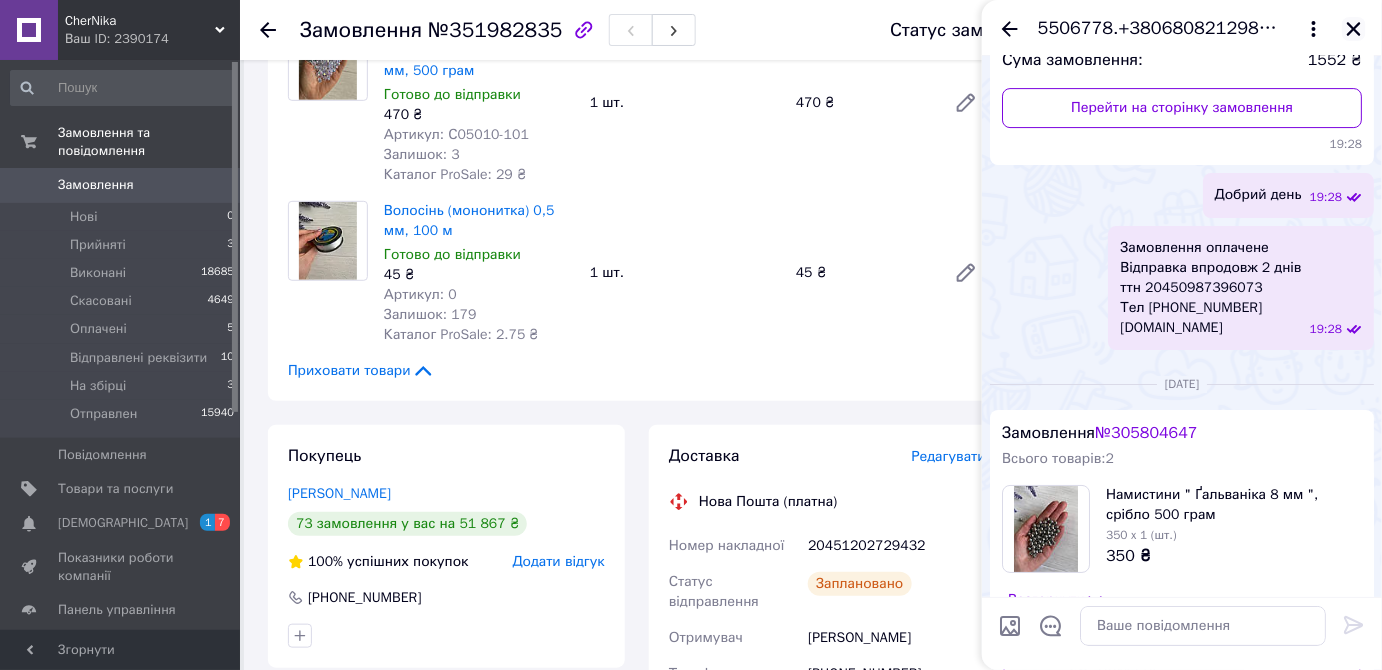 click 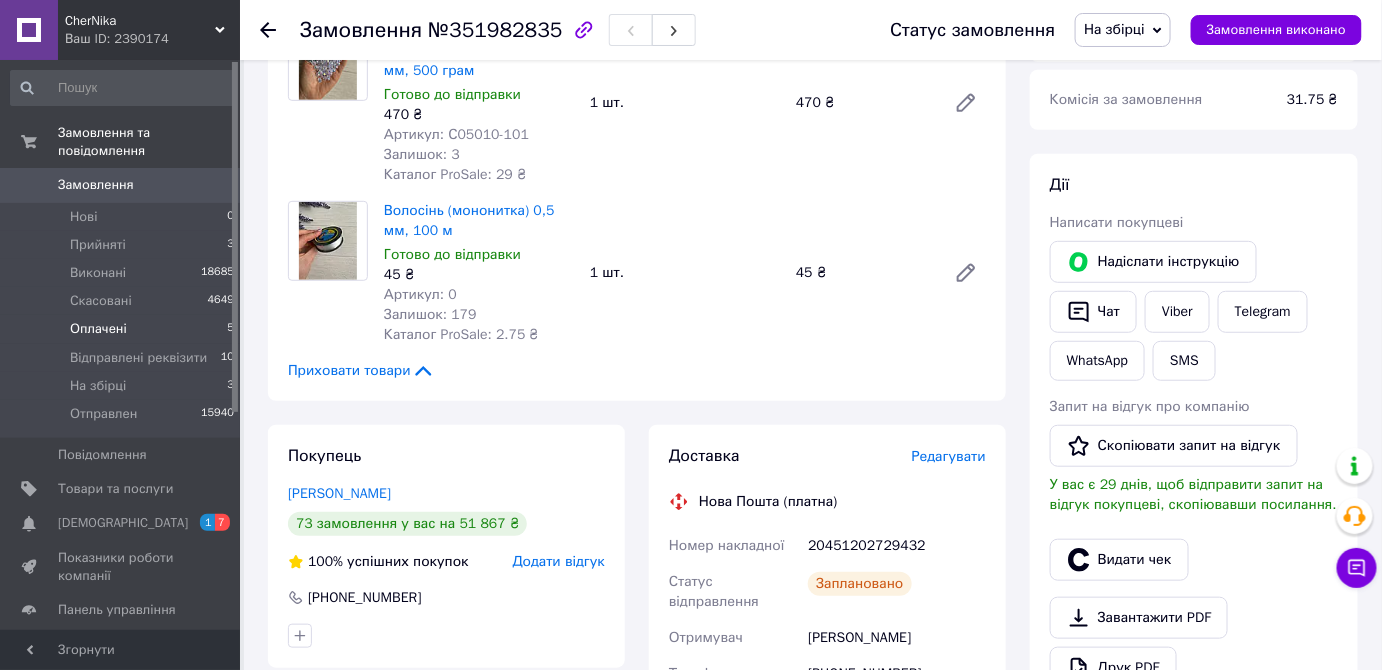 click on "Оплачені" at bounding box center (98, 329) 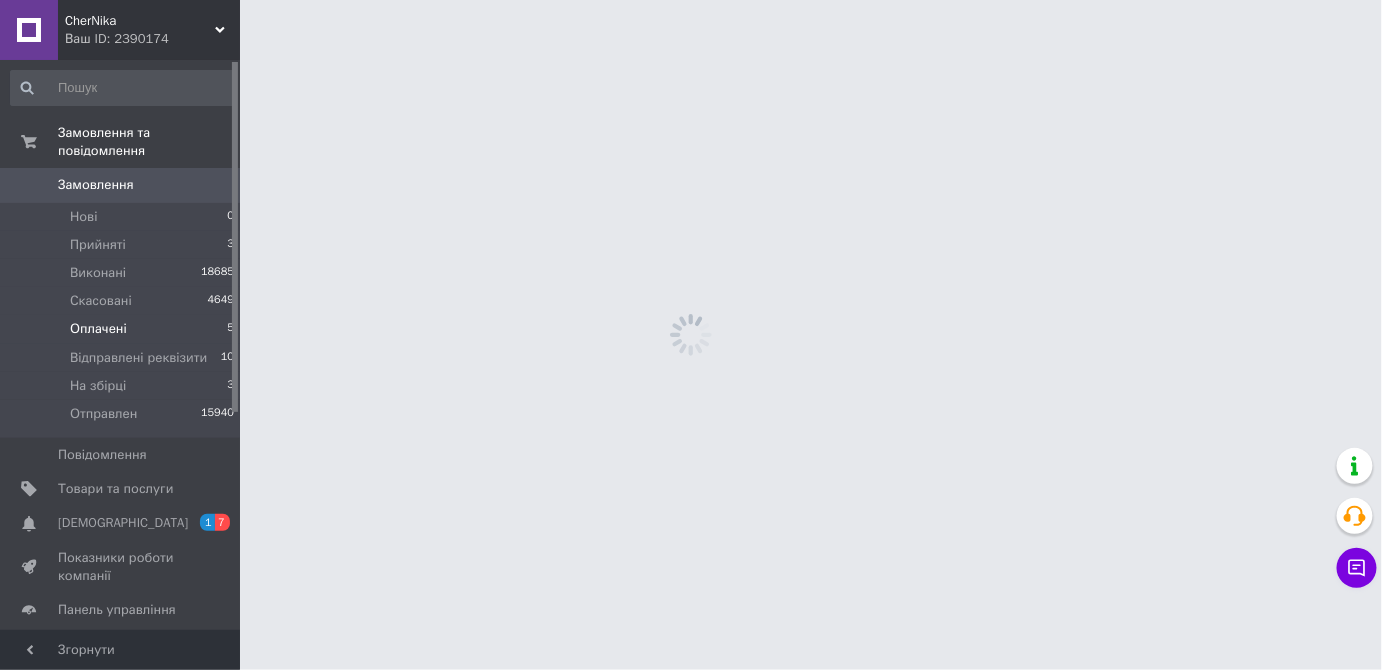 scroll, scrollTop: 0, scrollLeft: 0, axis: both 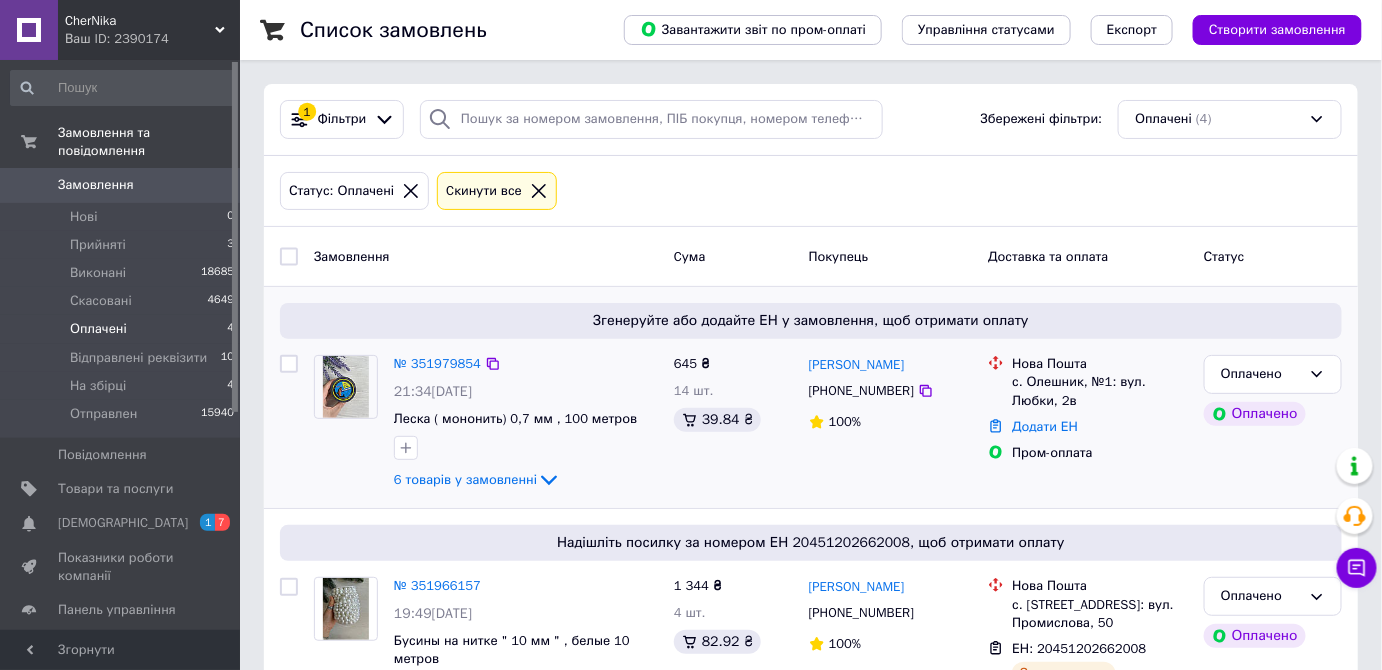 click at bounding box center [346, 387] 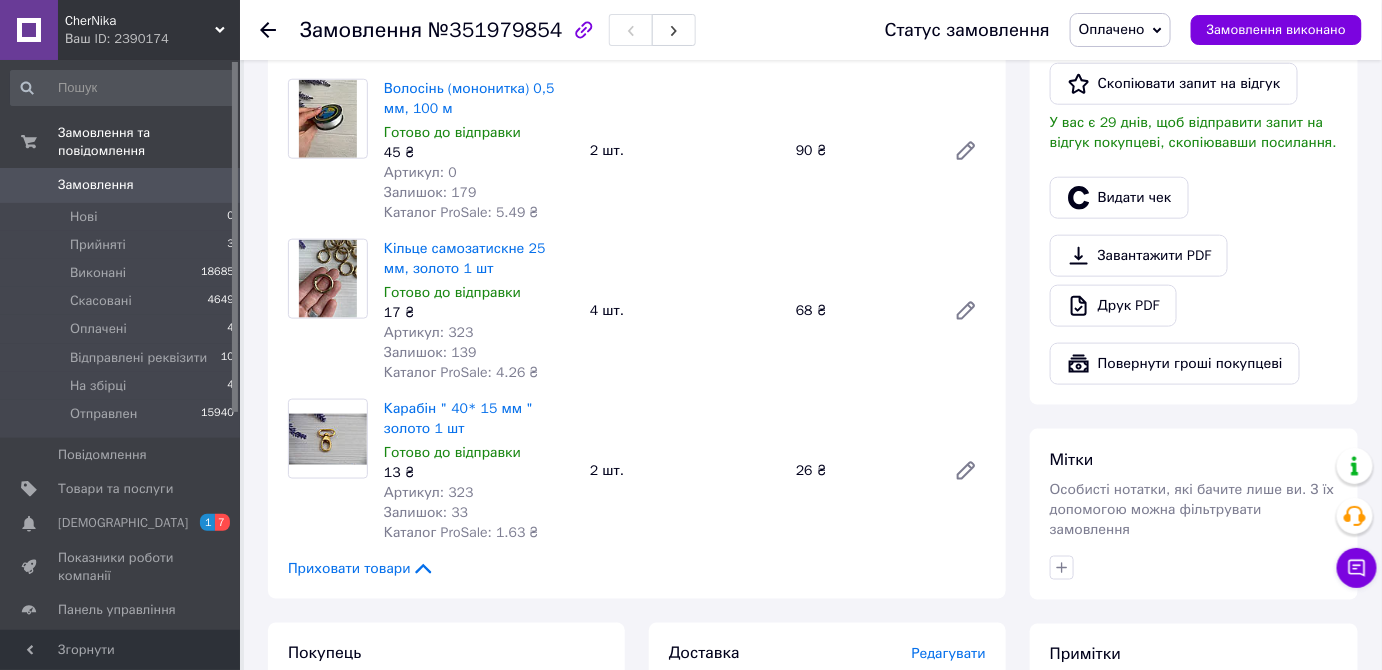 scroll, scrollTop: 636, scrollLeft: 0, axis: vertical 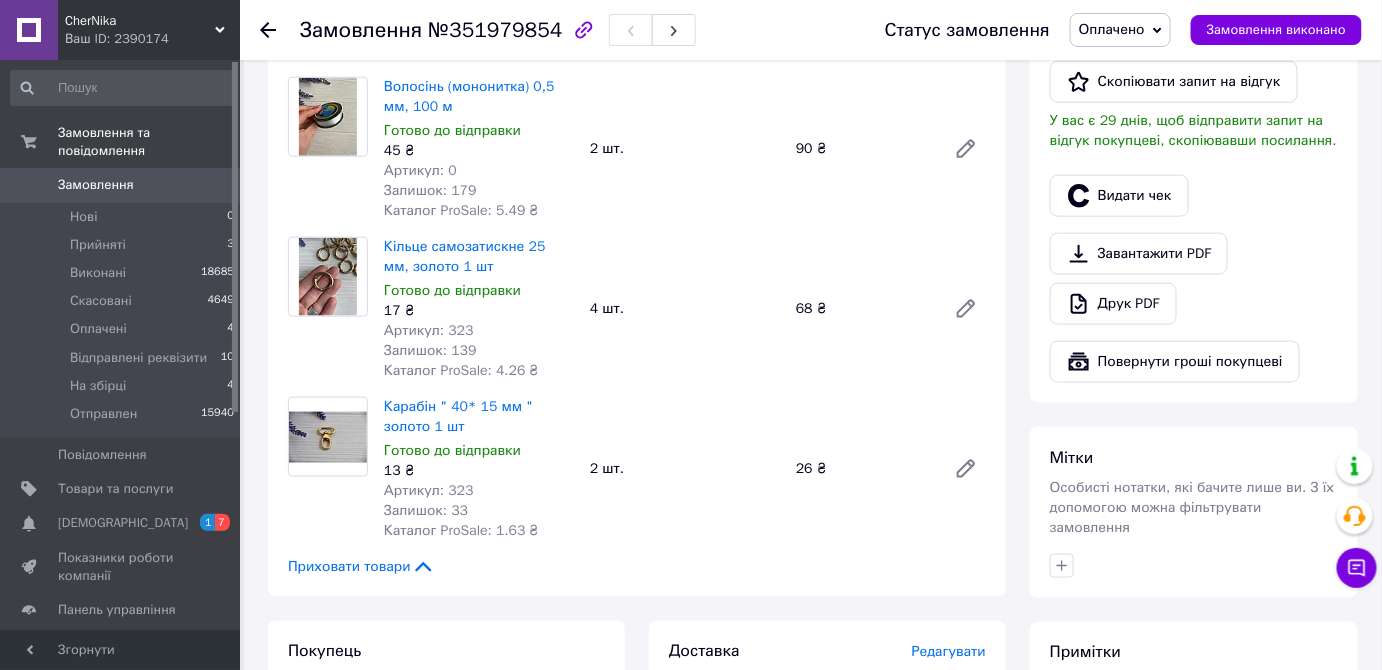 click on "Оплачено" at bounding box center [1112, 29] 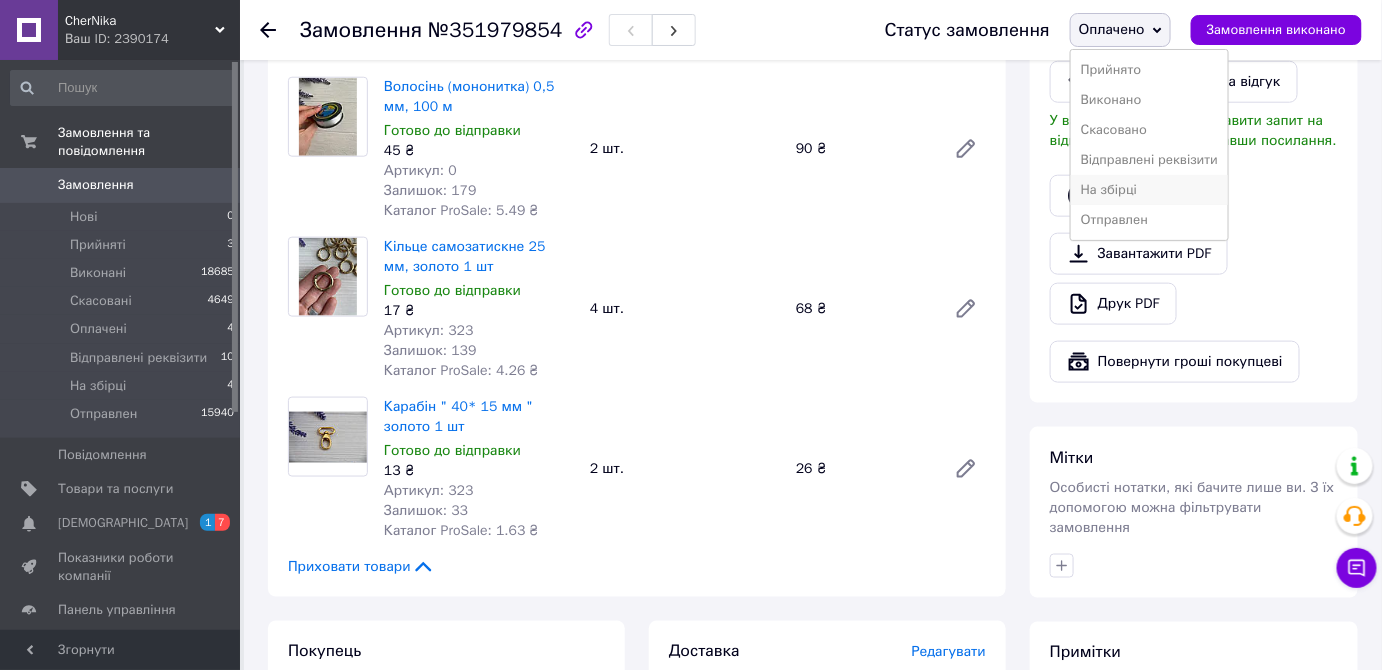 click on "На збірці" at bounding box center [1149, 190] 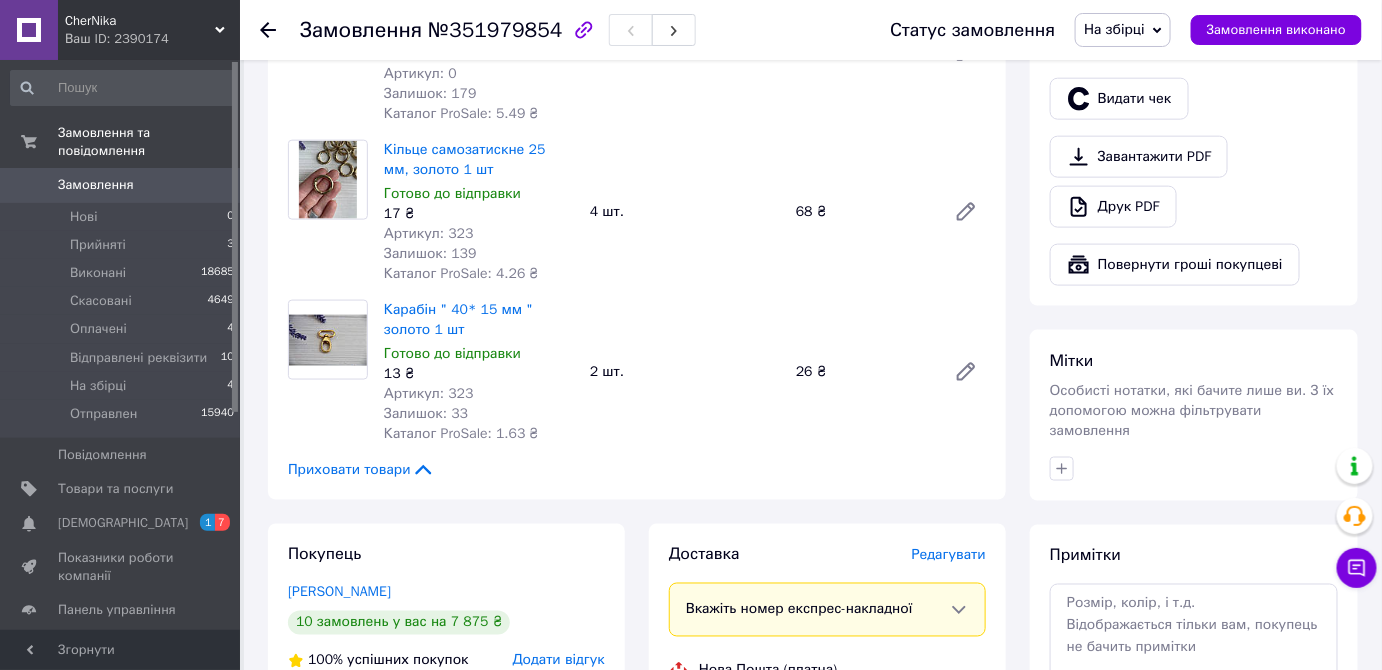 scroll, scrollTop: 727, scrollLeft: 0, axis: vertical 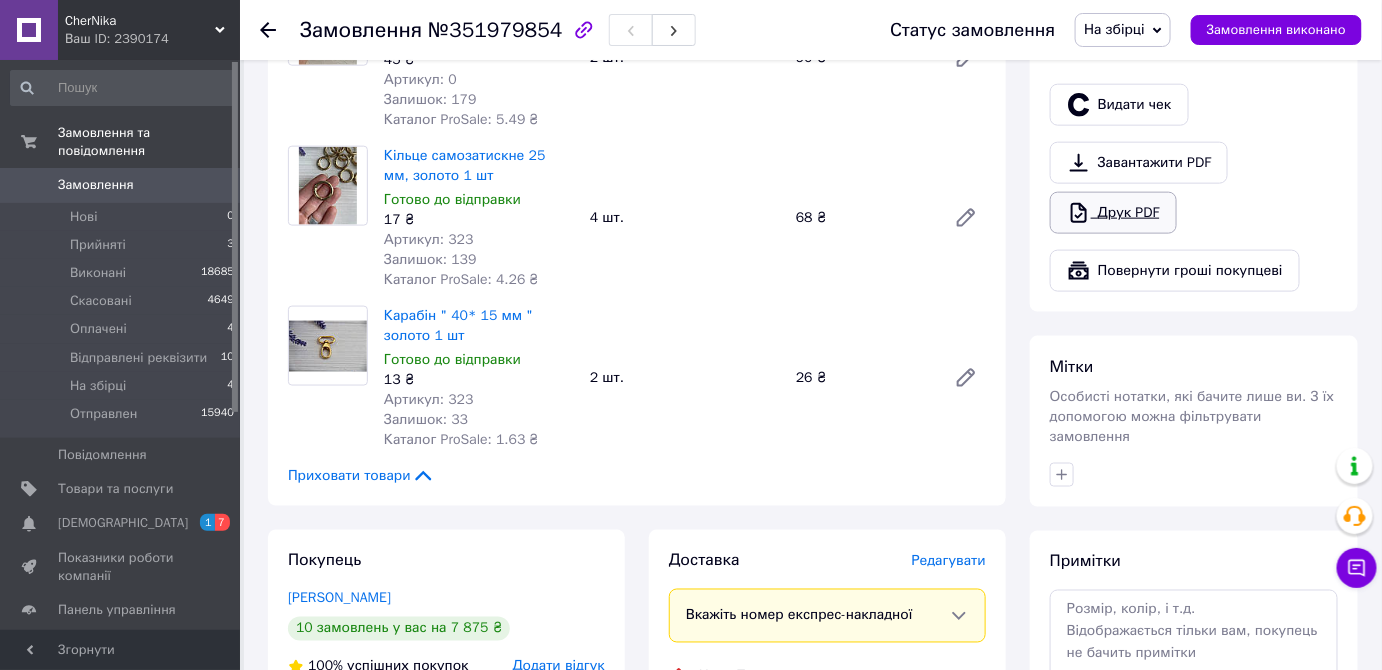 click on "Друк PDF" at bounding box center [1113, 213] 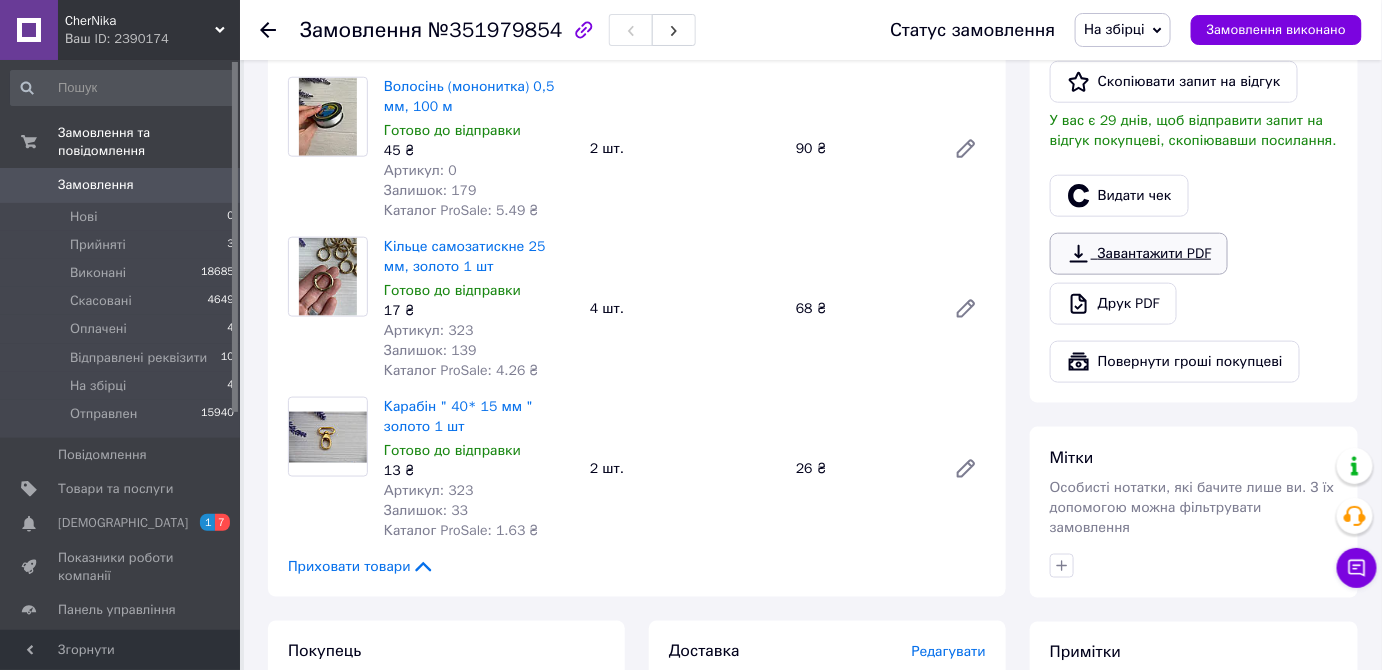 scroll, scrollTop: 454, scrollLeft: 0, axis: vertical 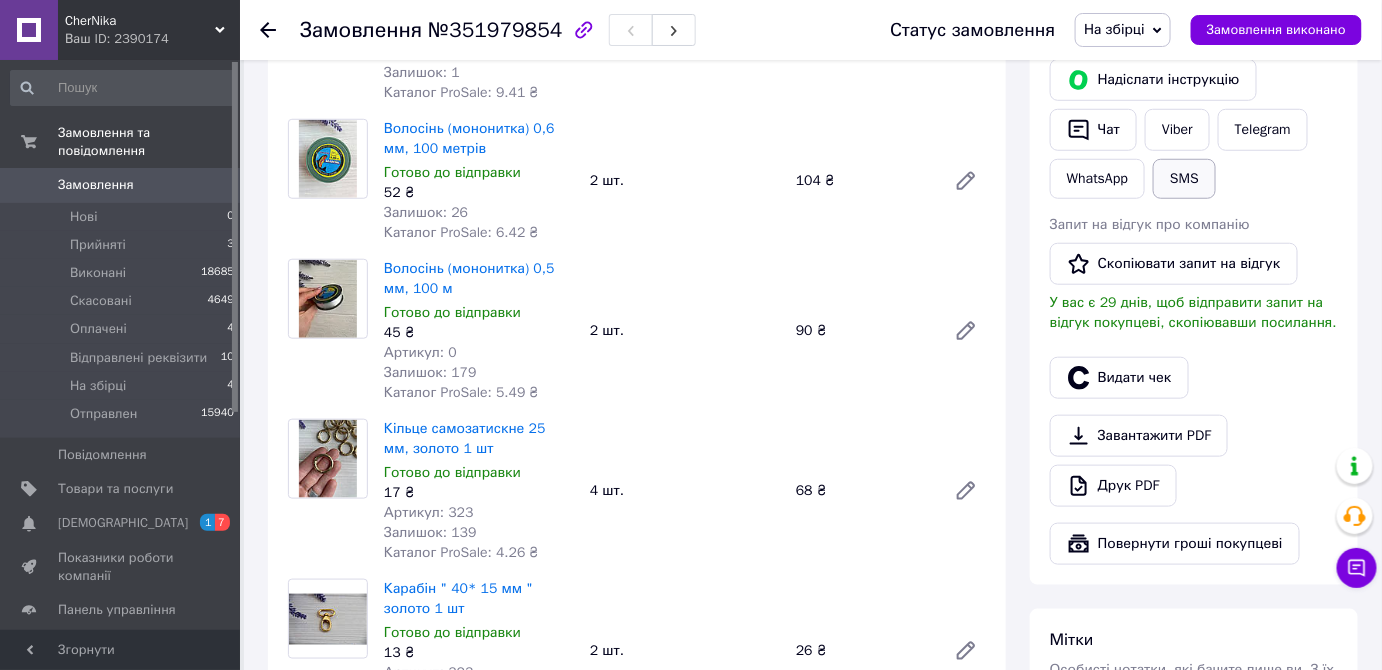 click on "SMS" at bounding box center [1184, 179] 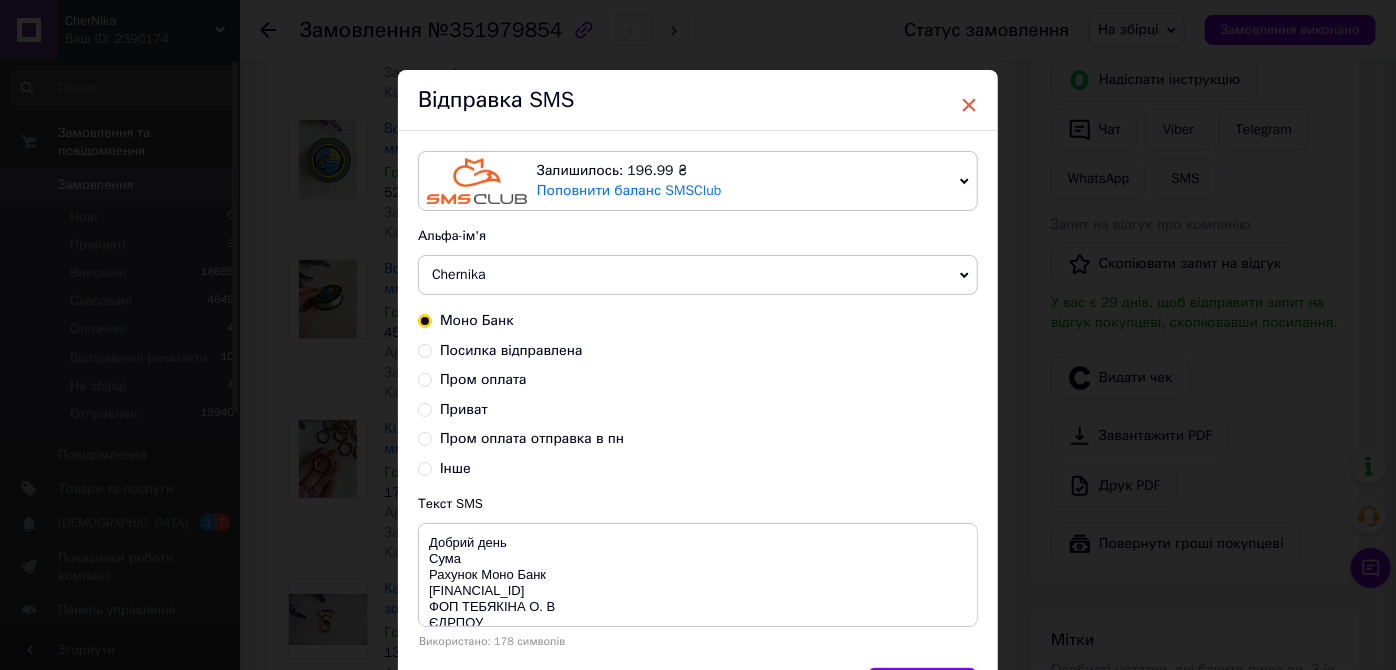 click on "×" at bounding box center (969, 105) 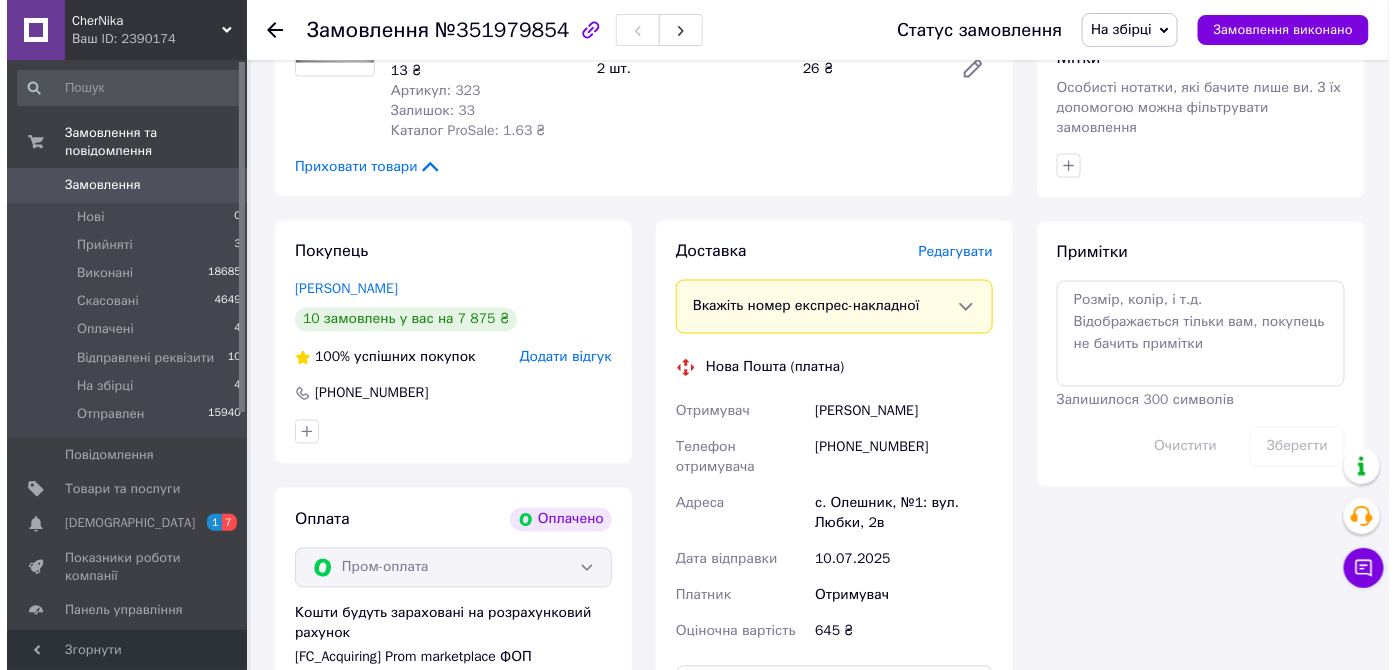 scroll, scrollTop: 1181, scrollLeft: 0, axis: vertical 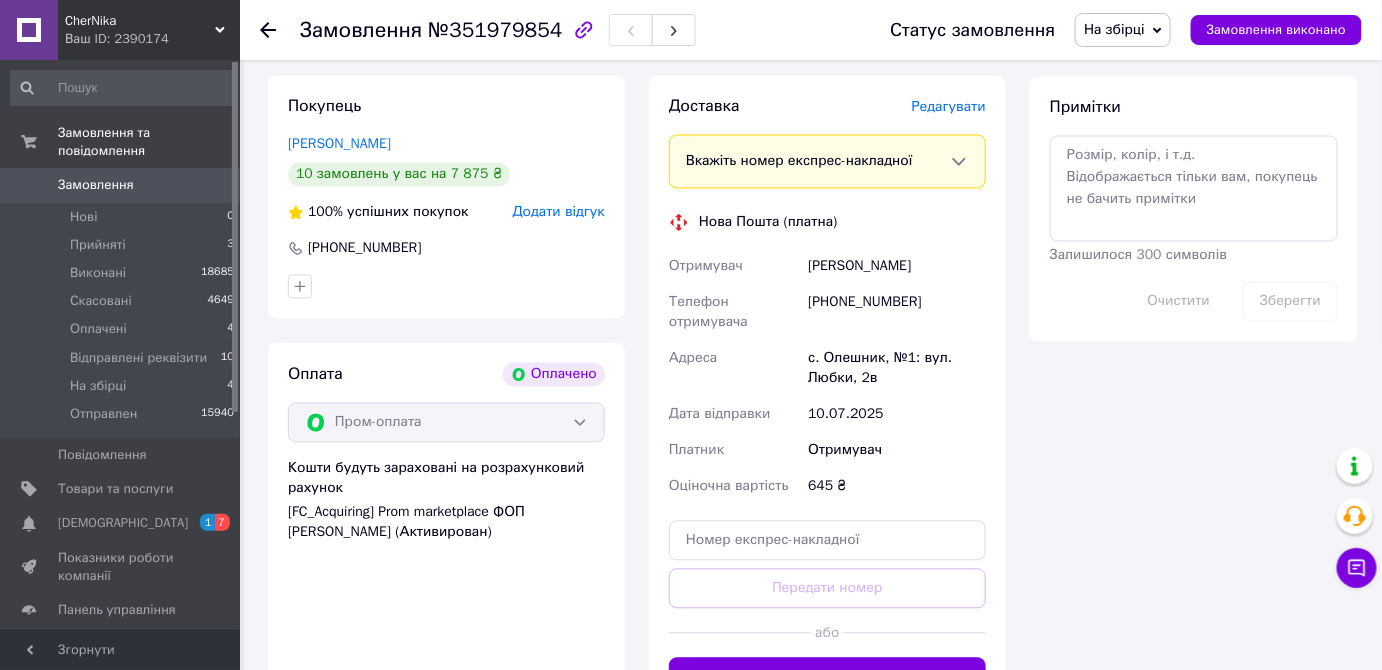 click on "Редагувати" at bounding box center (949, 107) 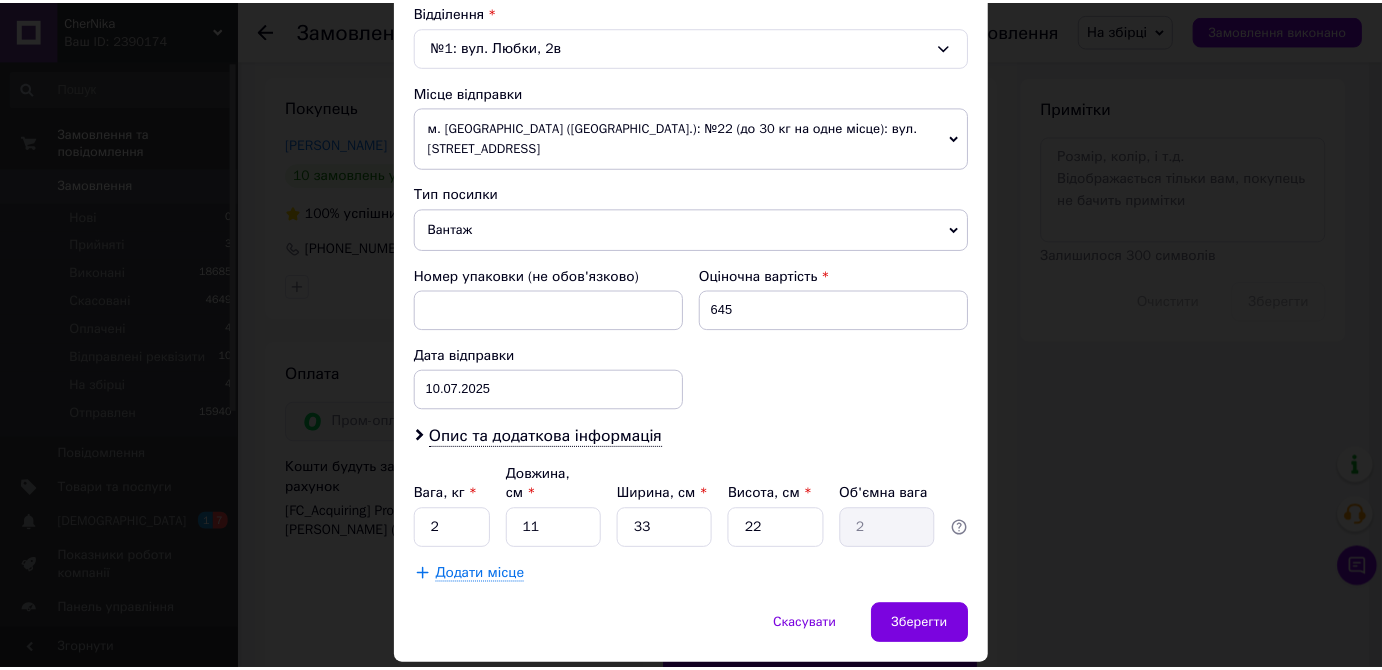 scroll, scrollTop: 650, scrollLeft: 0, axis: vertical 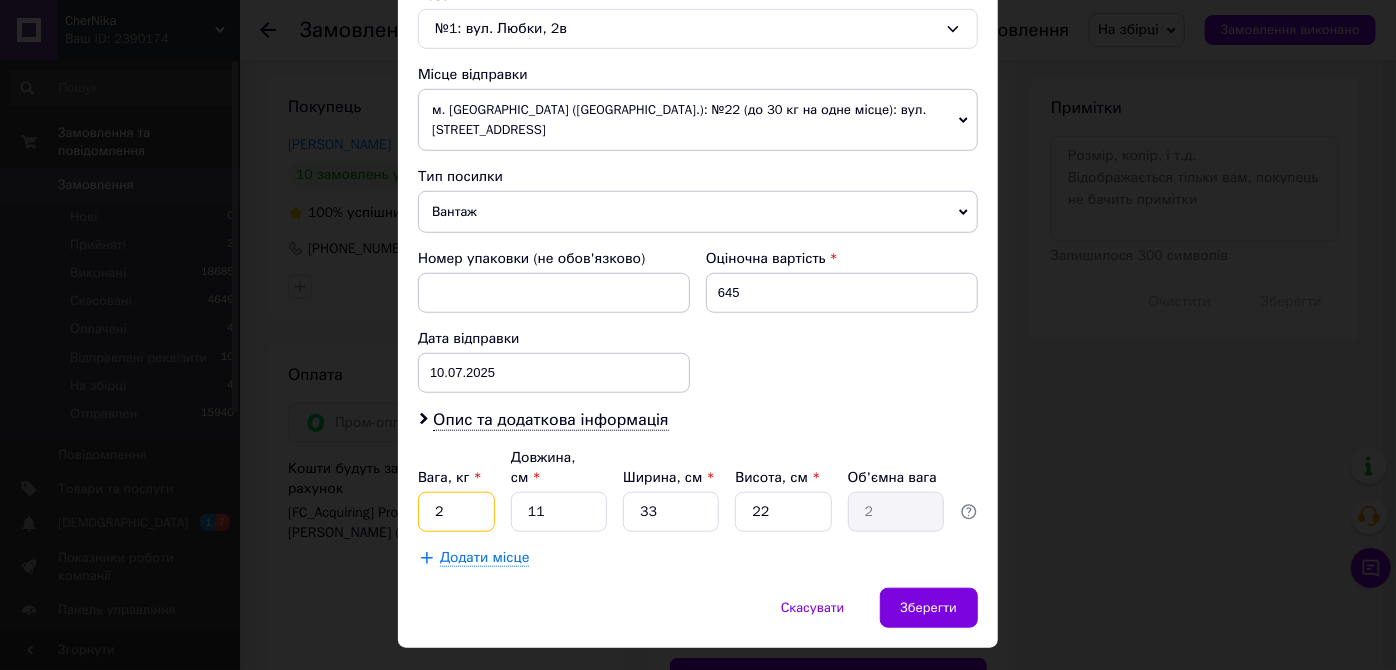click on "2" at bounding box center [456, 512] 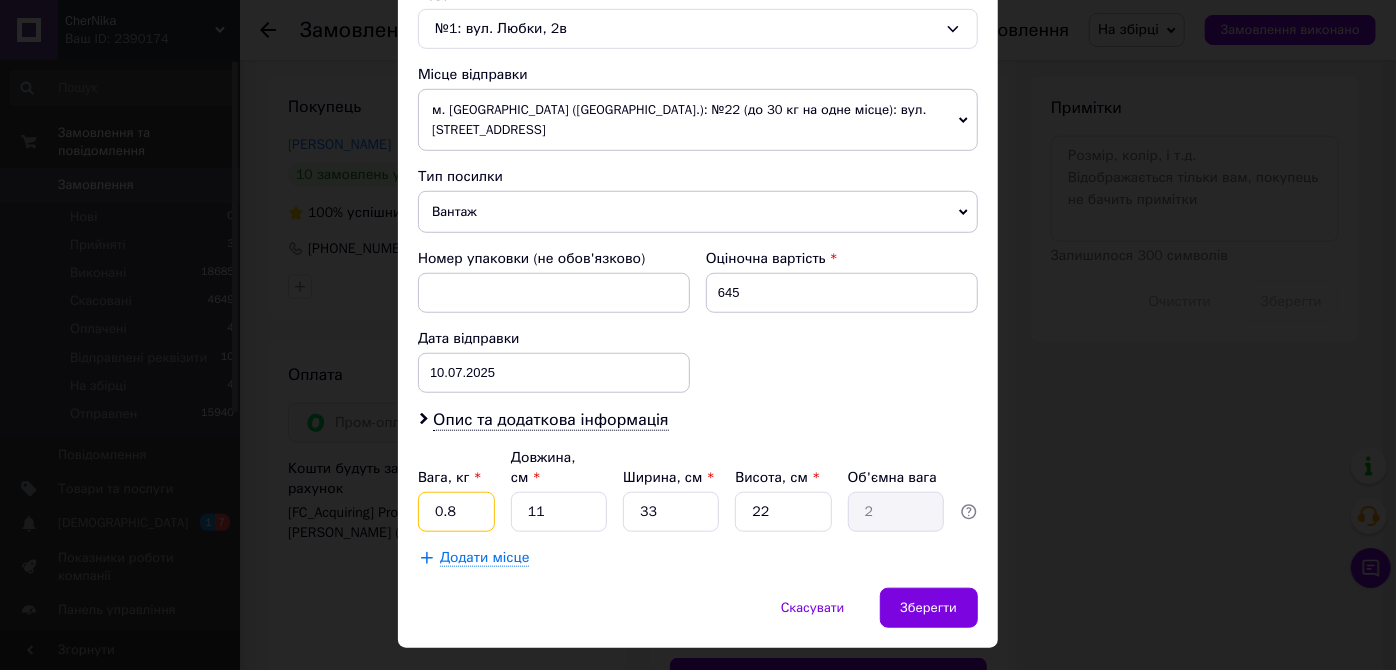 type on "0.8" 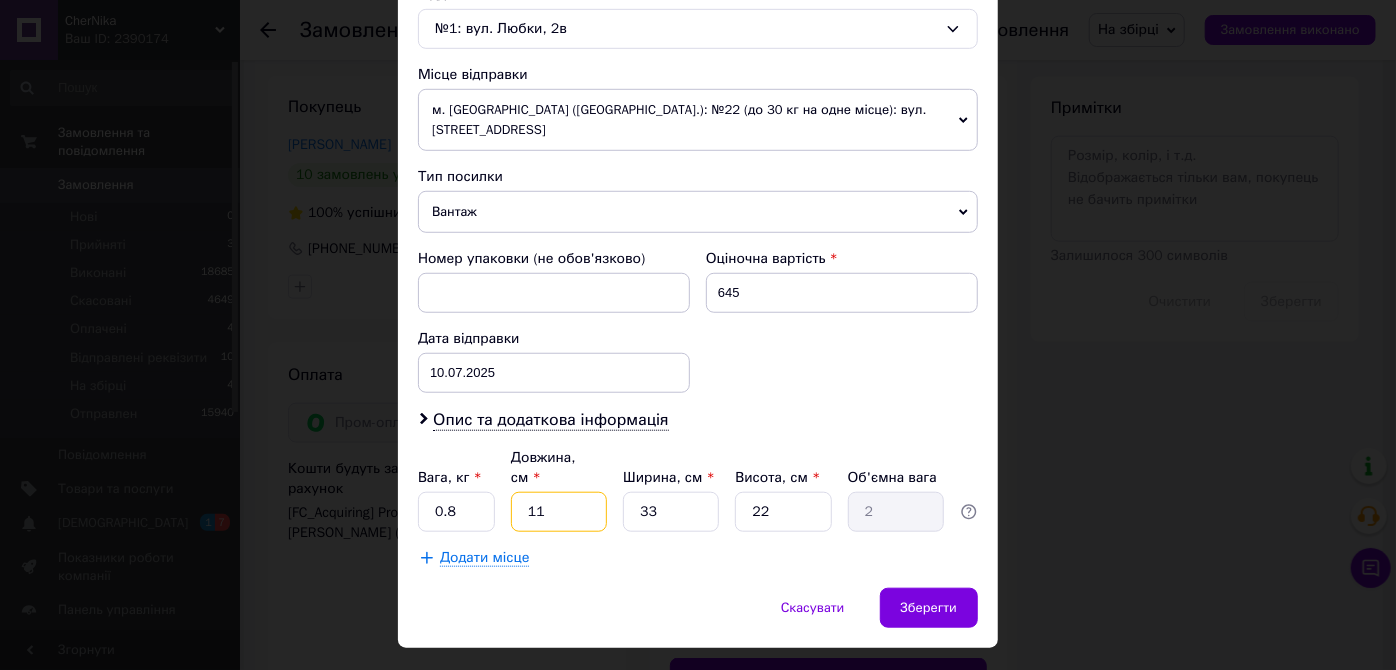 type on "2" 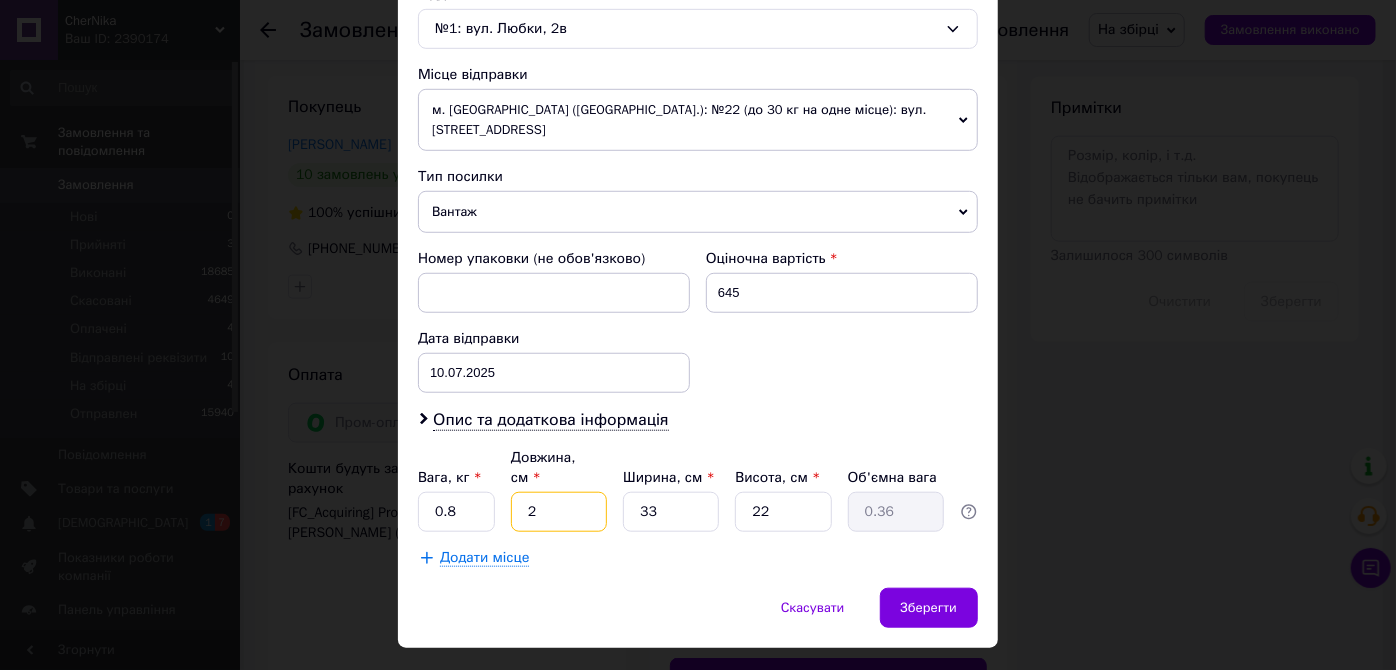 type on "24" 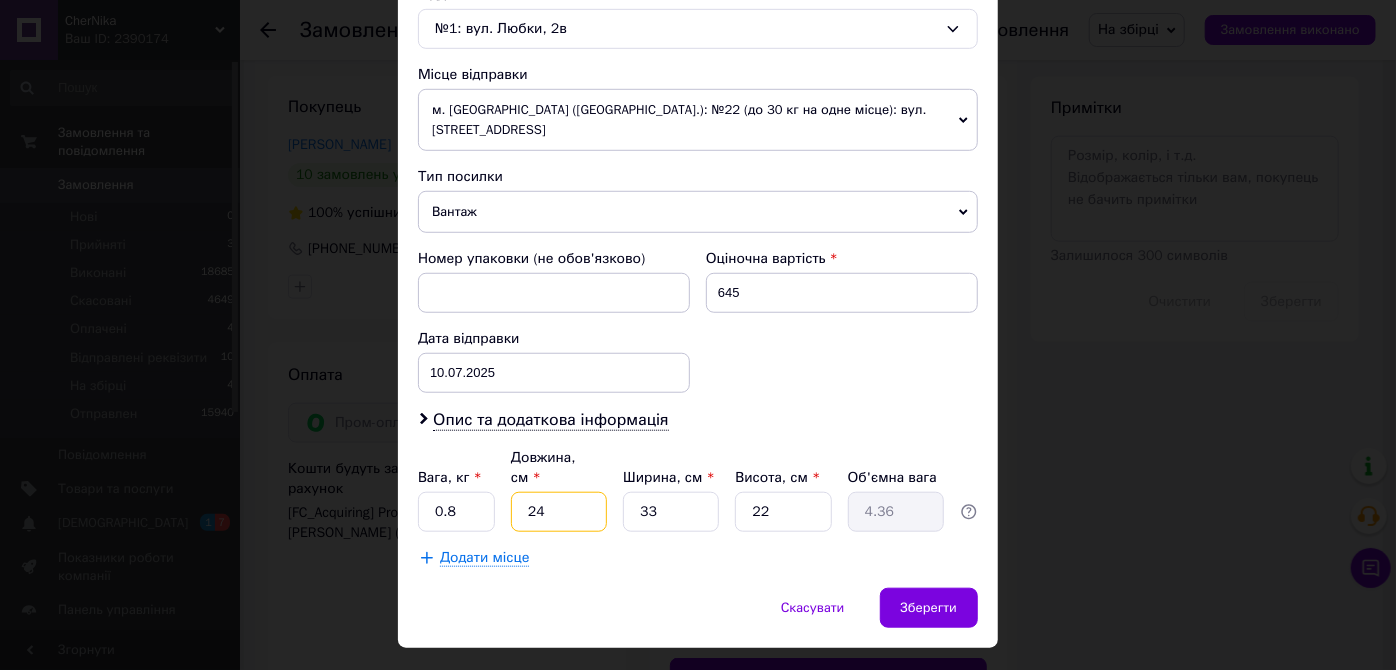 type on "24" 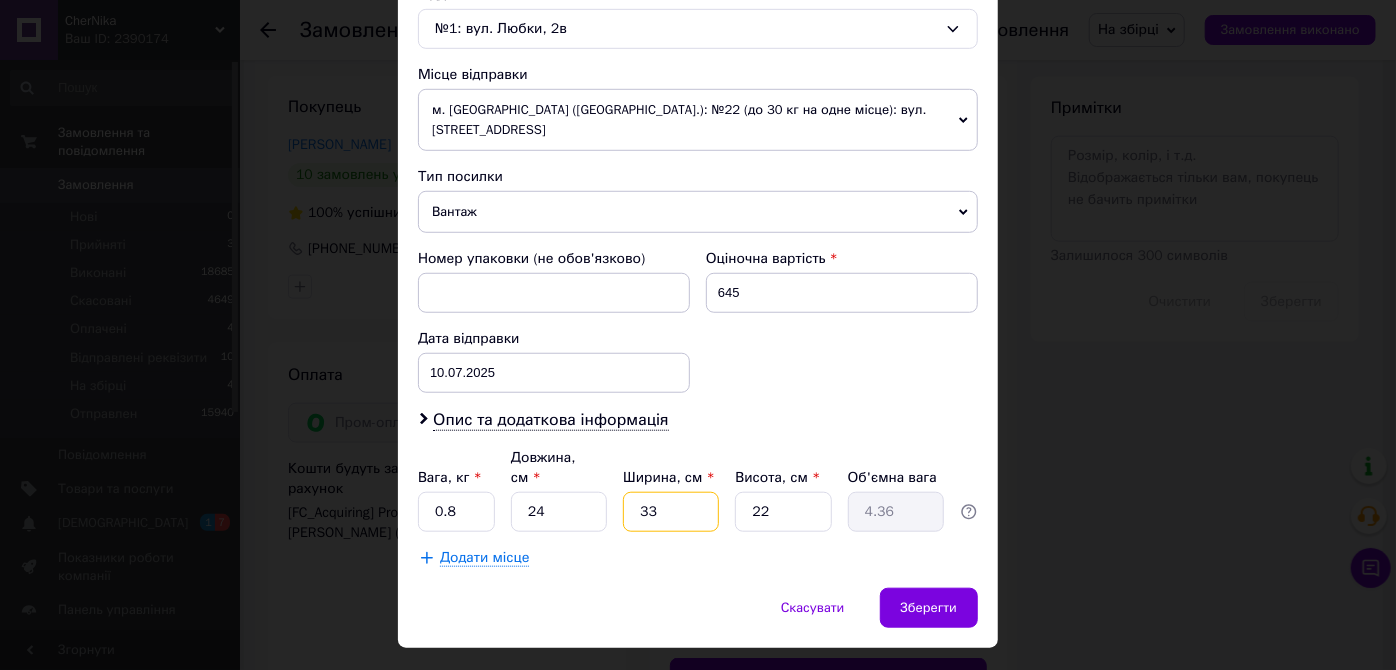 type on "1" 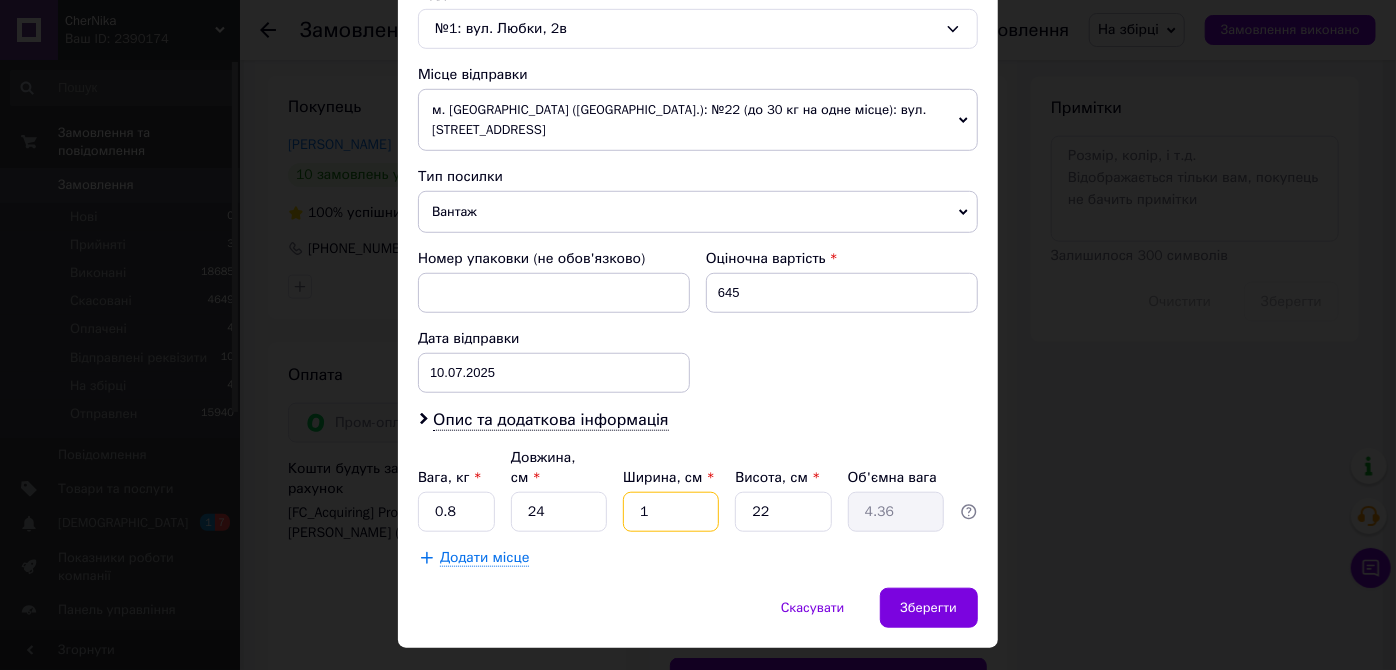 type on "0.13" 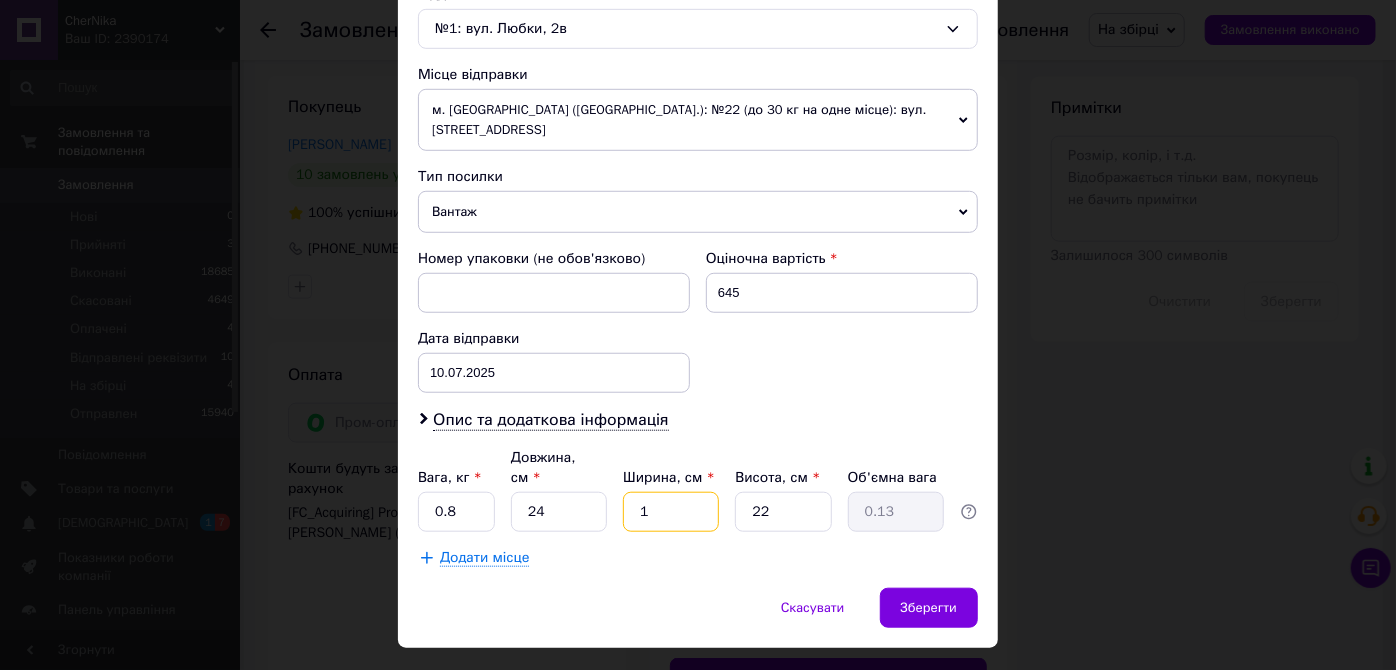 type on "17" 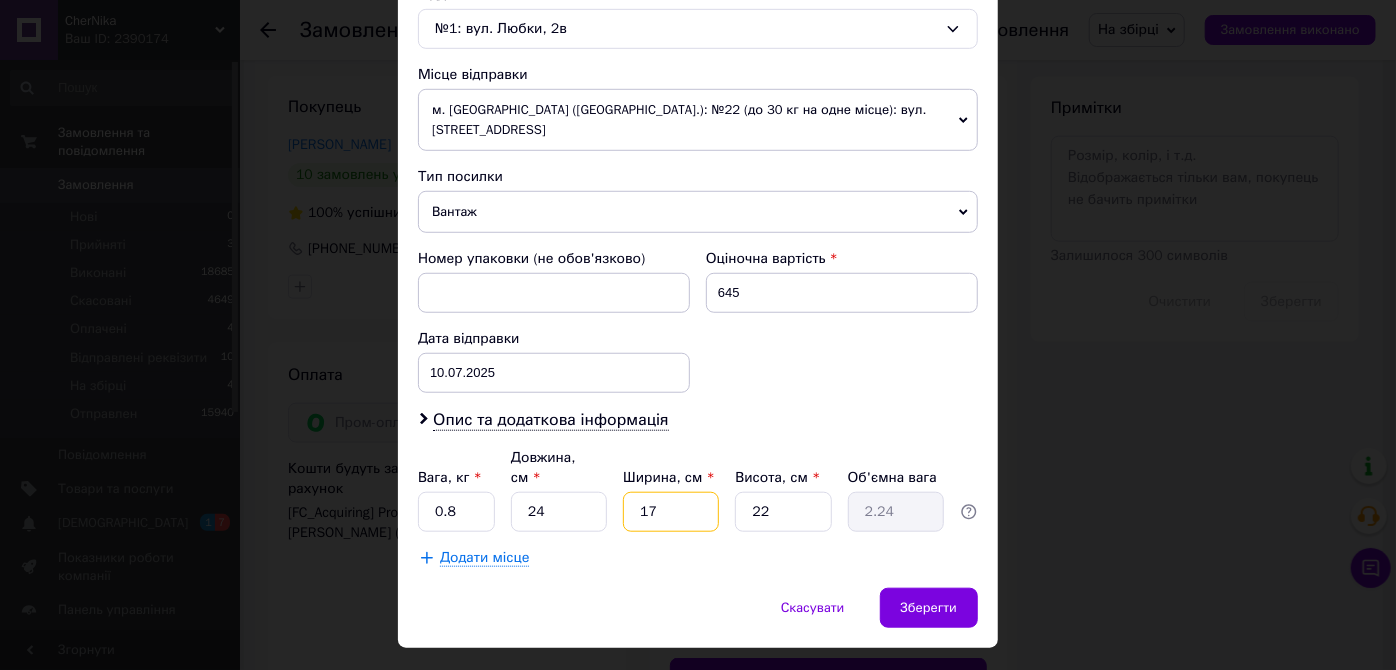 type on "17" 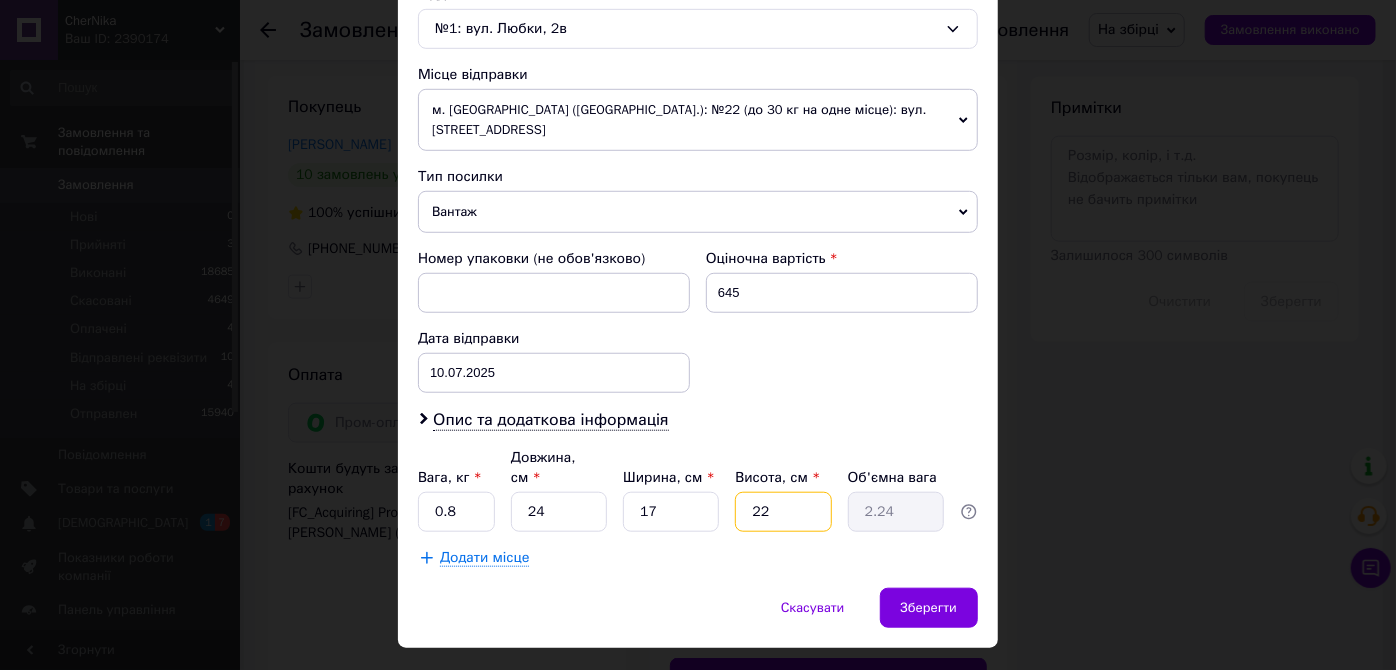 type on "6" 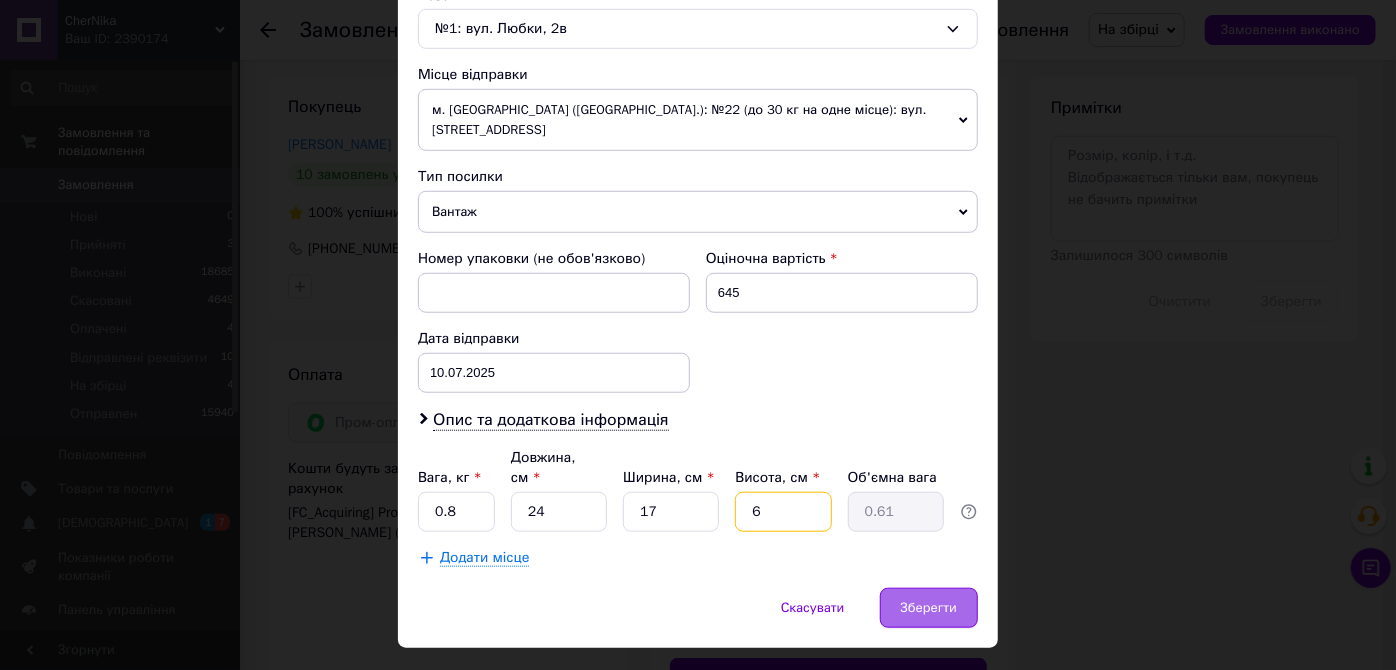 type on "6" 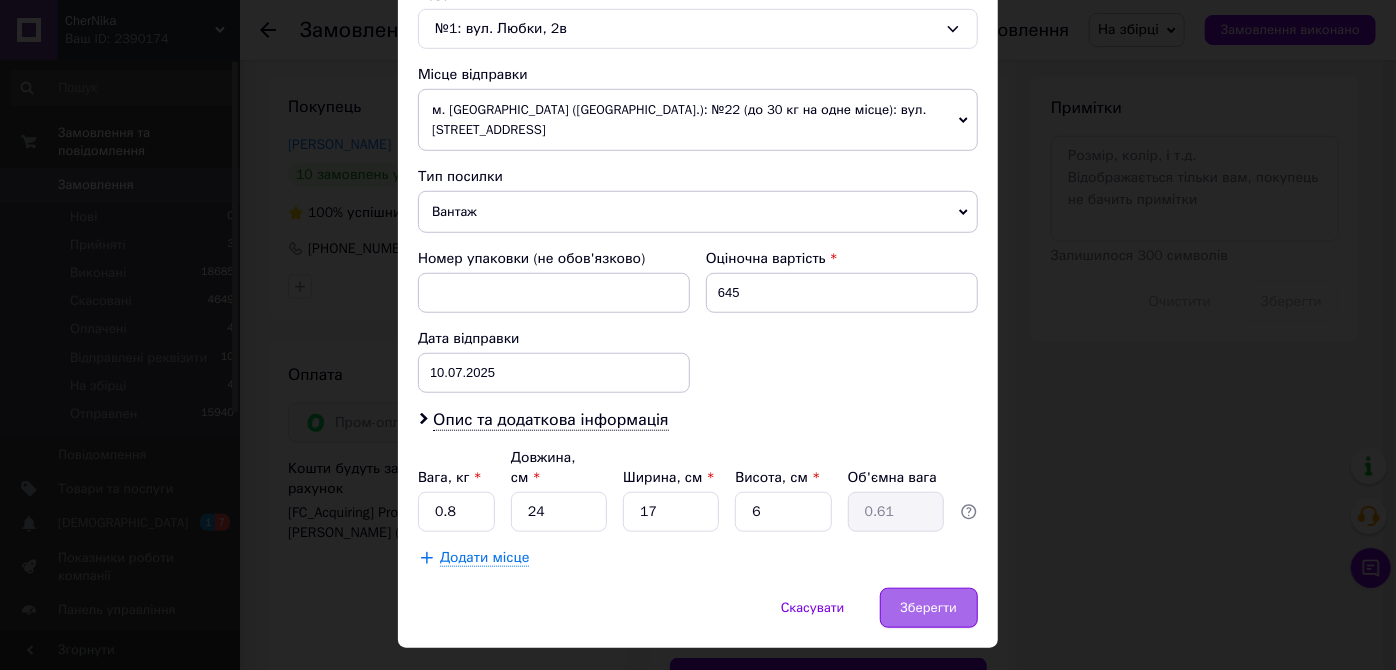 click on "Зберегти" at bounding box center [929, 608] 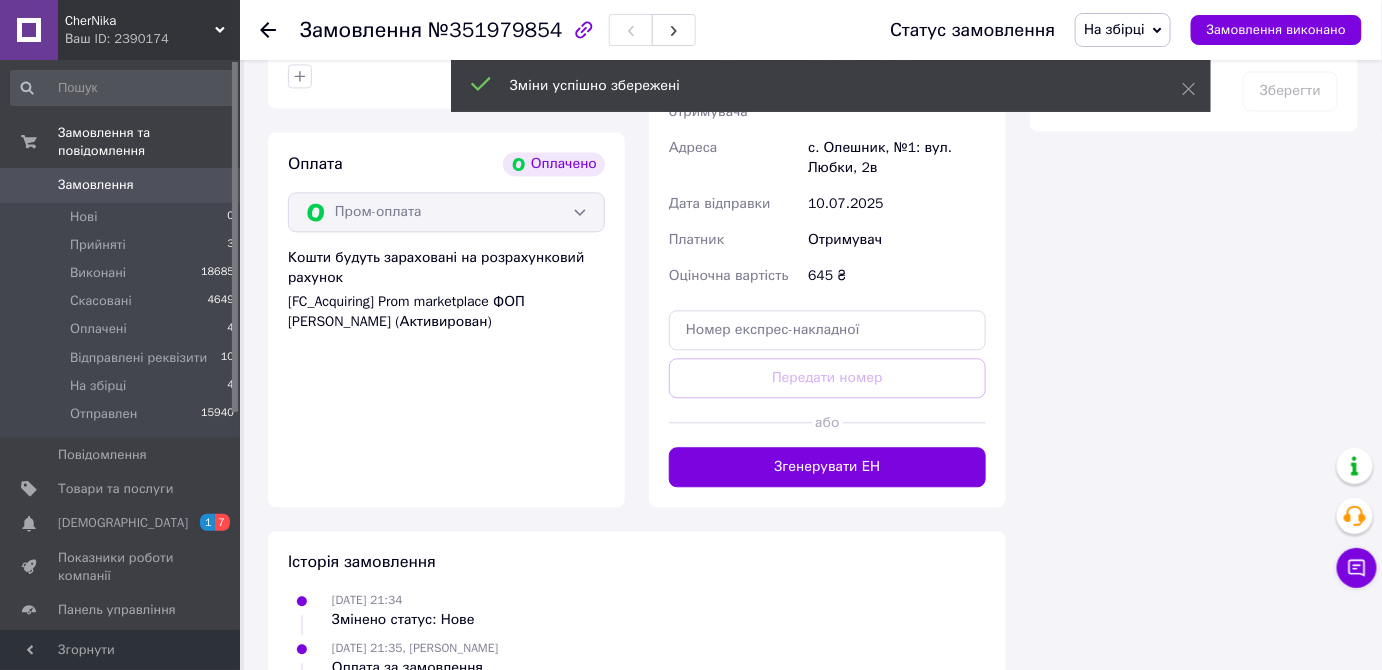scroll, scrollTop: 1454, scrollLeft: 0, axis: vertical 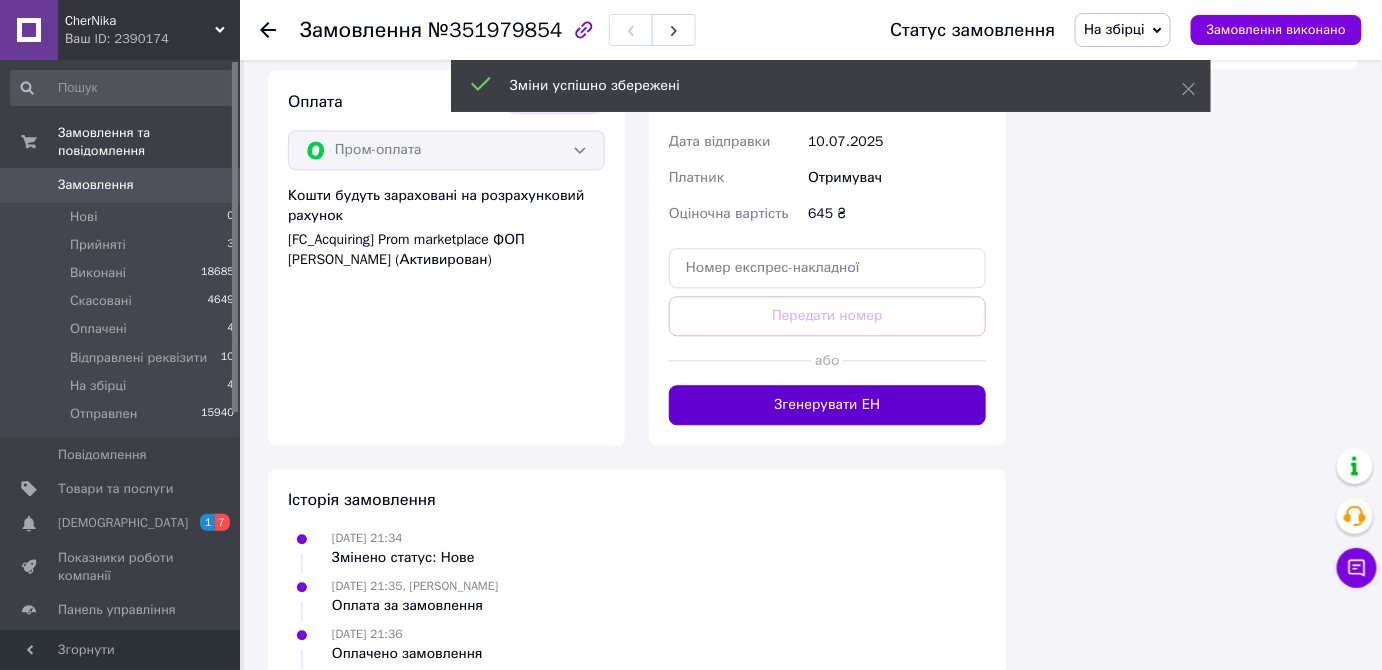 click on "Згенерувати ЕН" at bounding box center (827, 405) 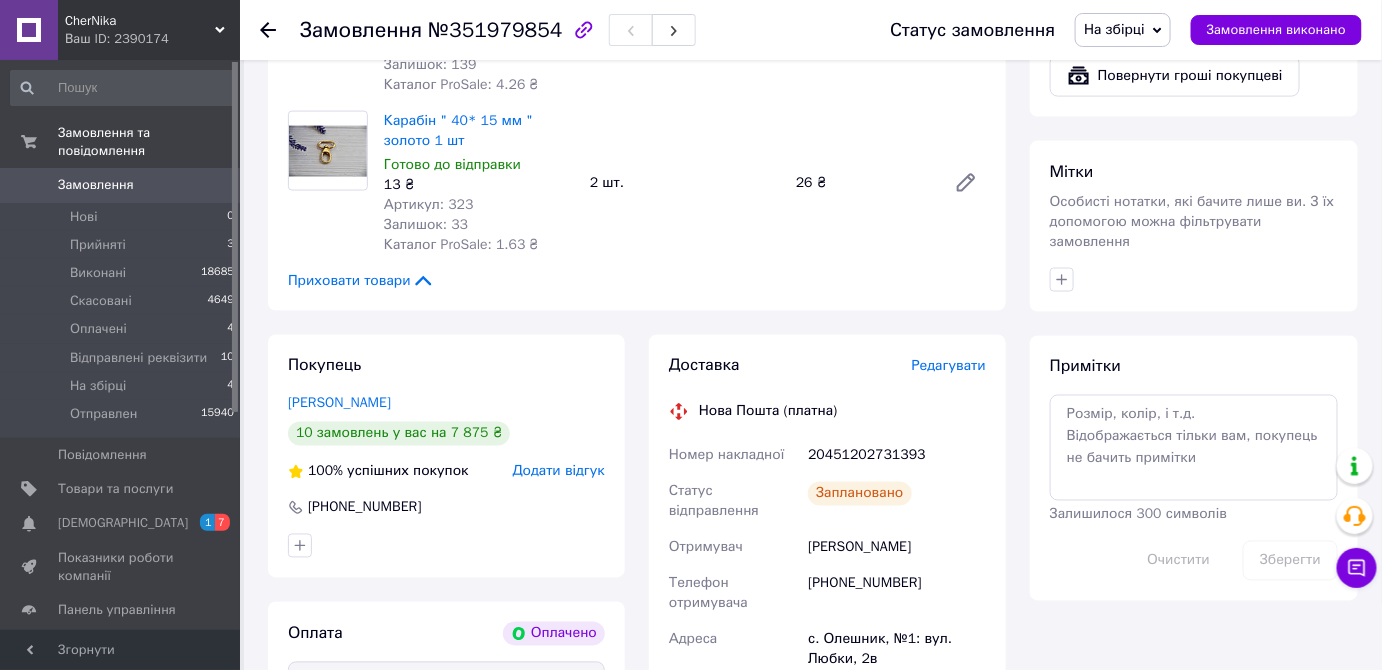 scroll, scrollTop: 909, scrollLeft: 0, axis: vertical 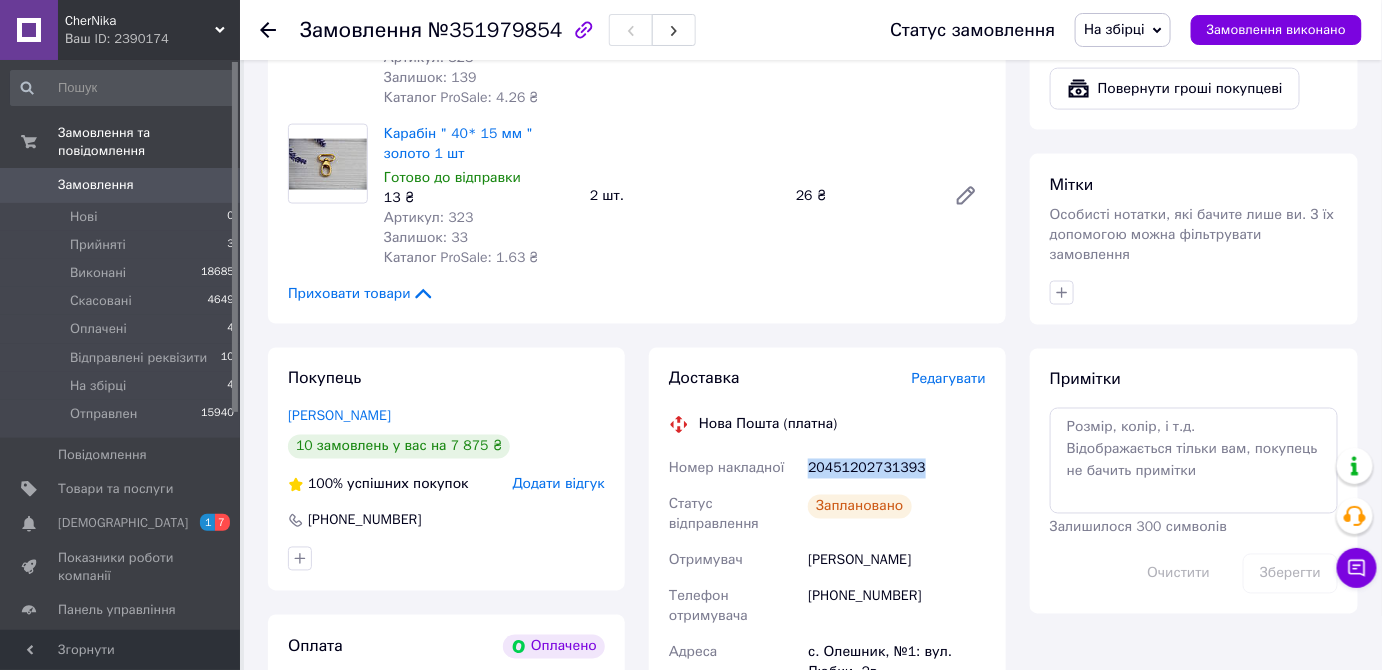 drag, startPoint x: 802, startPoint y: 472, endPoint x: 939, endPoint y: 470, distance: 137.0146 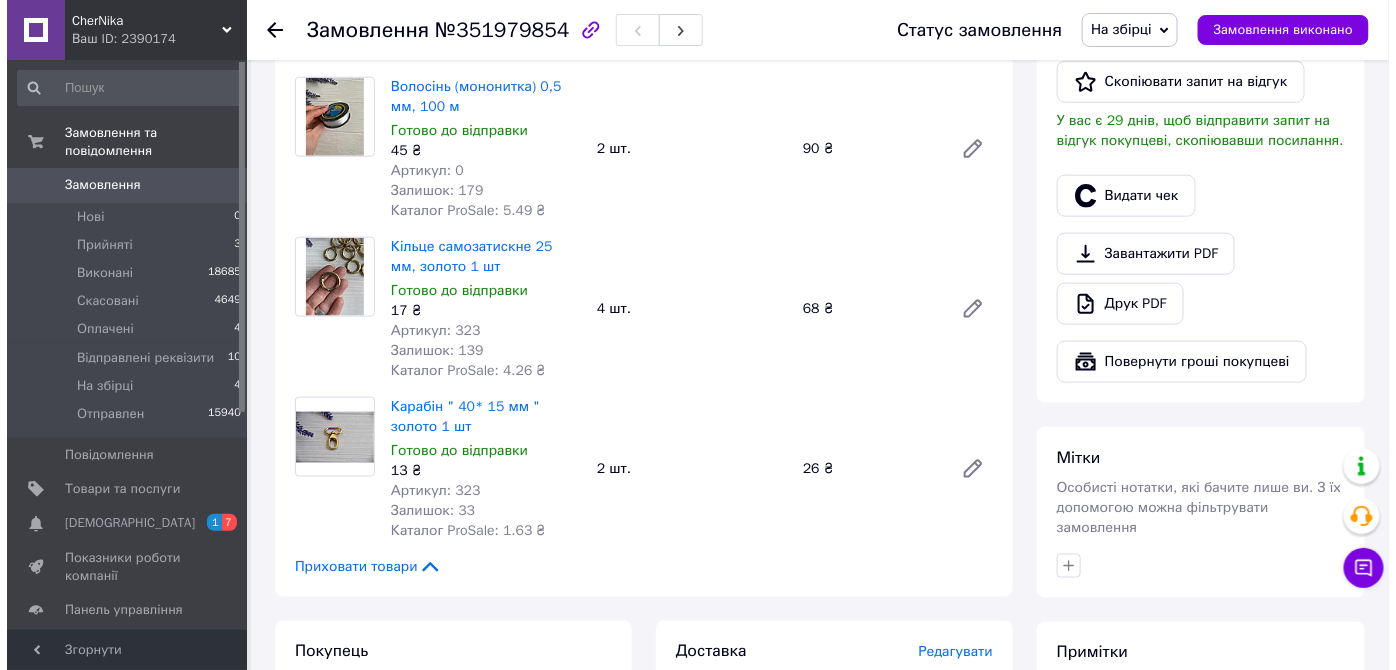 scroll, scrollTop: 272, scrollLeft: 0, axis: vertical 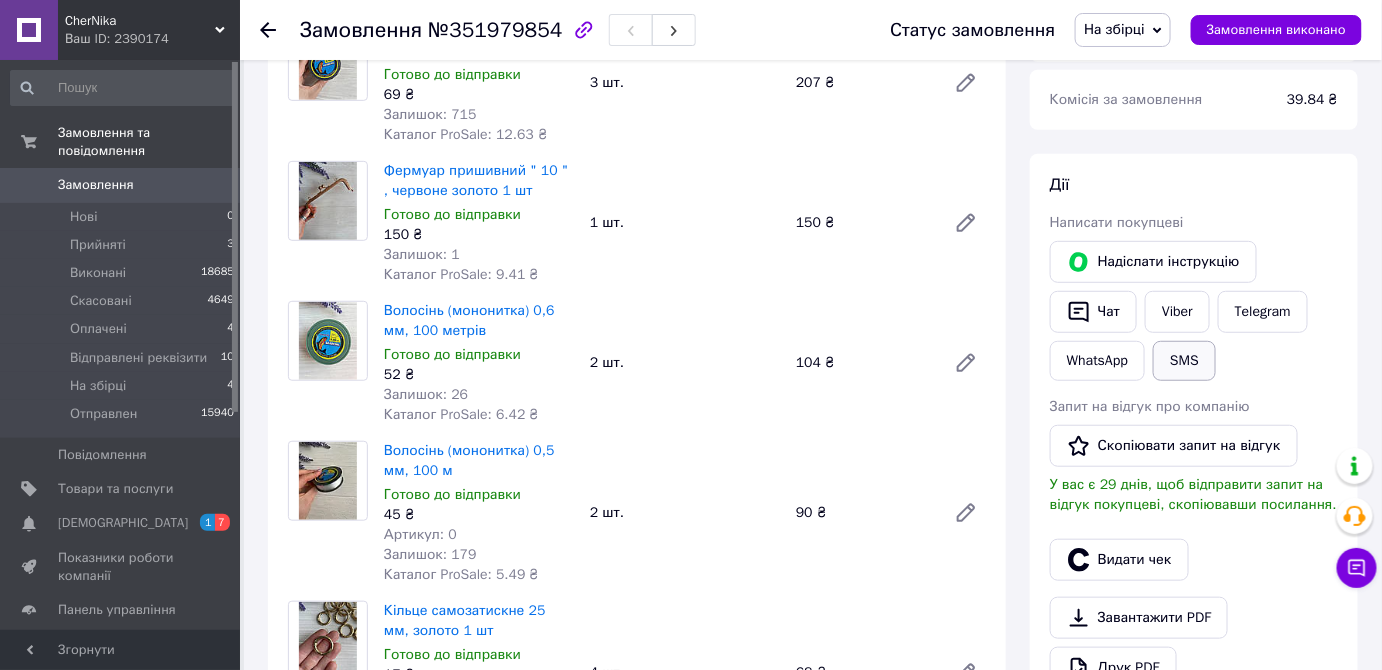 click on "SMS" at bounding box center (1184, 361) 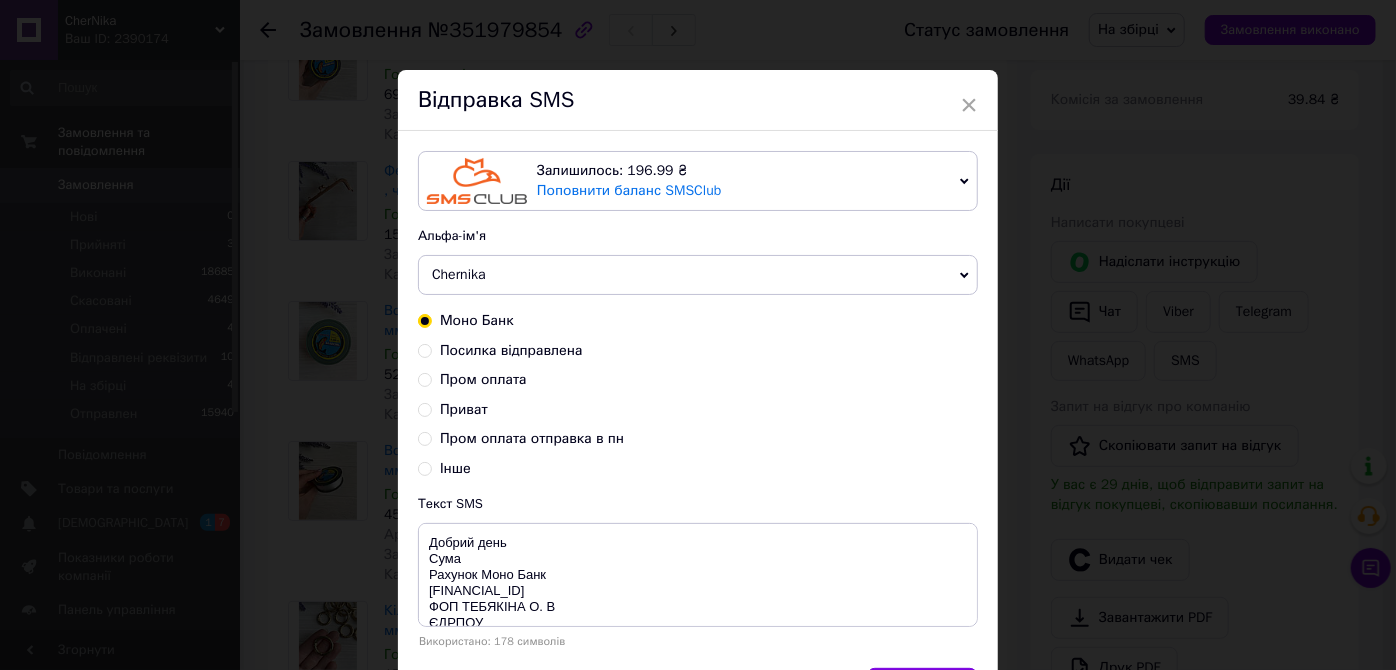 click on "Пром оплата" at bounding box center (425, 378) 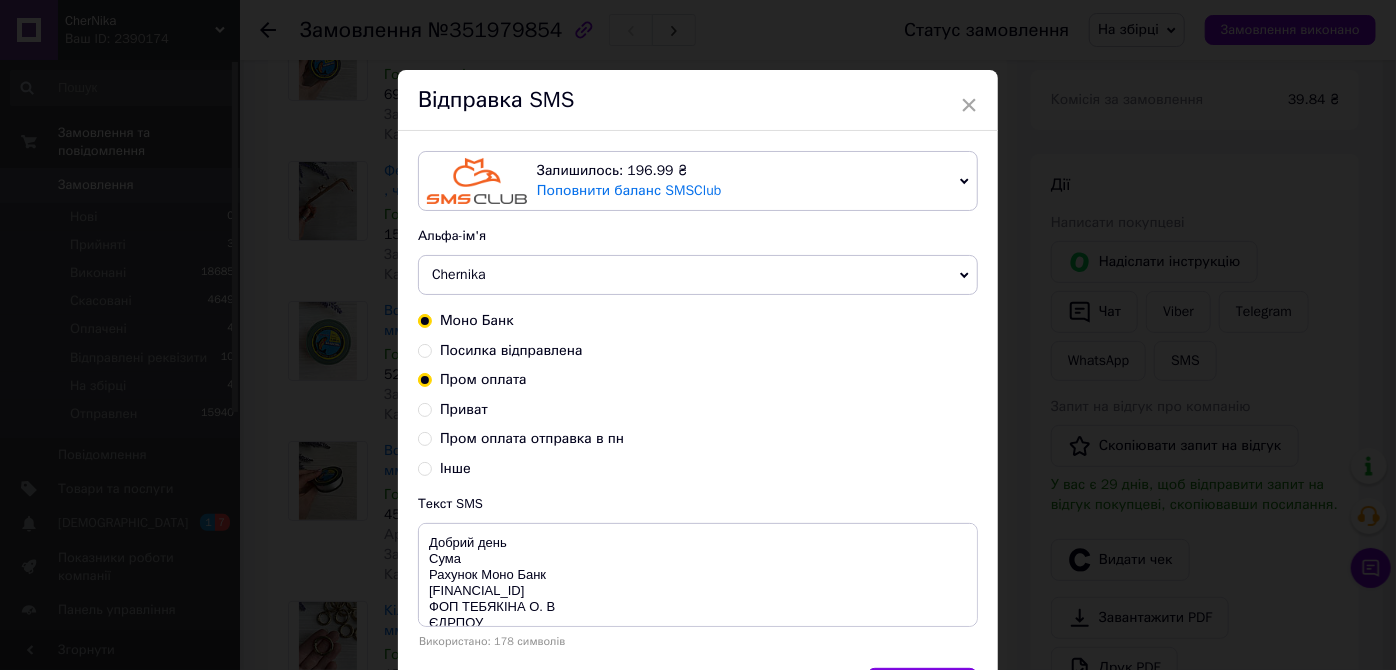 radio on "false" 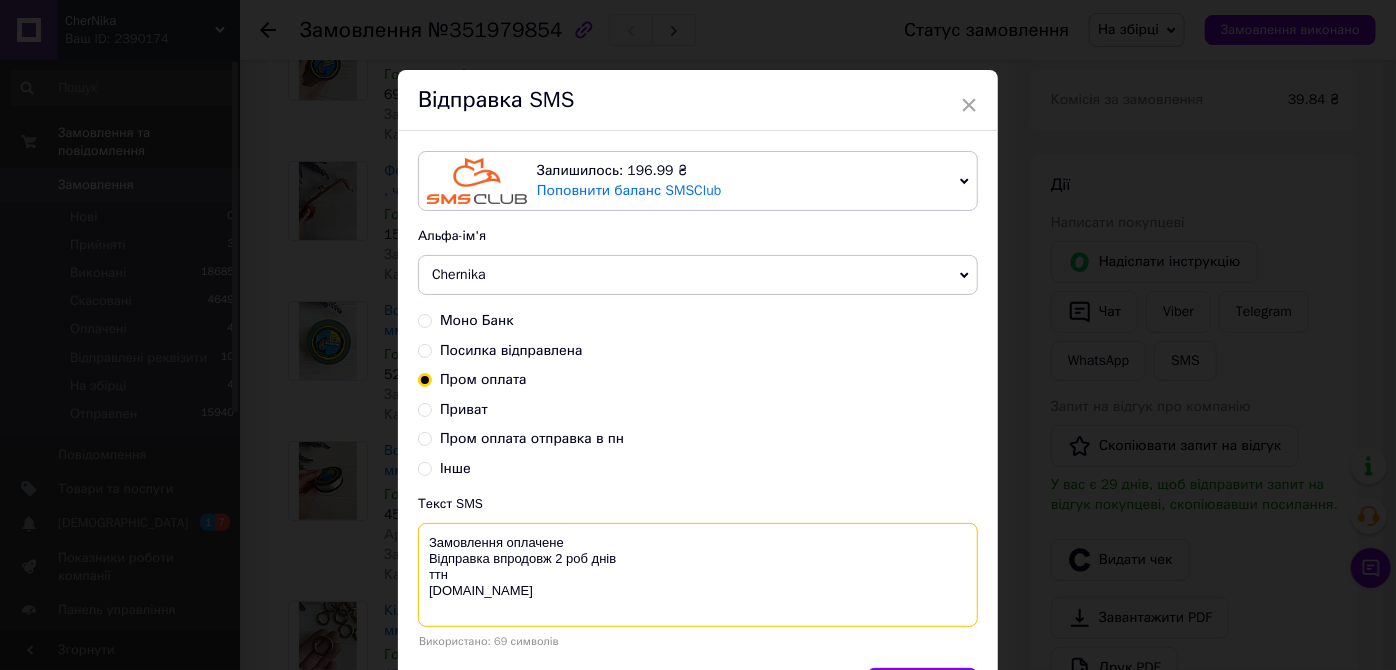 click on "Замовлення оплачене
Відправка впродовж 2 роб днів
ттн
chernika.in" at bounding box center [698, 575] 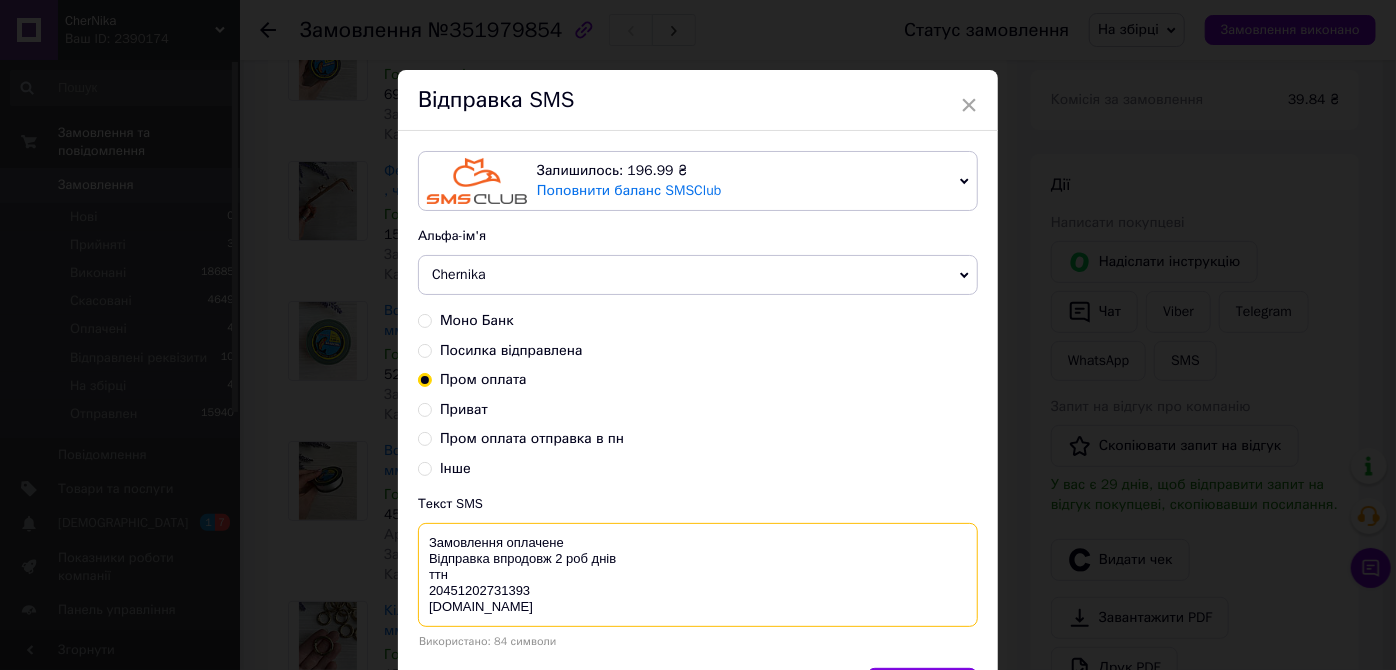 click on "Замовлення оплачене
Відправка впродовж 2 роб днів
ттн
20451202731393
chernika.in" at bounding box center [698, 575] 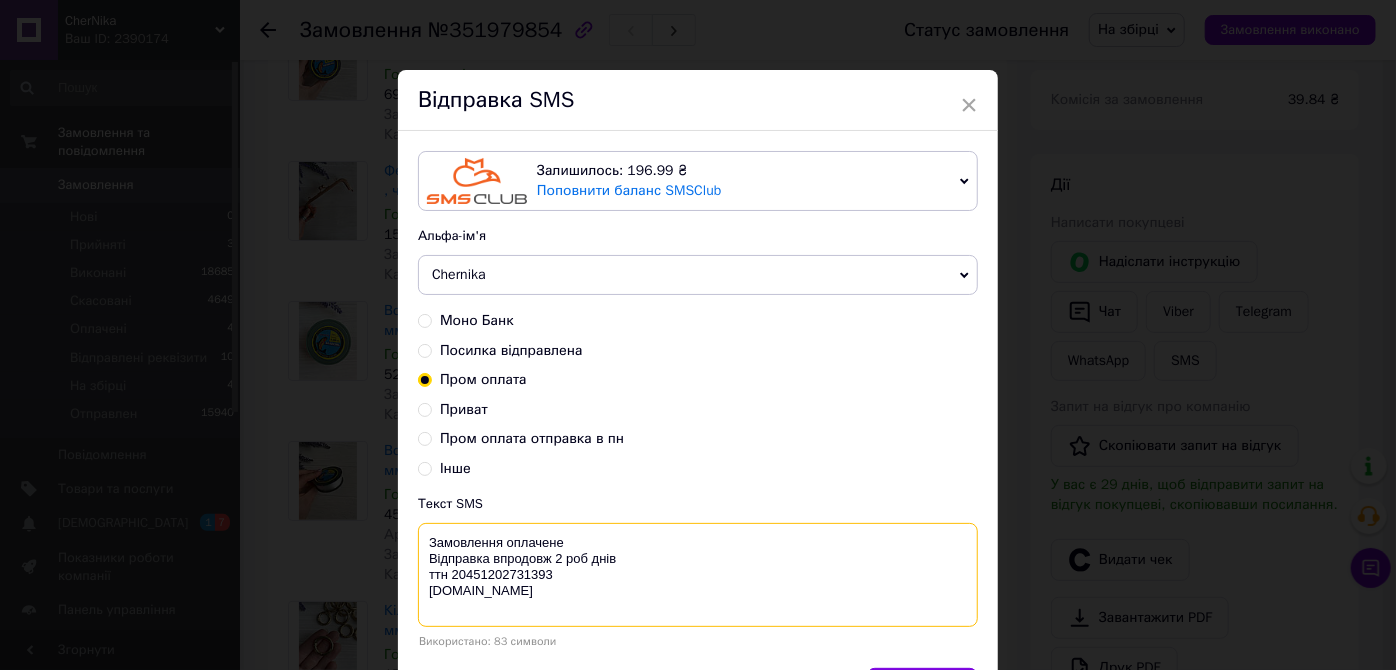 drag, startPoint x: 613, startPoint y: 550, endPoint x: 397, endPoint y: 555, distance: 216.05786 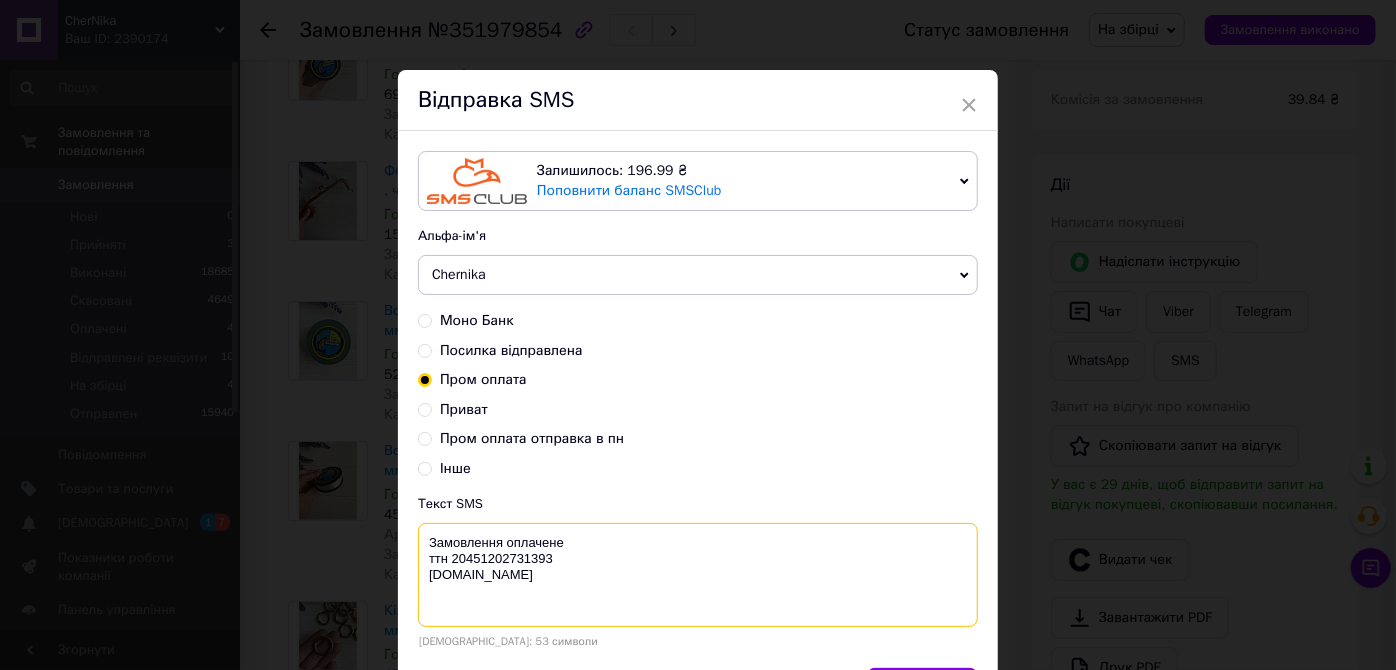 drag, startPoint x: 424, startPoint y: 538, endPoint x: 543, endPoint y: 580, distance: 126.1943 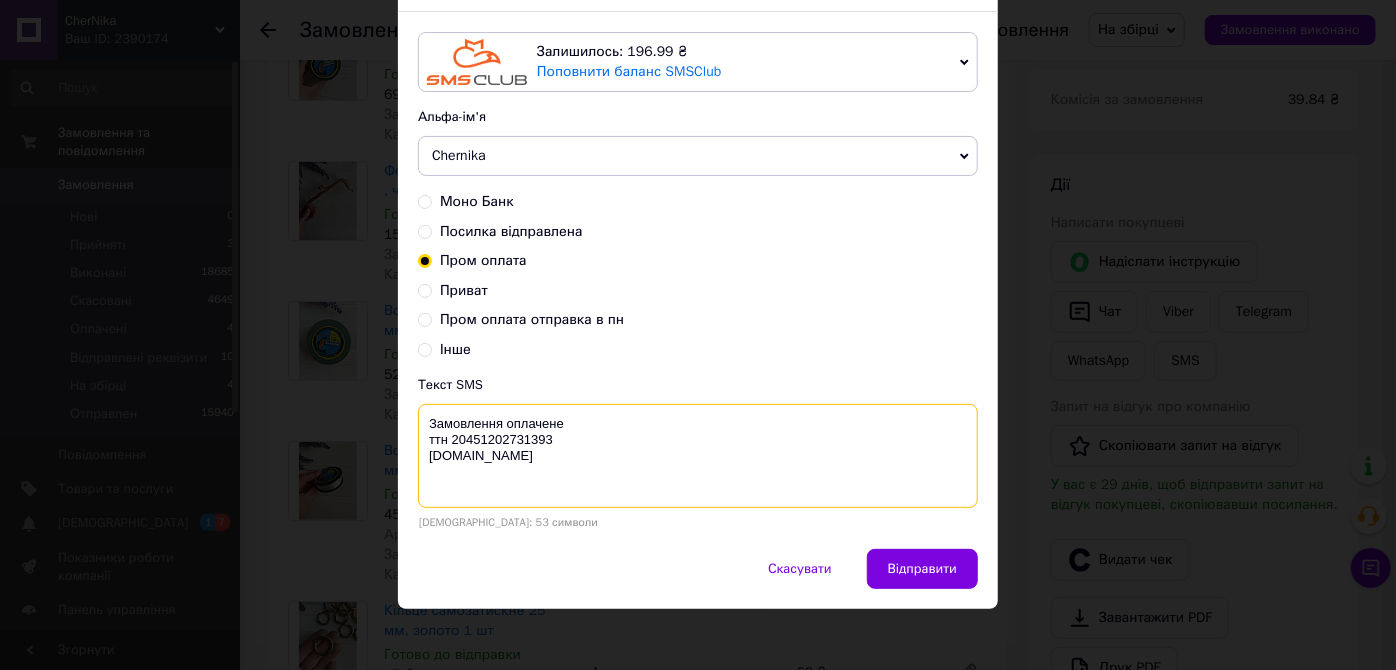 scroll, scrollTop: 122, scrollLeft: 0, axis: vertical 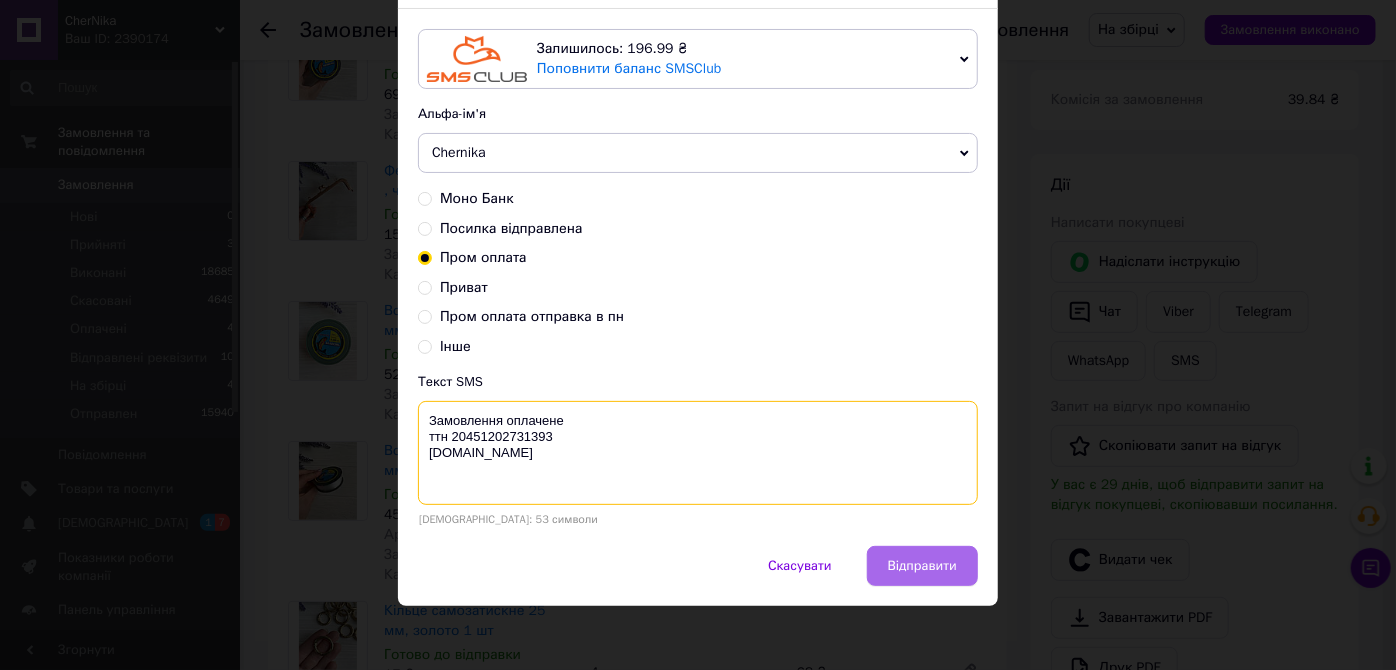 type on "Замовлення оплачене
ттн 20451202731393
chernika.in" 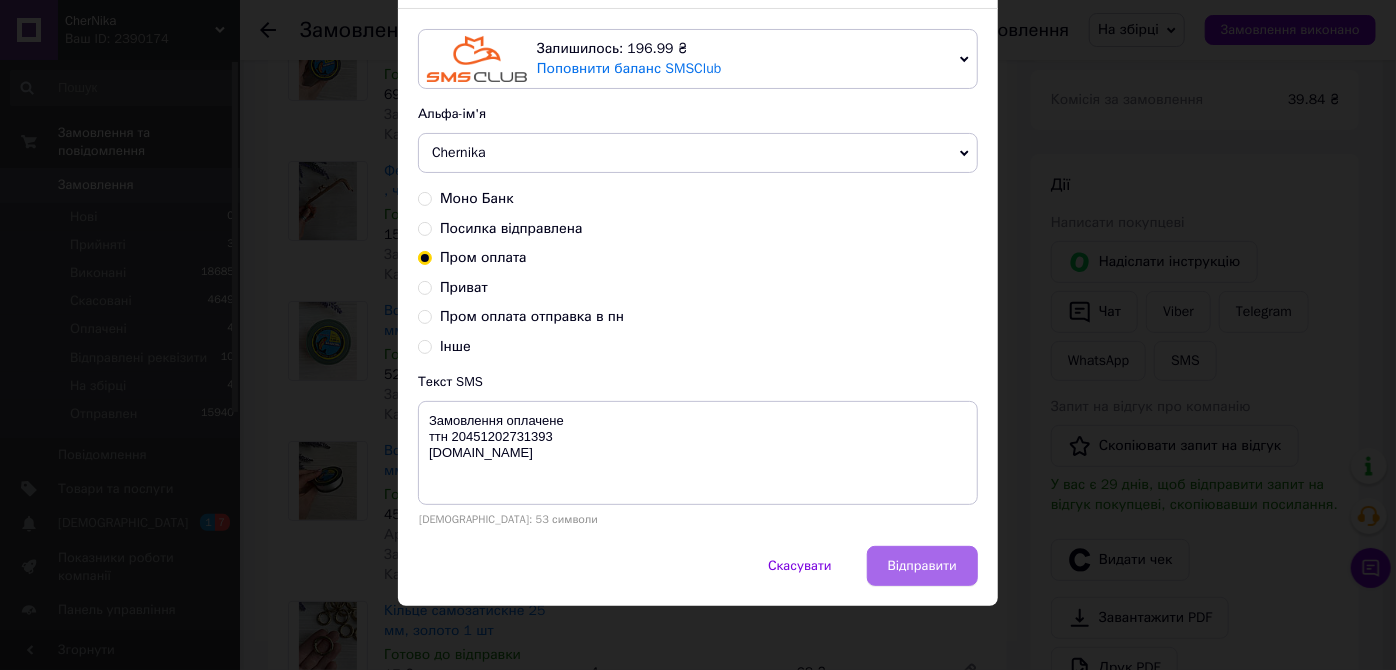 click on "Відправити" at bounding box center (922, 566) 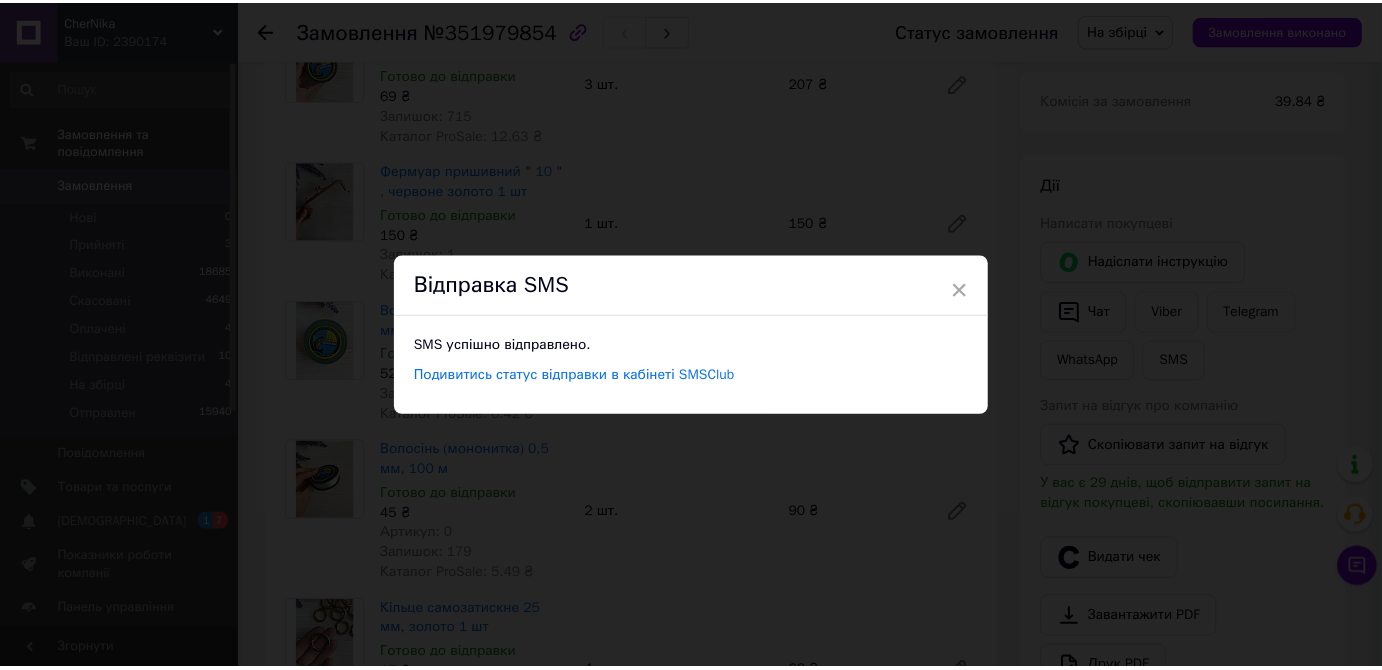 scroll, scrollTop: 0, scrollLeft: 0, axis: both 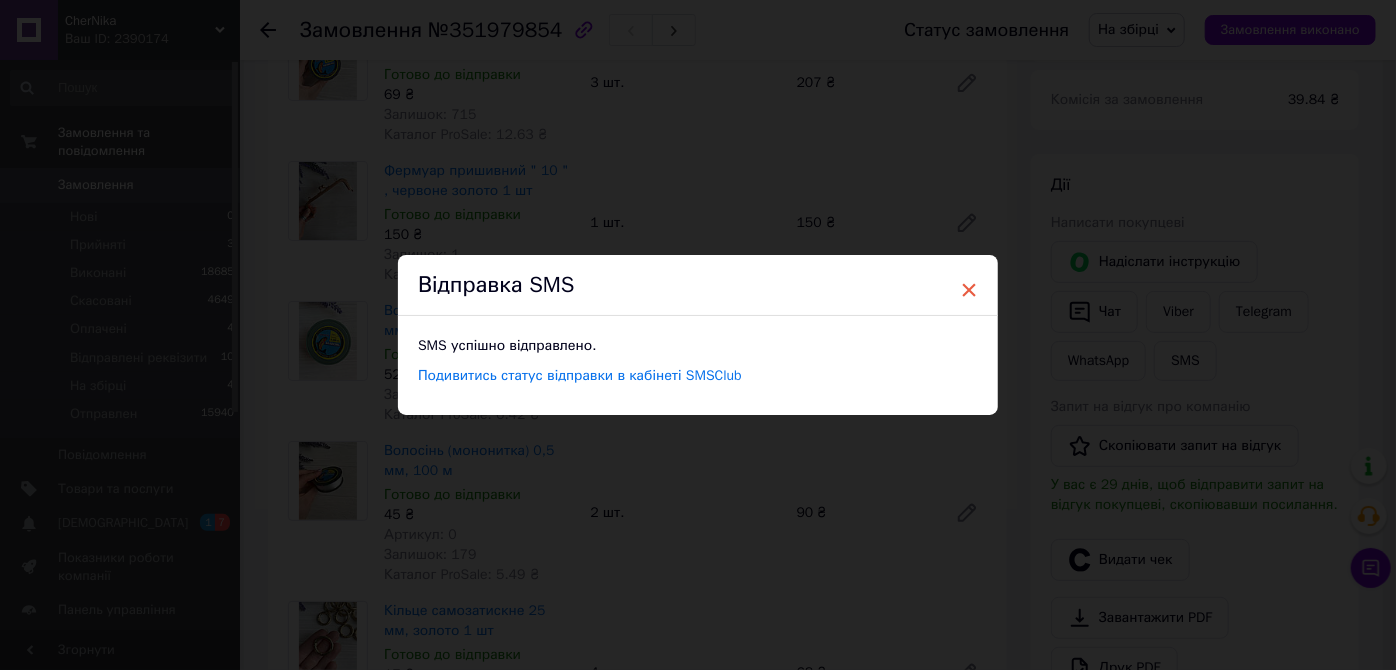 click on "×" at bounding box center [969, 290] 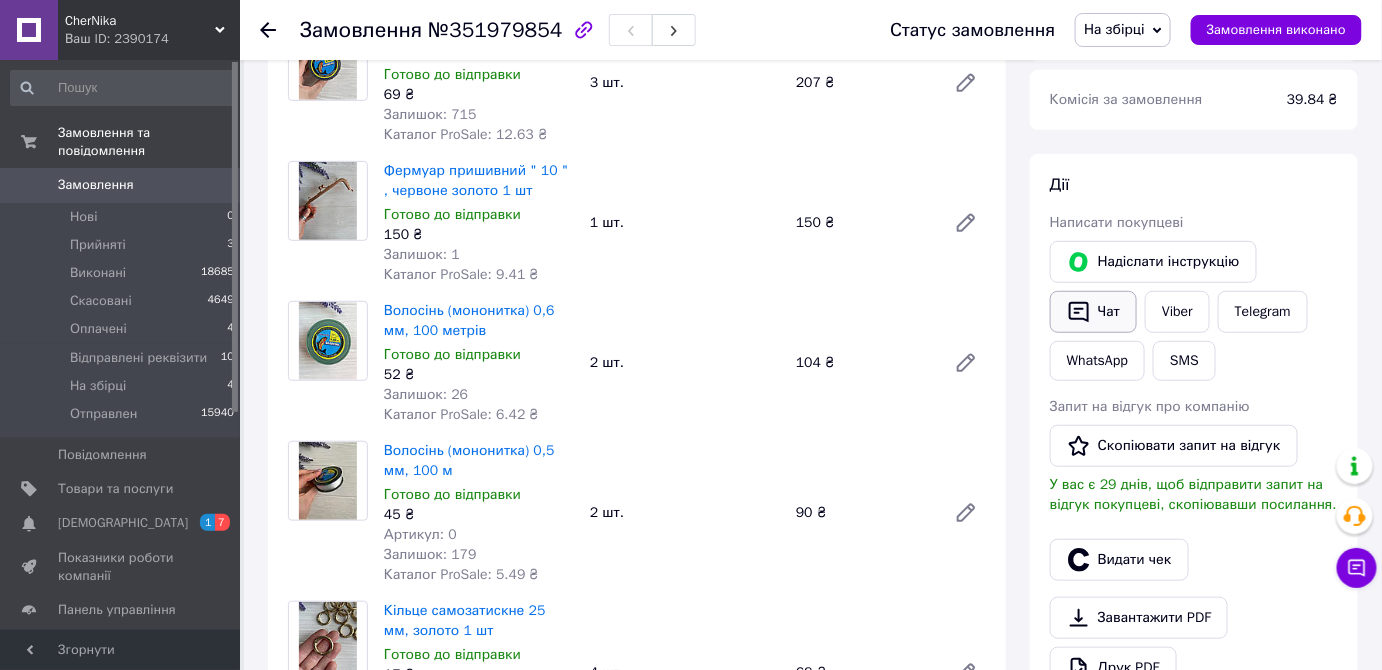 click on "Чат" at bounding box center (1093, 312) 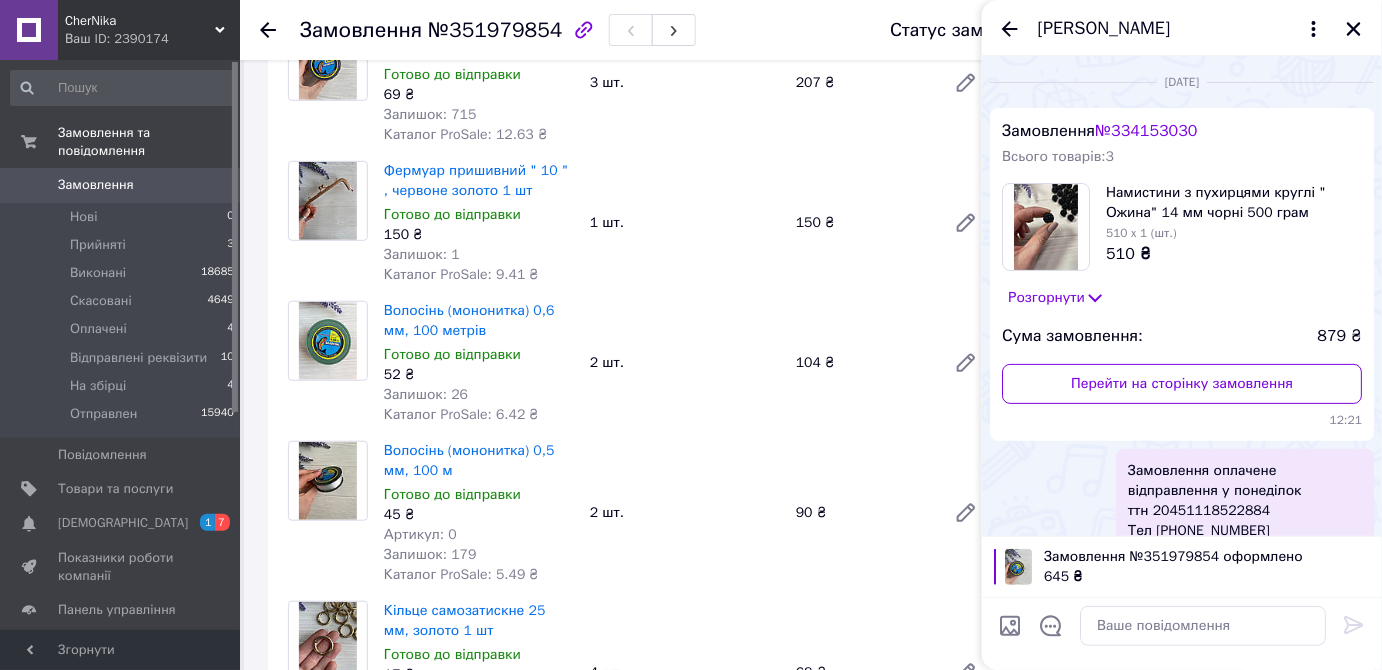 scroll, scrollTop: 279, scrollLeft: 0, axis: vertical 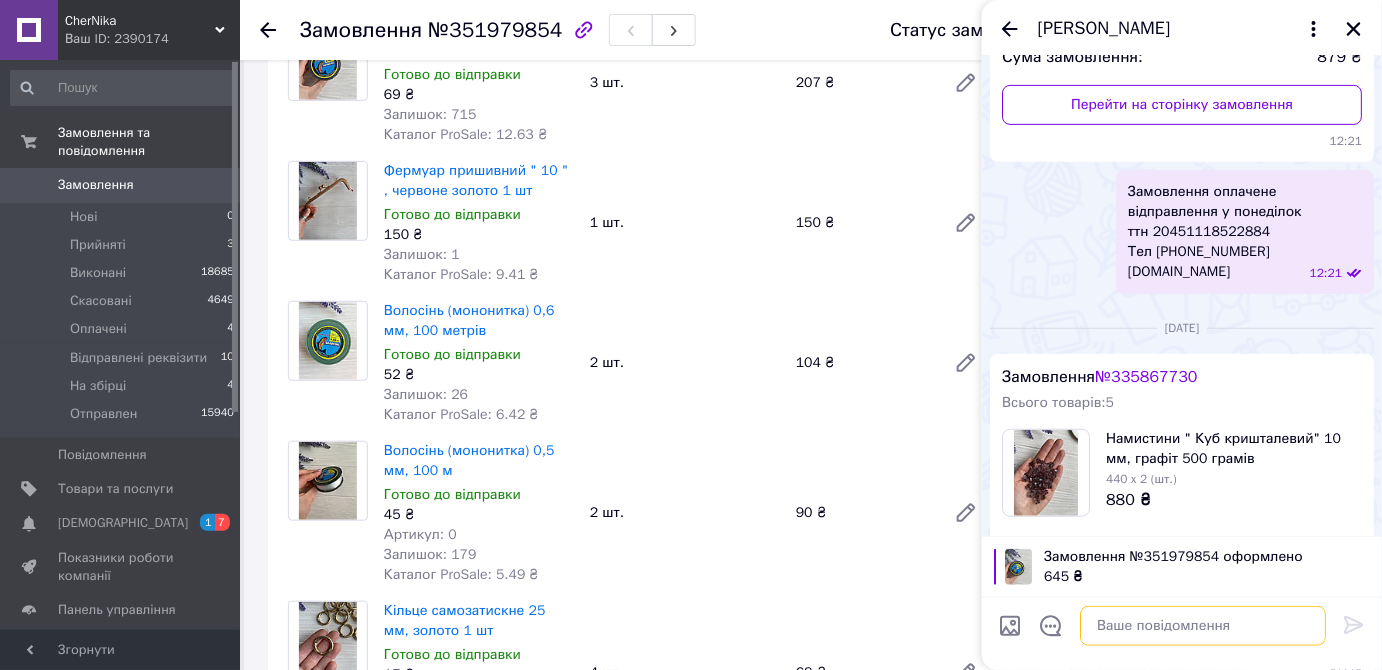paste on "Замовлення оплачене
ттн 20451202731393
chernika.in" 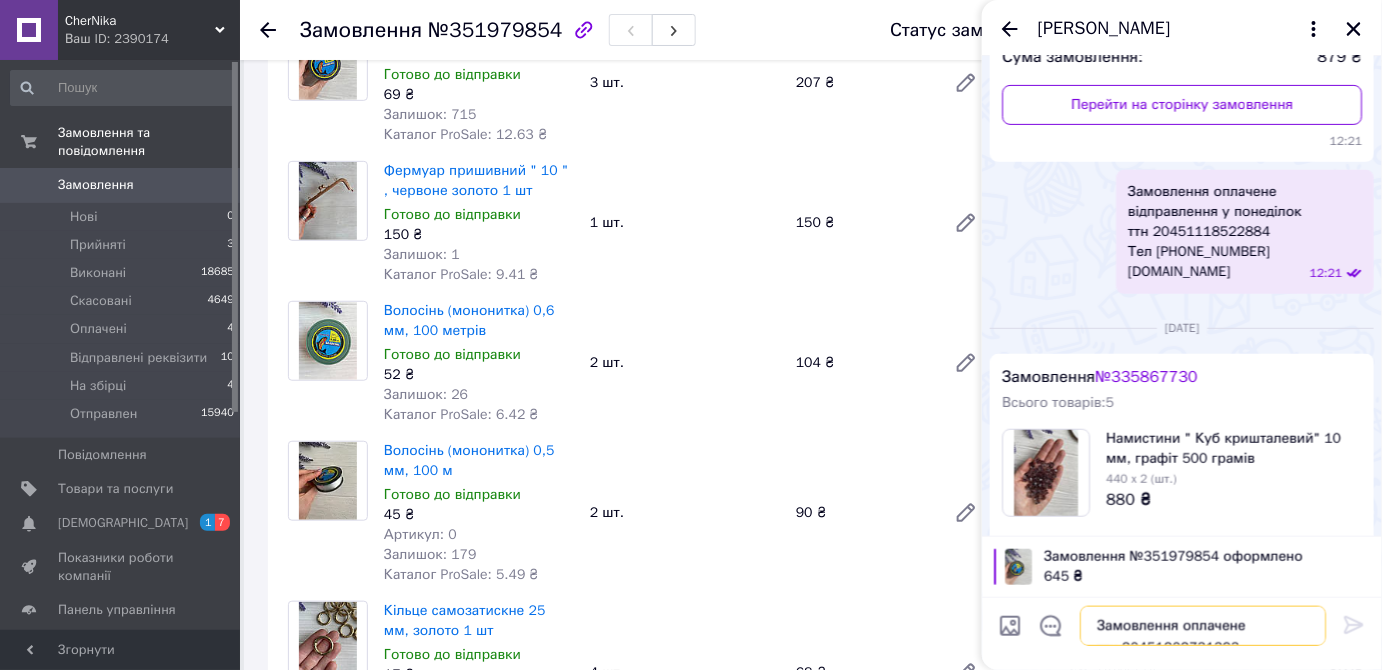scroll, scrollTop: 14, scrollLeft: 0, axis: vertical 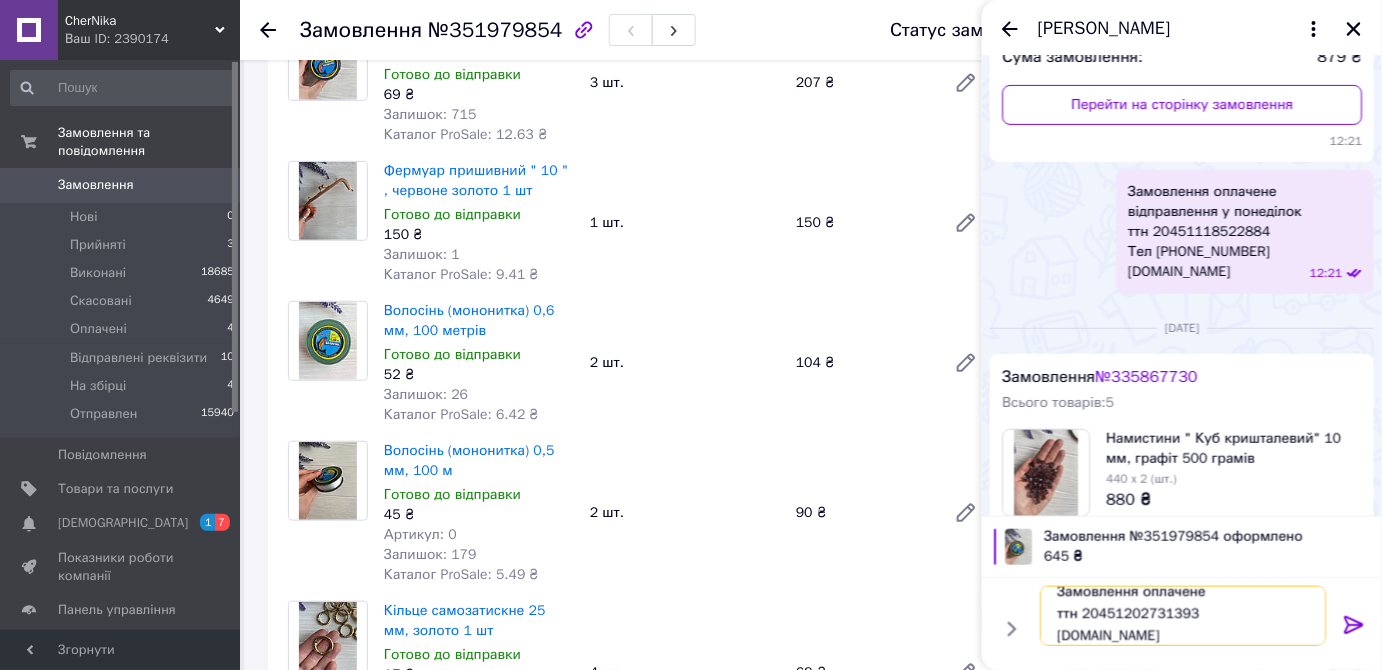 type 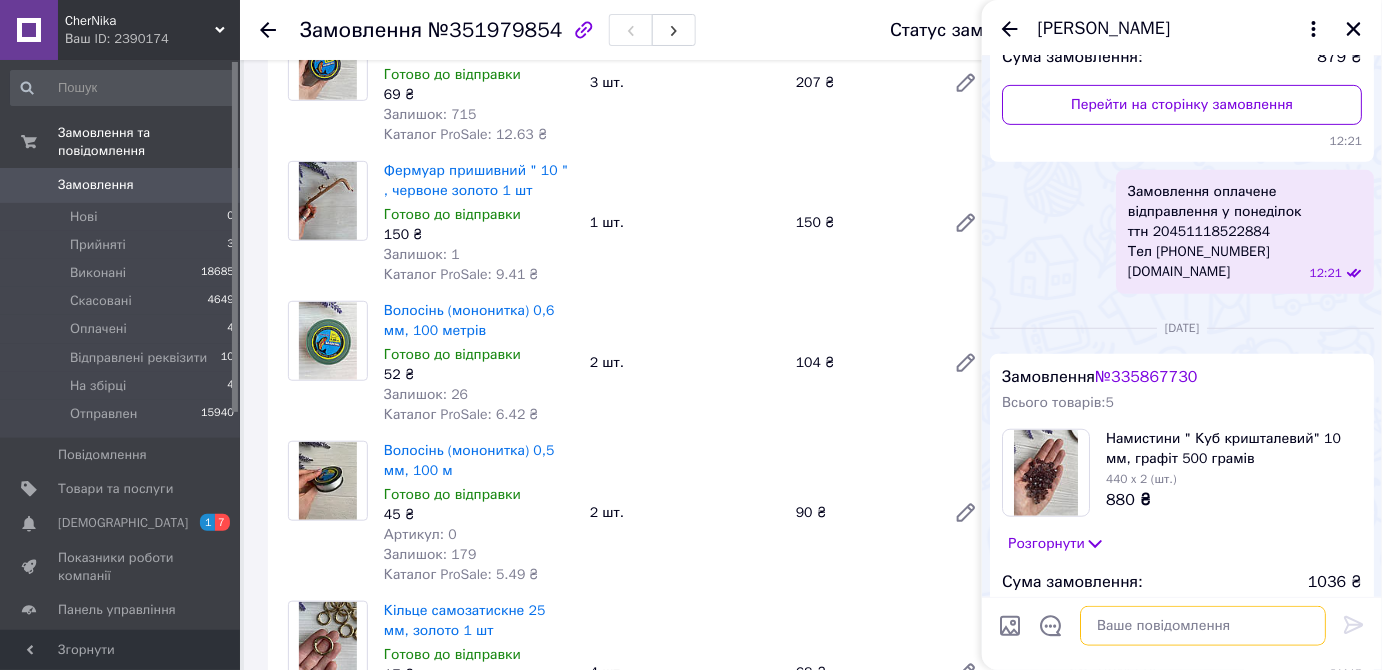 scroll, scrollTop: 0, scrollLeft: 0, axis: both 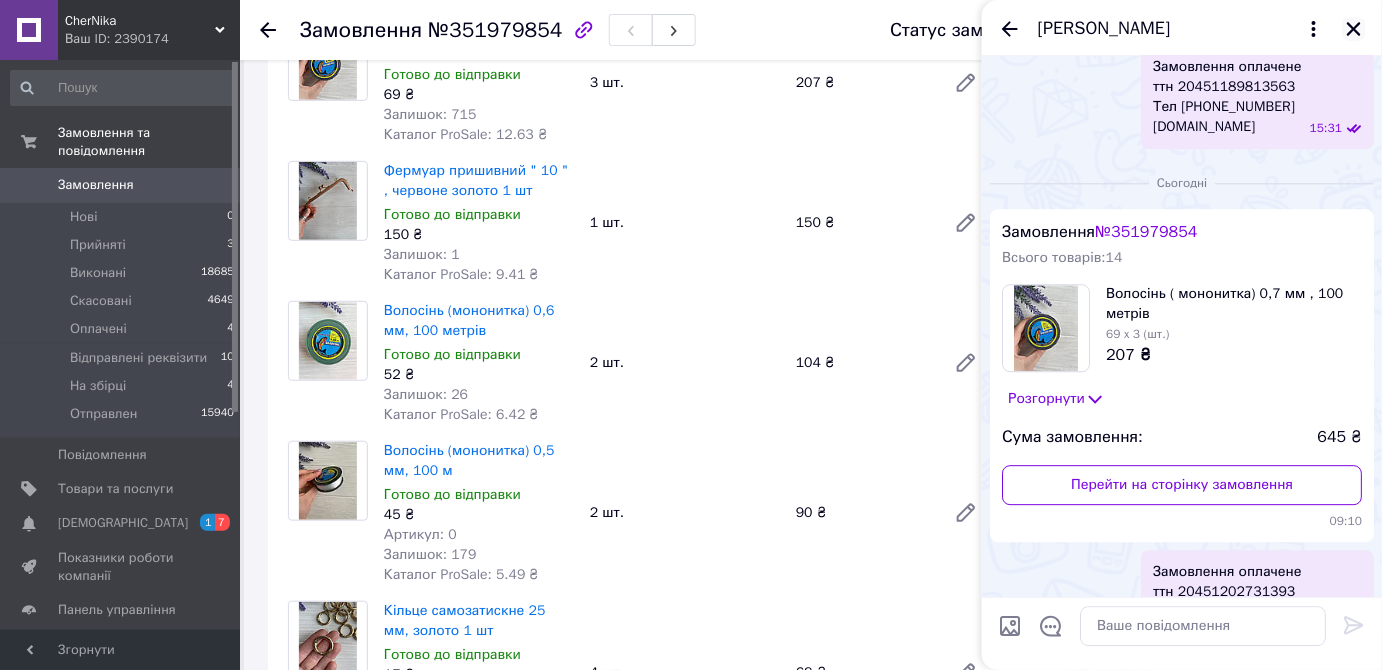 click 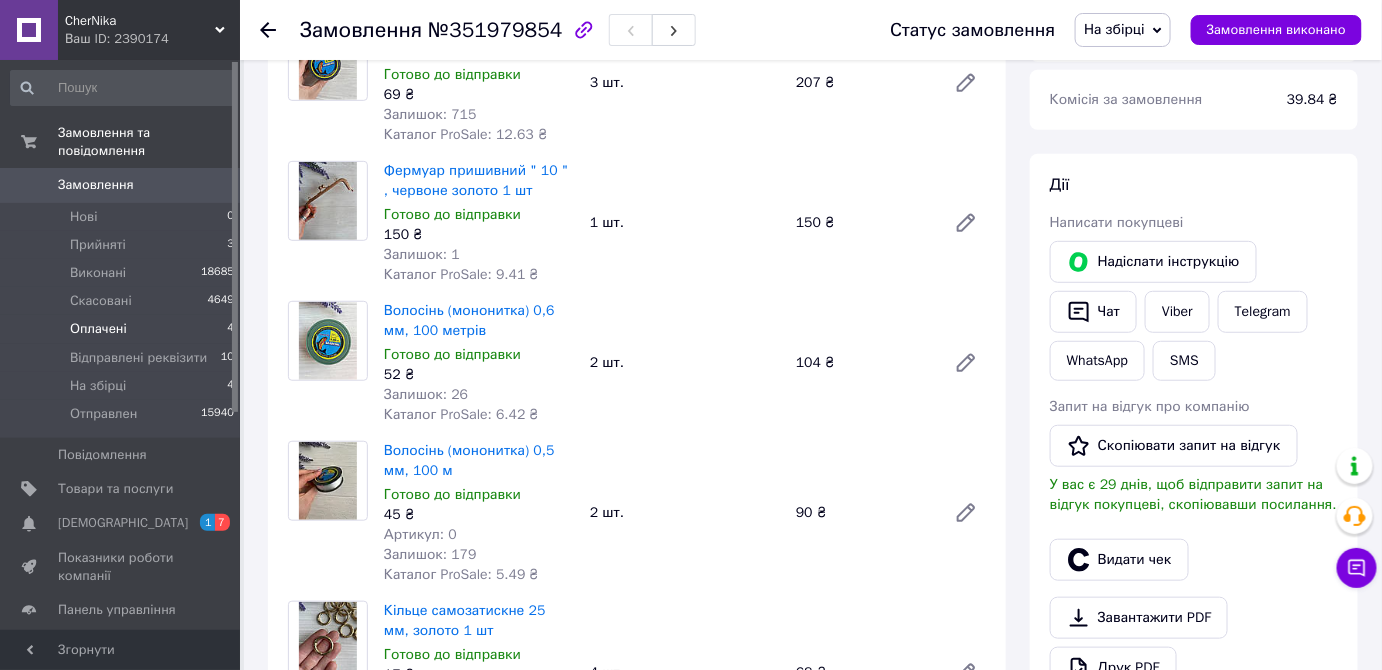click on "Оплачені" at bounding box center [98, 329] 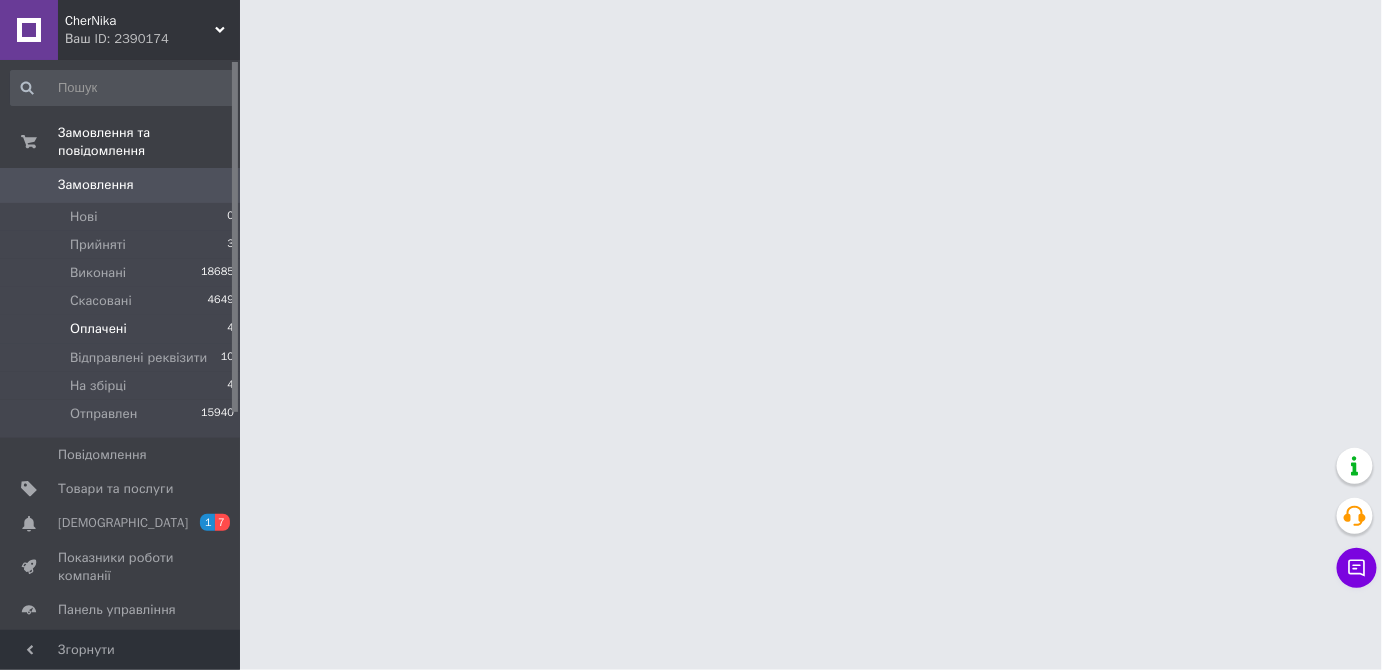 scroll, scrollTop: 0, scrollLeft: 0, axis: both 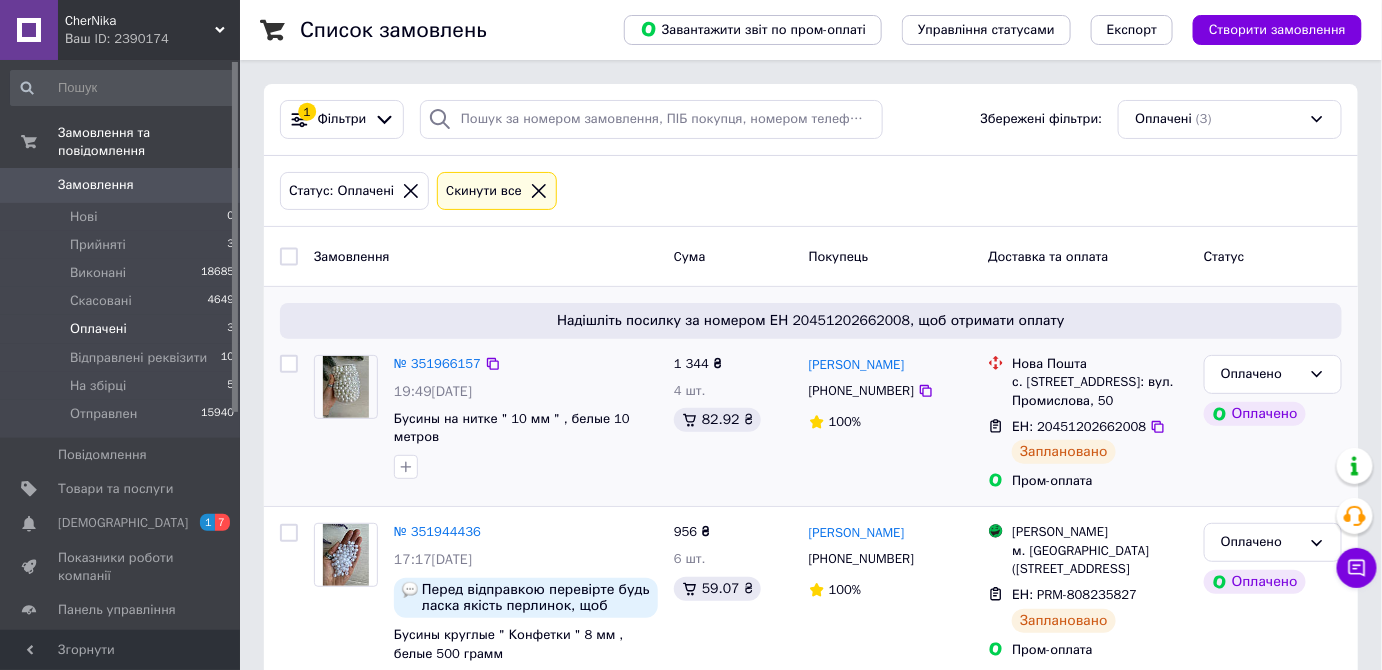 click at bounding box center (346, 387) 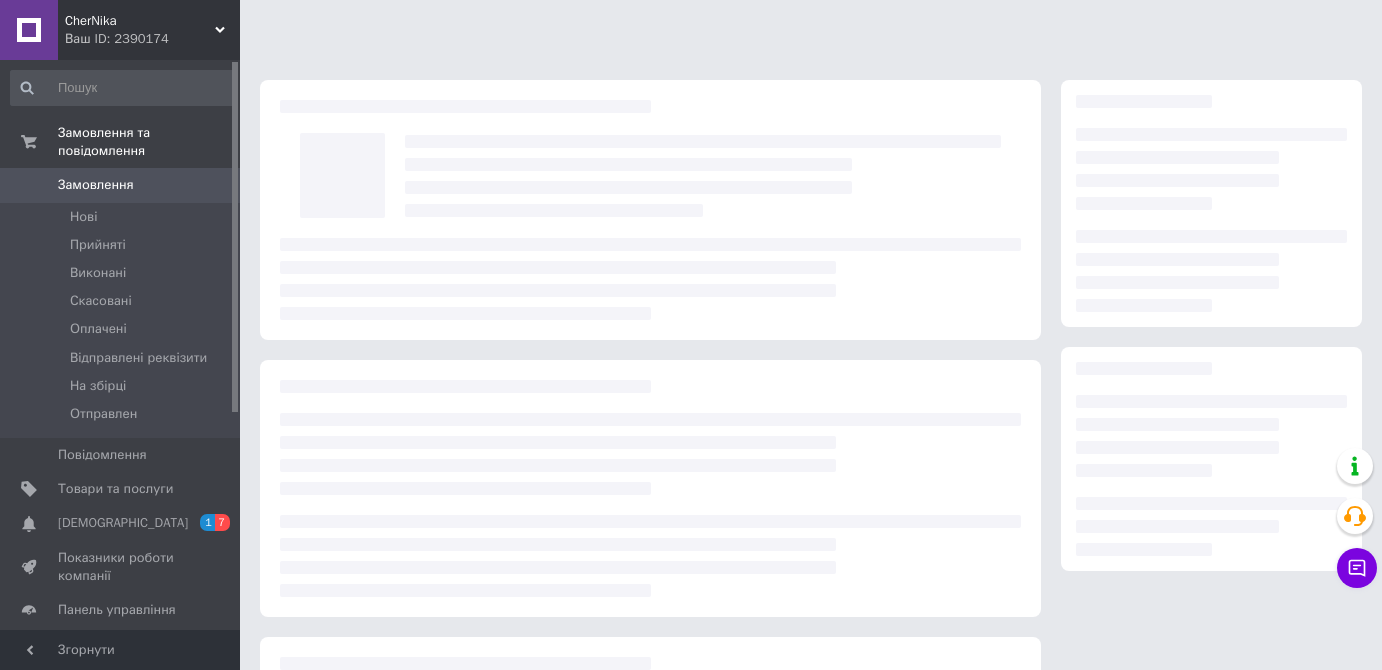 scroll, scrollTop: 0, scrollLeft: 0, axis: both 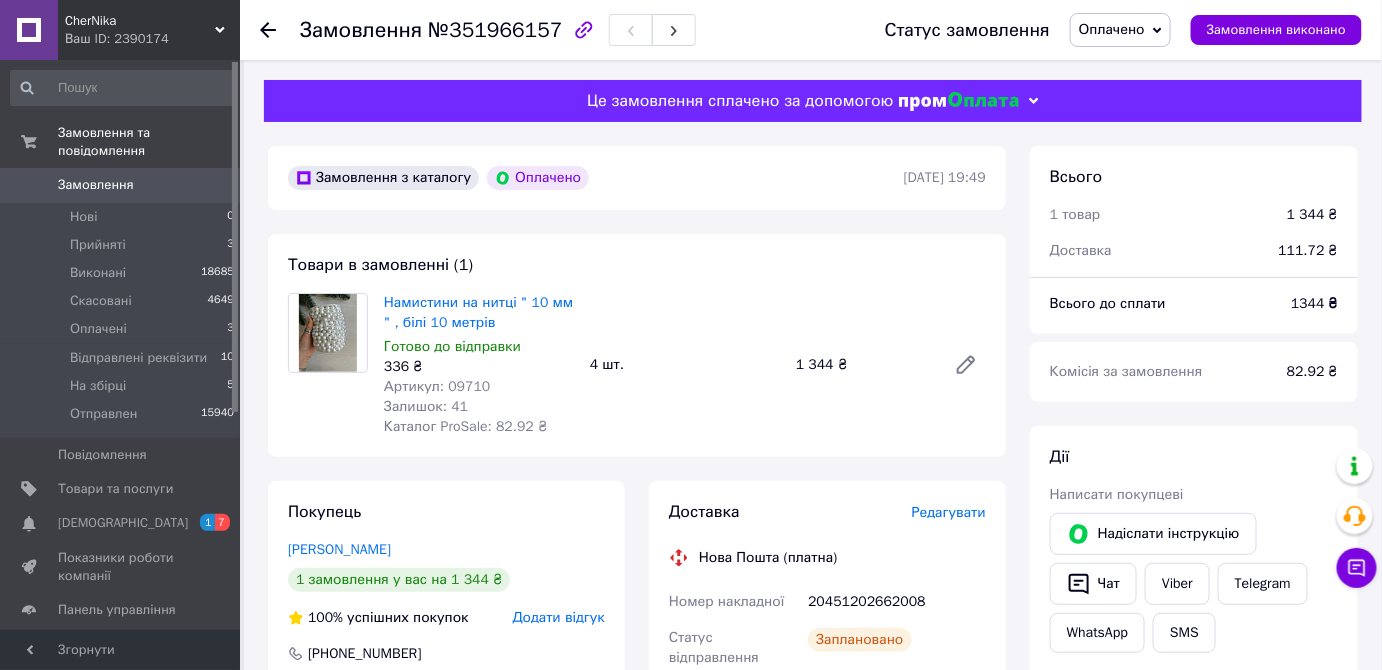 click on "Оплачено" at bounding box center (1112, 29) 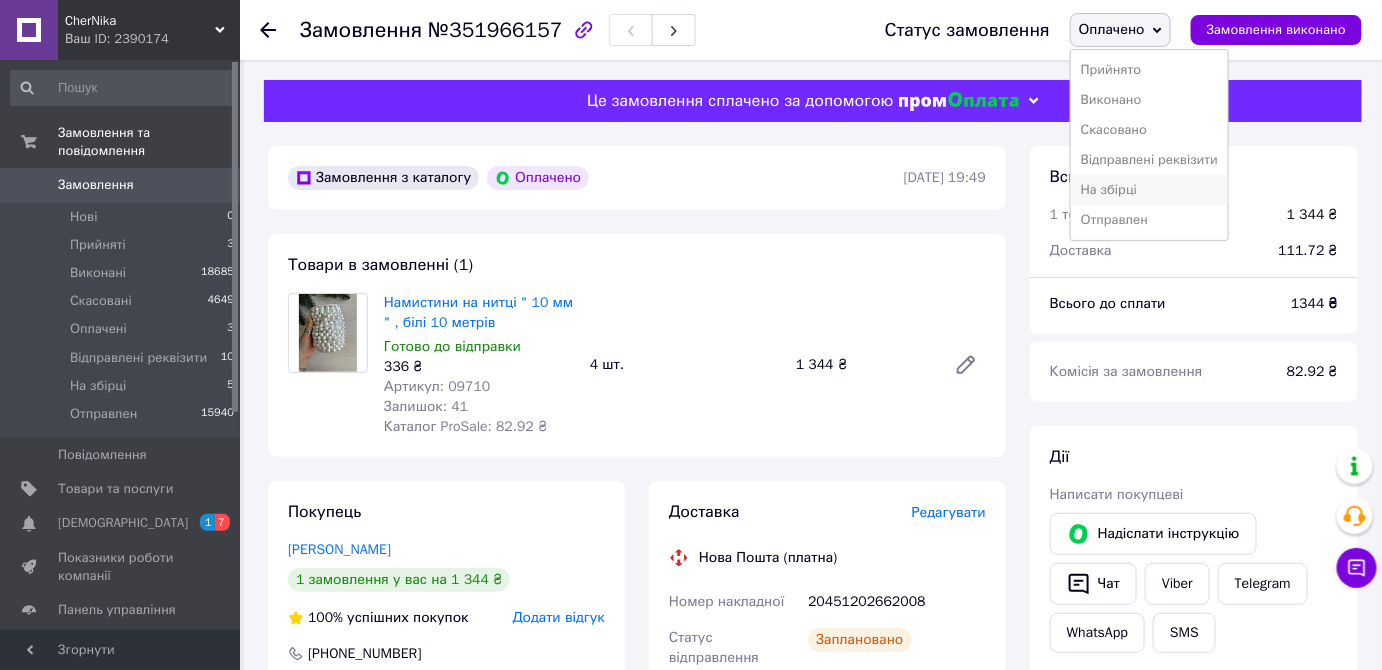 click on "На збірці" at bounding box center [1149, 190] 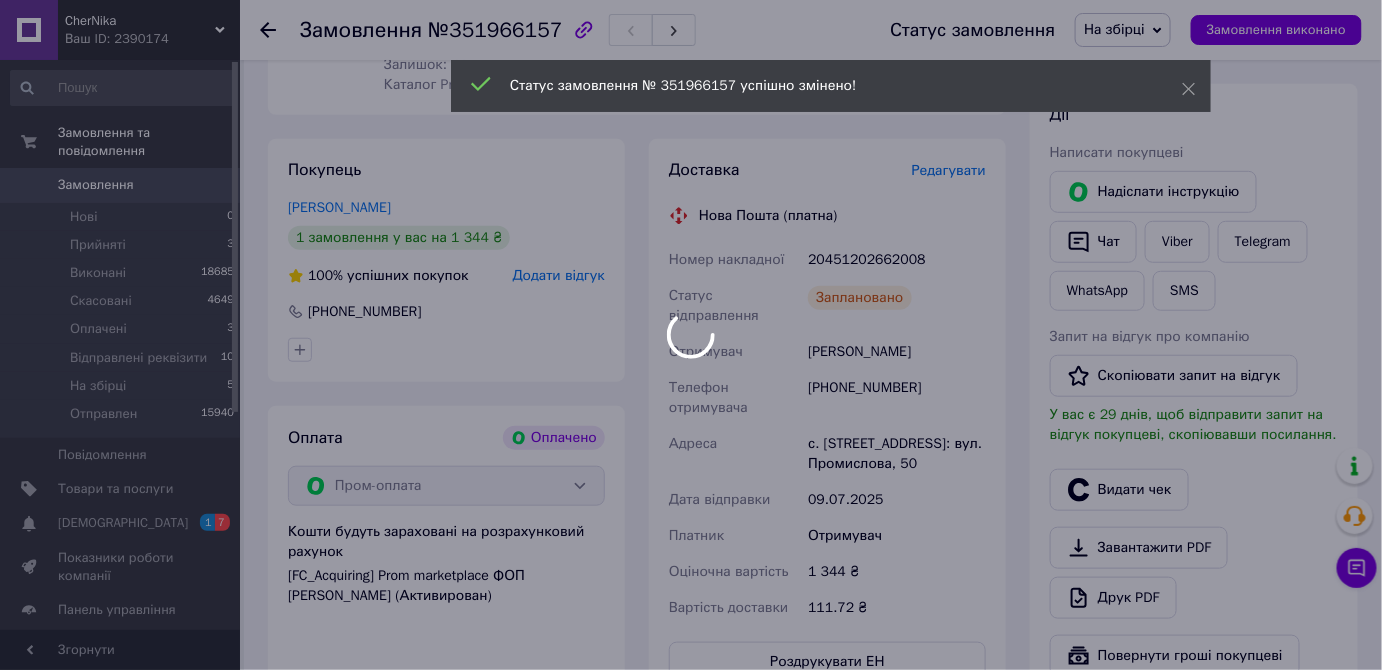 scroll, scrollTop: 454, scrollLeft: 0, axis: vertical 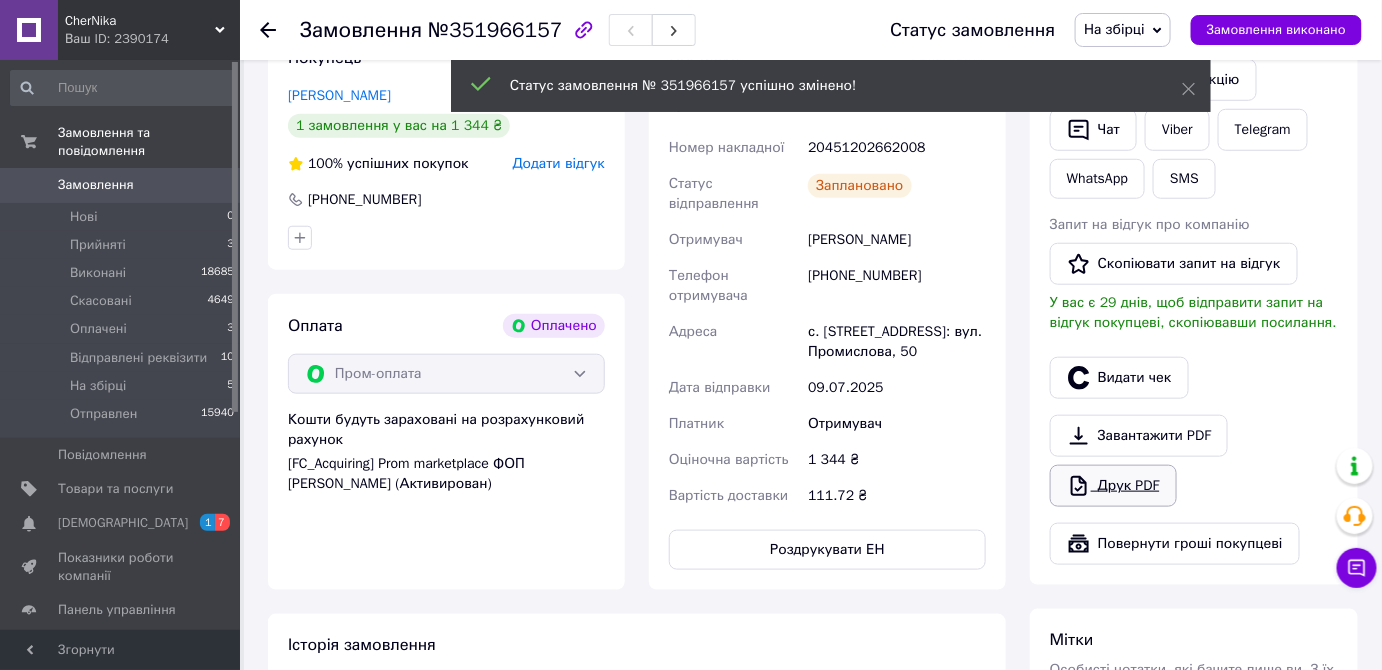 click on "Друк PDF" at bounding box center (1113, 486) 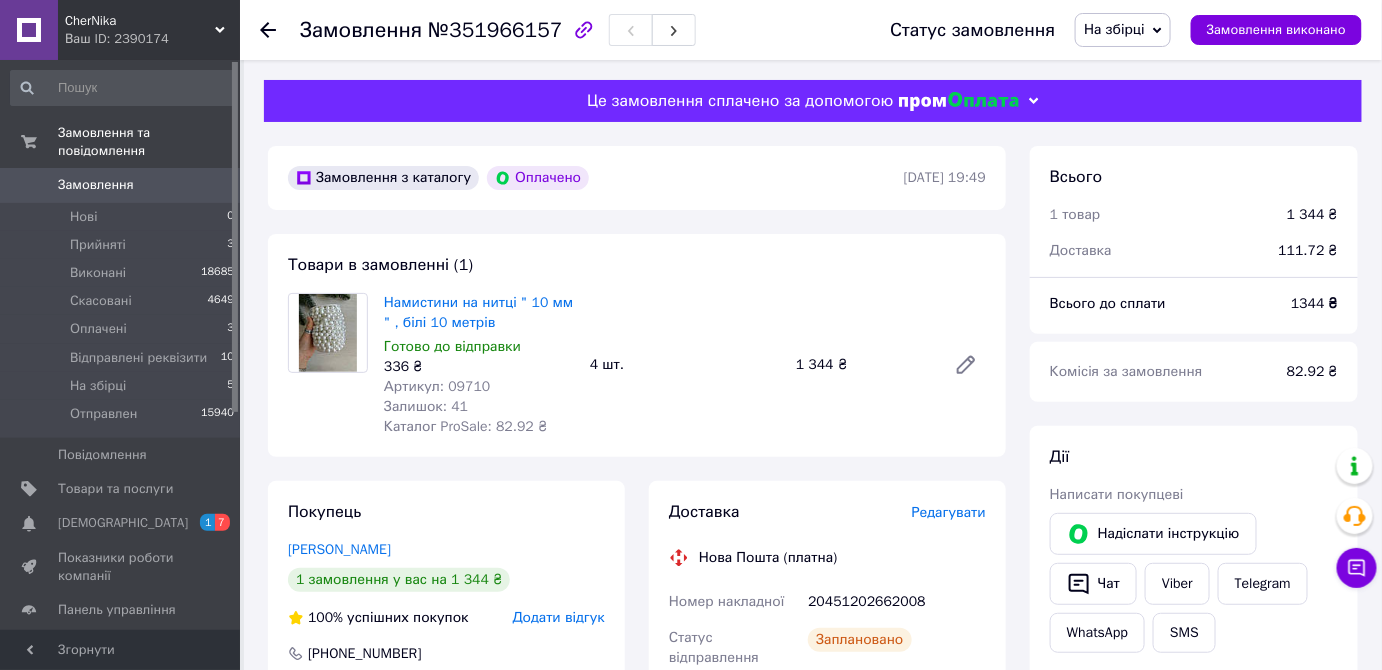 scroll, scrollTop: 0, scrollLeft: 0, axis: both 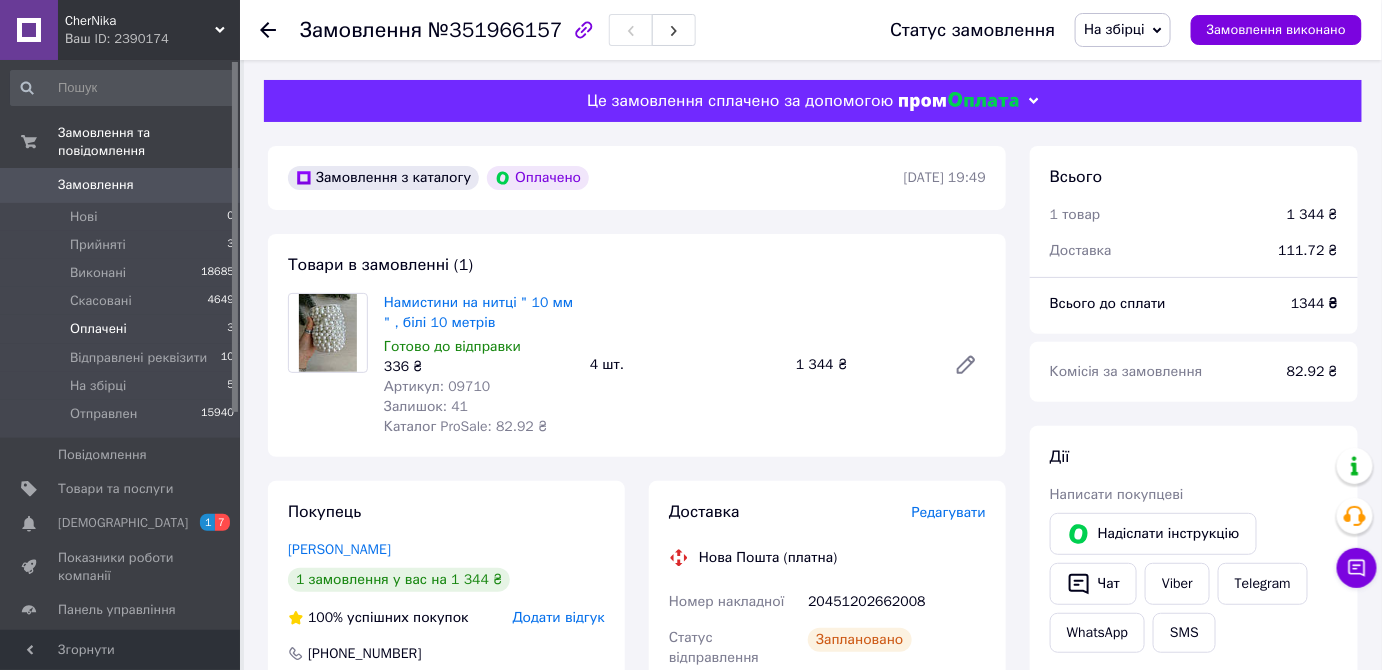 click on "Оплачені" at bounding box center [98, 329] 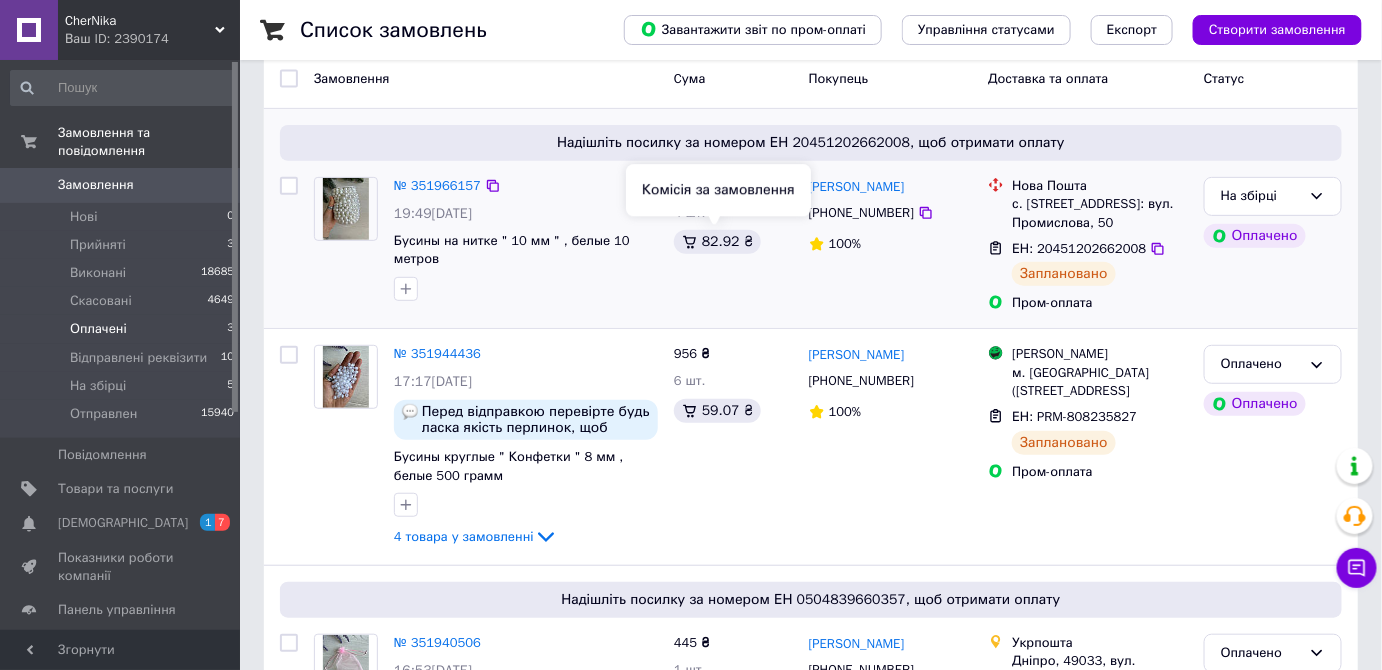 scroll, scrollTop: 181, scrollLeft: 0, axis: vertical 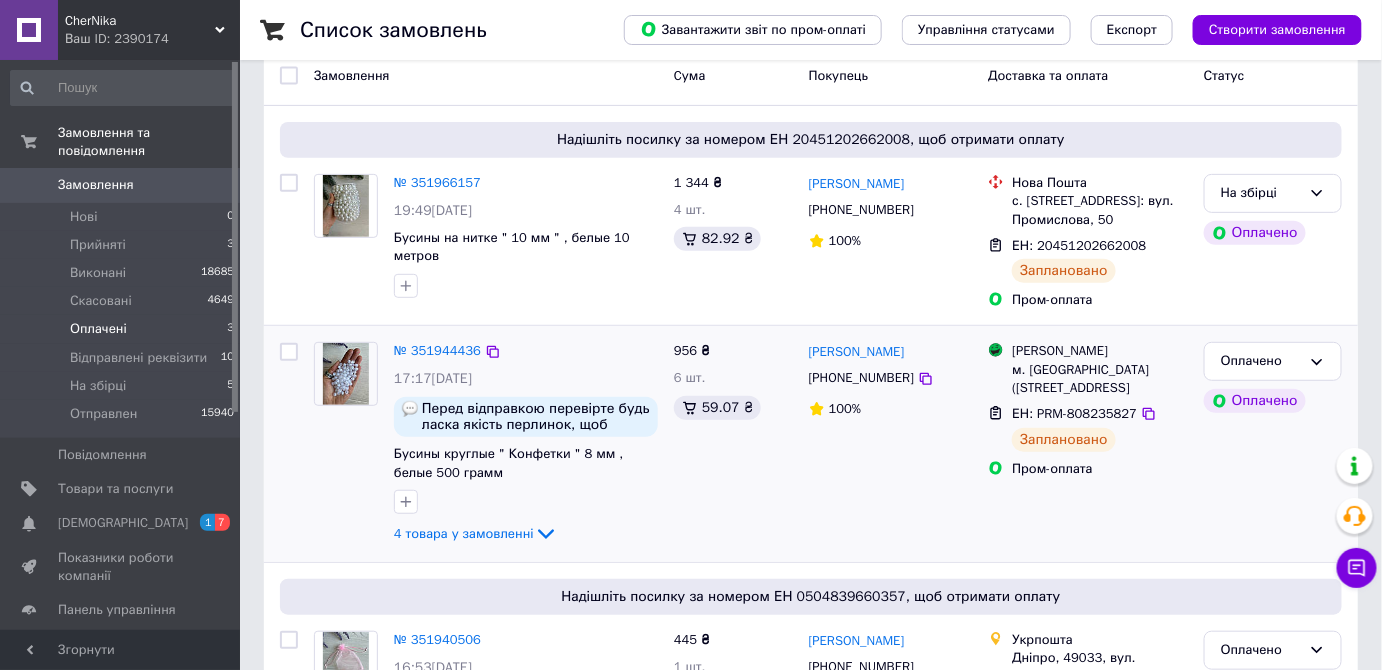 click at bounding box center [346, 374] 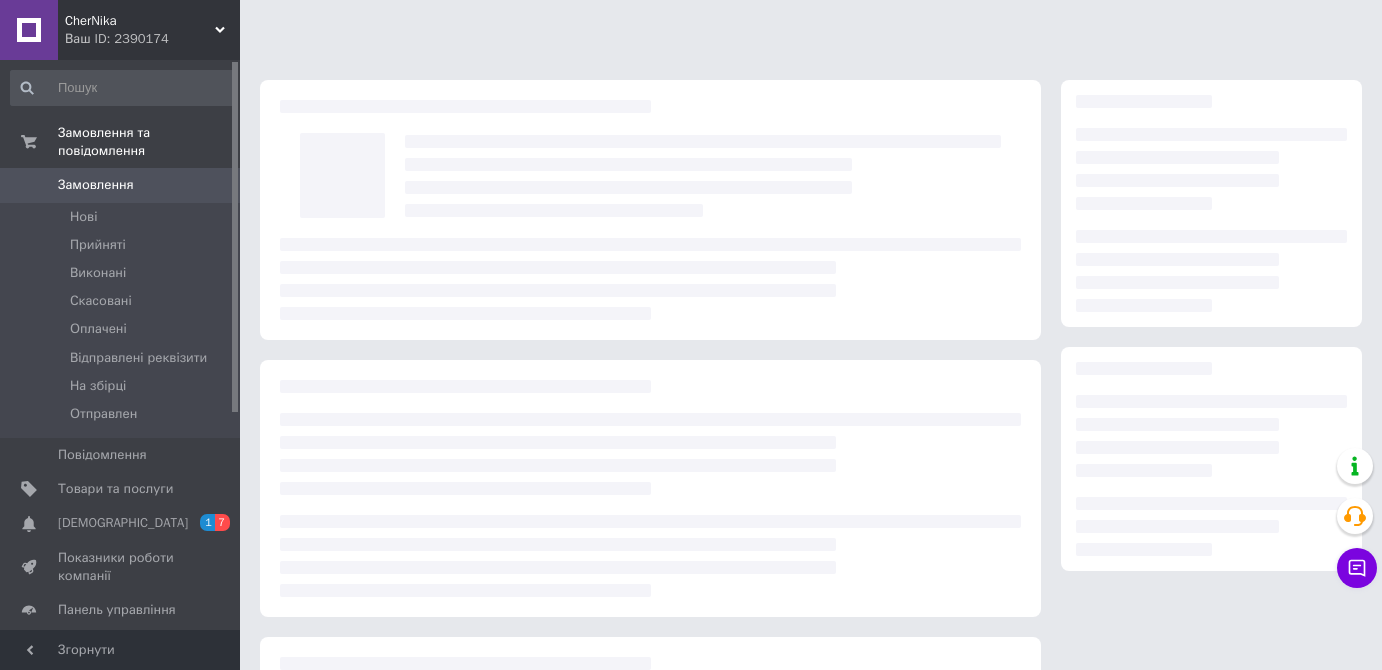 scroll, scrollTop: 0, scrollLeft: 0, axis: both 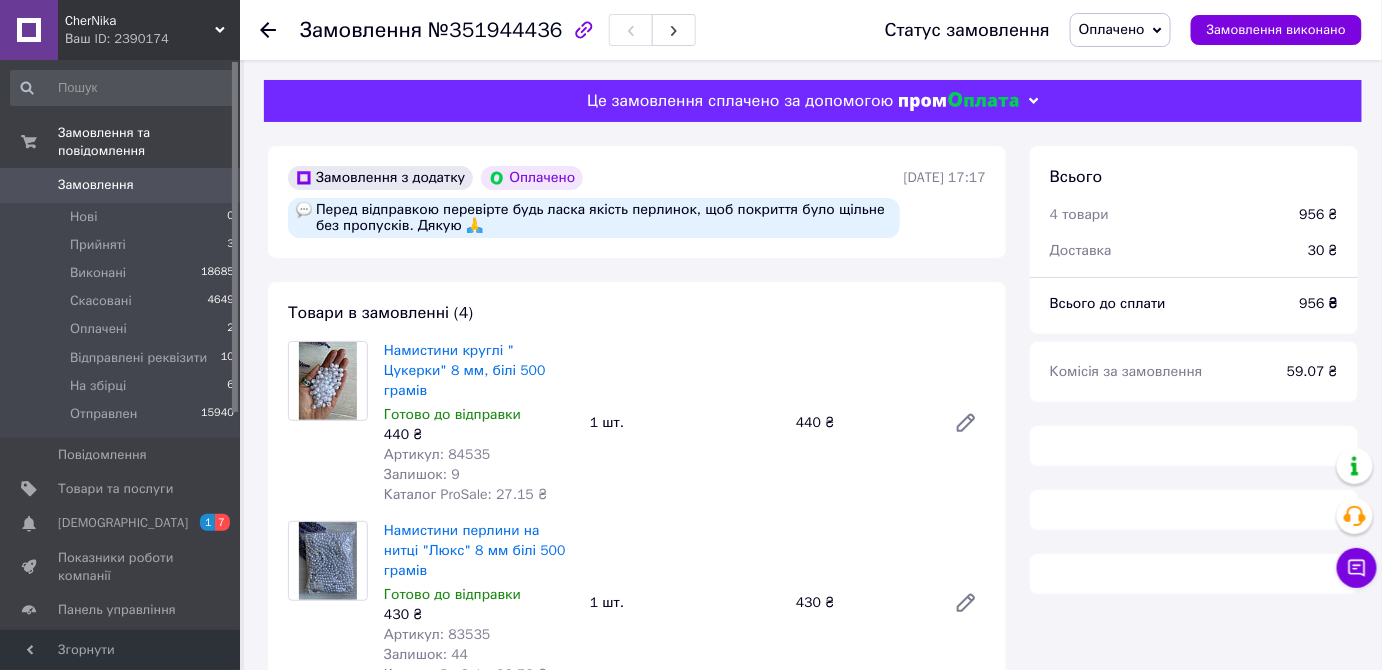 click on "Оплачено" at bounding box center (1120, 30) 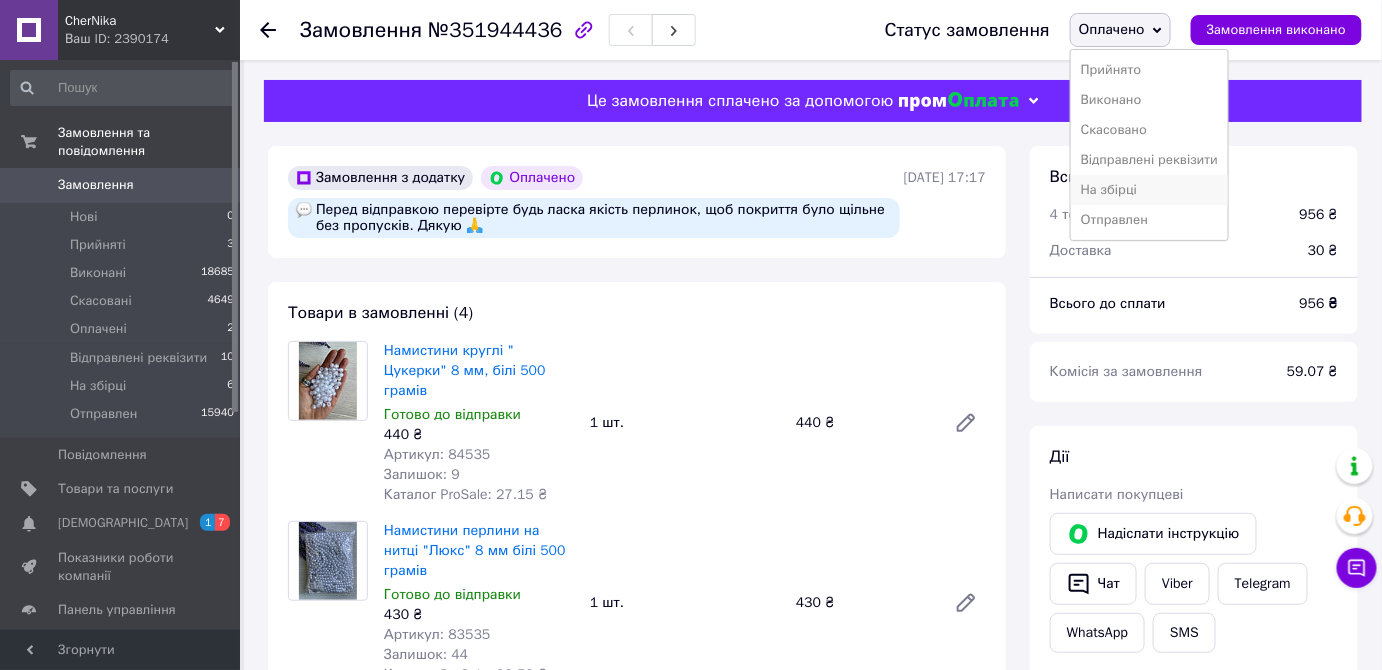 click on "На збірці" at bounding box center [1149, 190] 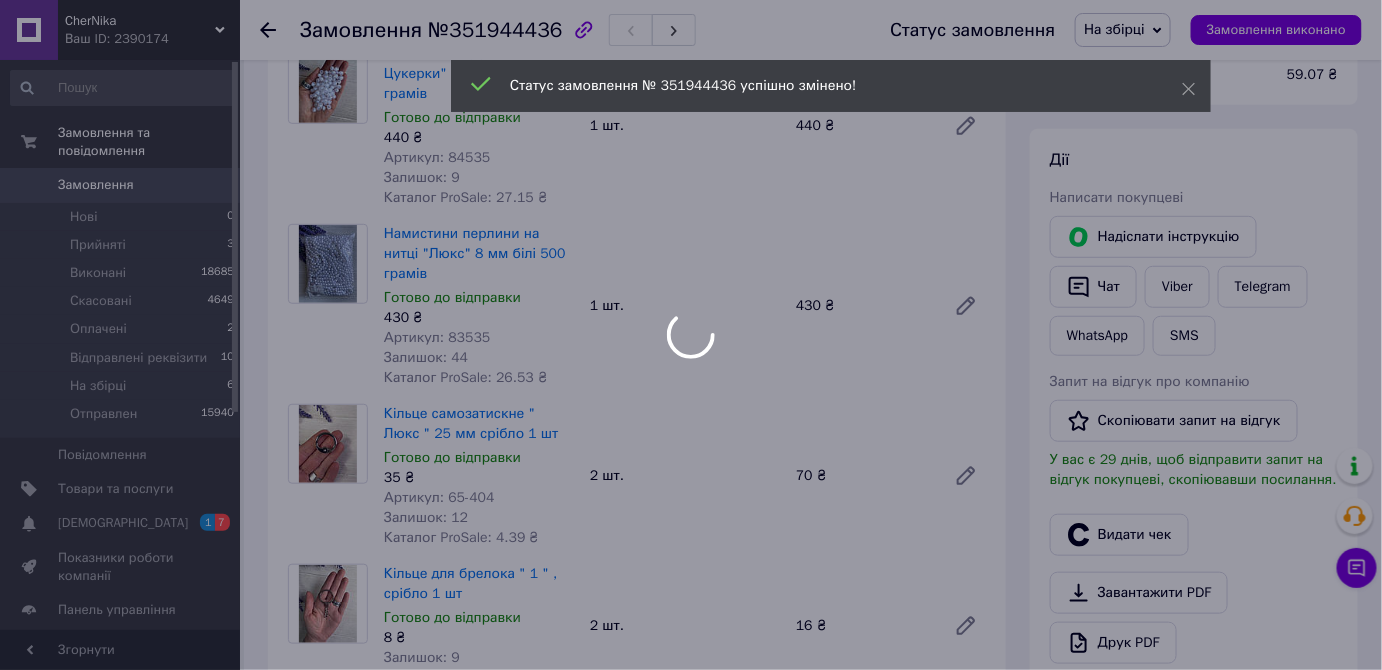 scroll, scrollTop: 363, scrollLeft: 0, axis: vertical 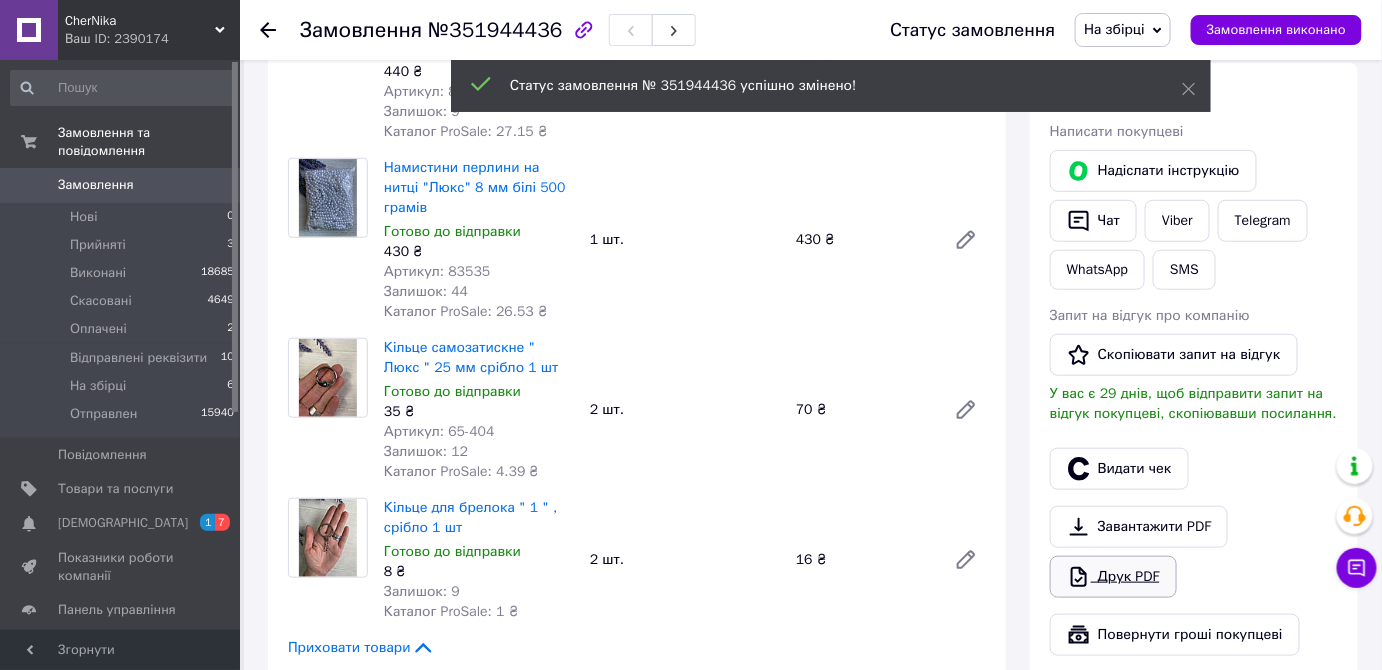 click on "Друк PDF" at bounding box center (1113, 577) 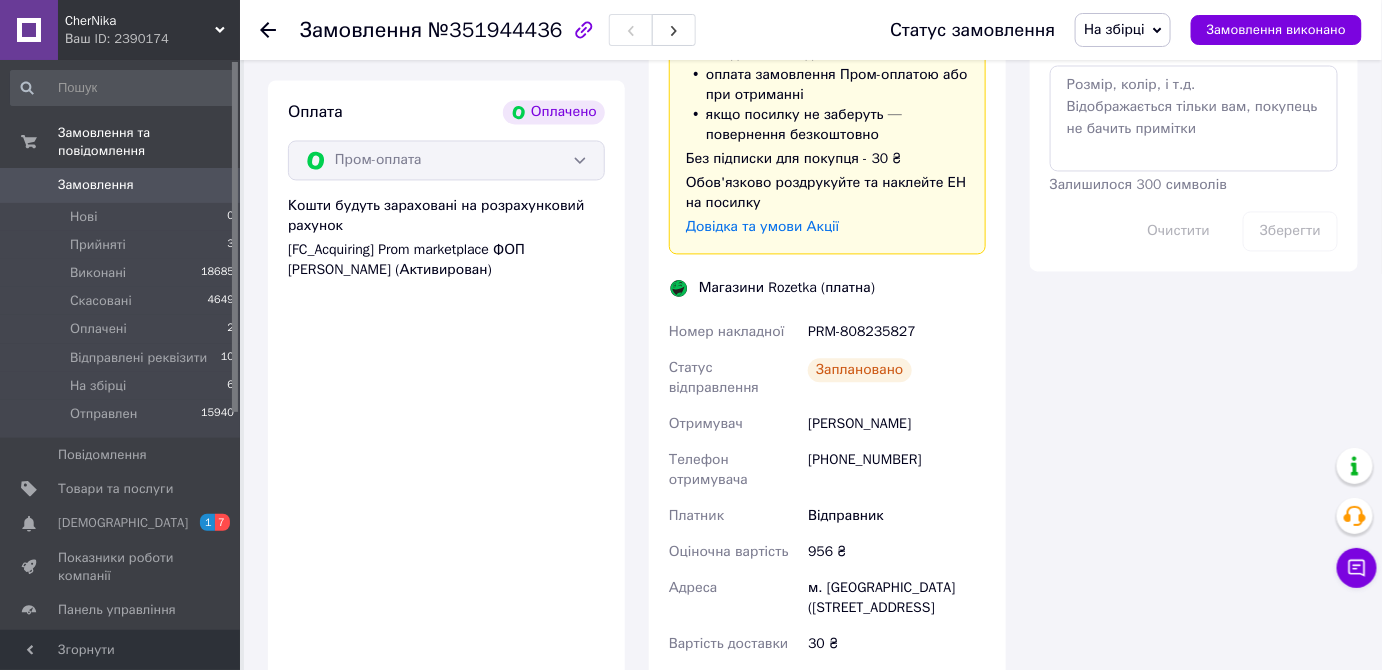 scroll, scrollTop: 1454, scrollLeft: 0, axis: vertical 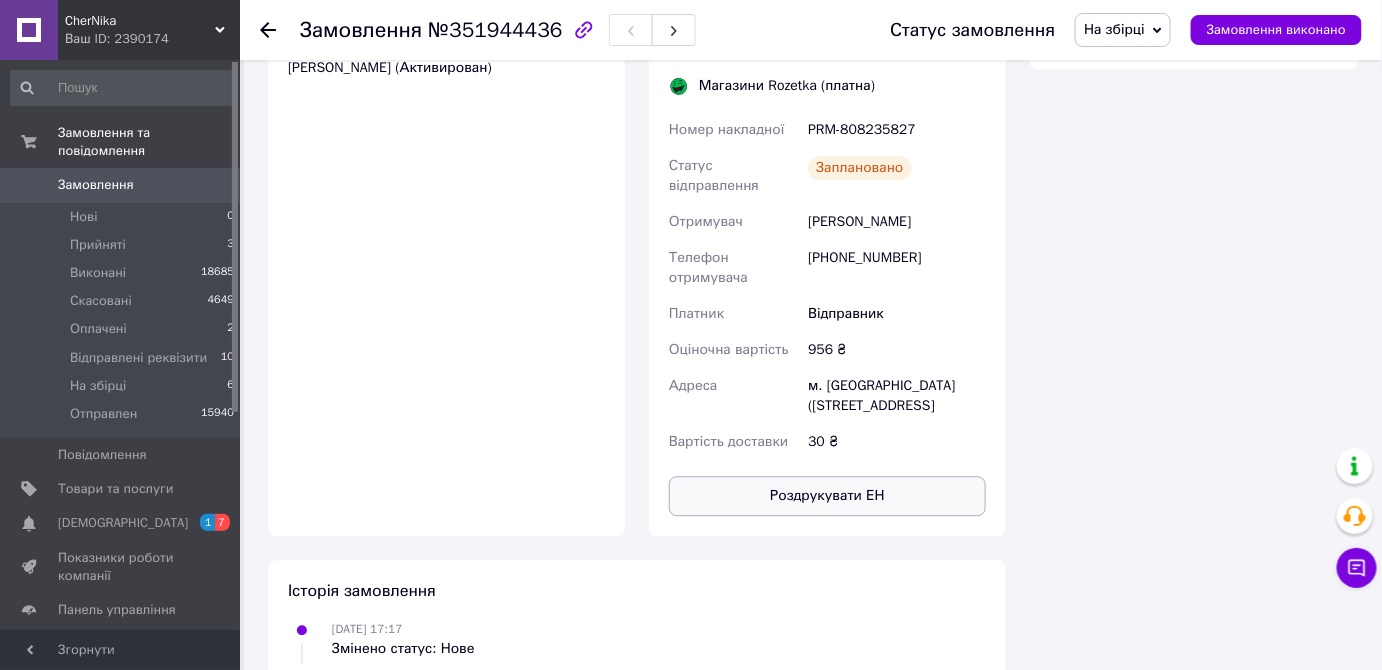 click on "Роздрукувати ЕН" at bounding box center (827, 496) 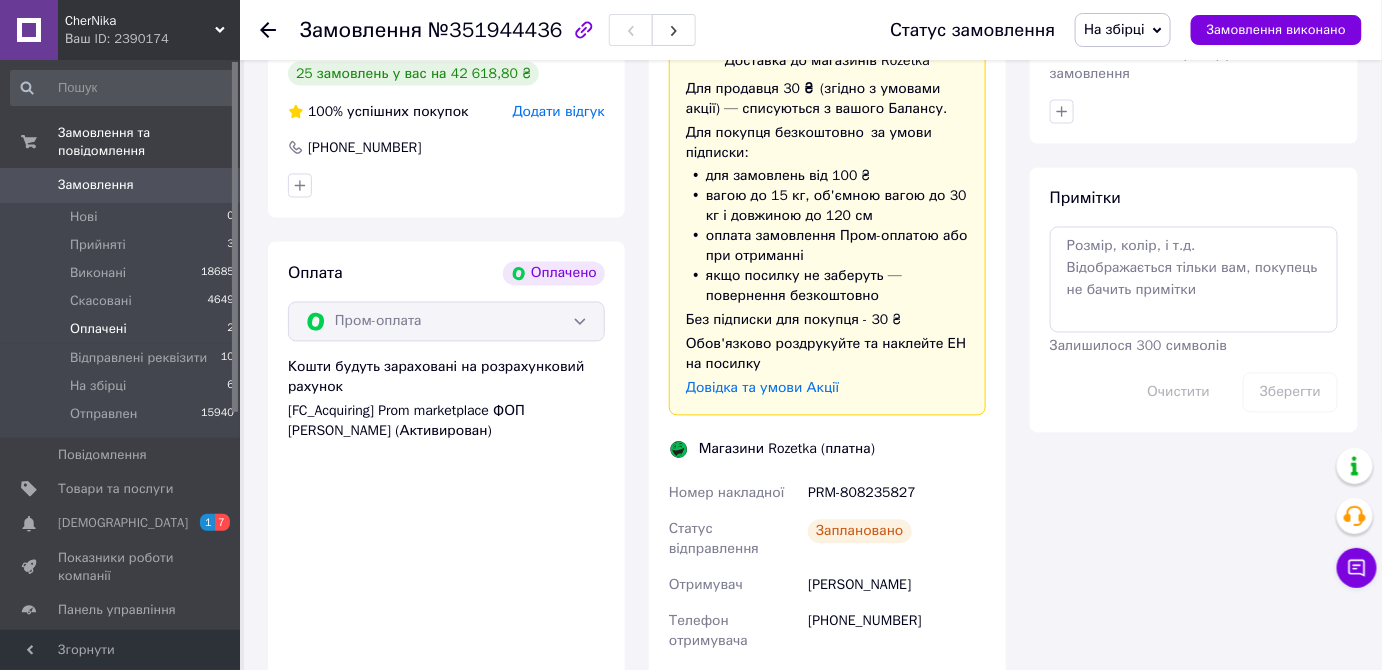 click on "Оплачені" at bounding box center [98, 329] 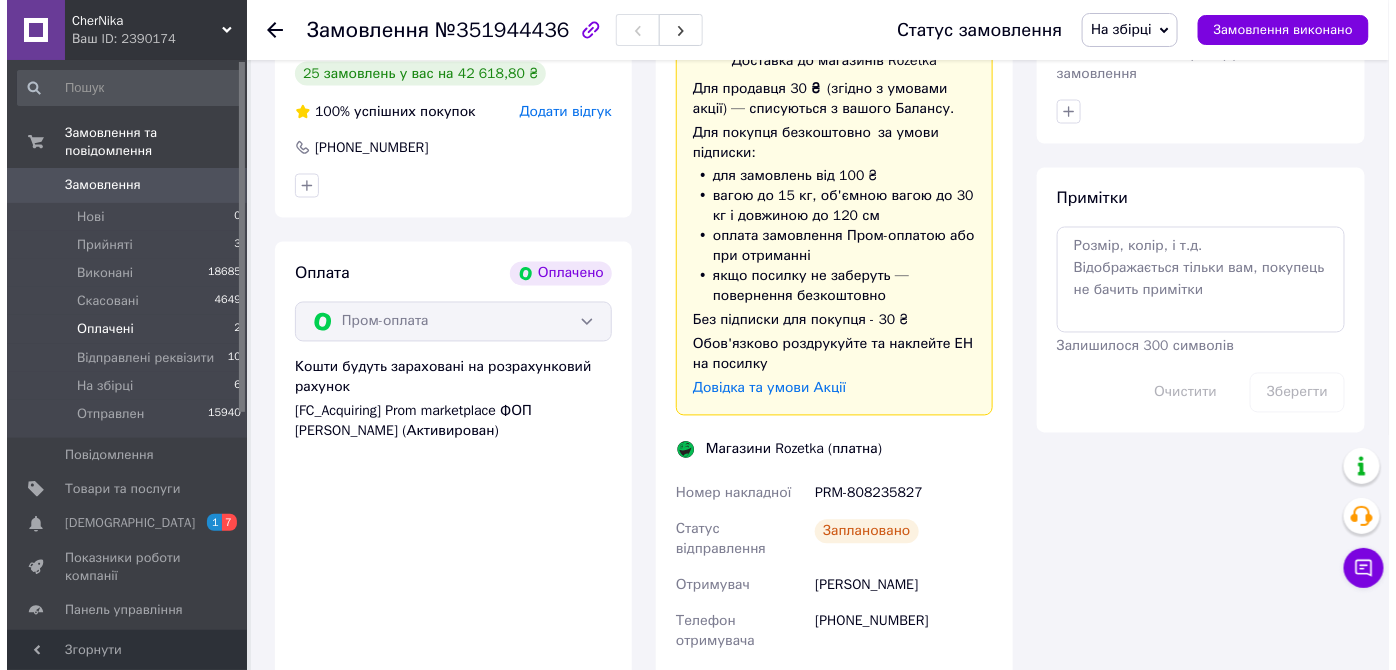 scroll, scrollTop: 0, scrollLeft: 0, axis: both 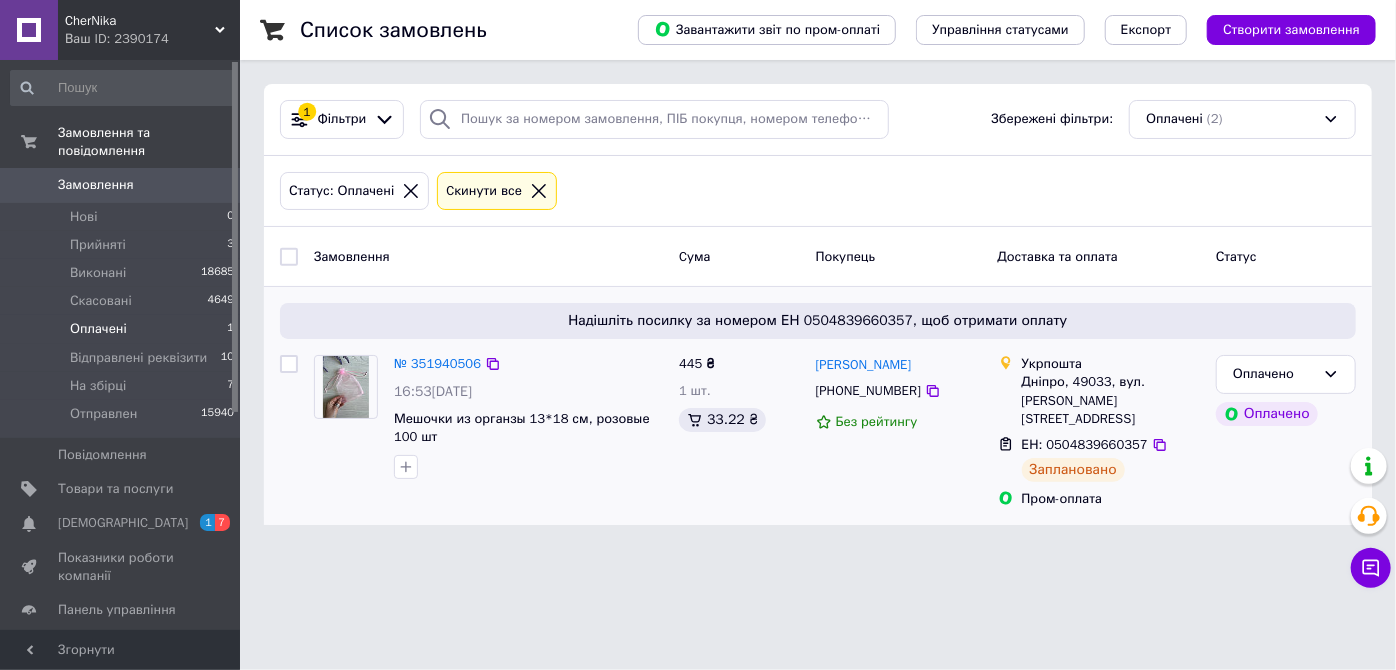 click at bounding box center (346, 387) 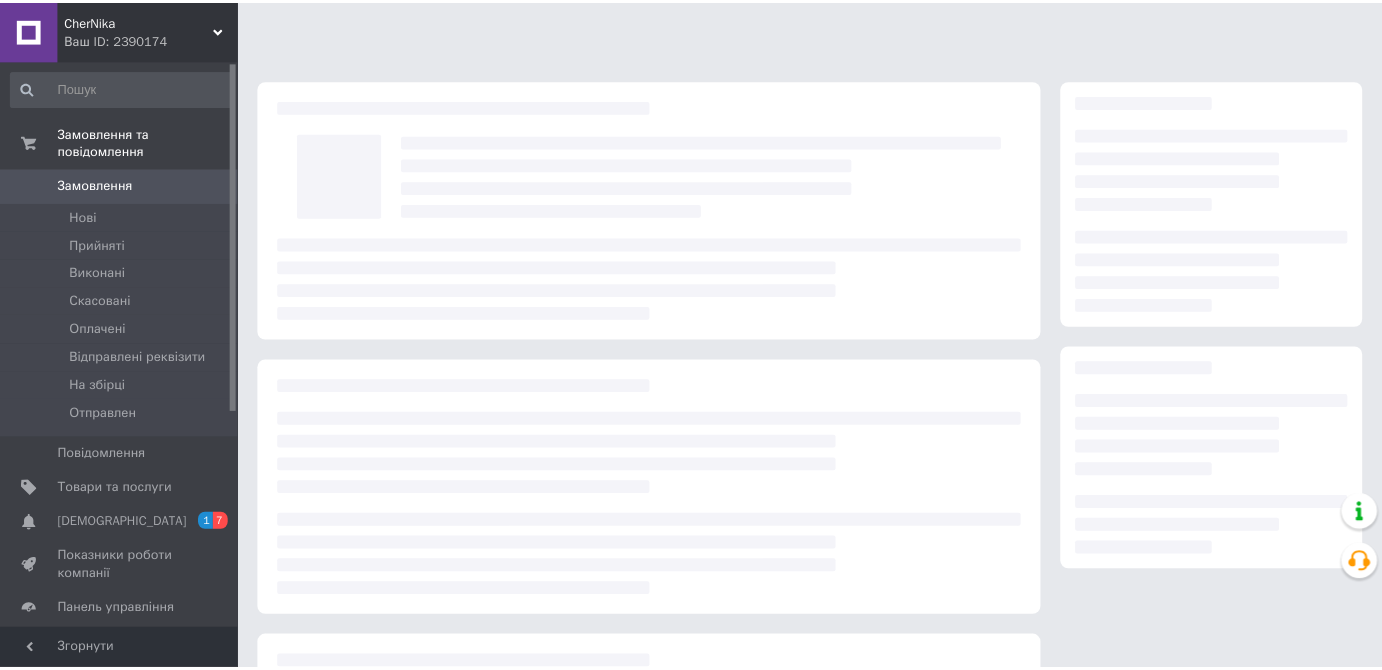 scroll, scrollTop: 0, scrollLeft: 0, axis: both 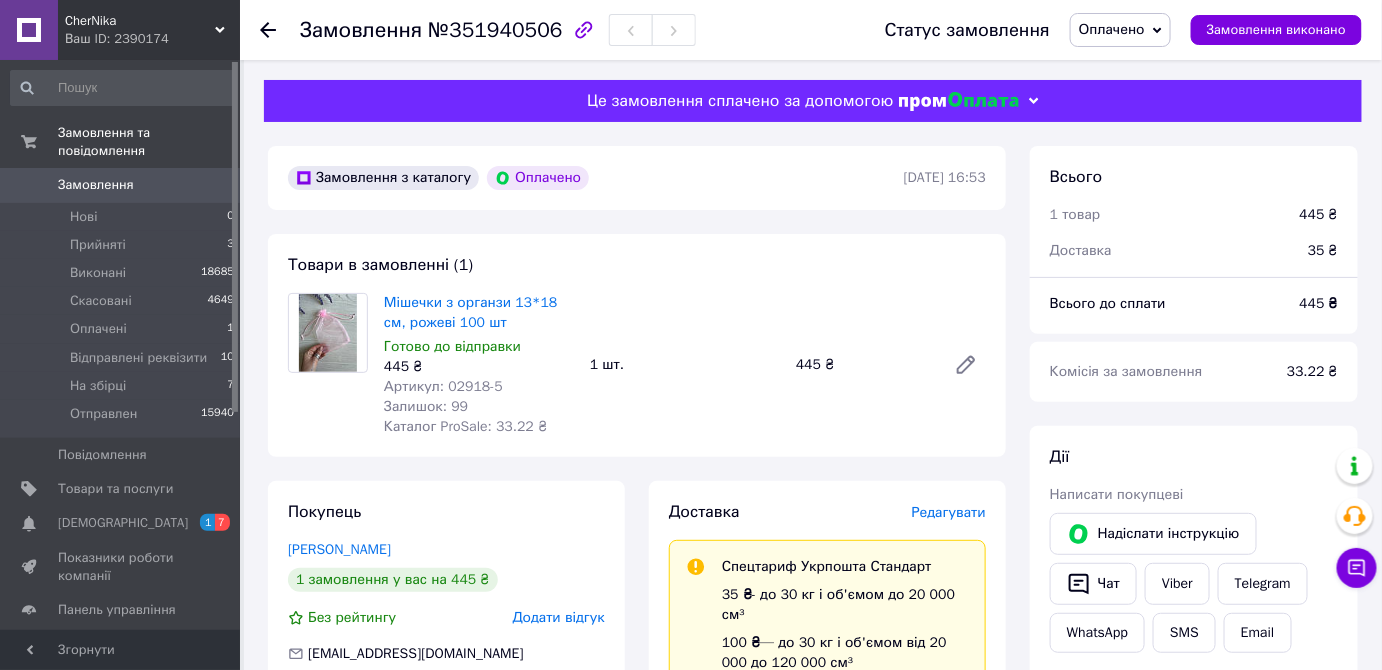 click on "Оплачено" at bounding box center (1112, 29) 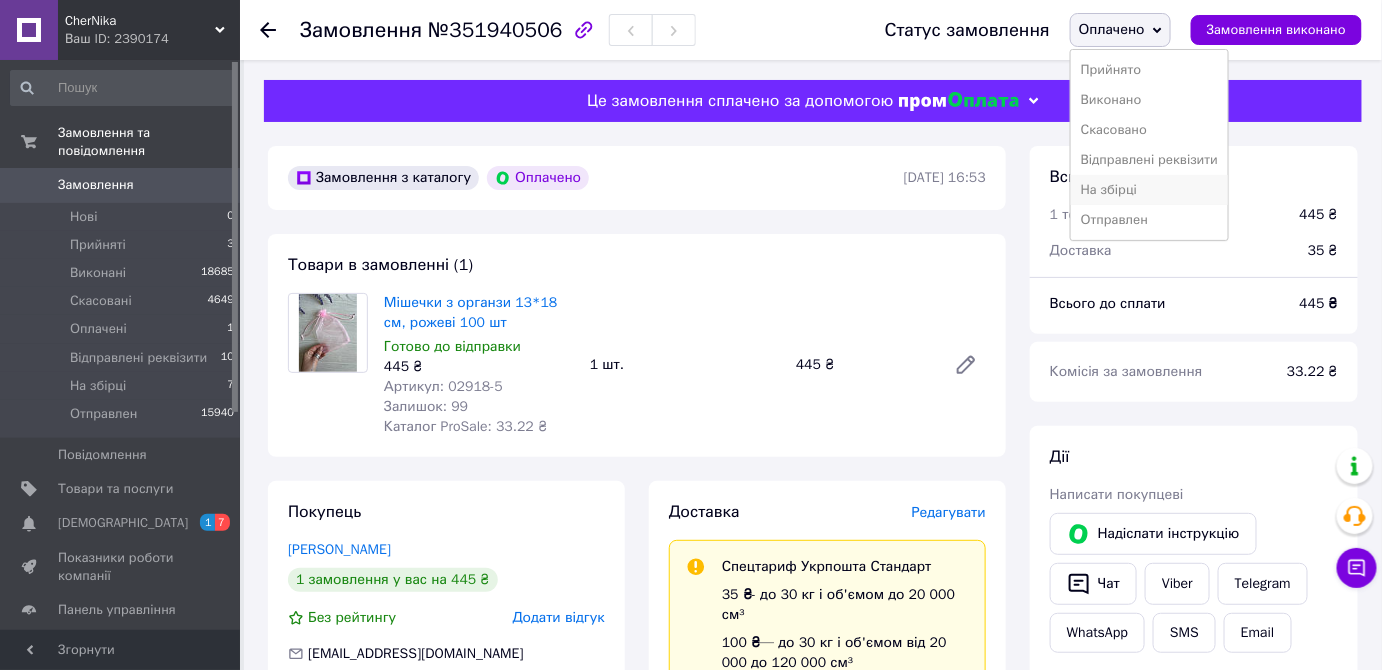 click on "На збірці" at bounding box center [1149, 190] 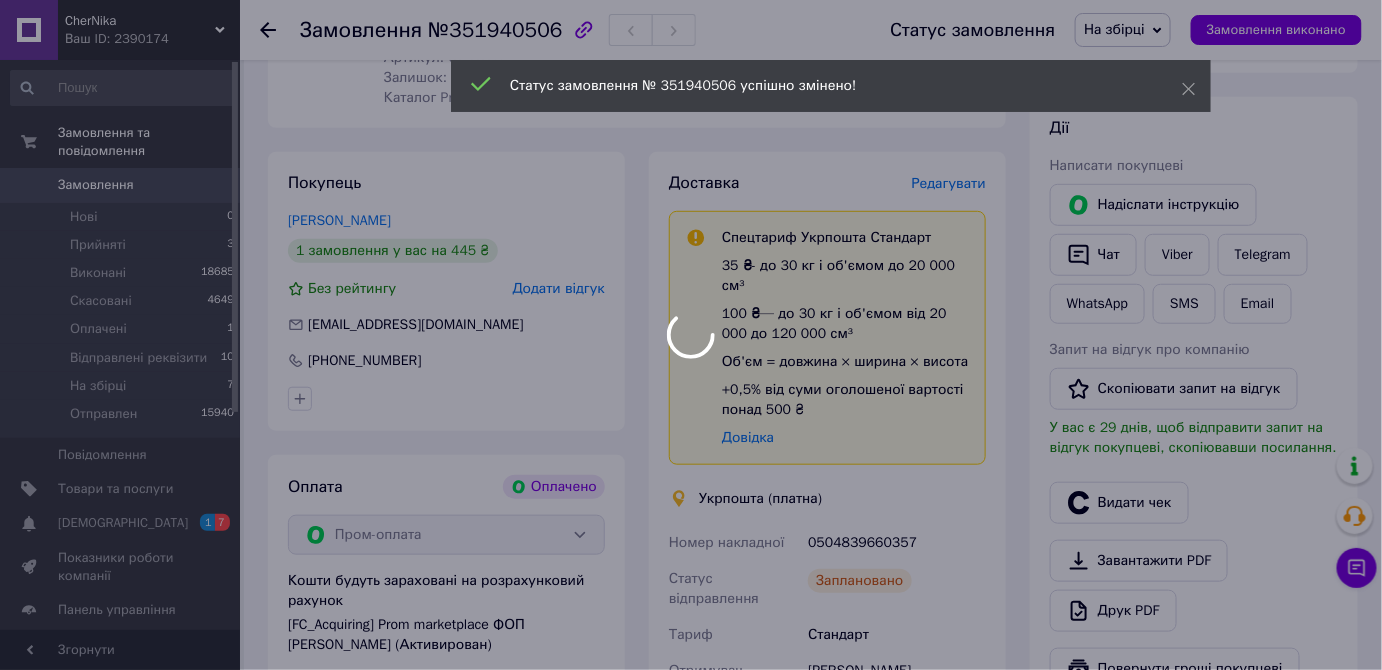 scroll, scrollTop: 363, scrollLeft: 0, axis: vertical 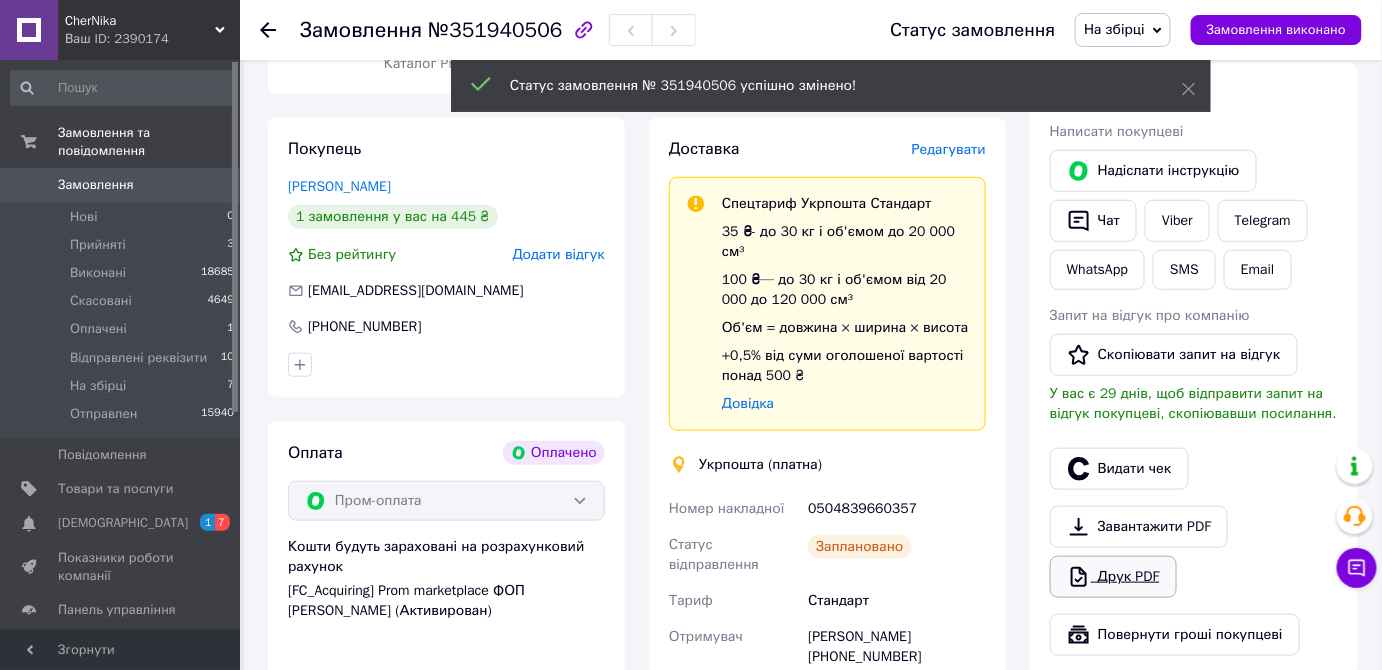 click on "Друк PDF" at bounding box center [1113, 577] 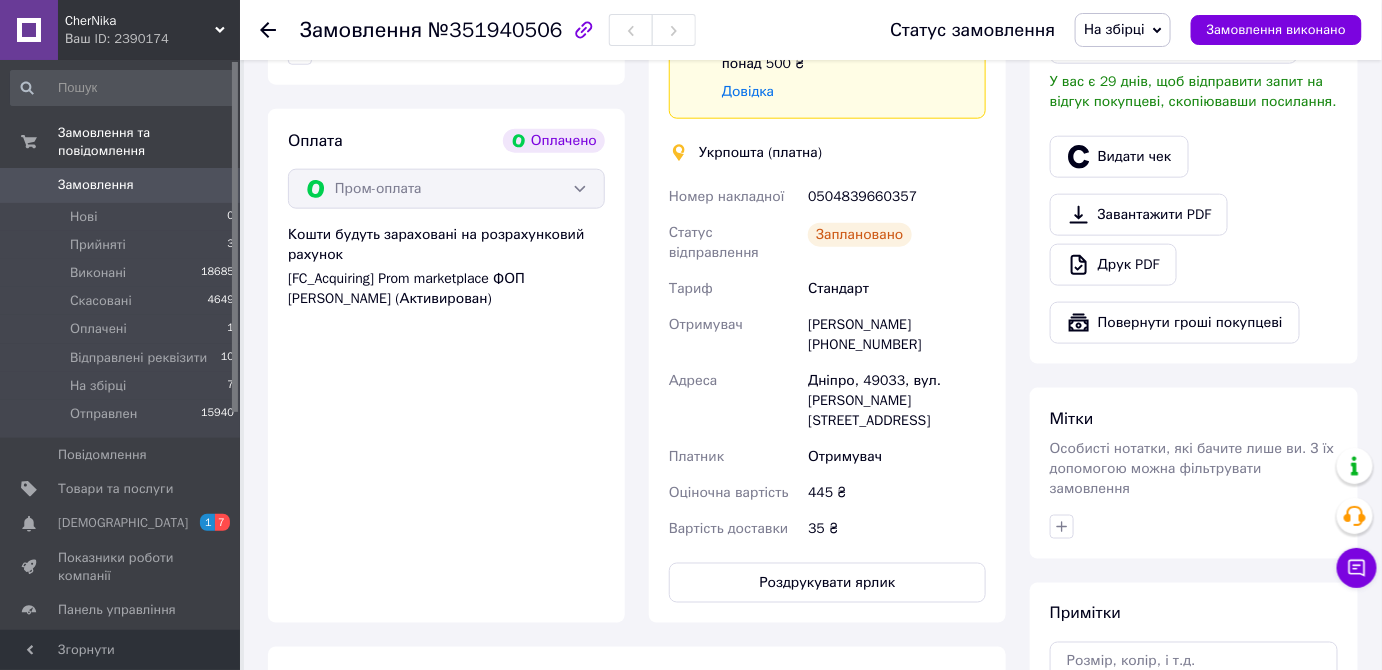 scroll, scrollTop: 727, scrollLeft: 0, axis: vertical 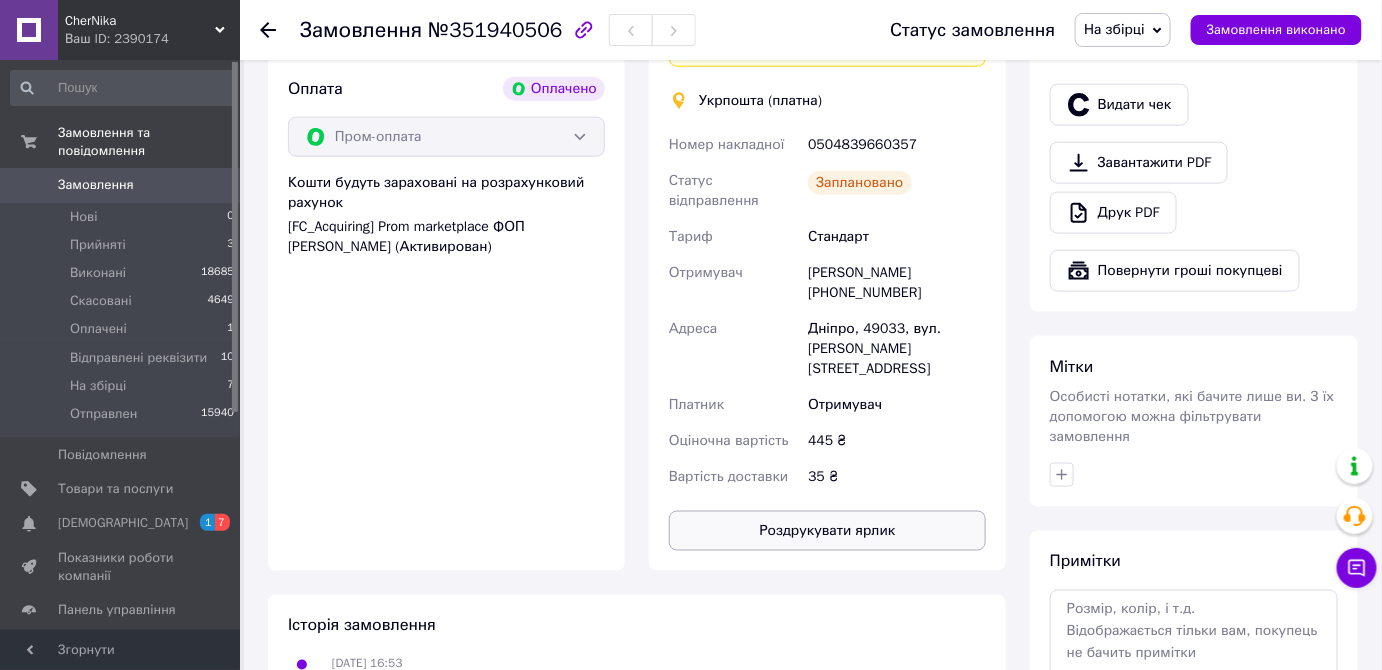 click on "Роздрукувати ярлик" at bounding box center [827, 531] 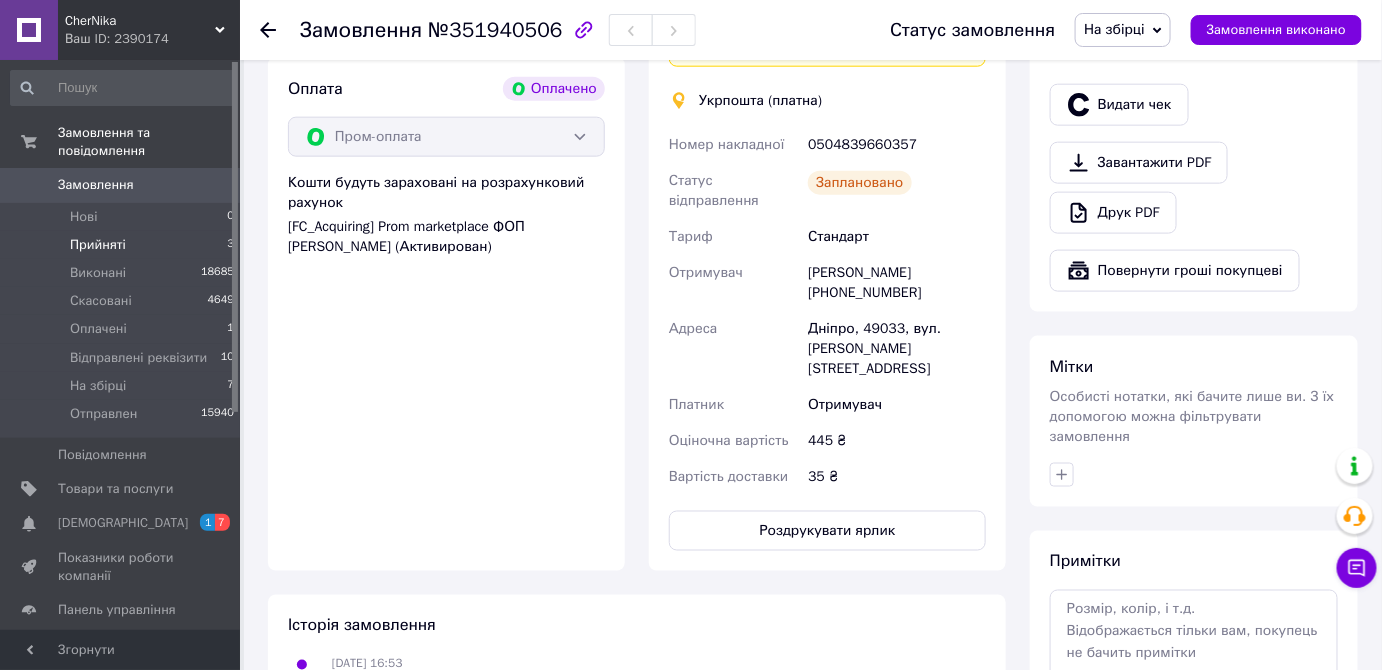 click on "Прийняті" at bounding box center [98, 245] 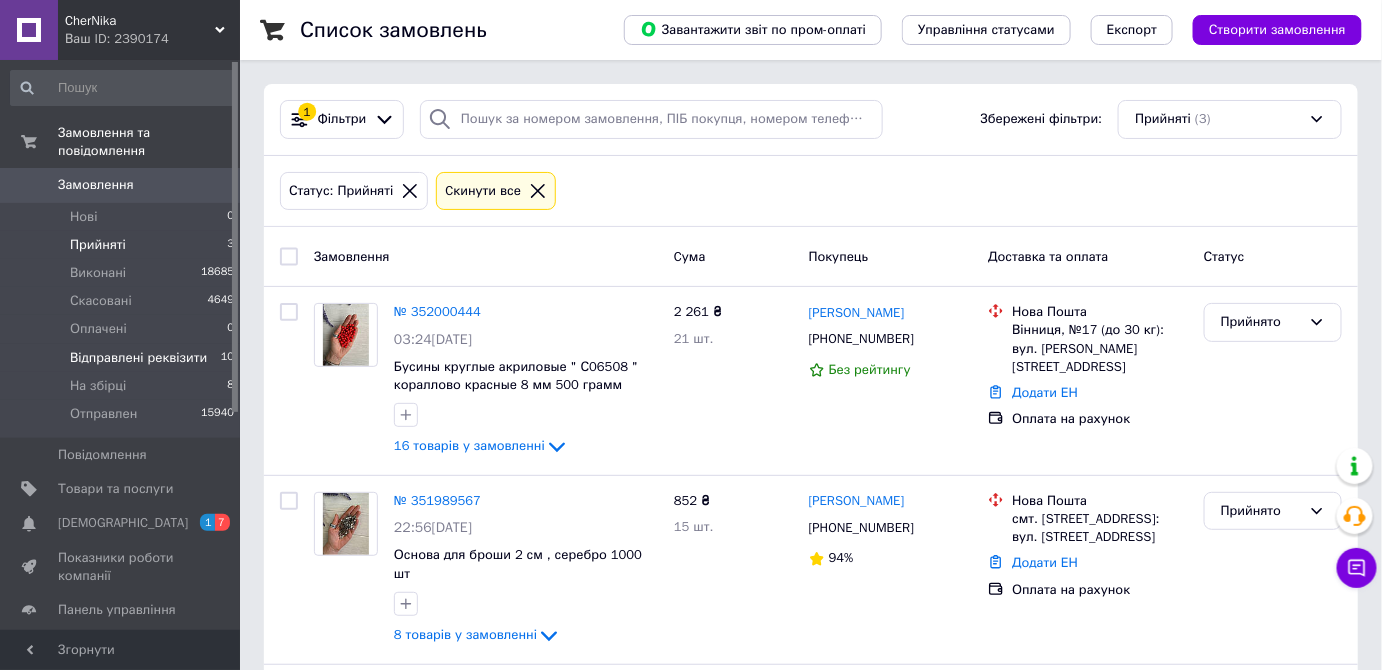 click on "Відправлені реквізити" at bounding box center (138, 358) 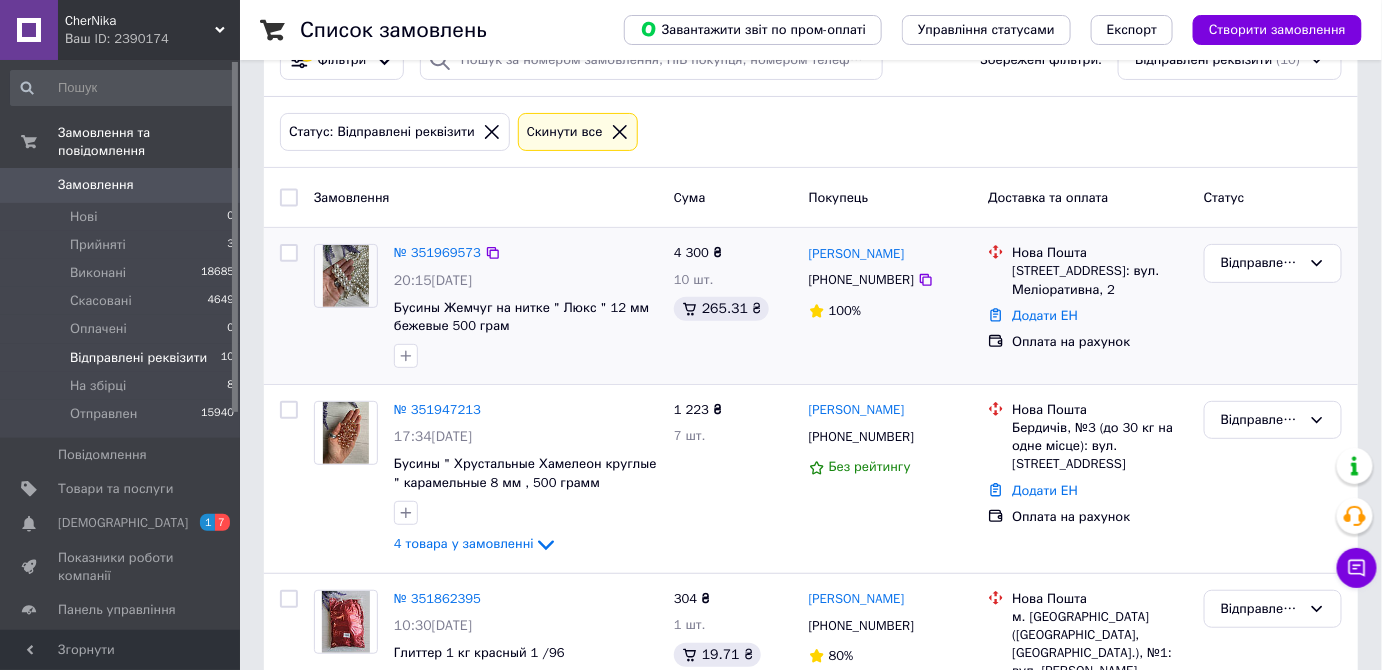 scroll, scrollTop: 56, scrollLeft: 0, axis: vertical 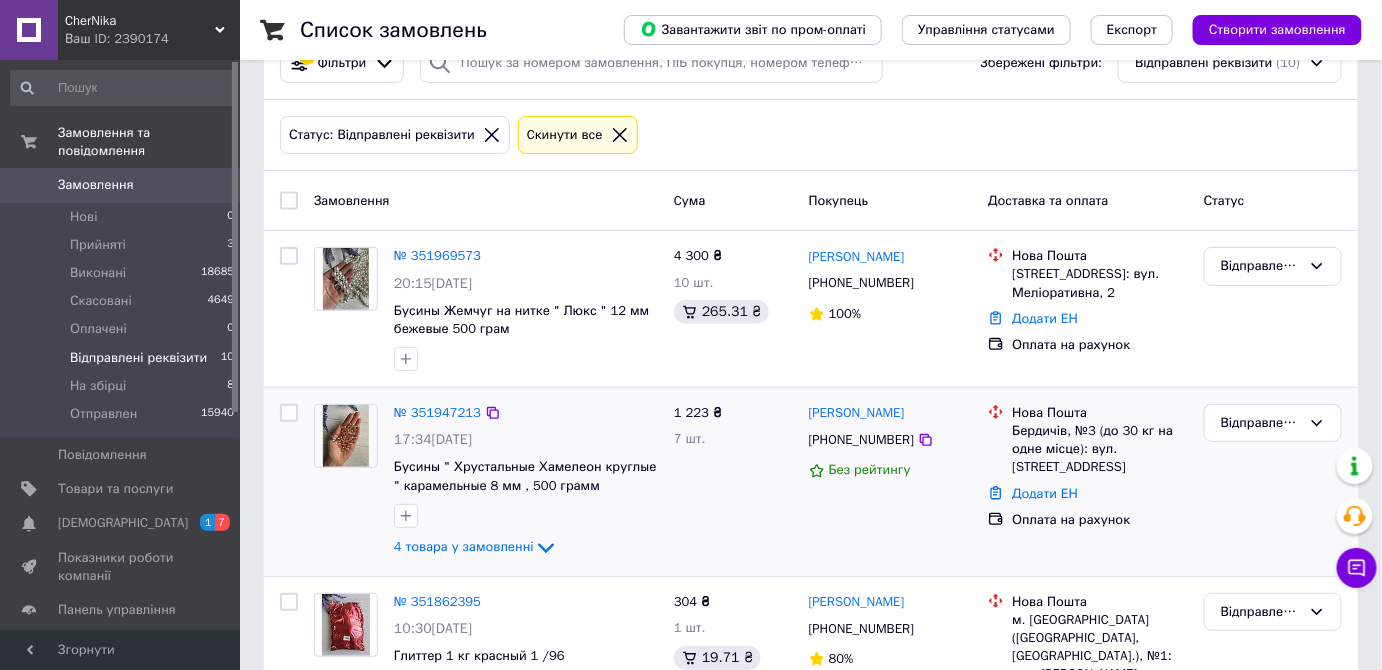 click at bounding box center [346, 436] 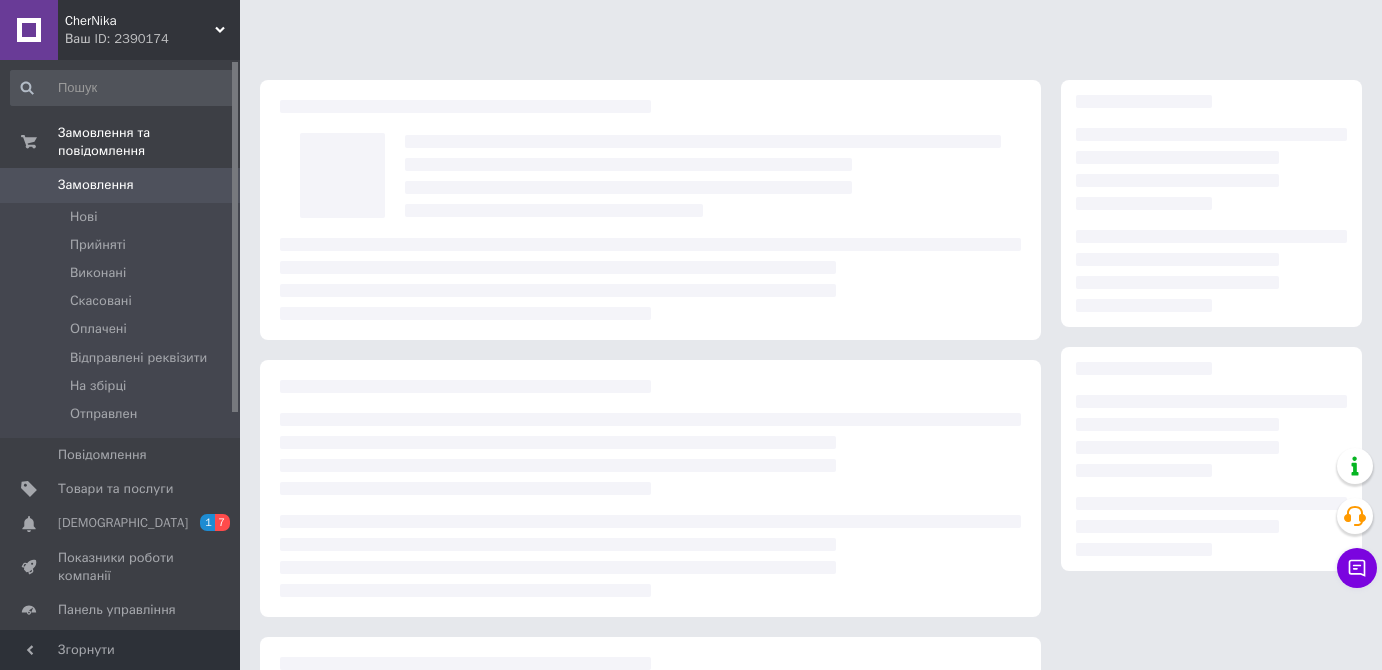 scroll, scrollTop: 0, scrollLeft: 0, axis: both 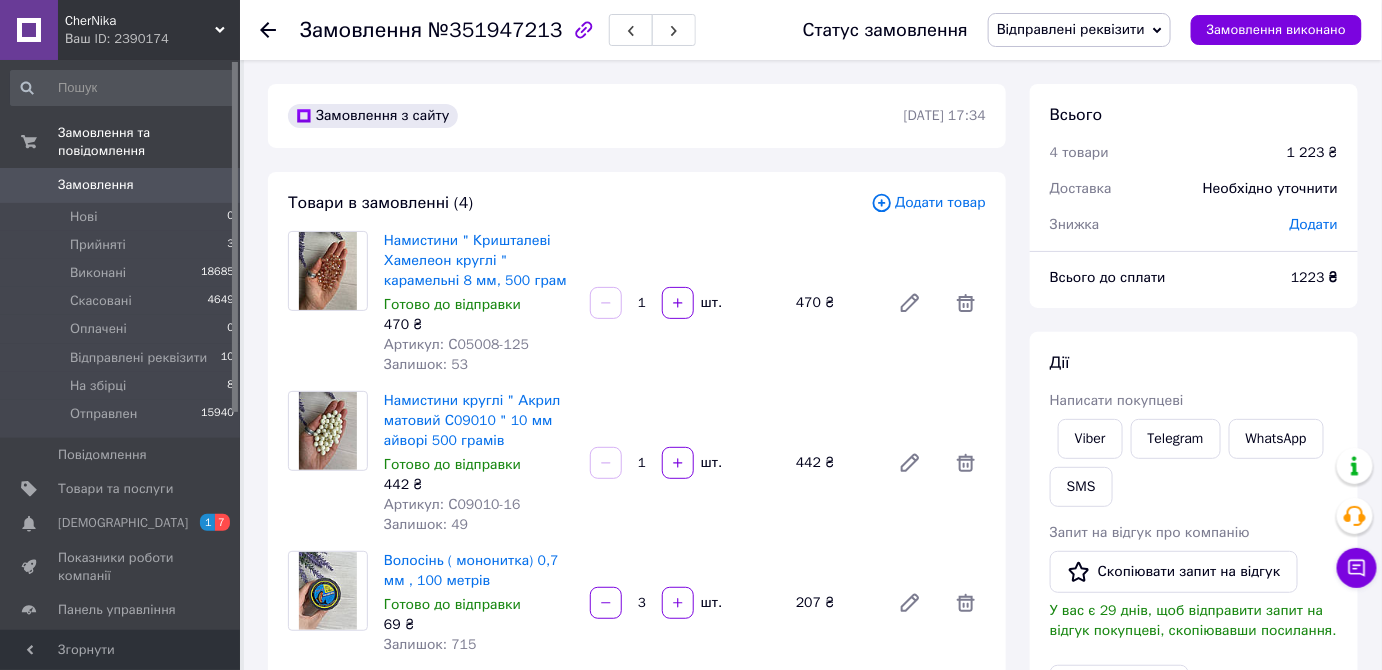 click on "Додати товар" at bounding box center [928, 203] 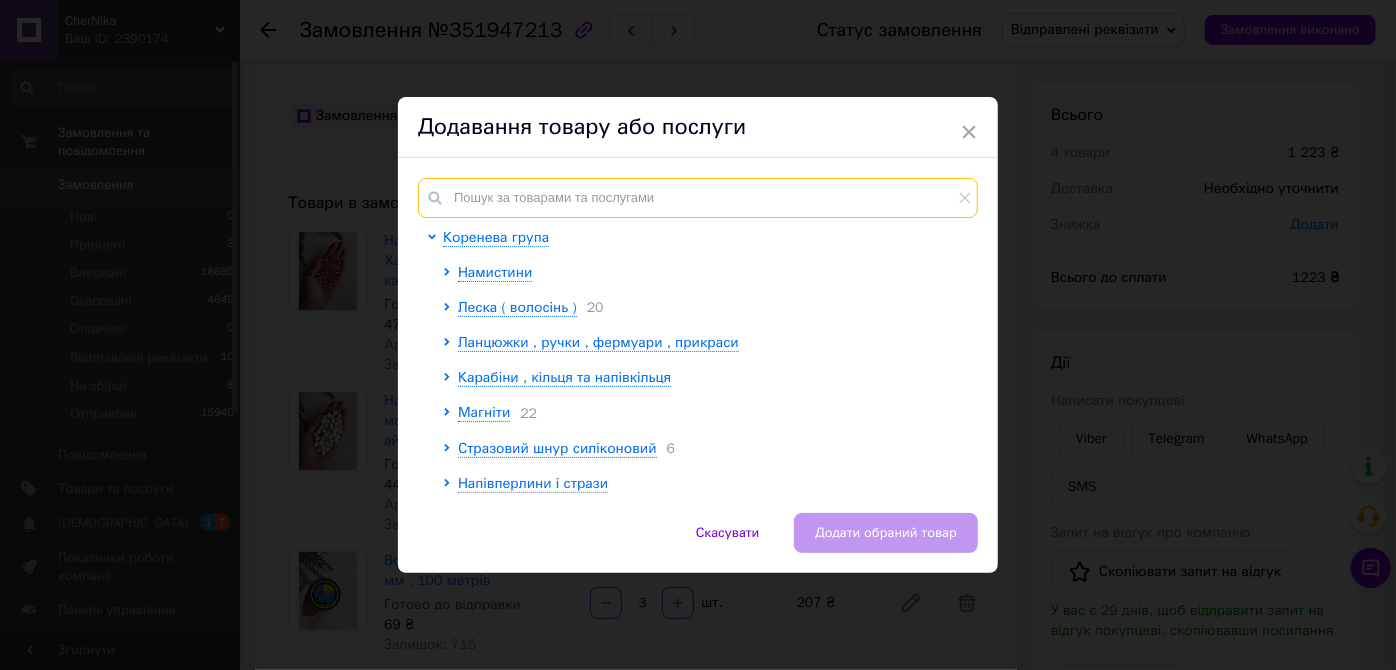 click at bounding box center [698, 198] 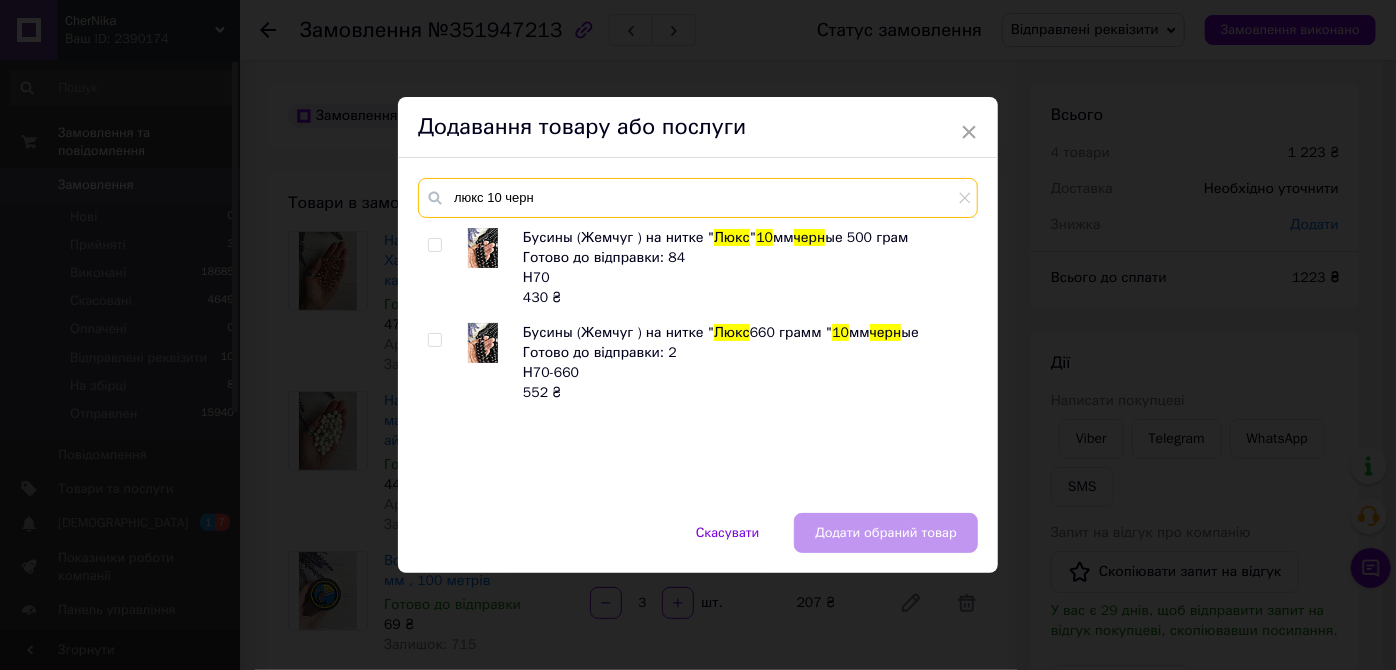 type on "люкс 10 черн" 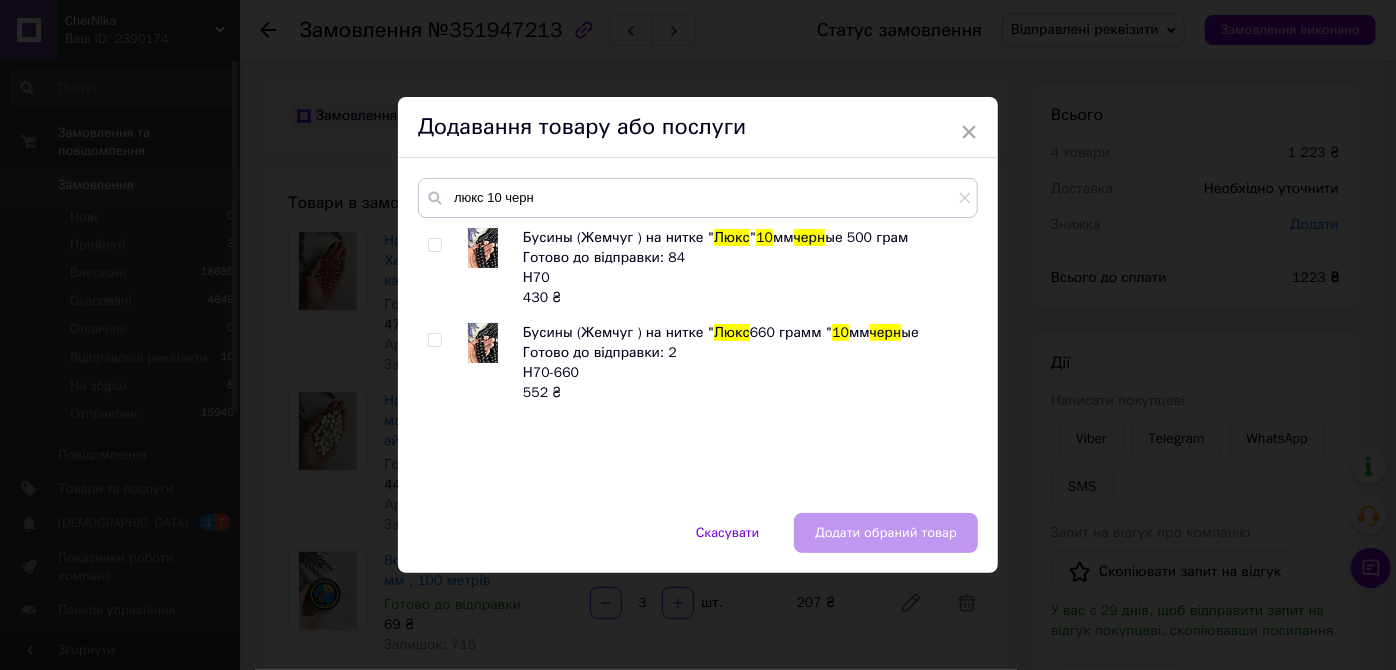 click at bounding box center (434, 245) 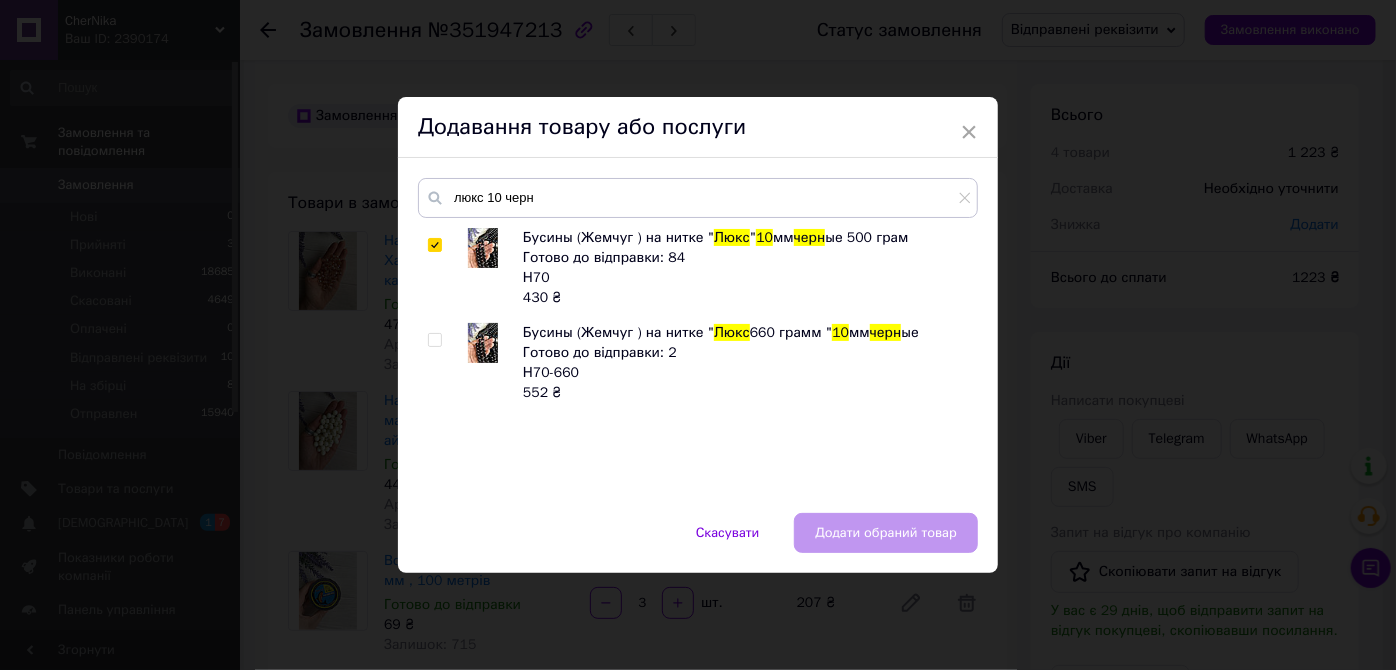 checkbox on "true" 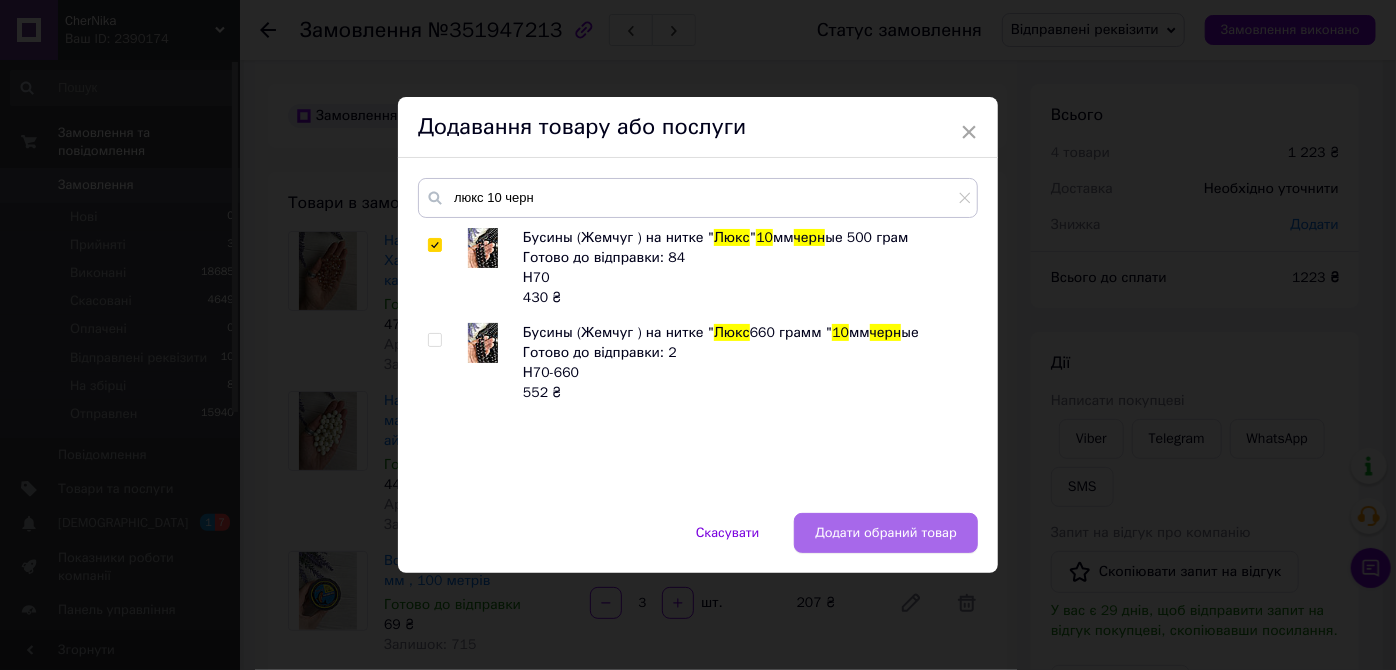 click on "Додати обраний товар" at bounding box center [886, 533] 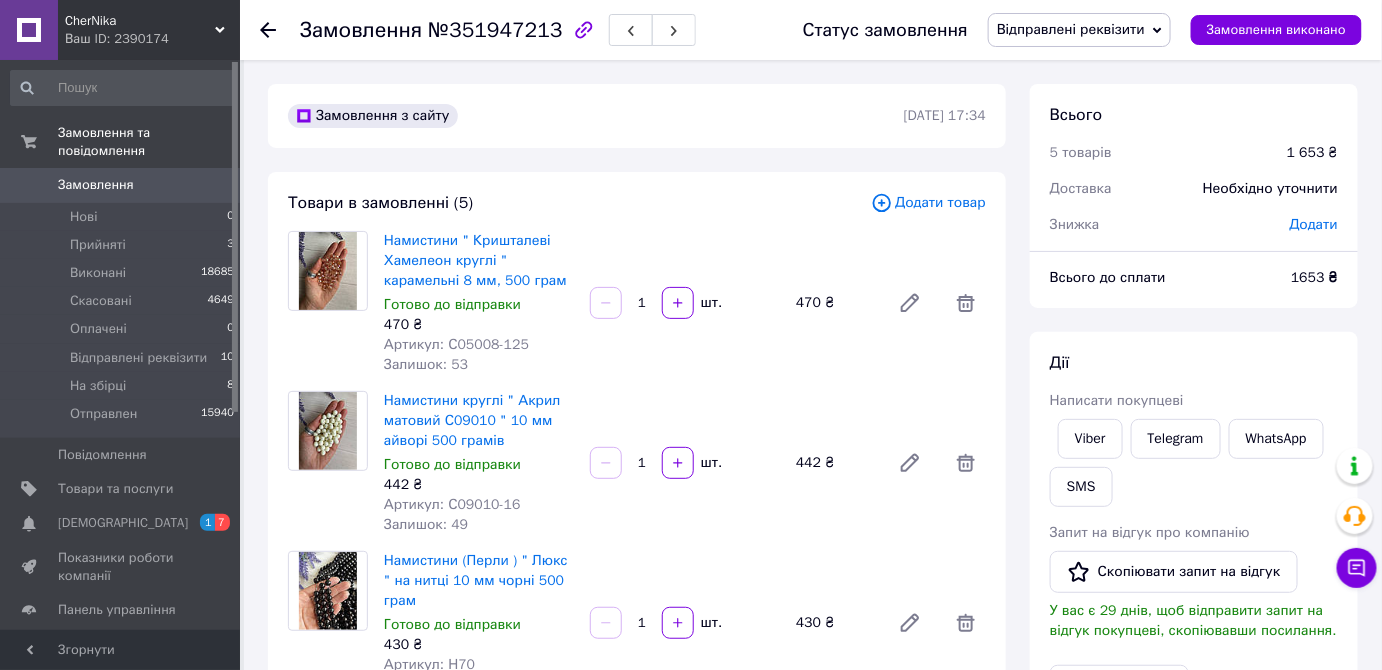 click on "Додати товар" at bounding box center (928, 203) 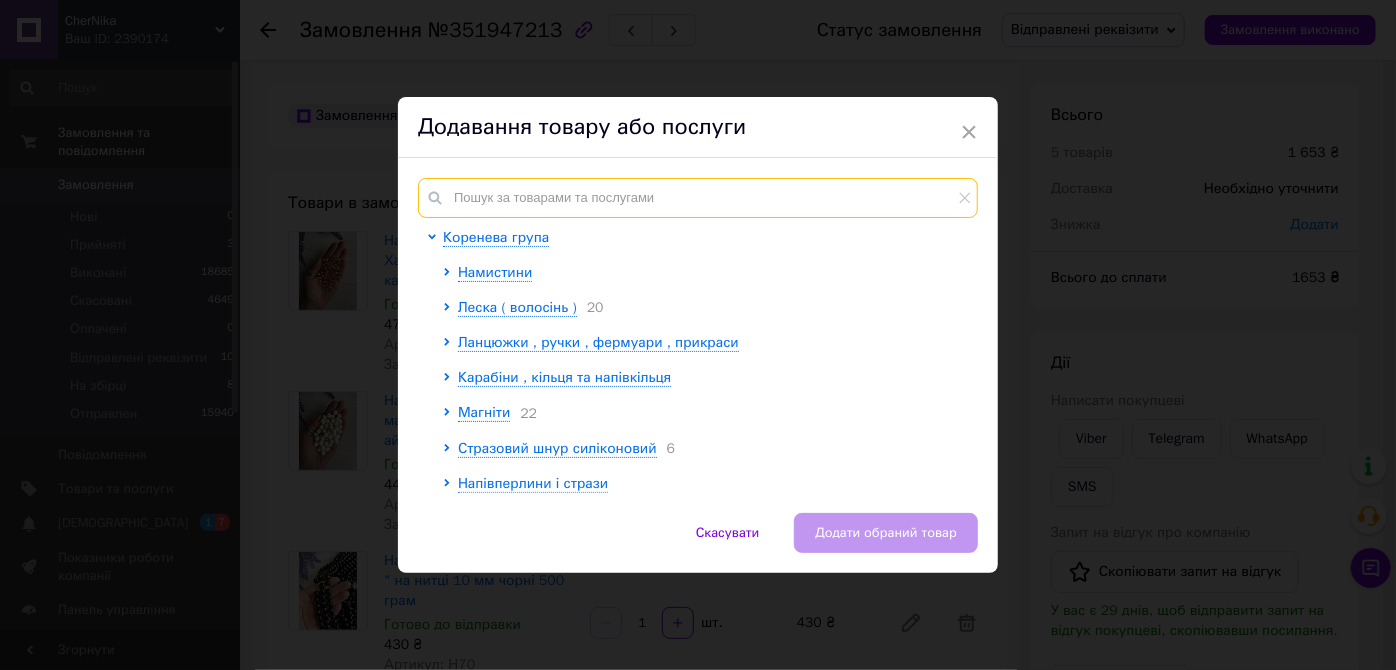 click at bounding box center [698, 198] 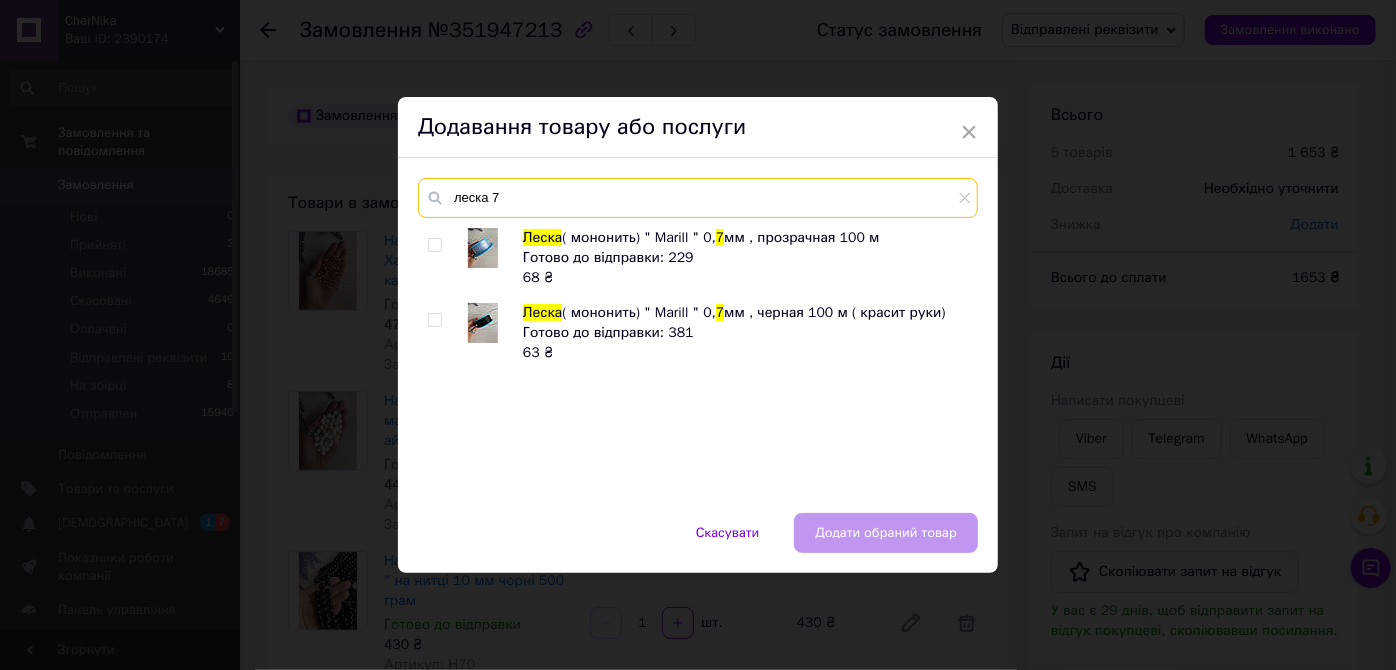 type on "леска 7" 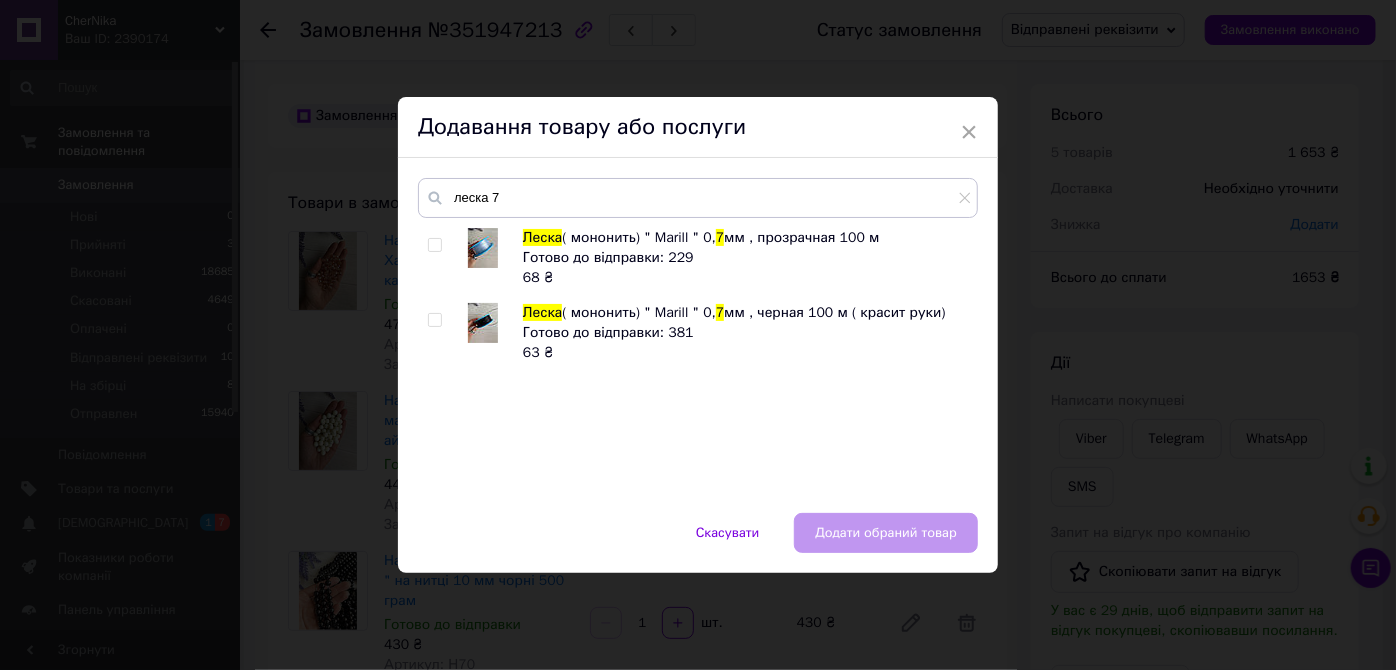 click at bounding box center [434, 320] 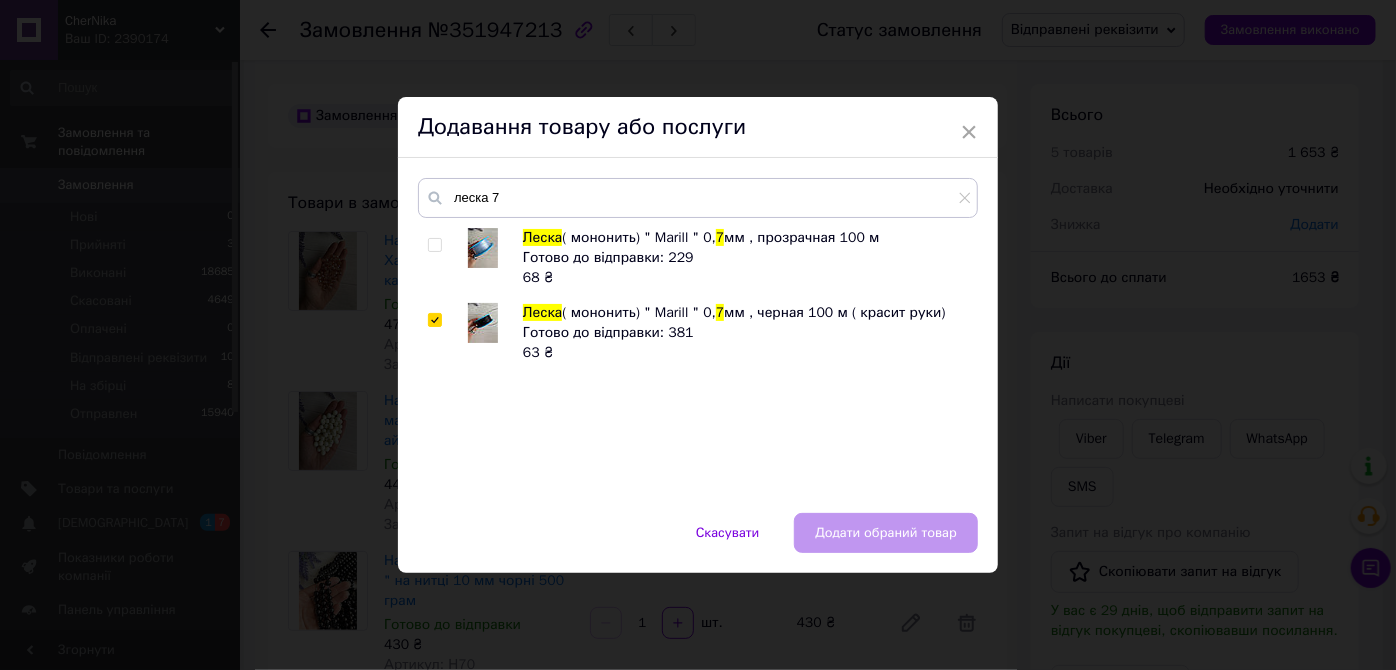 checkbox on "true" 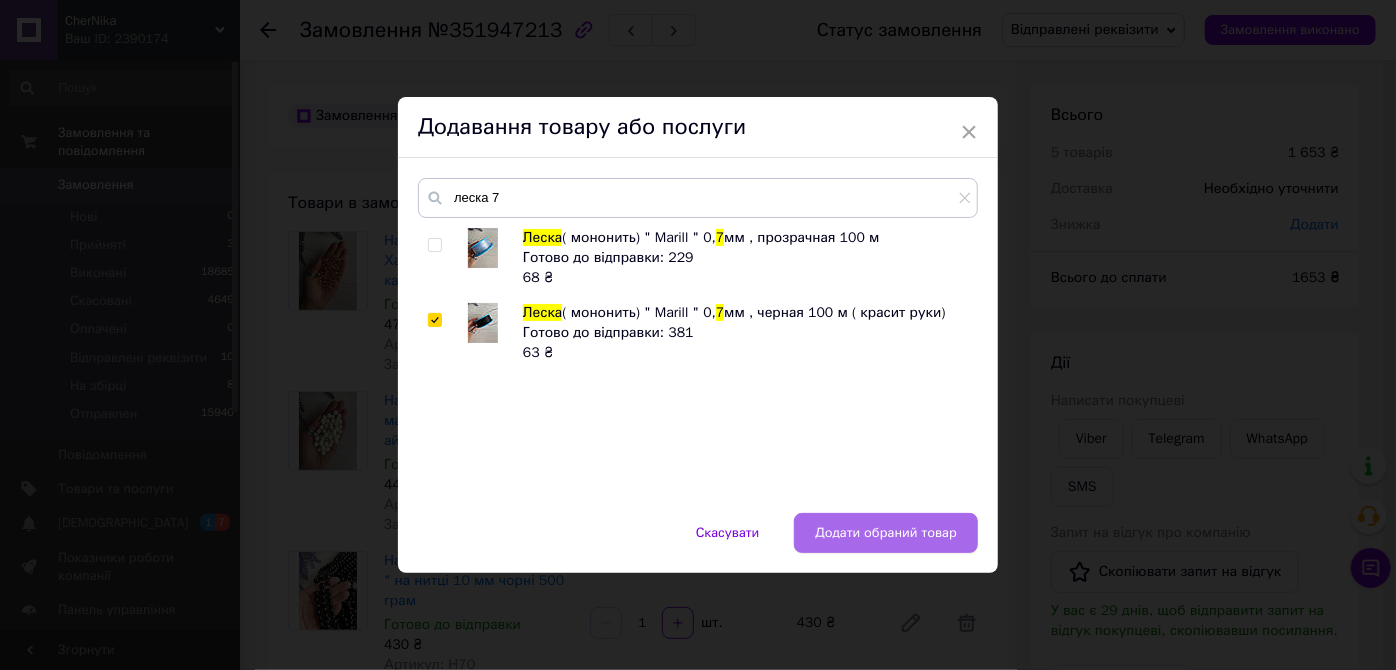 click on "Додати обраний товар" at bounding box center (886, 533) 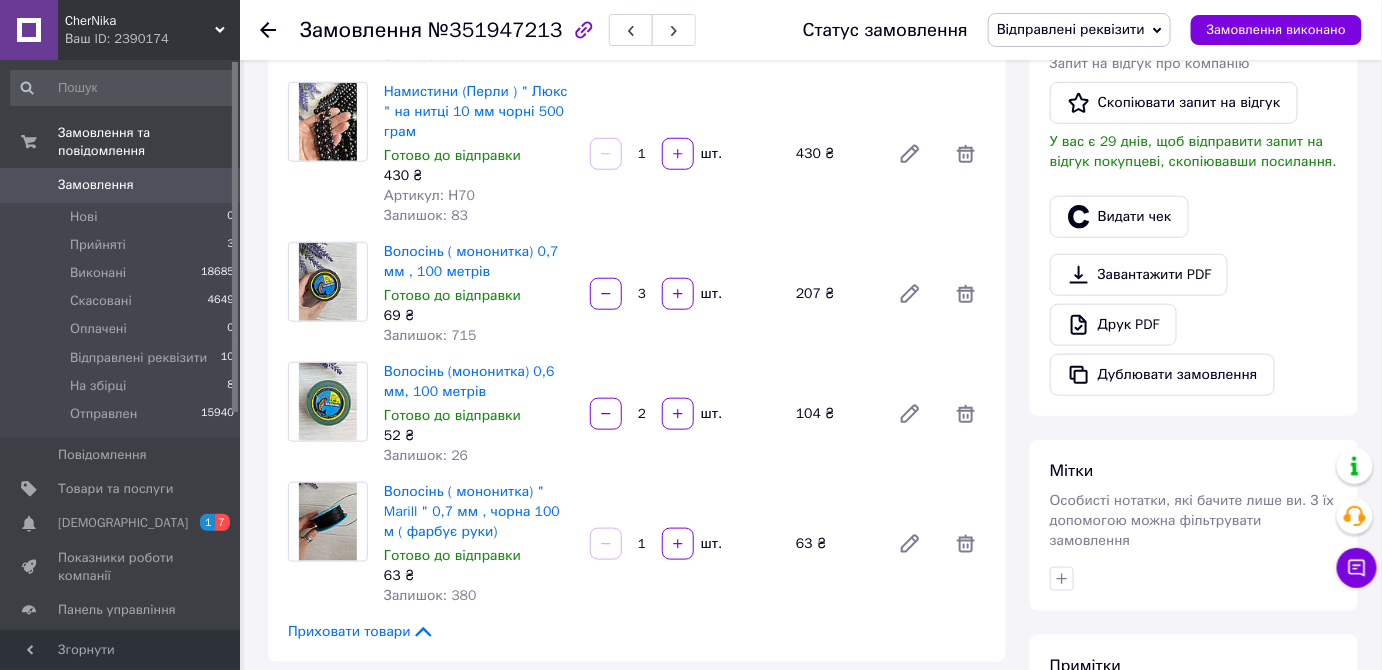 scroll, scrollTop: 454, scrollLeft: 0, axis: vertical 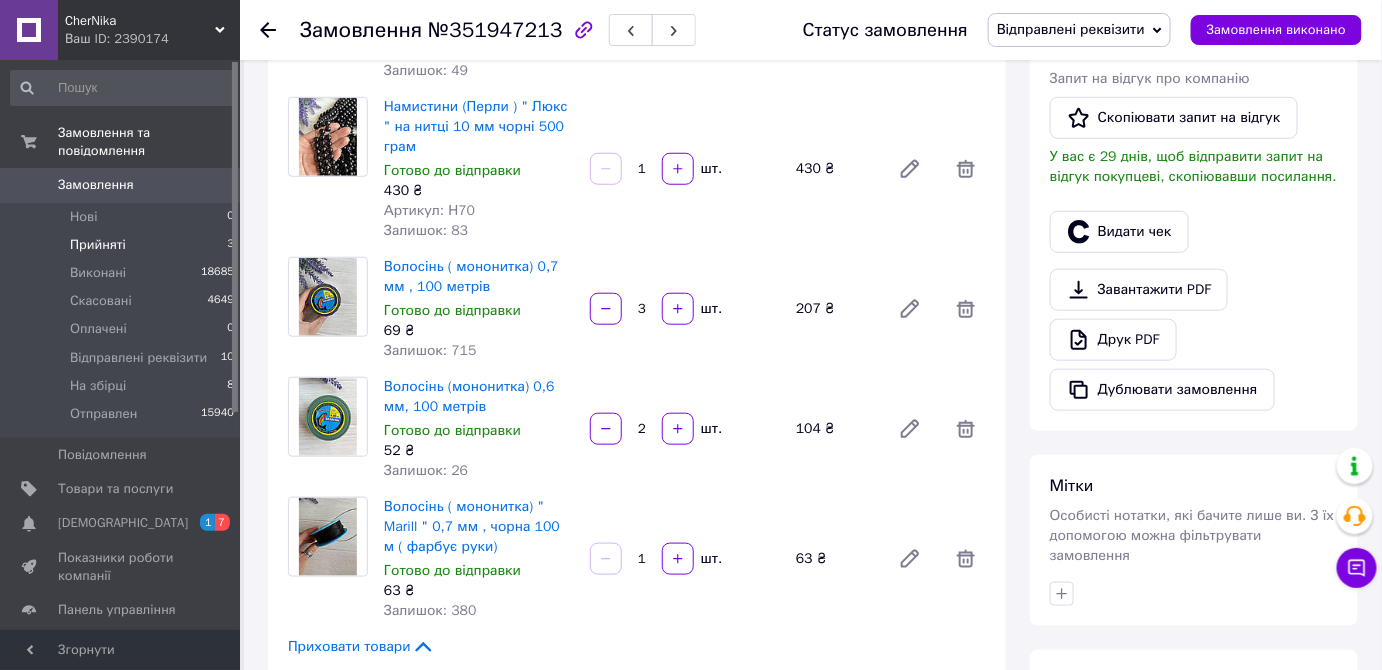 click on "Прийняті" at bounding box center [98, 245] 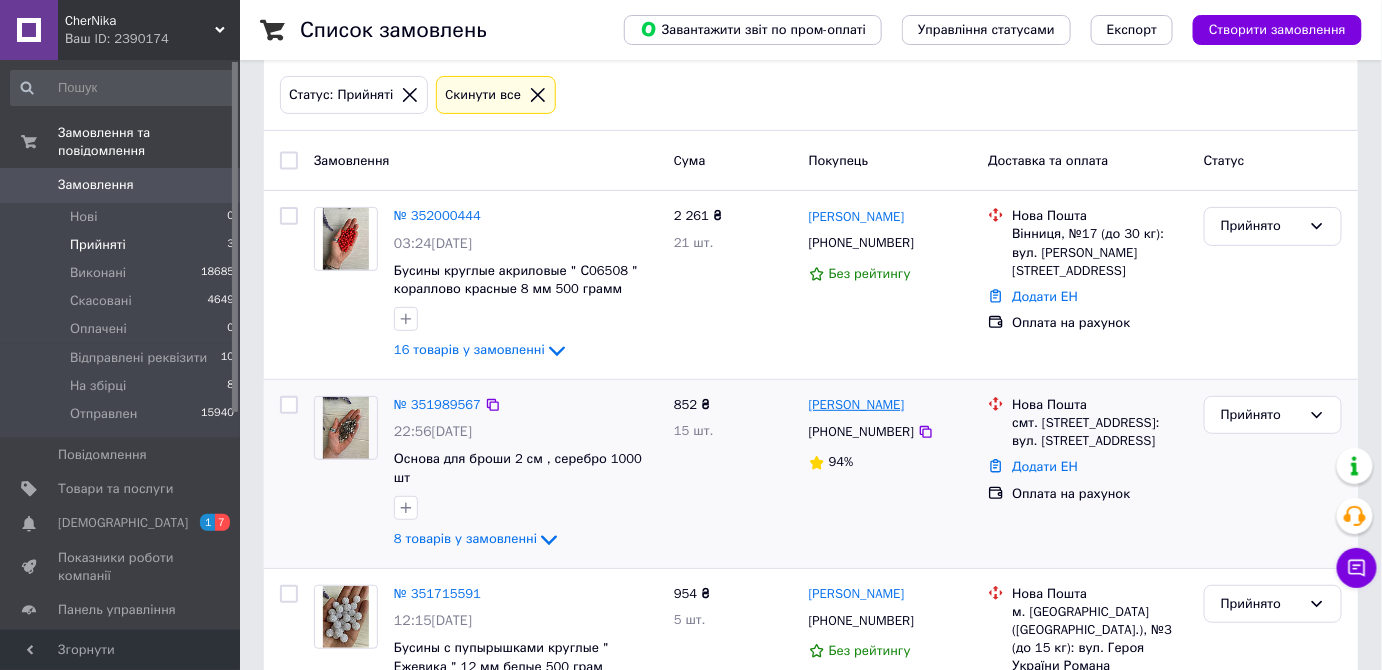 scroll, scrollTop: 181, scrollLeft: 0, axis: vertical 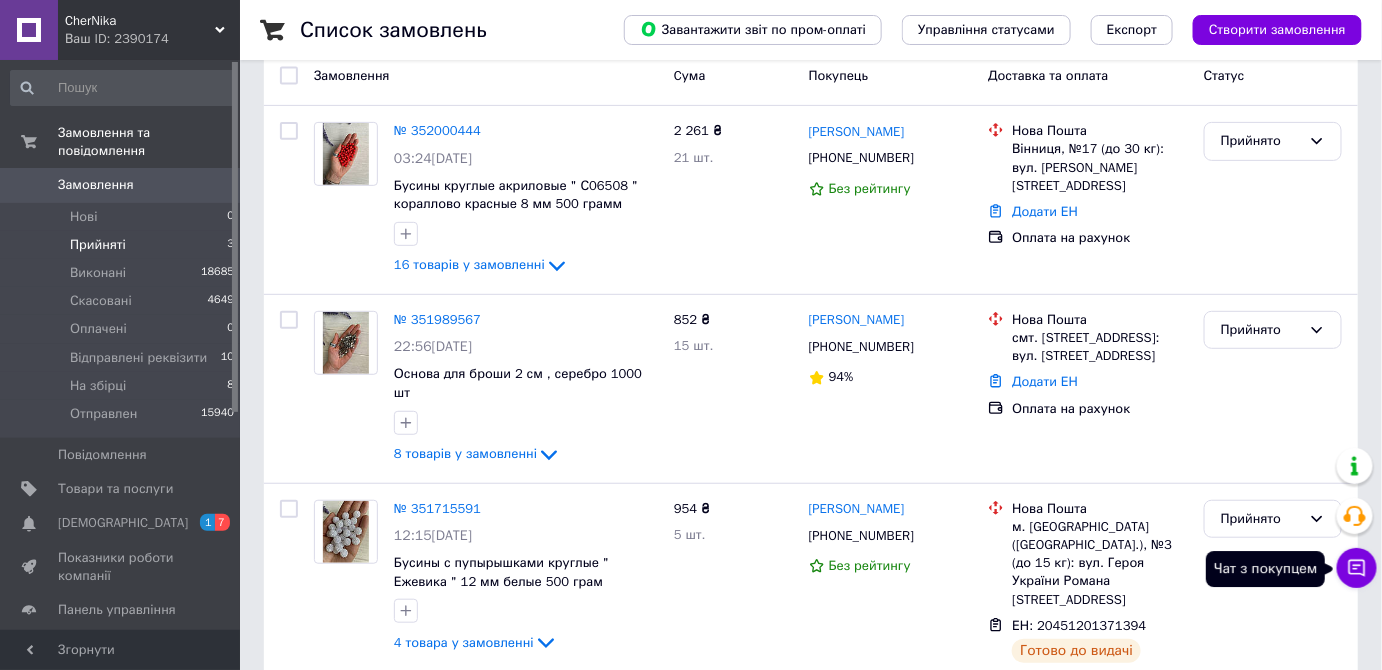 click on "Чат з покупцем" at bounding box center (1357, 568) 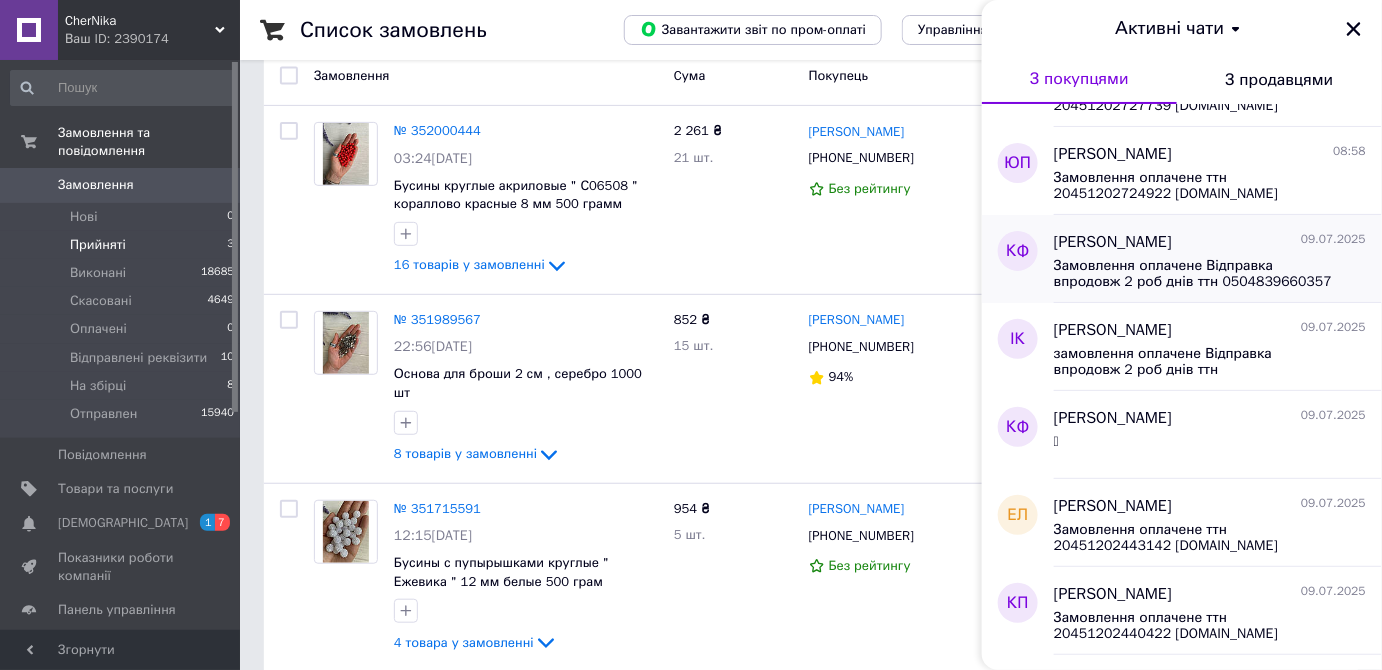 scroll, scrollTop: 272, scrollLeft: 0, axis: vertical 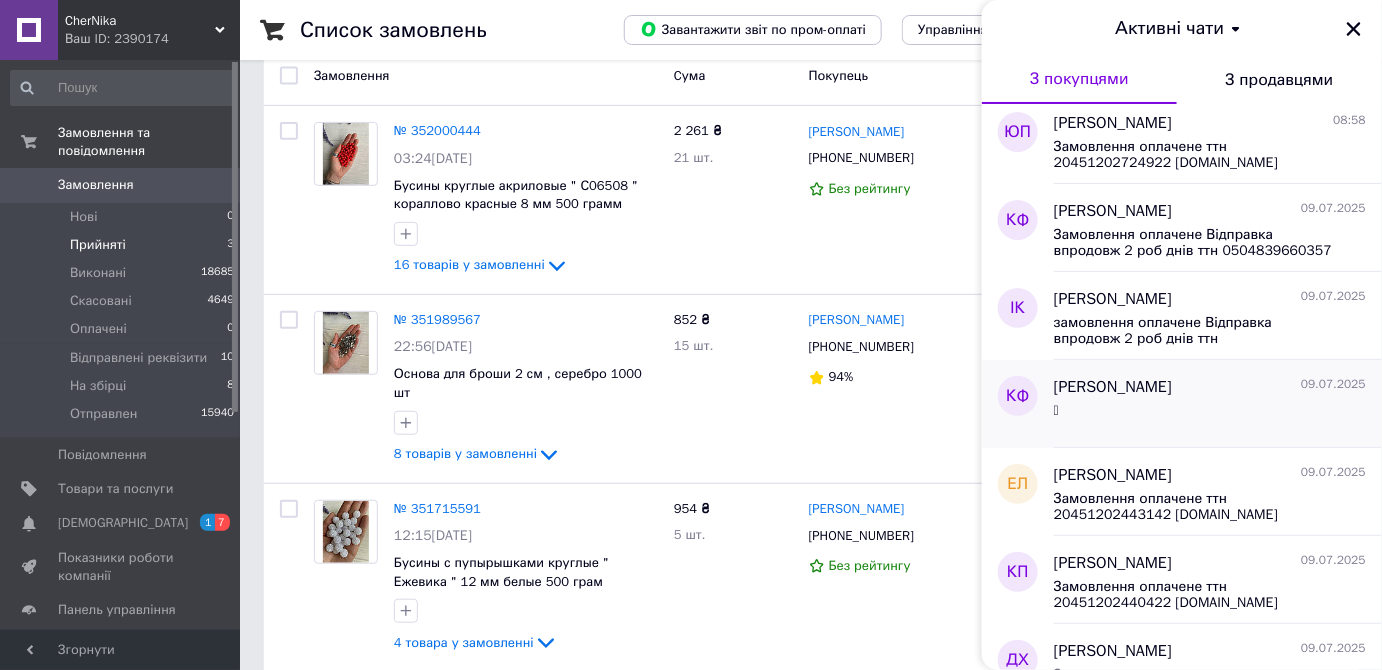 click on "Ксенія Федоренко 09.07.2025" at bounding box center [1210, 387] 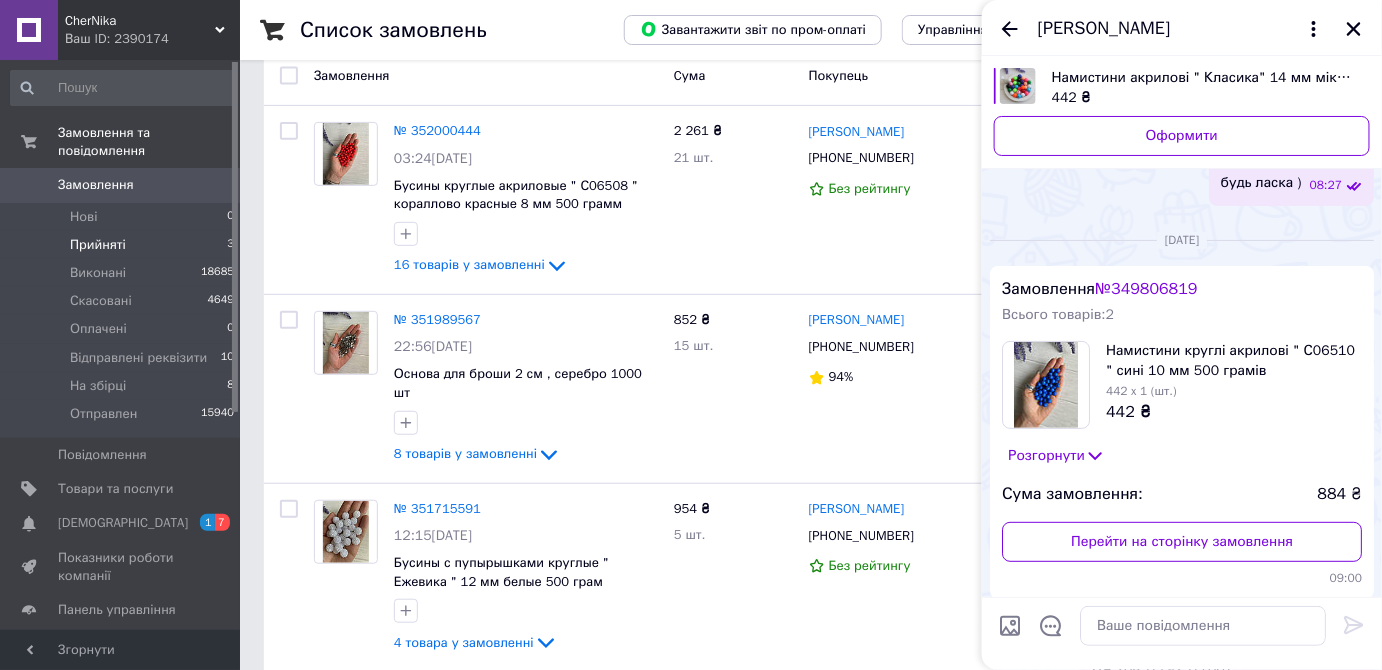 scroll, scrollTop: 3116, scrollLeft: 0, axis: vertical 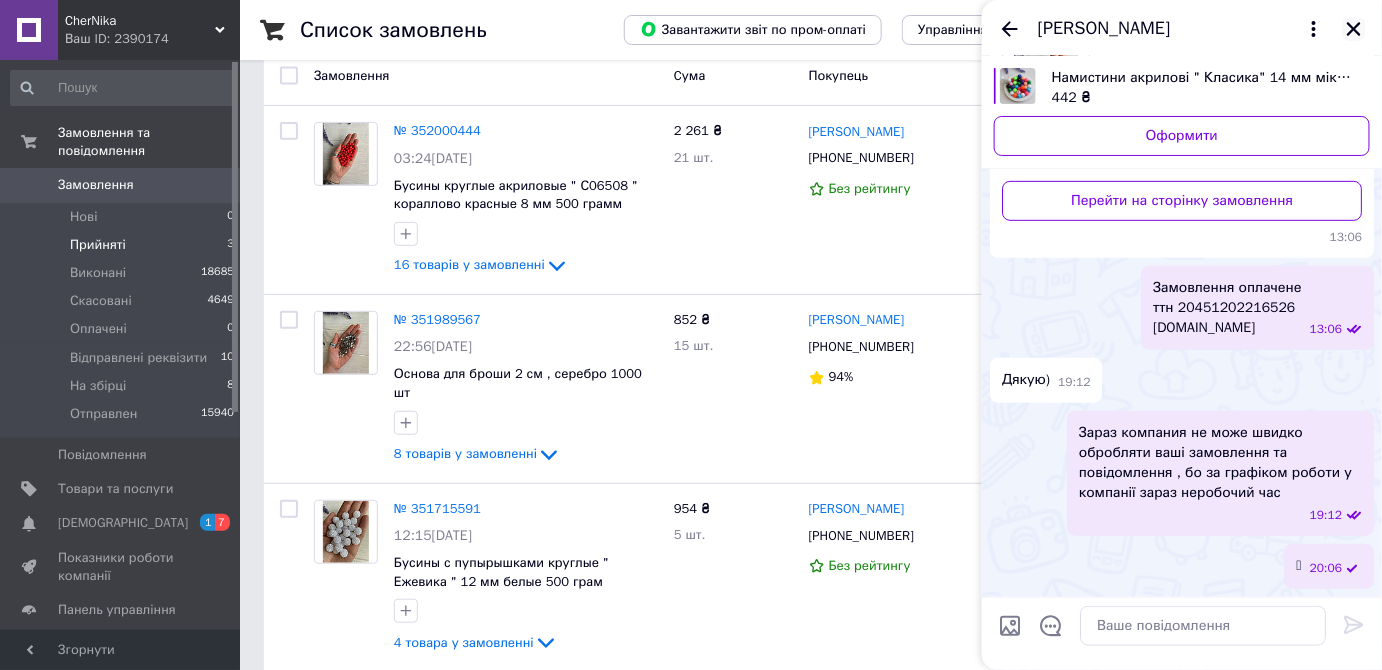 click 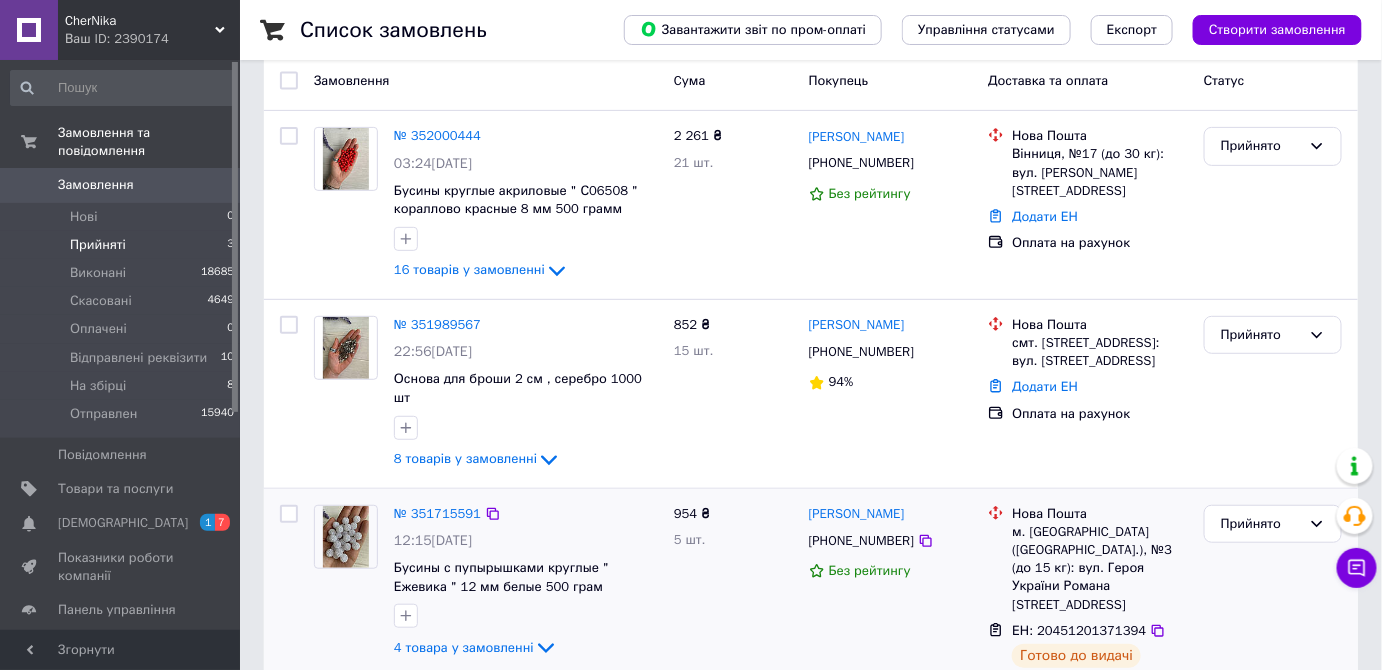 scroll, scrollTop: 0, scrollLeft: 0, axis: both 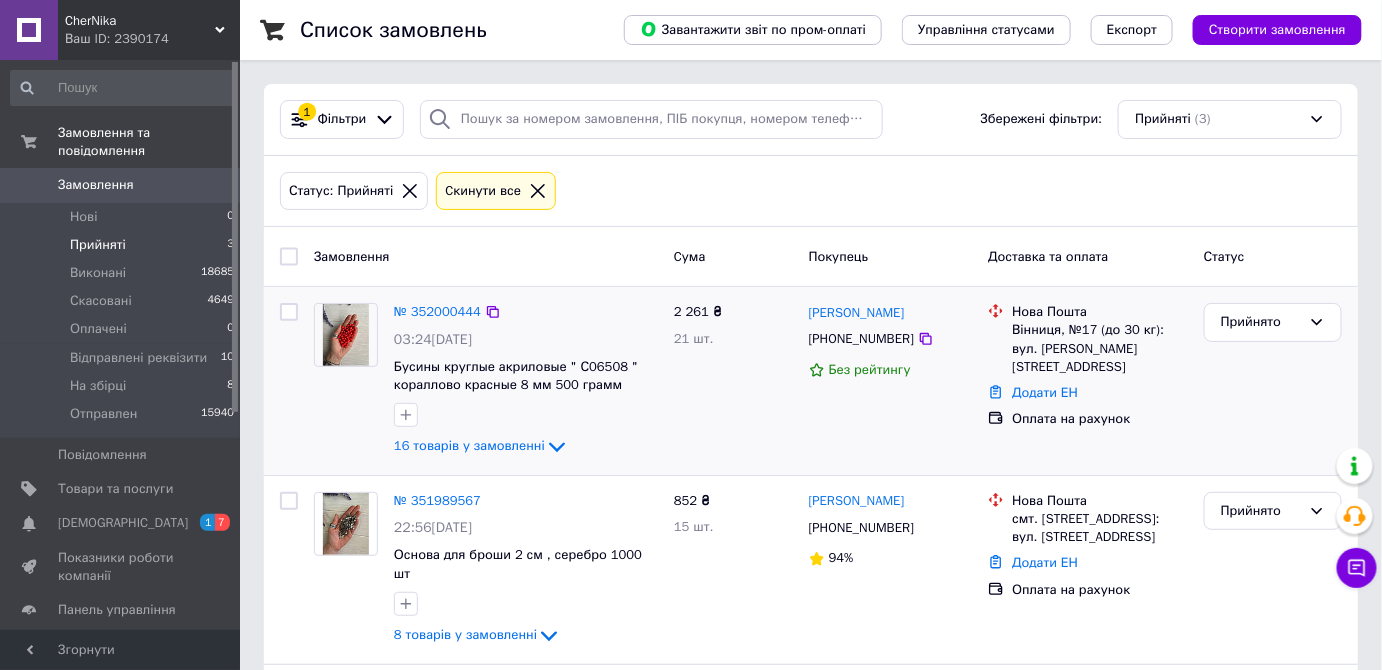 click at bounding box center [346, 335] 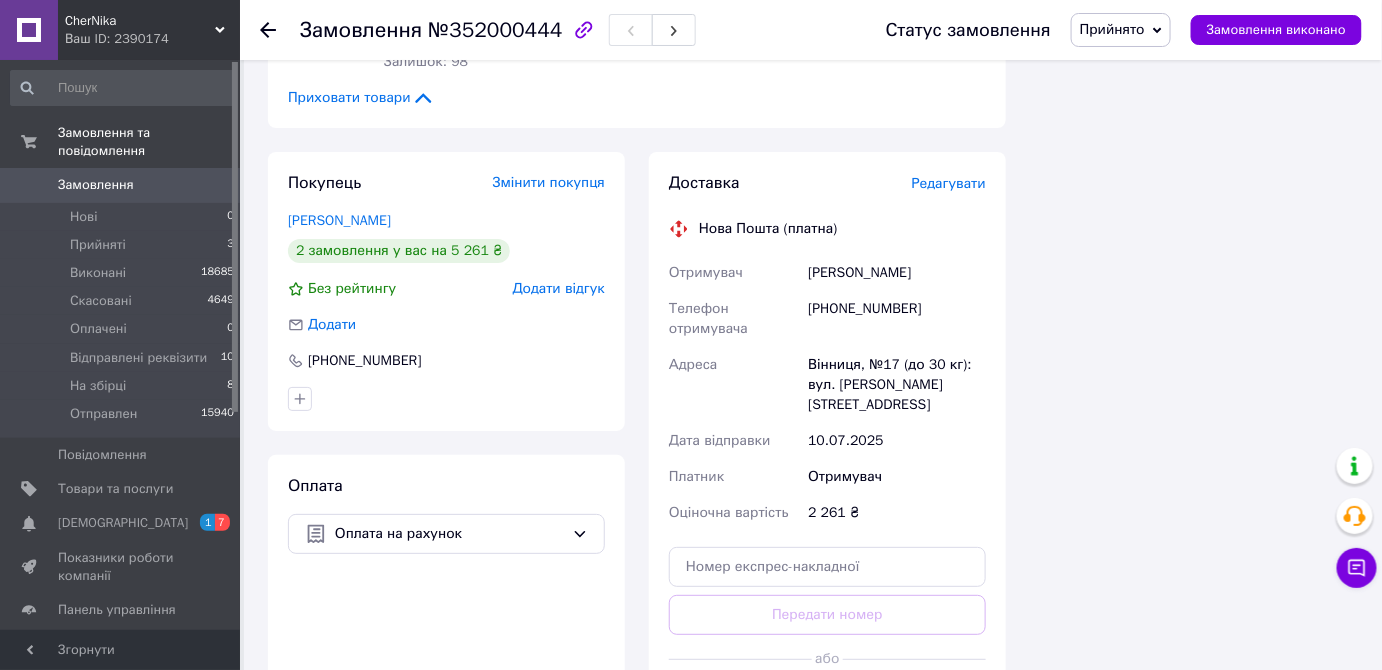 scroll, scrollTop: 2363, scrollLeft: 0, axis: vertical 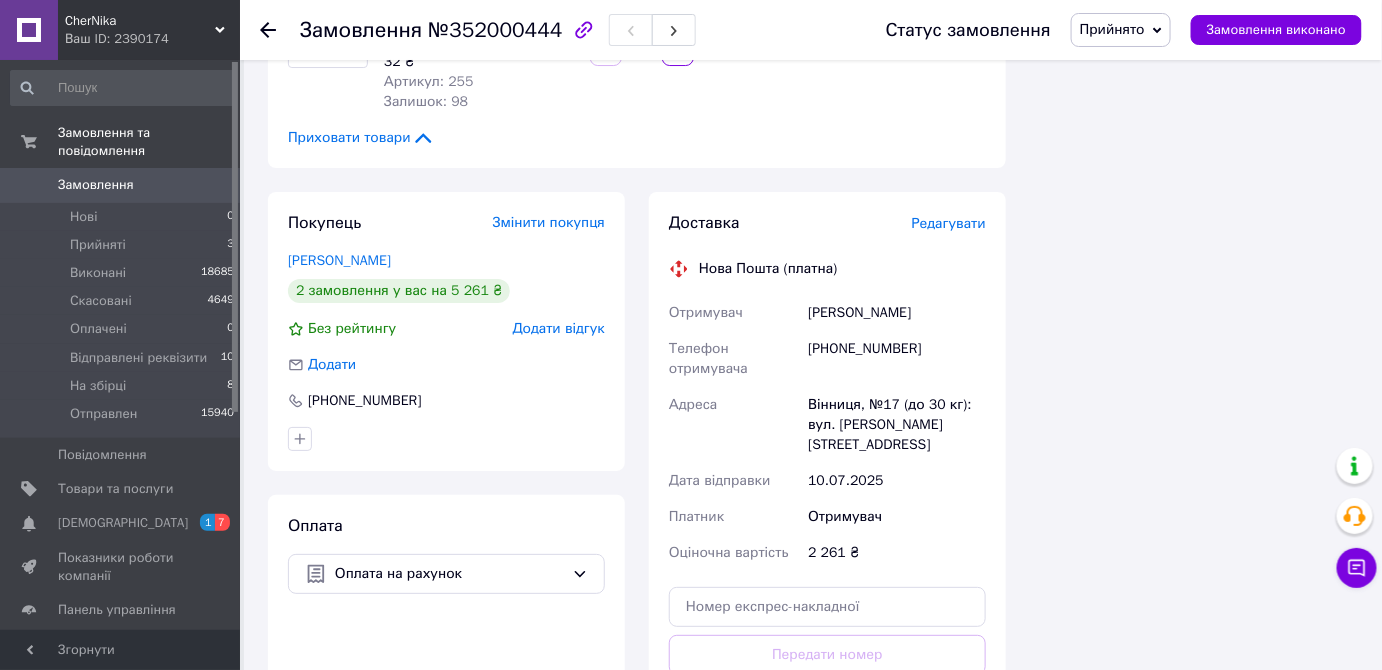 click on "Прийнято" at bounding box center [1112, 29] 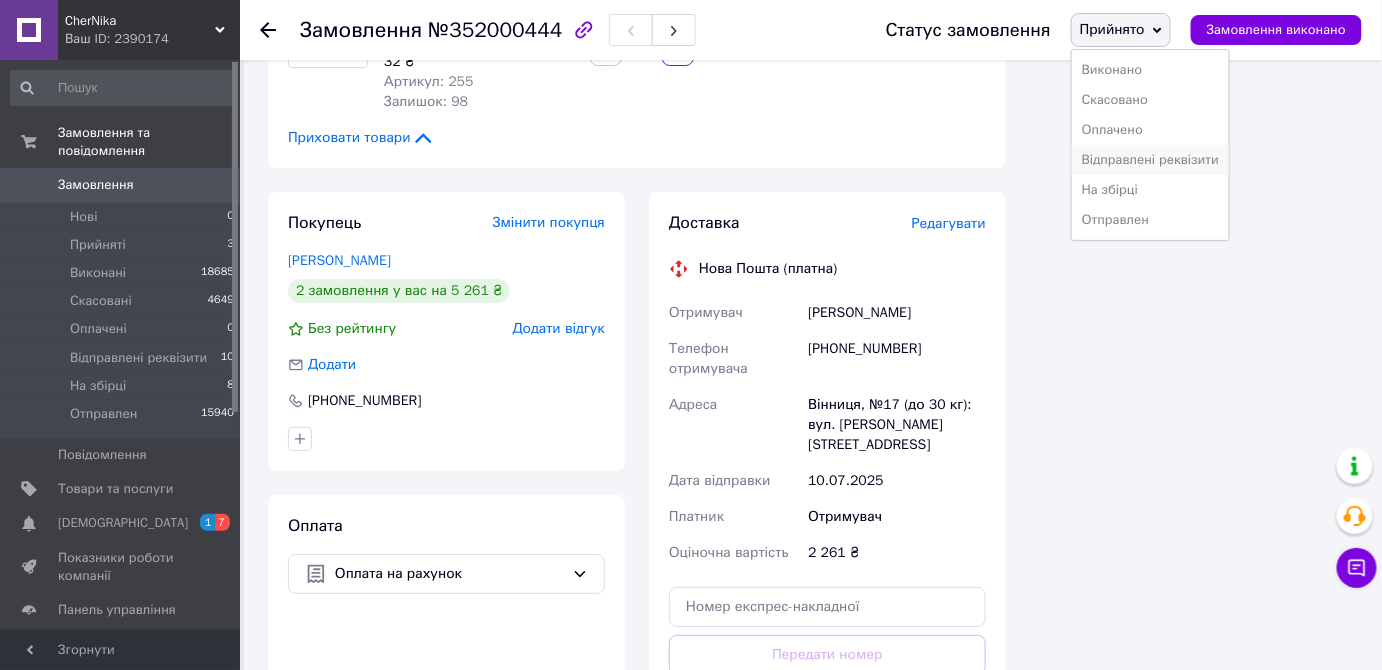 click on "Відправлені реквізити" at bounding box center (1150, 160) 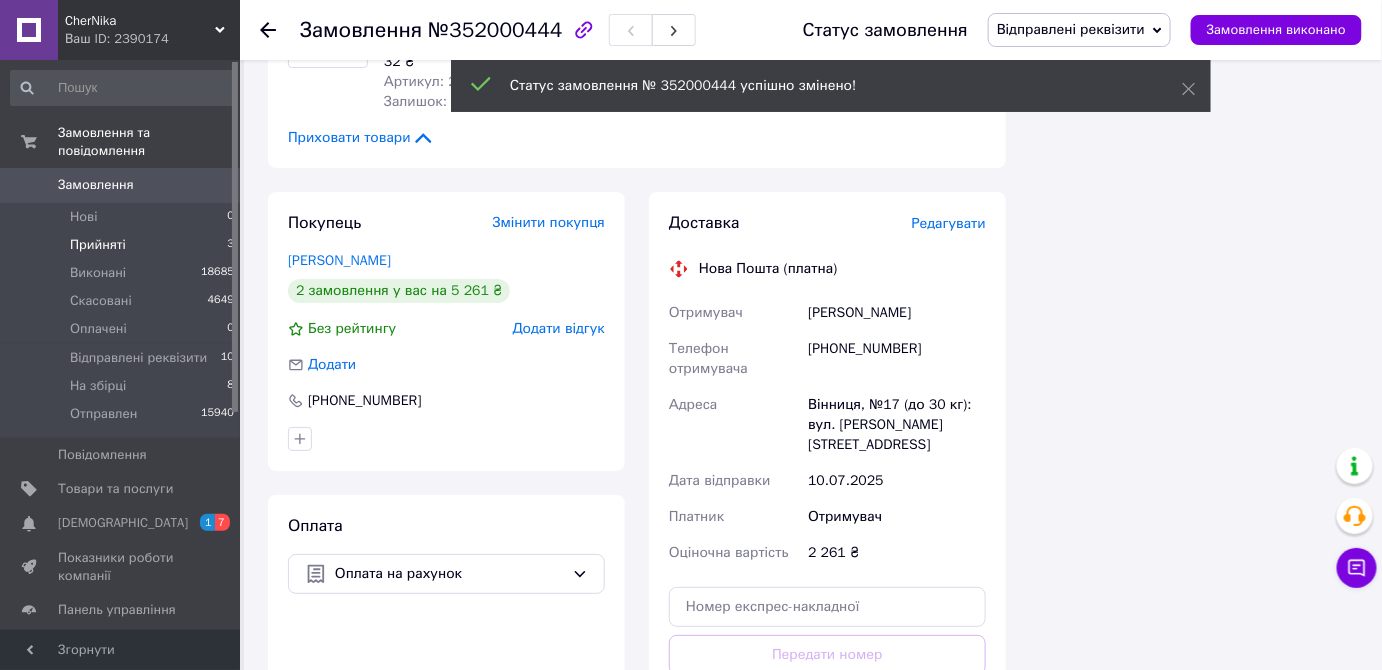 click on "Прийняті" at bounding box center [98, 245] 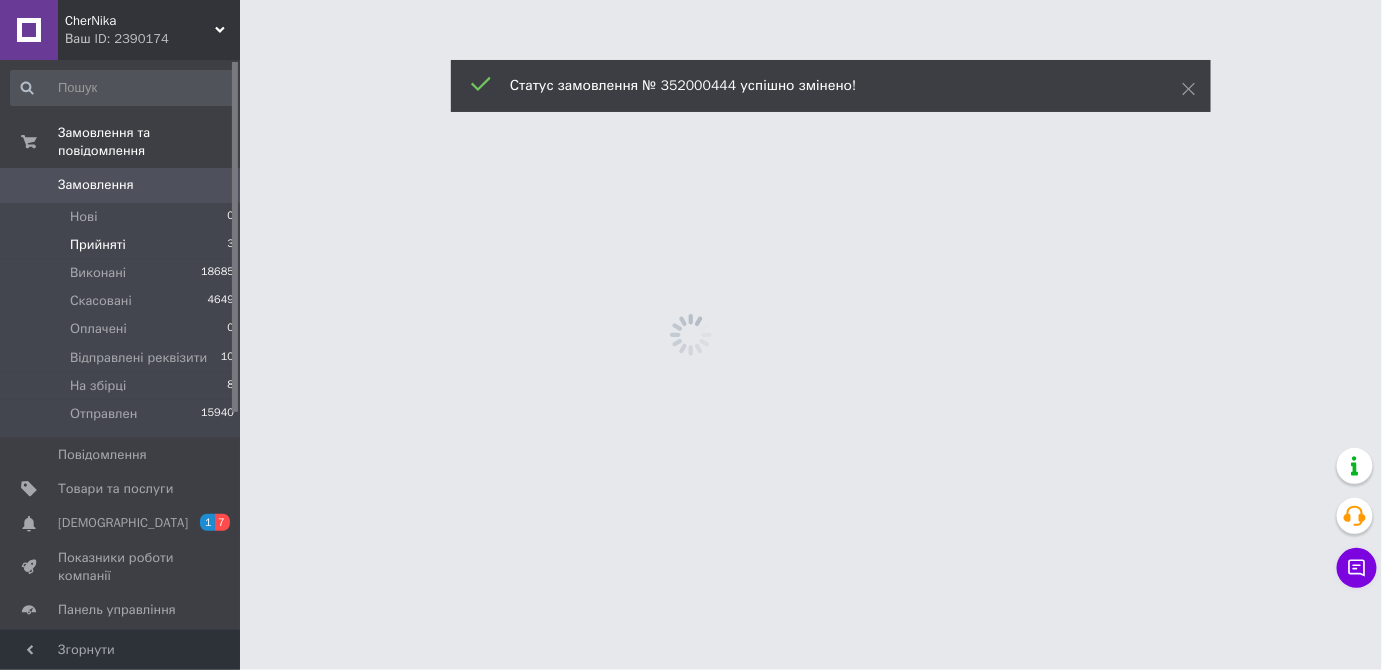 scroll, scrollTop: 0, scrollLeft: 0, axis: both 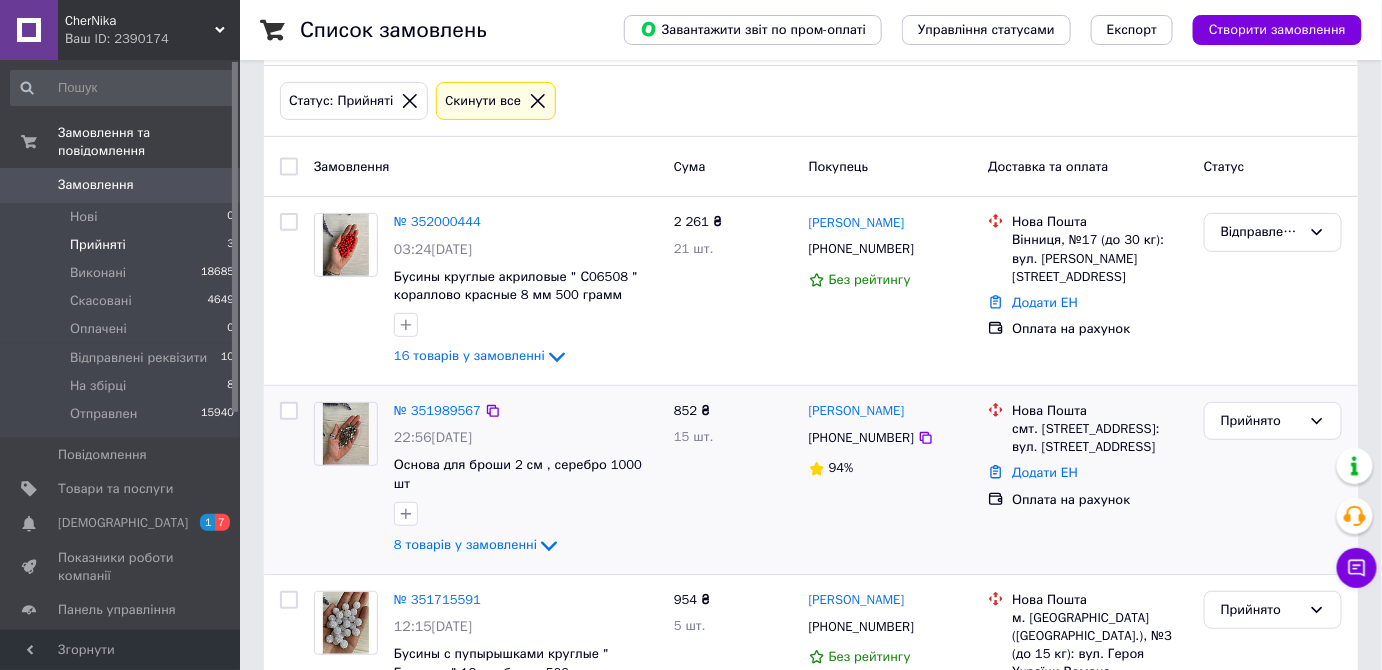 click at bounding box center (346, 434) 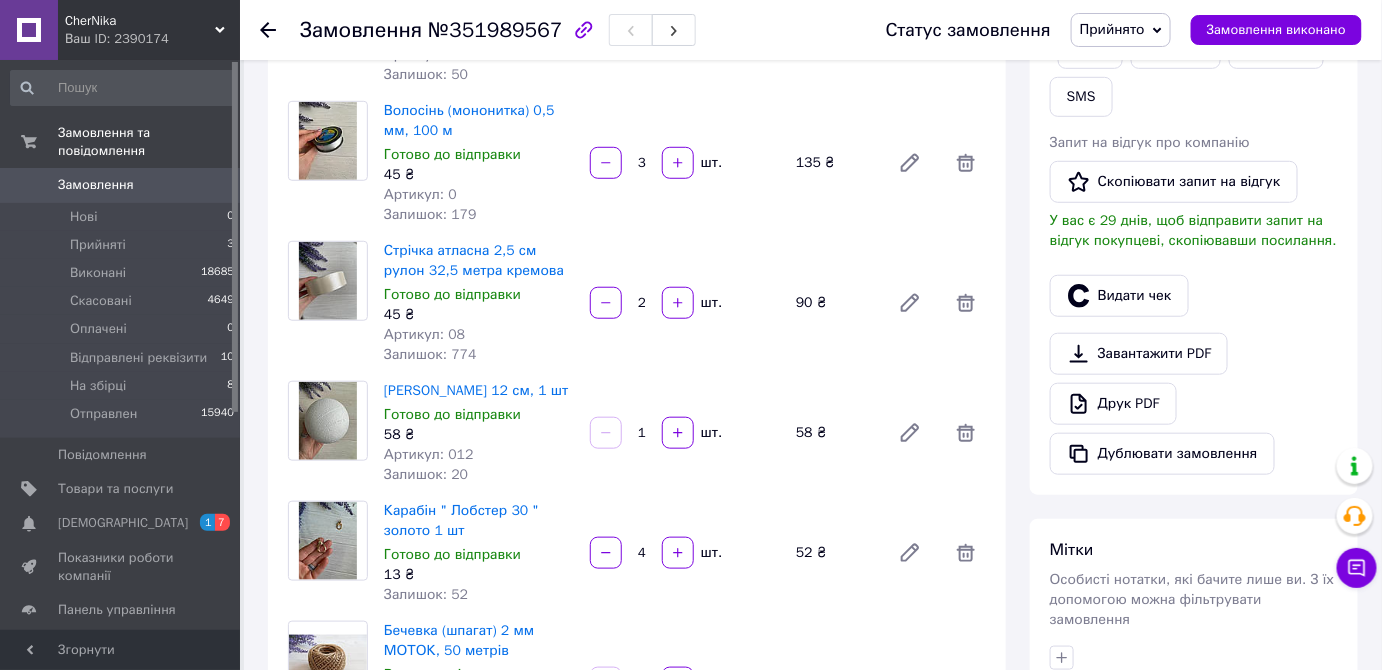 scroll, scrollTop: 0, scrollLeft: 0, axis: both 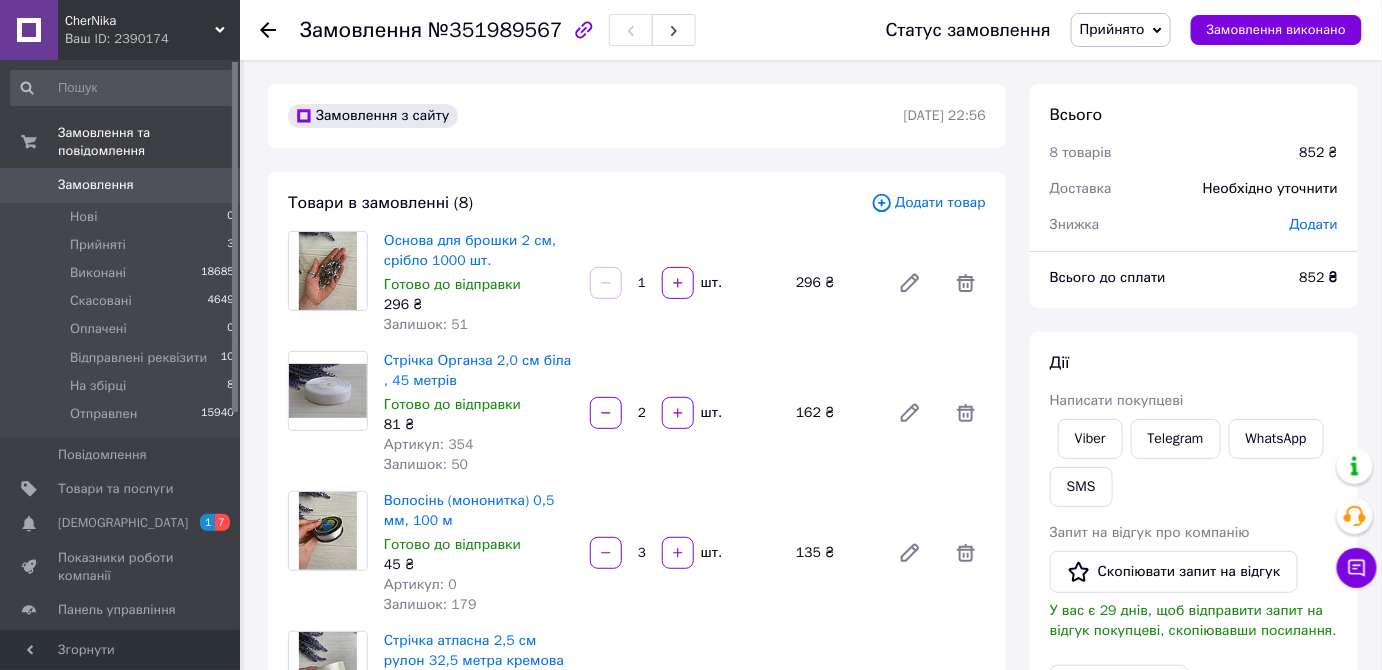click on "Прийнято" at bounding box center [1112, 29] 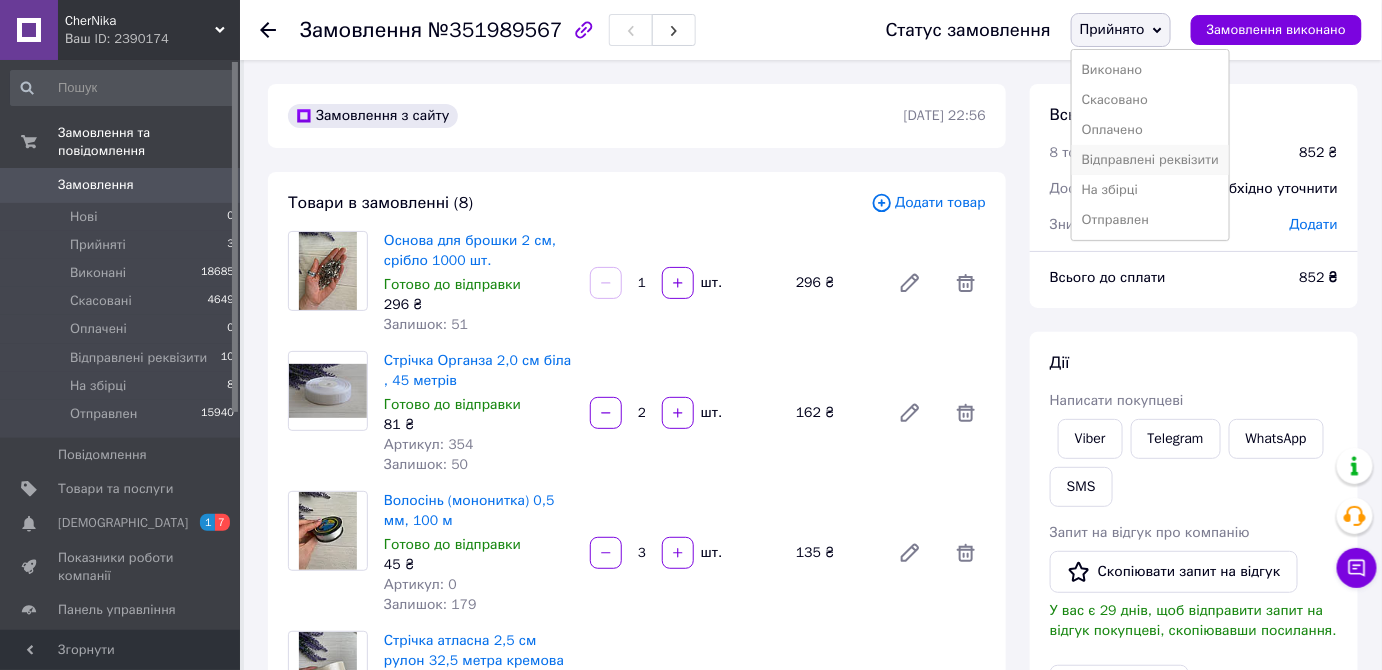 click on "Відправлені реквізити" at bounding box center [1150, 160] 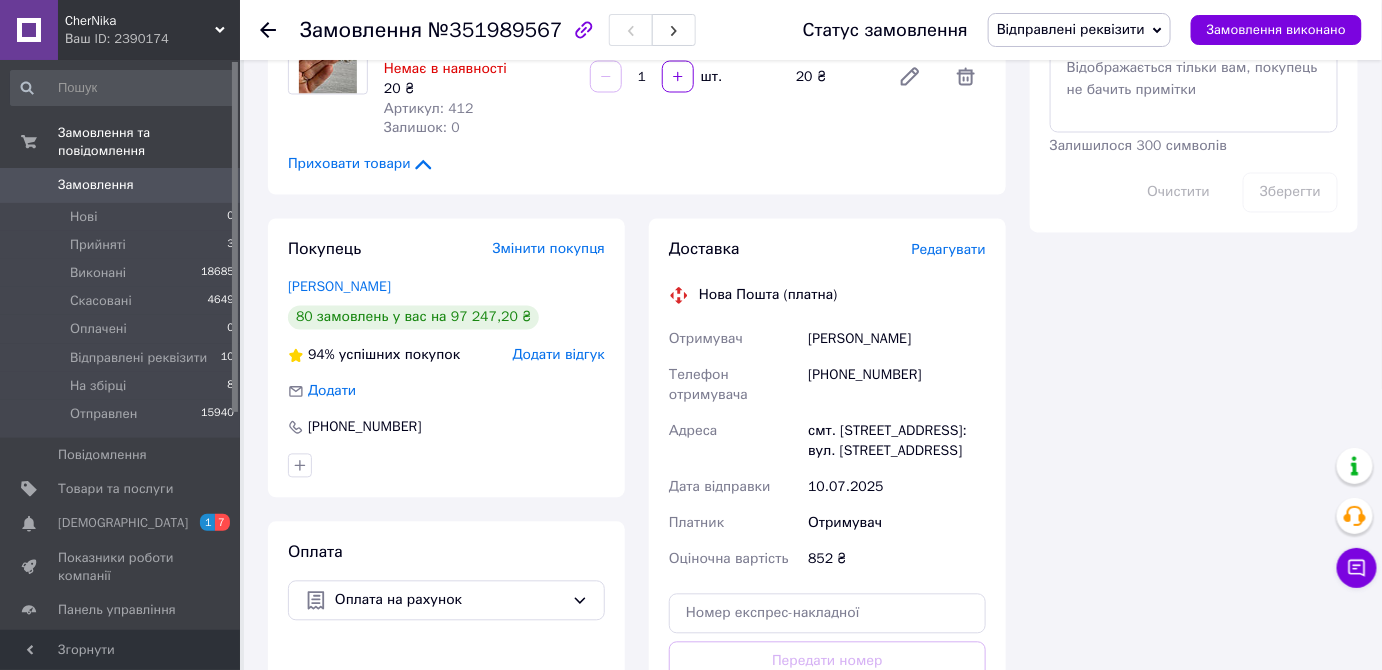 scroll, scrollTop: 1272, scrollLeft: 0, axis: vertical 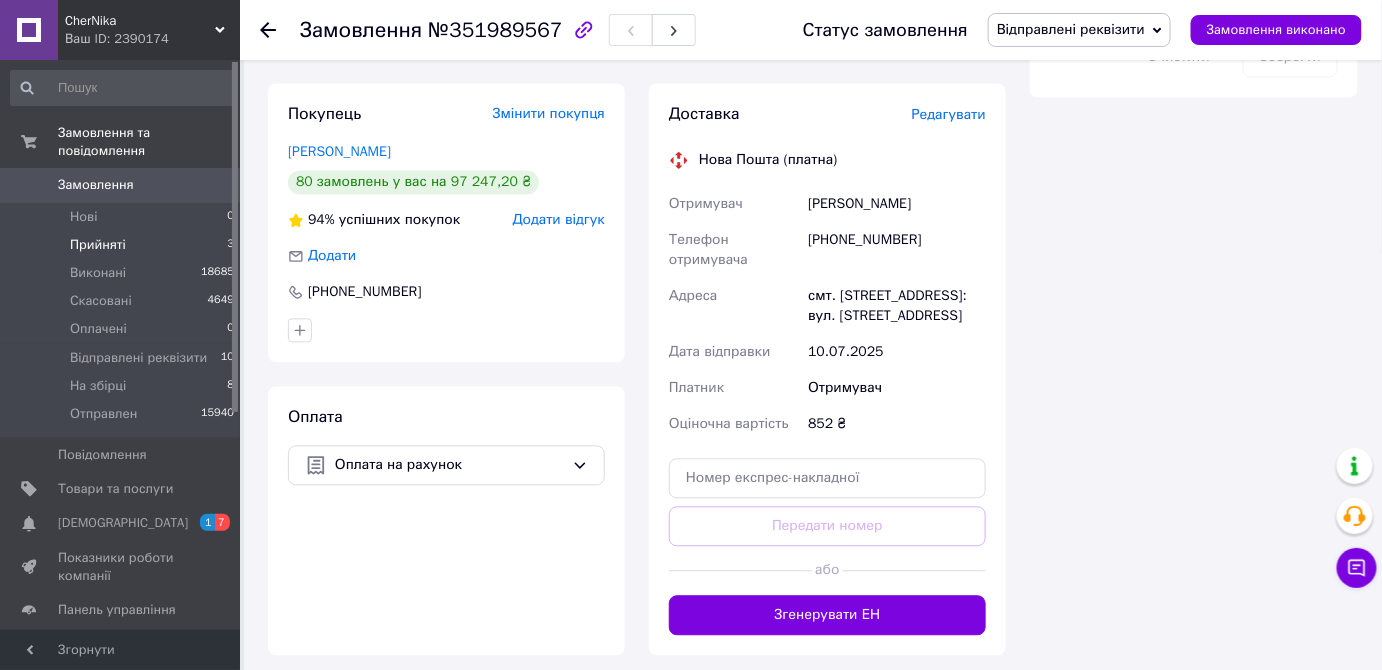 click on "Прийняті" at bounding box center (98, 245) 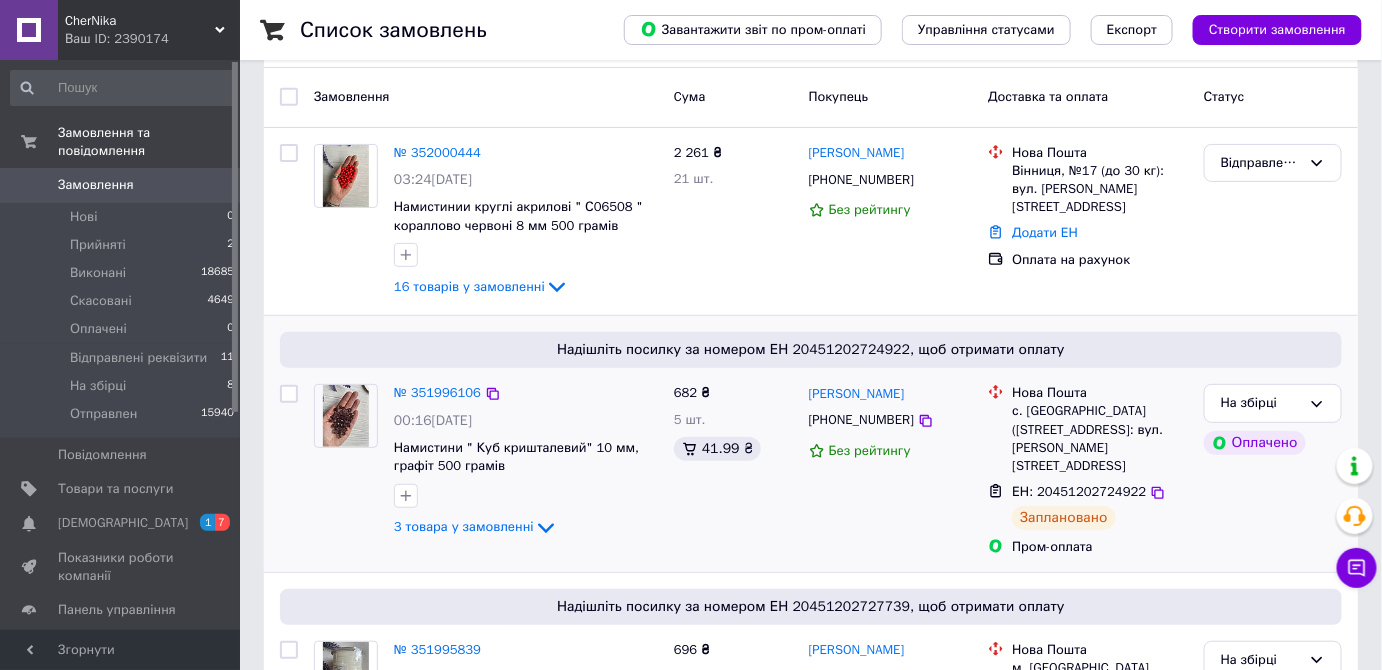 scroll, scrollTop: 0, scrollLeft: 0, axis: both 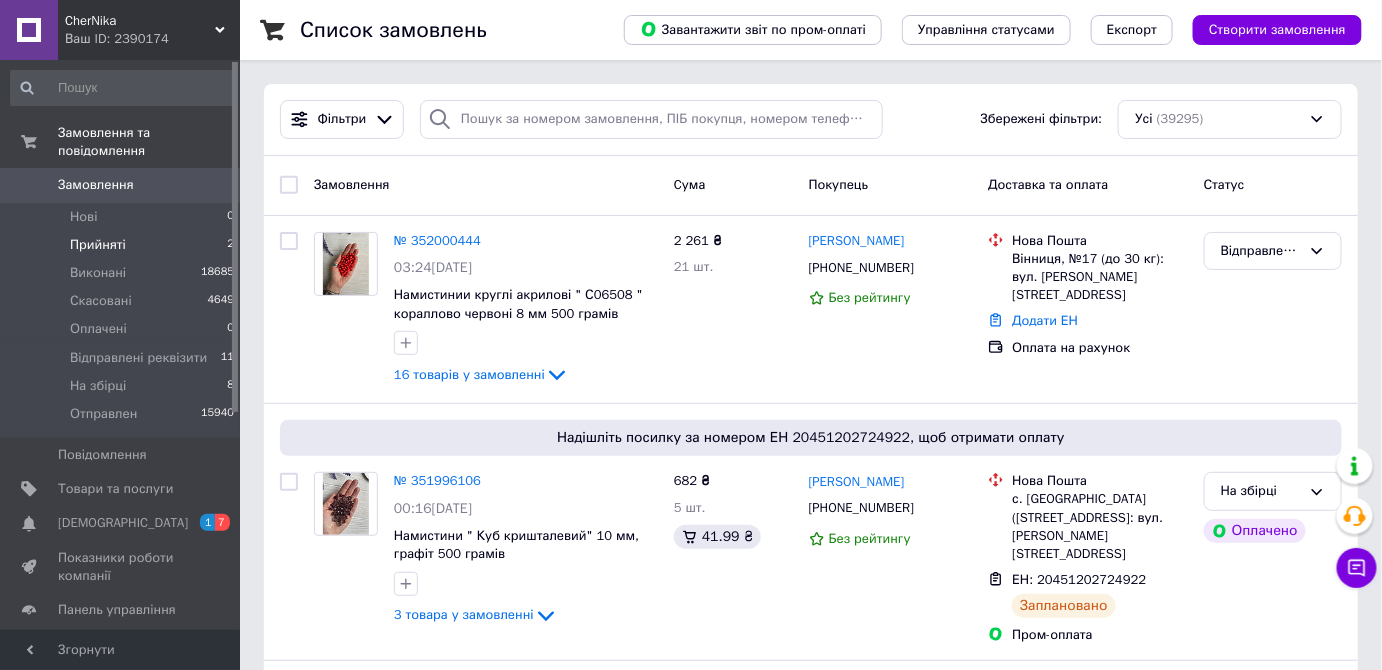 click on "Прийняті" at bounding box center [98, 245] 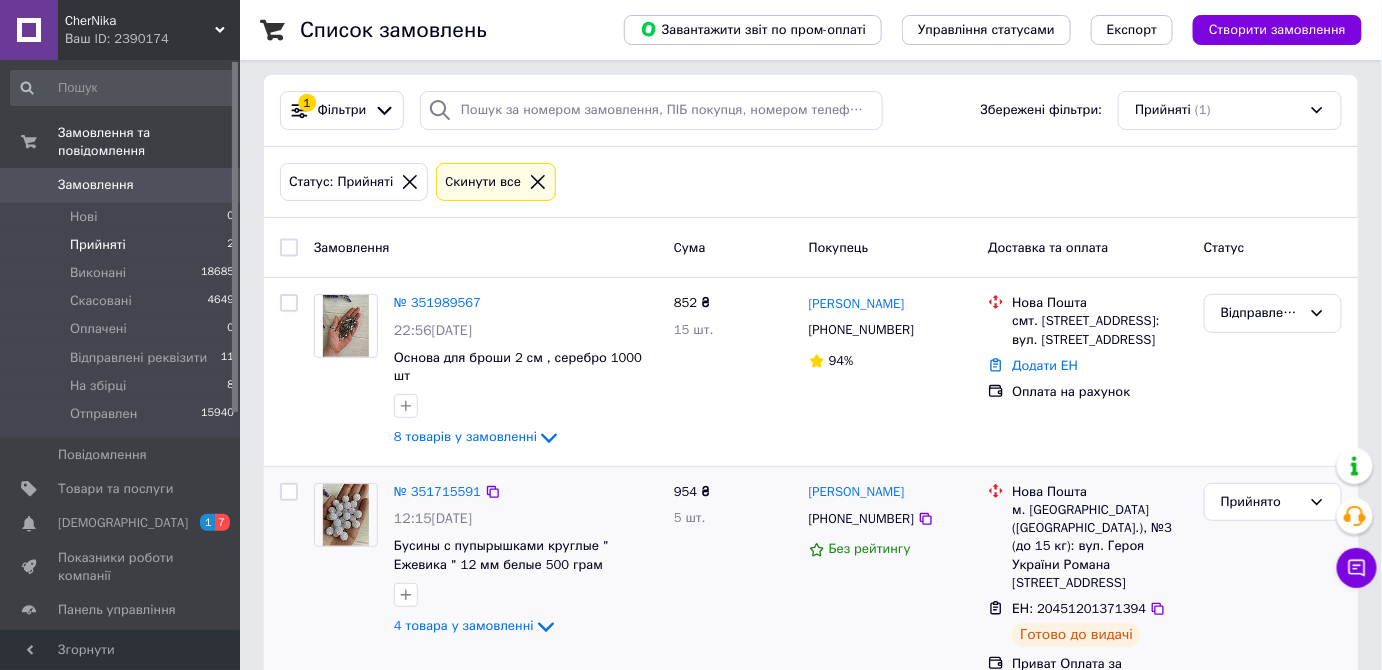 scroll, scrollTop: 12, scrollLeft: 0, axis: vertical 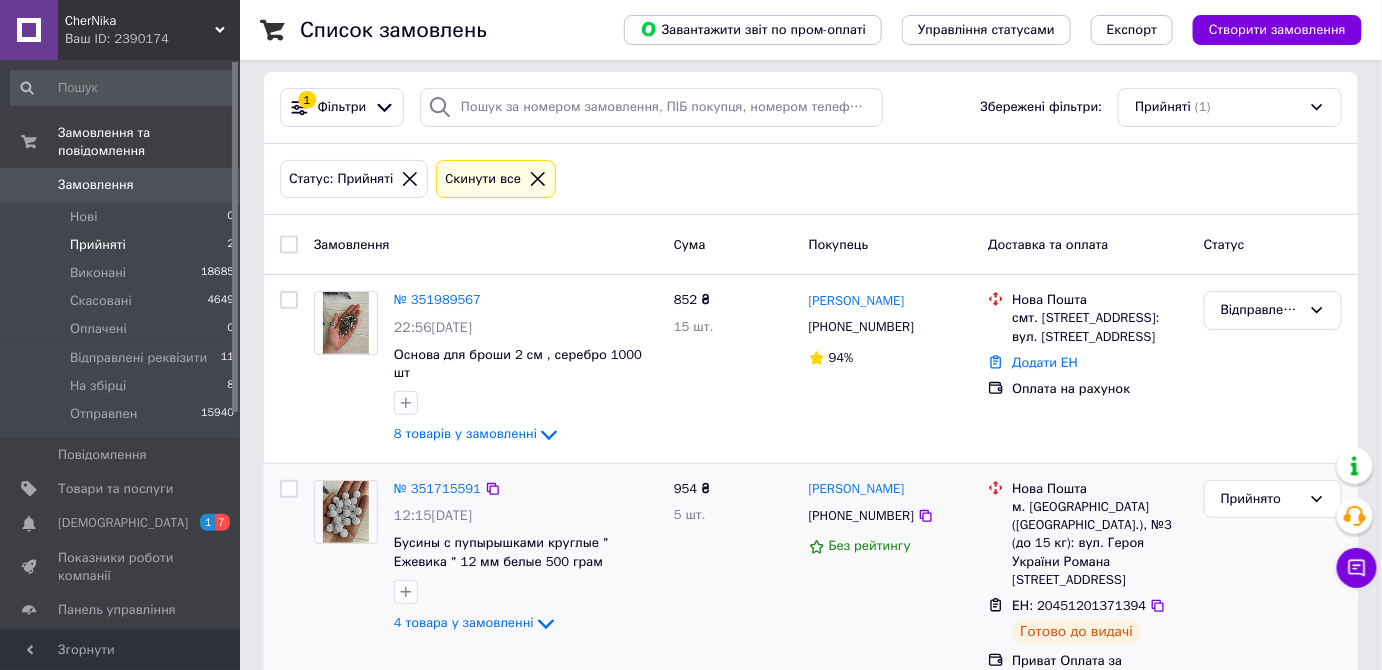 click at bounding box center [346, 512] 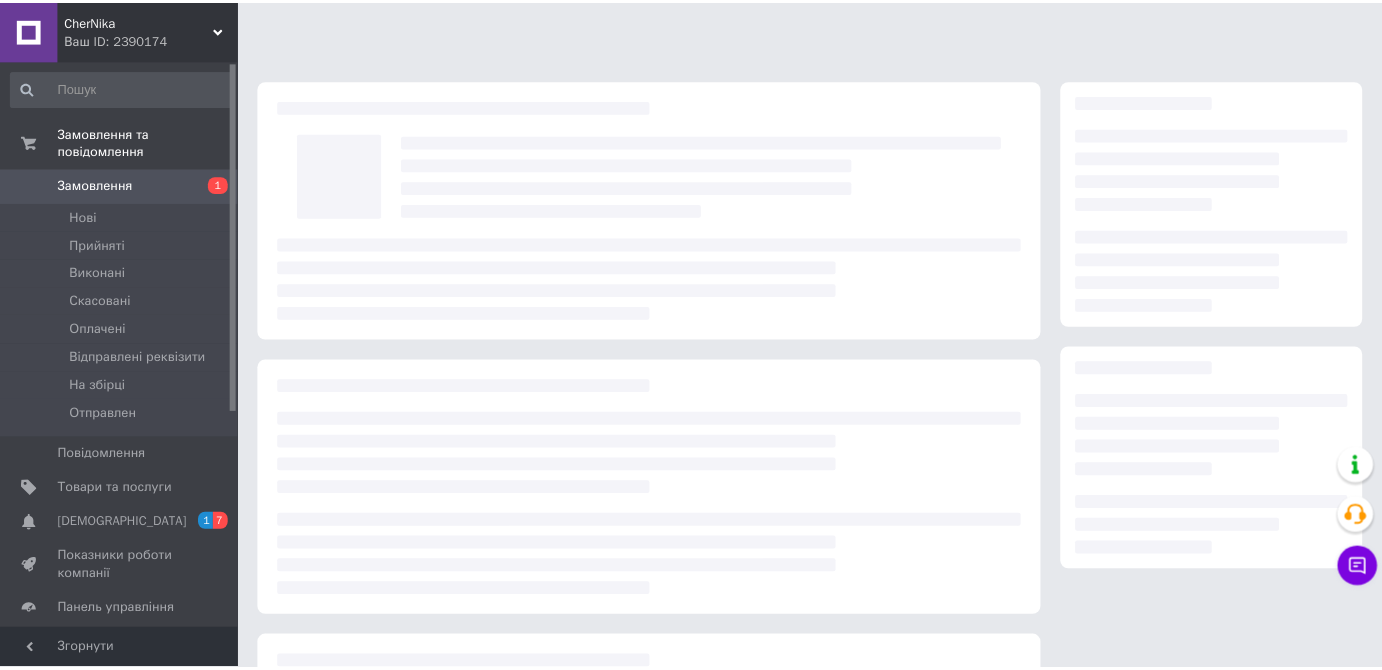 scroll, scrollTop: 0, scrollLeft: 0, axis: both 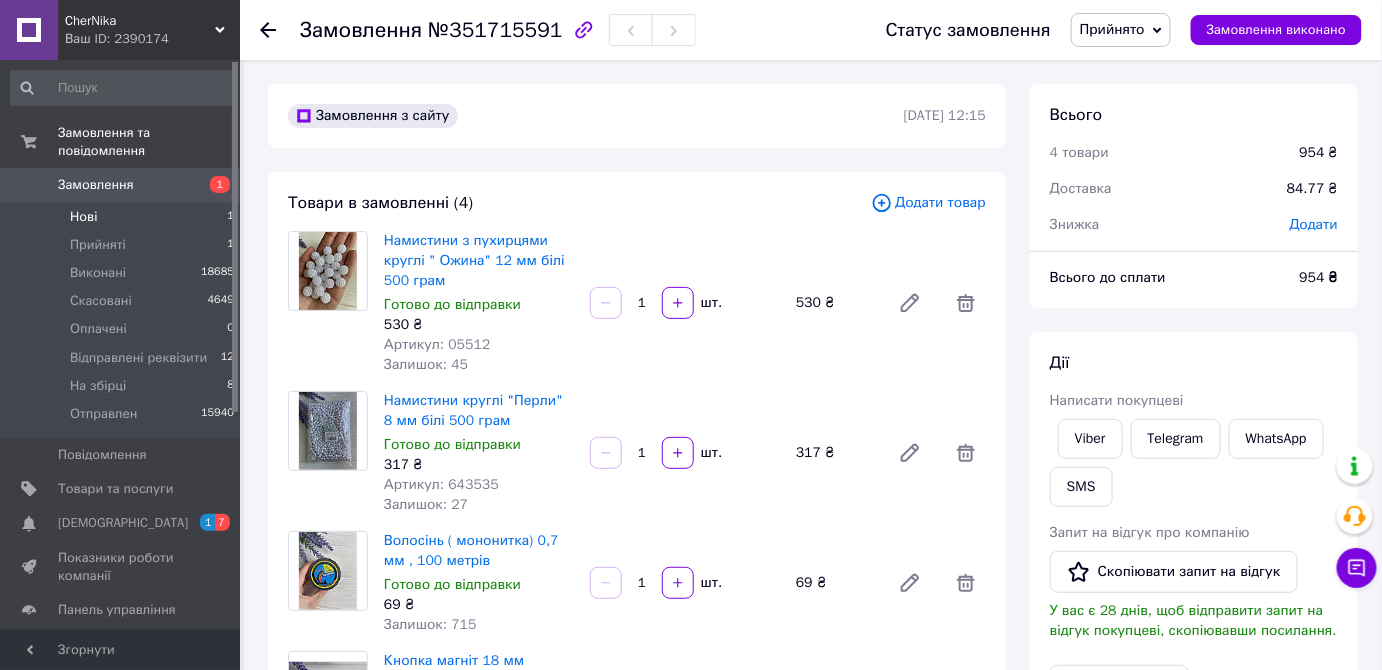 click on "Нові" at bounding box center (83, 217) 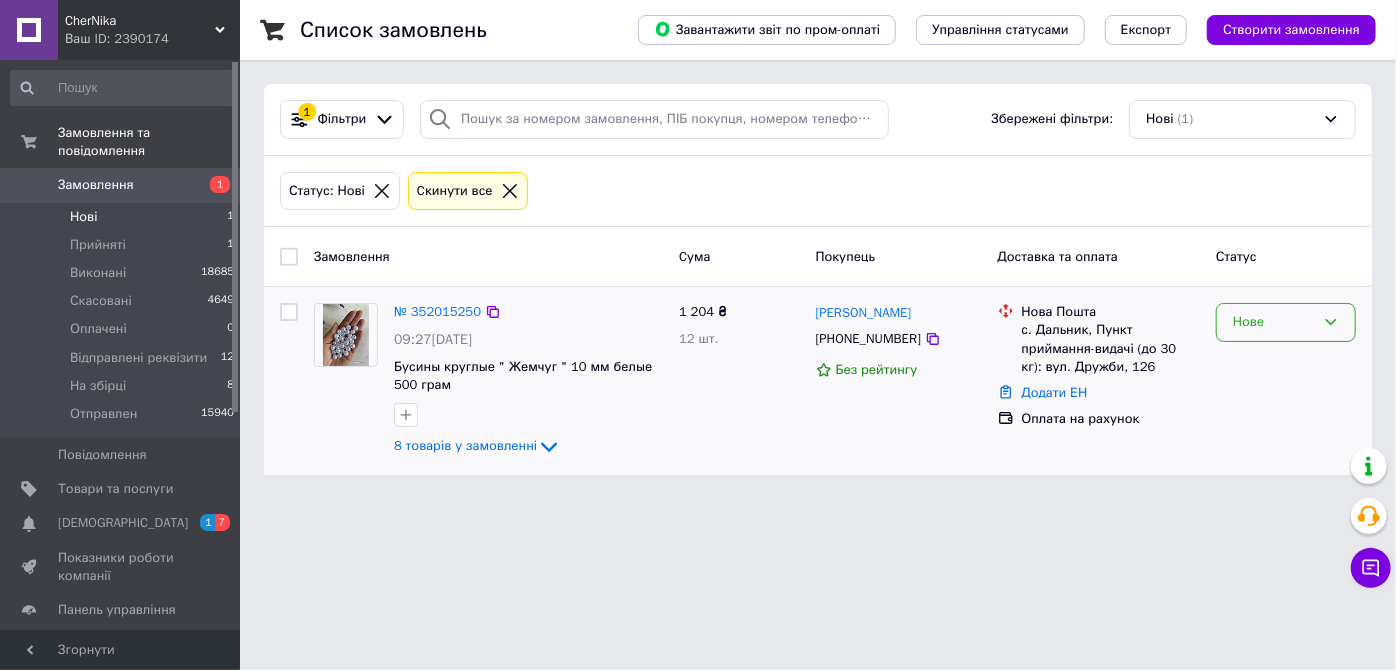 click on "Нове" at bounding box center [1274, 322] 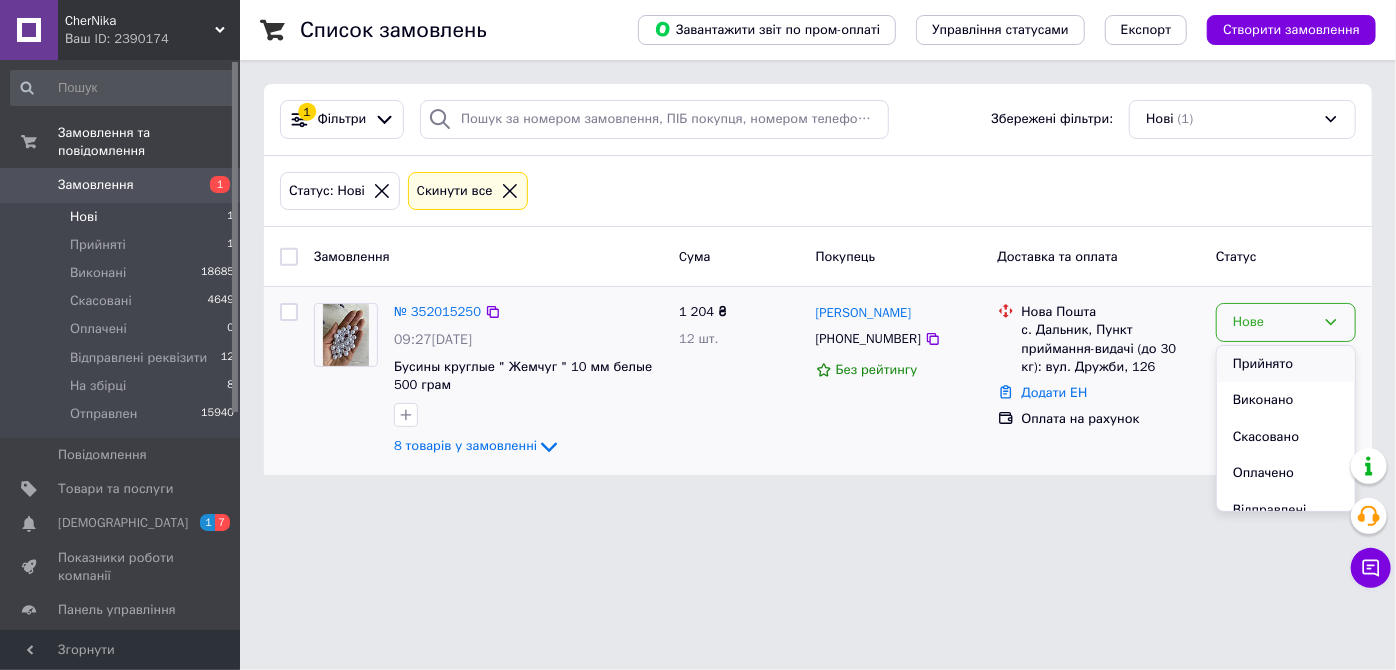 click on "Прийнято" at bounding box center [1286, 364] 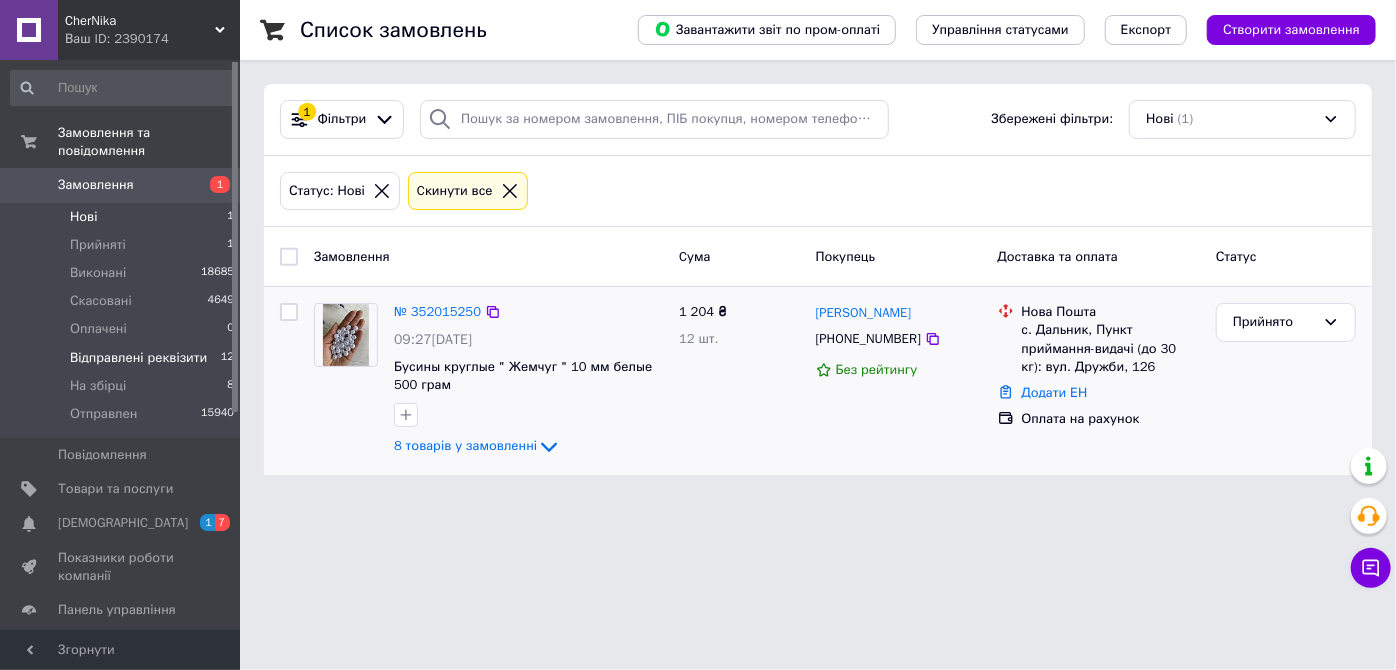 click on "Відправлені реквізити" at bounding box center (138, 358) 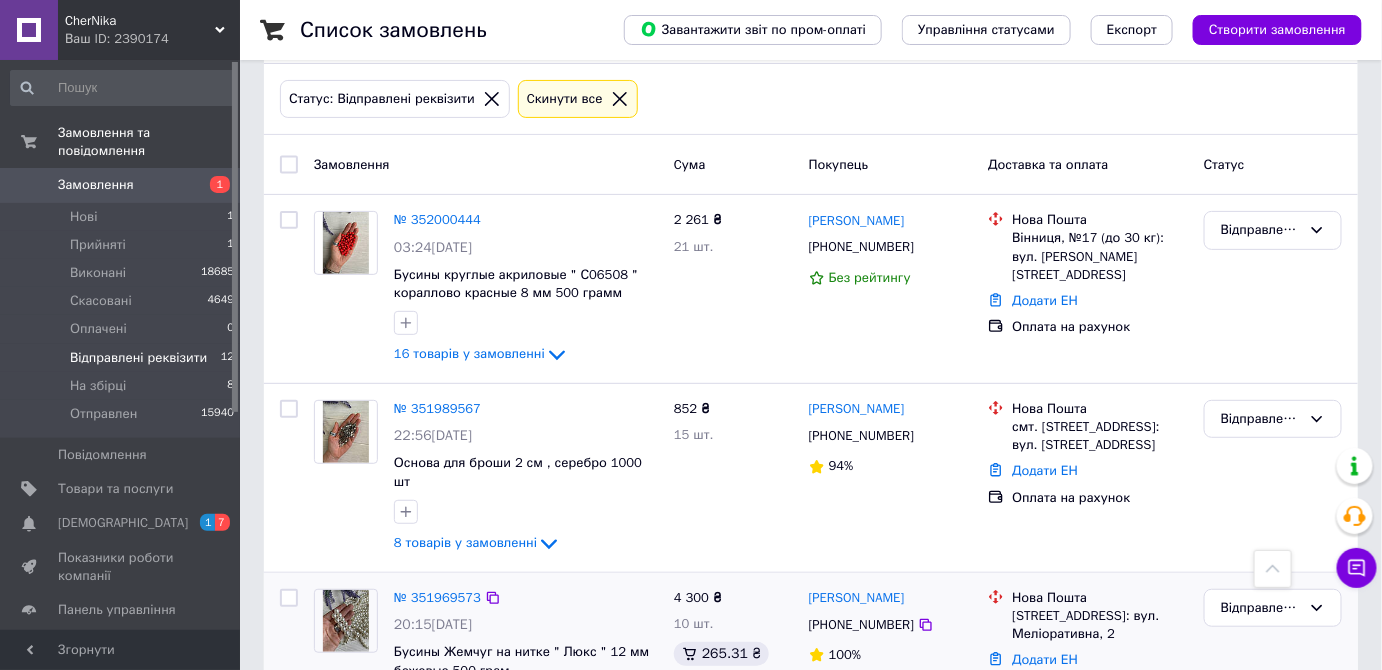 scroll, scrollTop: 90, scrollLeft: 0, axis: vertical 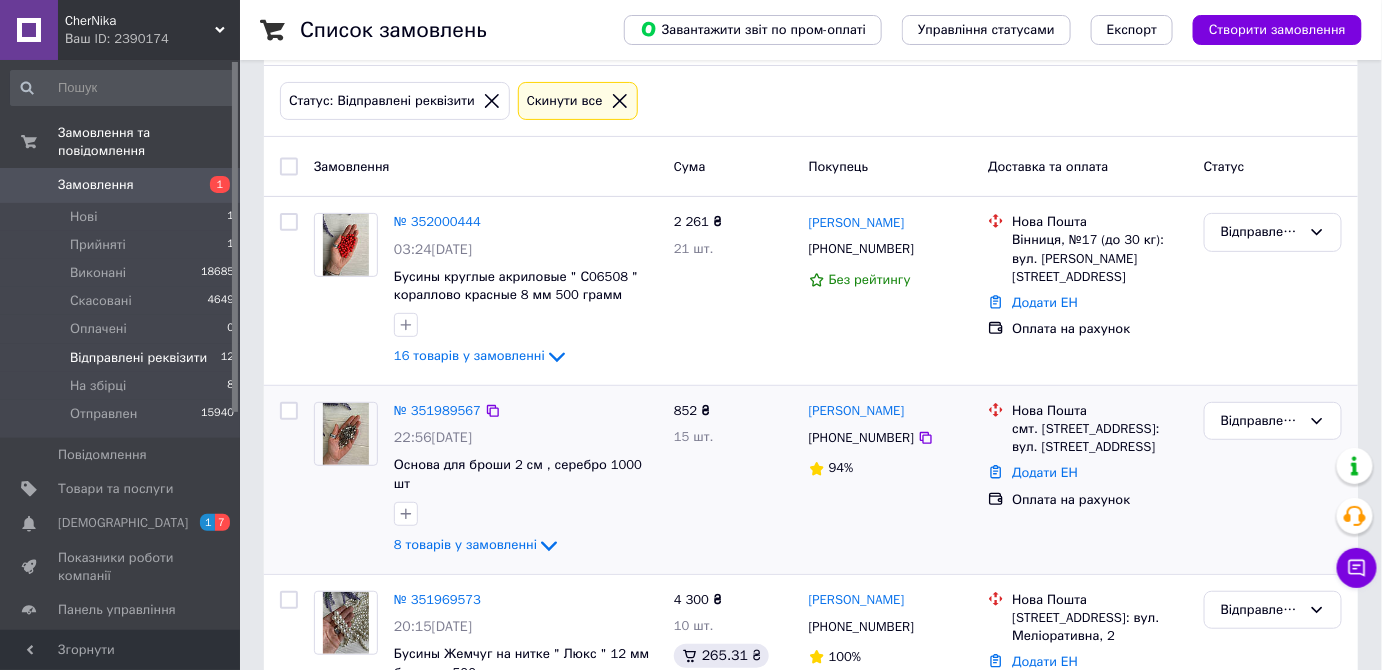 click at bounding box center [346, 434] 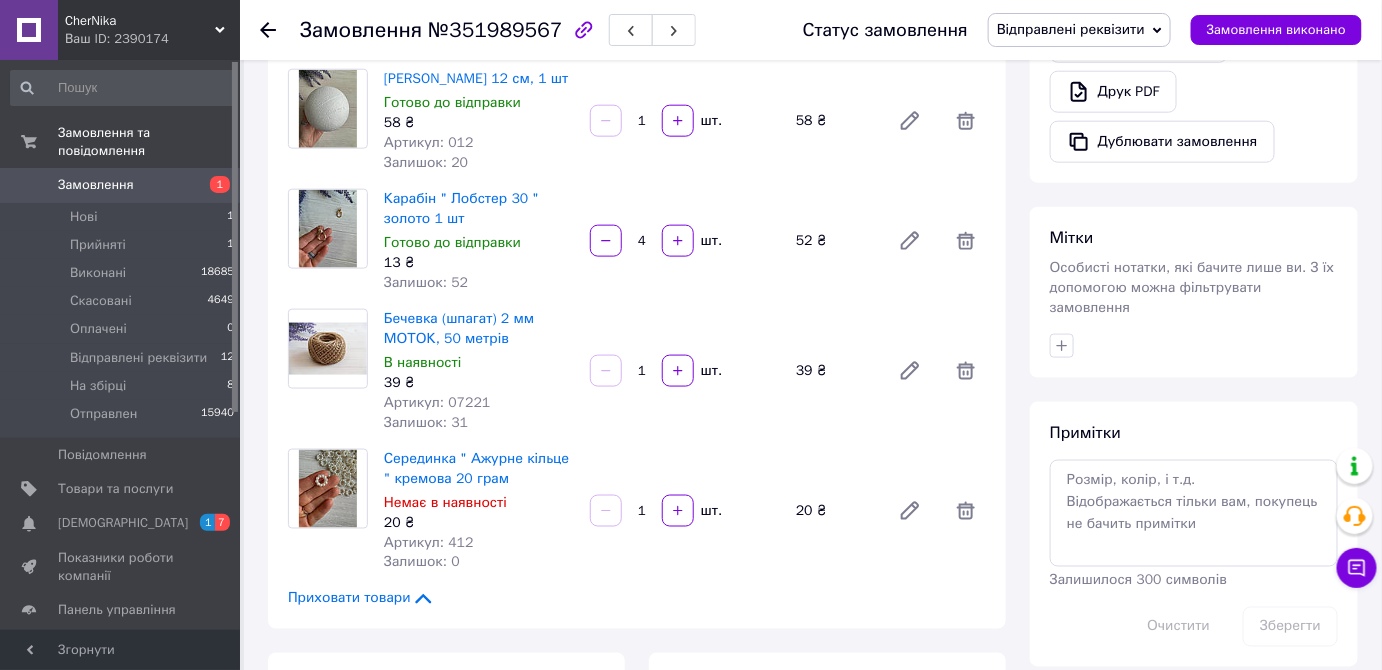 scroll, scrollTop: 727, scrollLeft: 0, axis: vertical 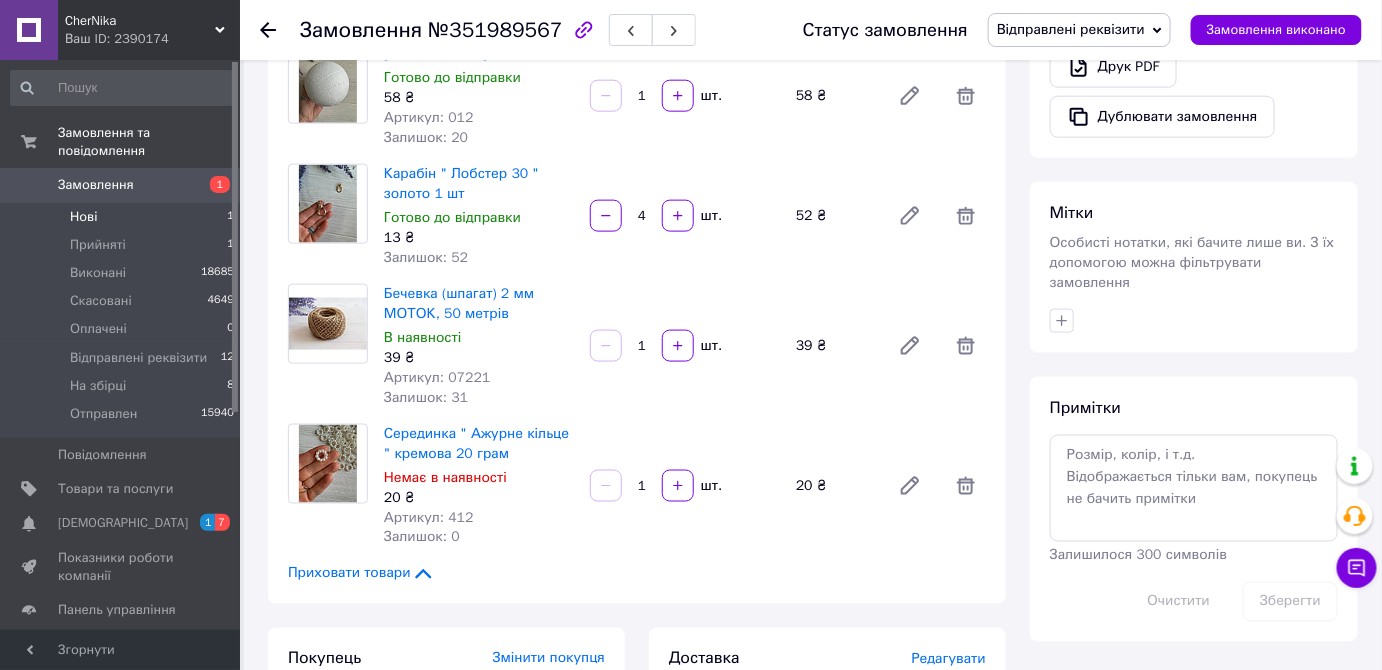 click on "Нові" at bounding box center (83, 217) 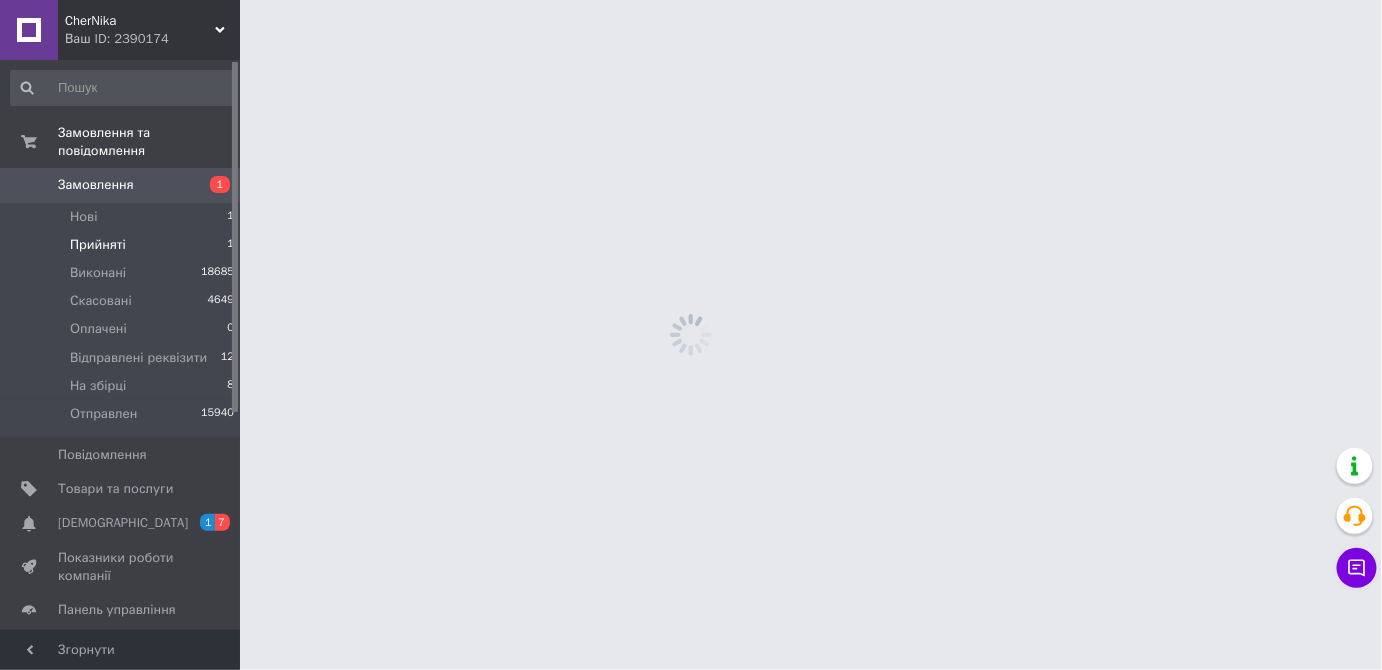 scroll, scrollTop: 0, scrollLeft: 0, axis: both 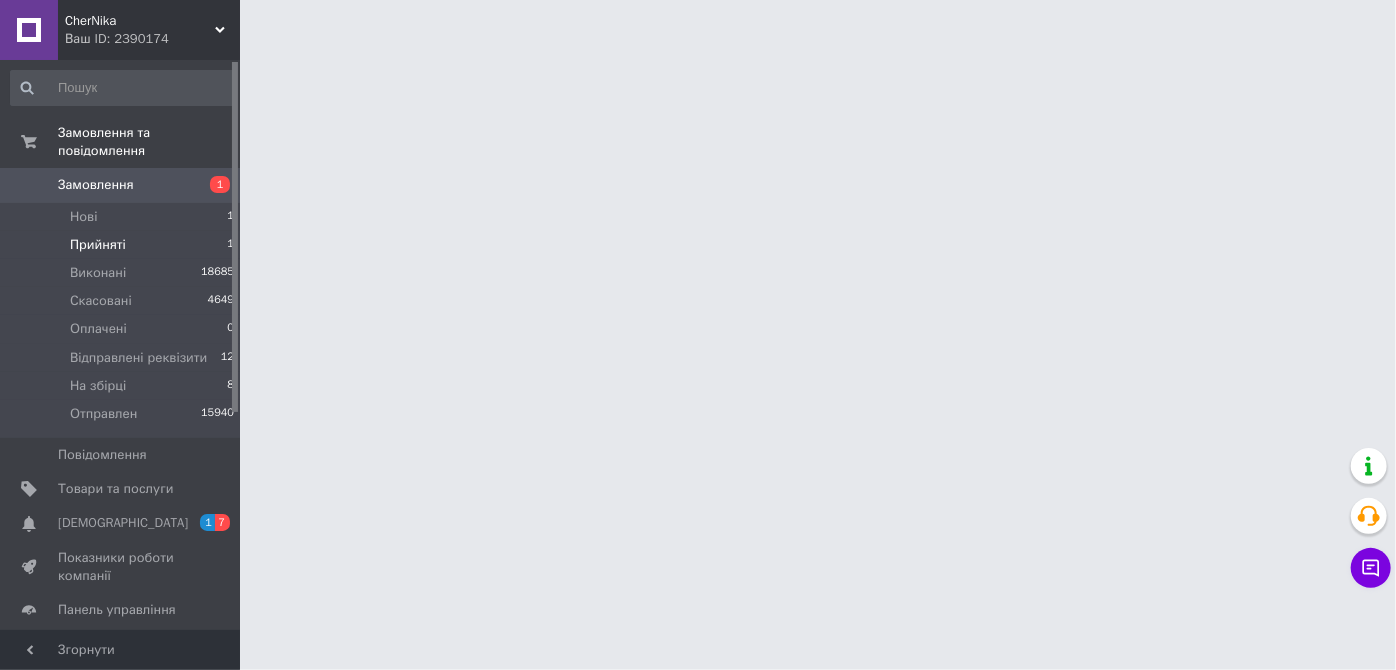 click on "Прийняті" at bounding box center (98, 245) 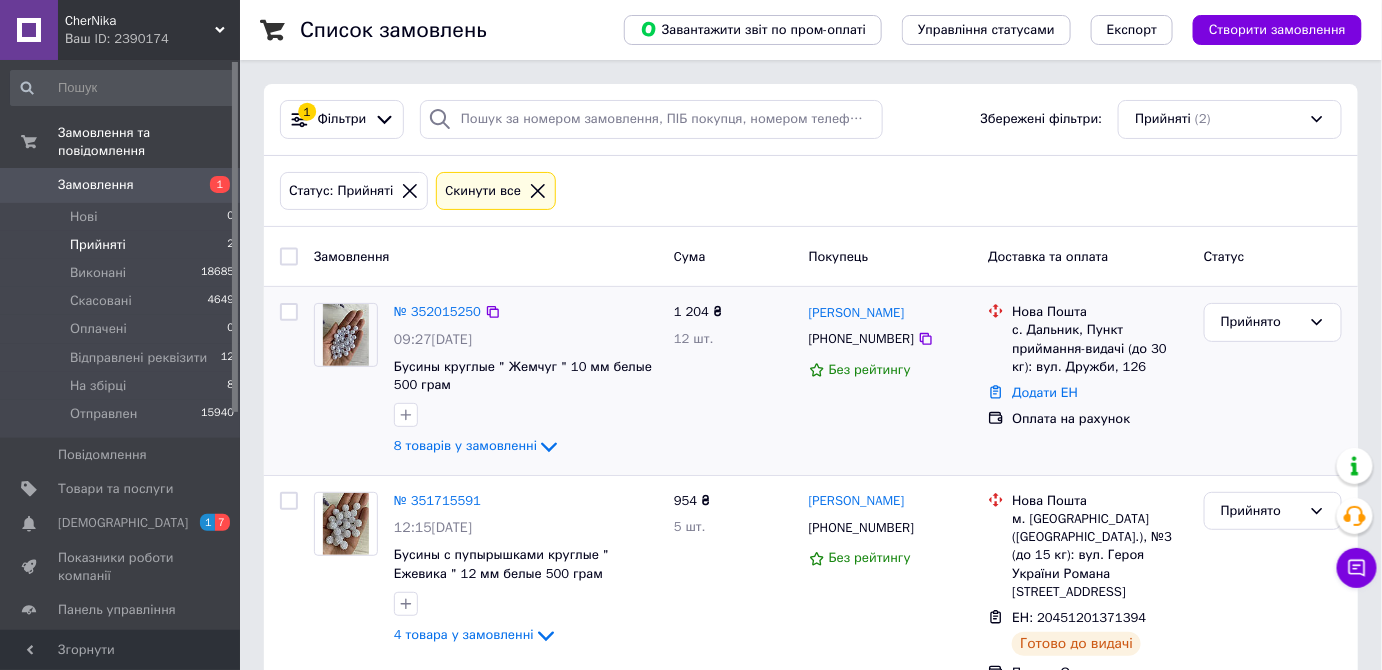 click at bounding box center (346, 335) 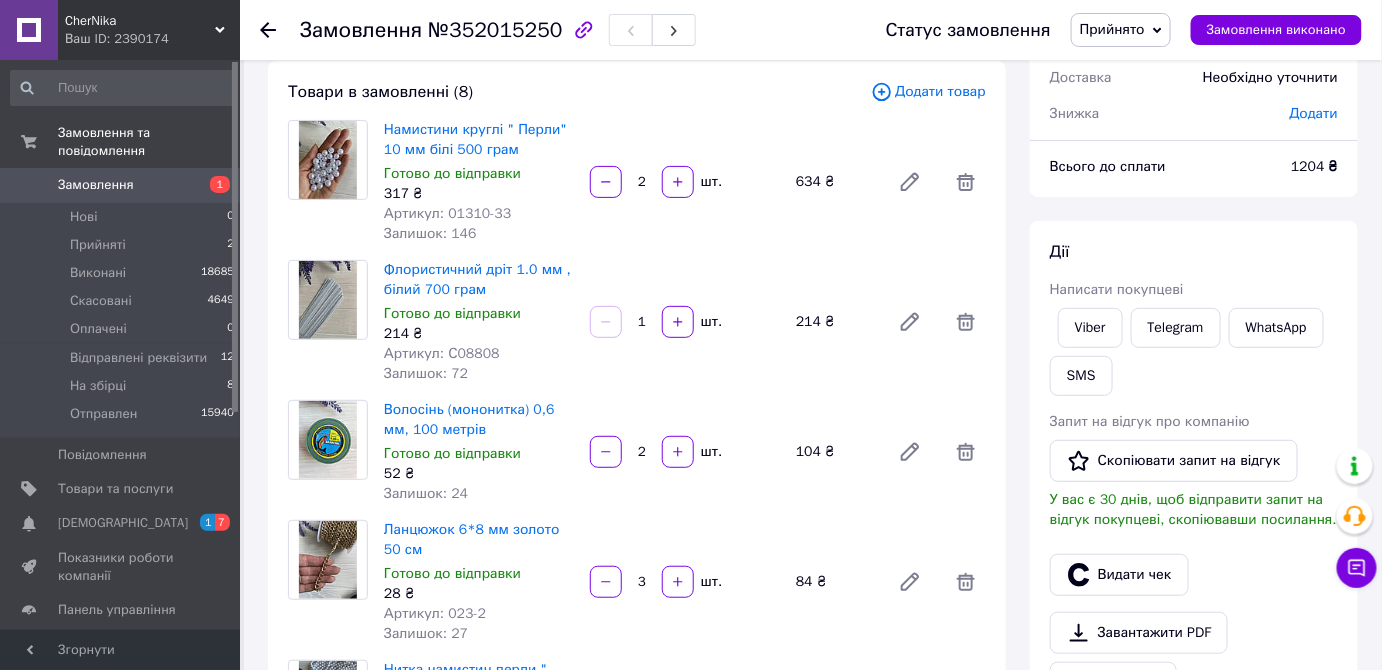 scroll, scrollTop: 90, scrollLeft: 0, axis: vertical 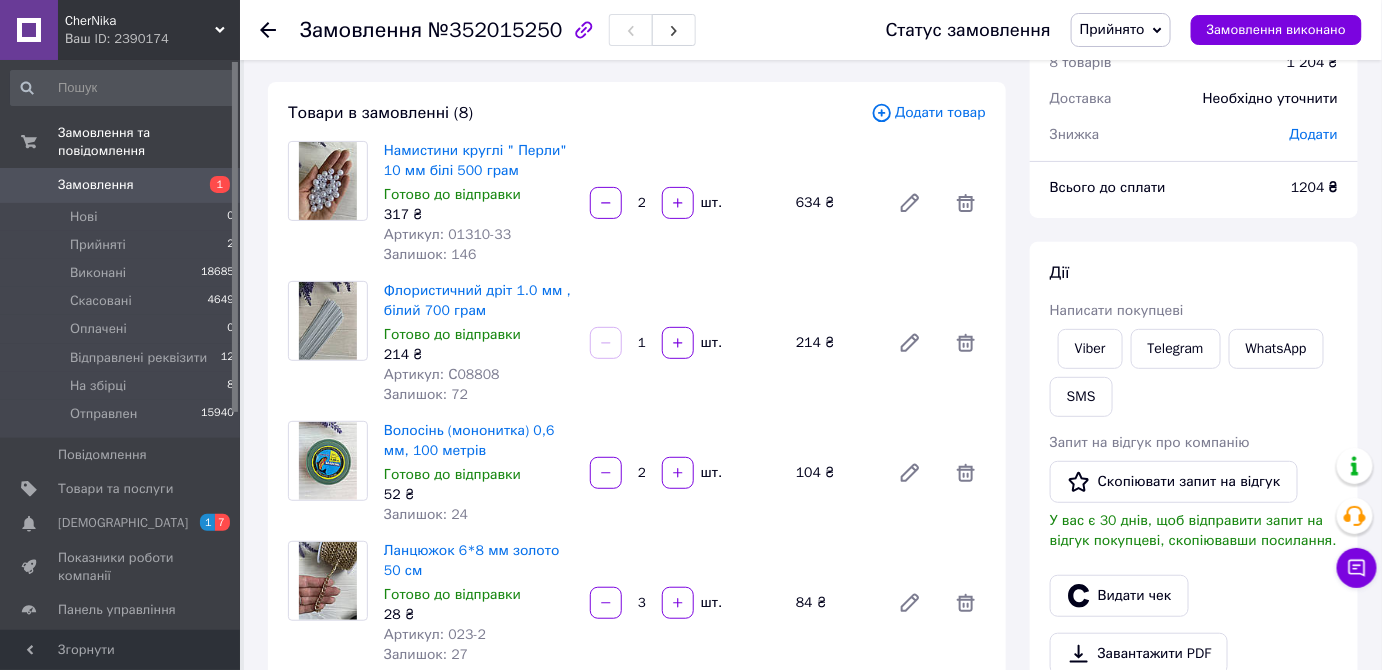 click on "Прийнято" at bounding box center [1112, 29] 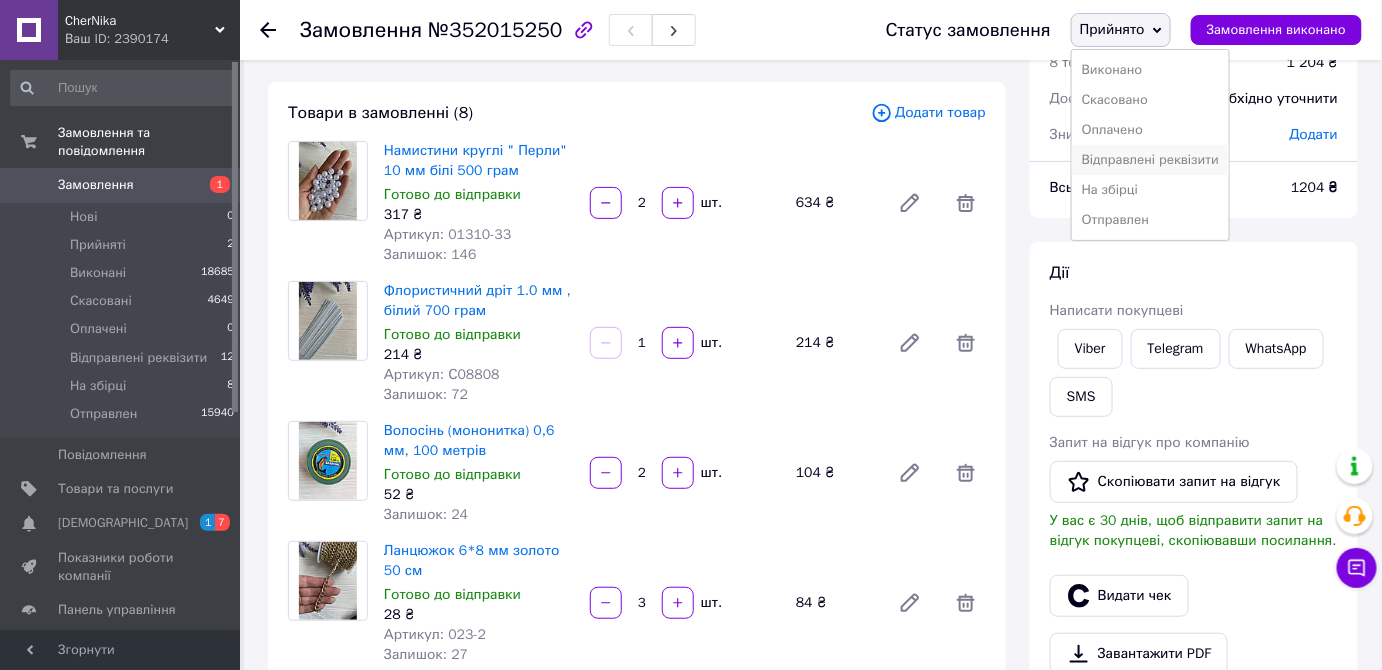 click on "Відправлені реквізити" at bounding box center (1150, 160) 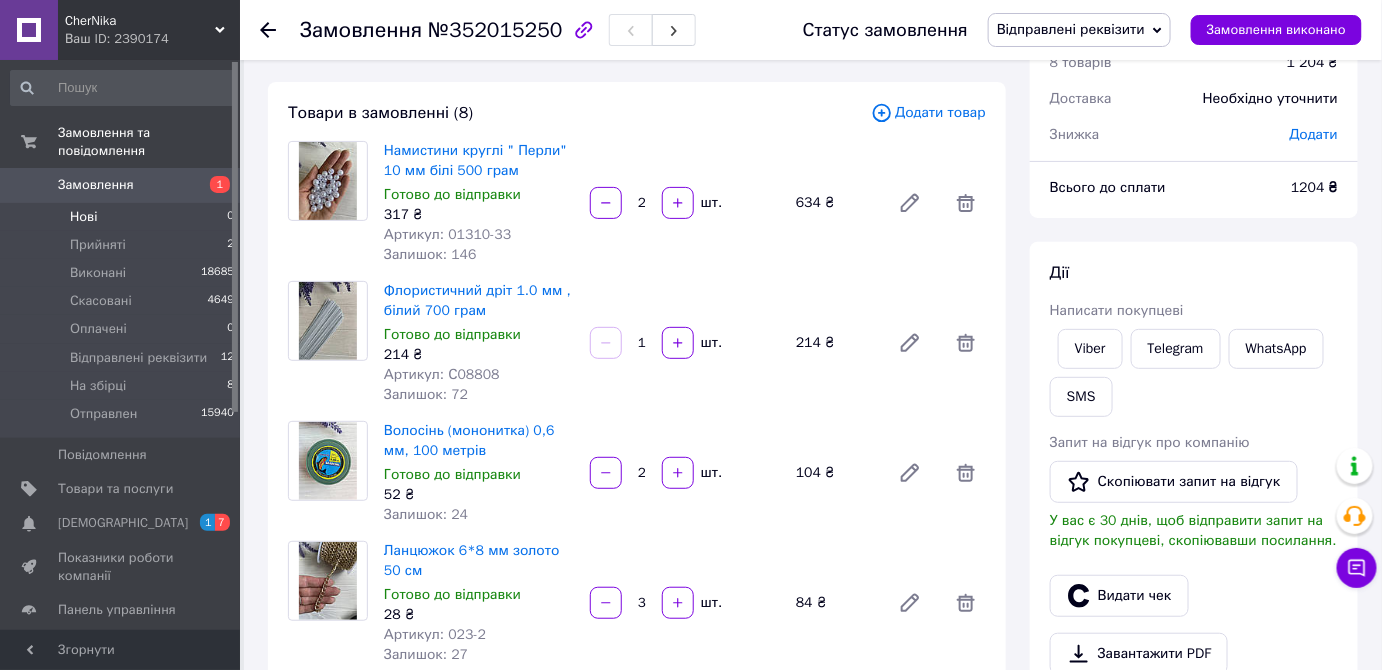 click on "Нові" at bounding box center (83, 217) 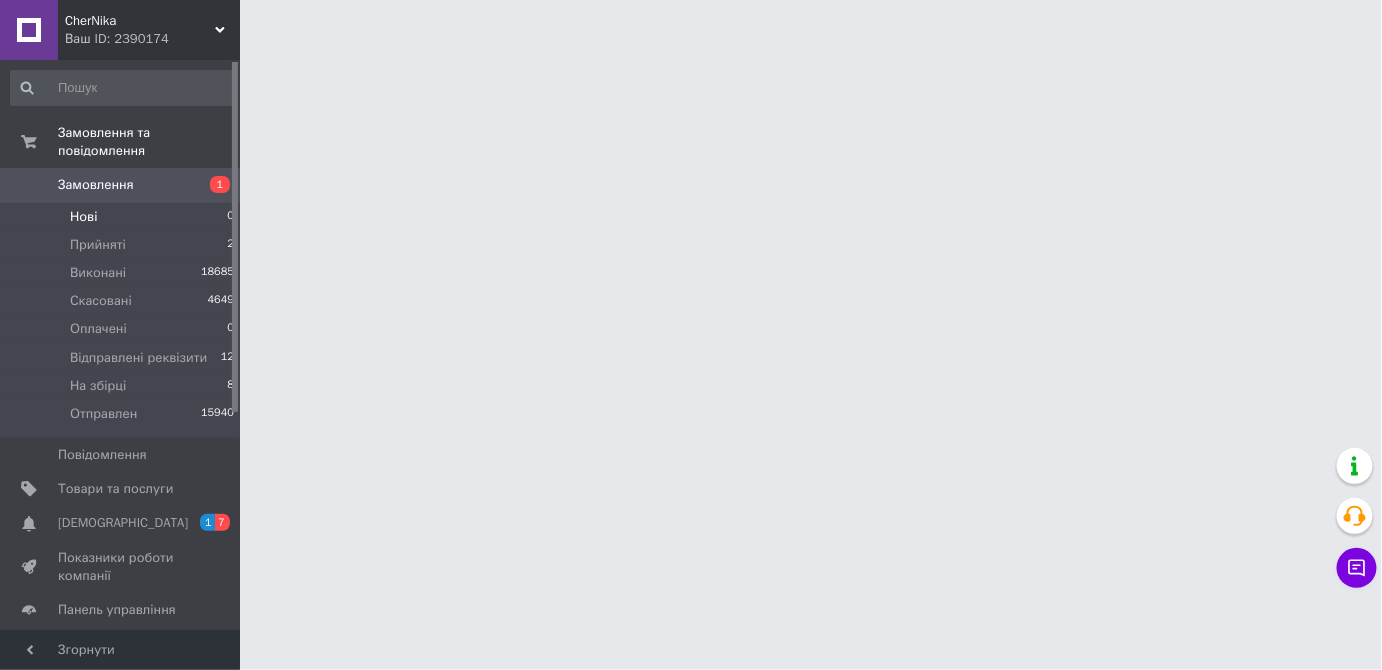 scroll, scrollTop: 0, scrollLeft: 0, axis: both 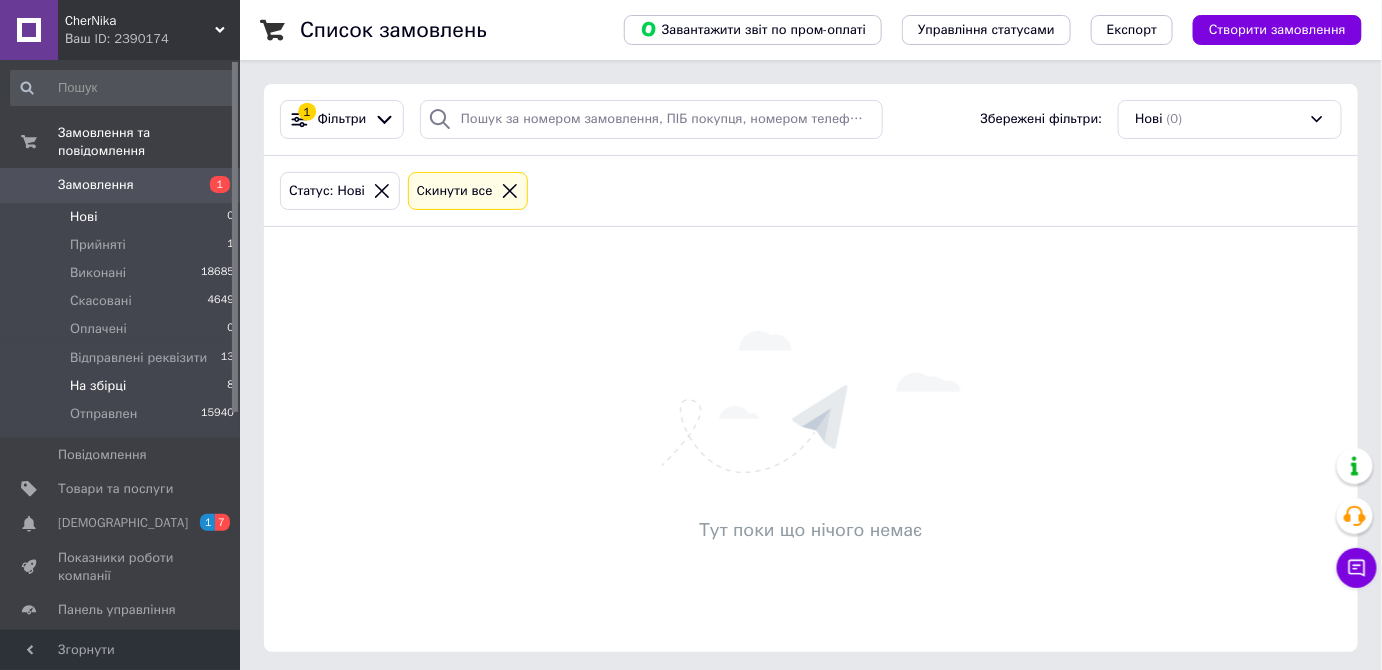 click on "На збірці  8" at bounding box center (123, 386) 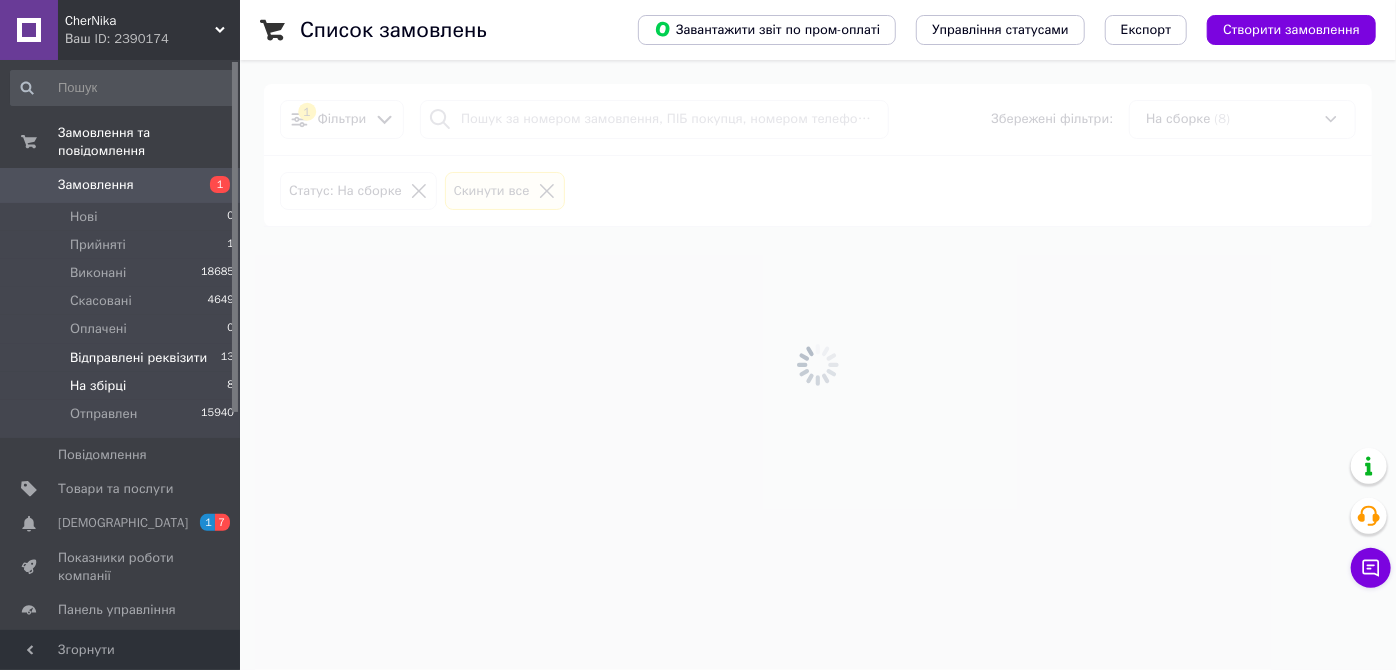 click on "Відправлені реквізити" at bounding box center (138, 358) 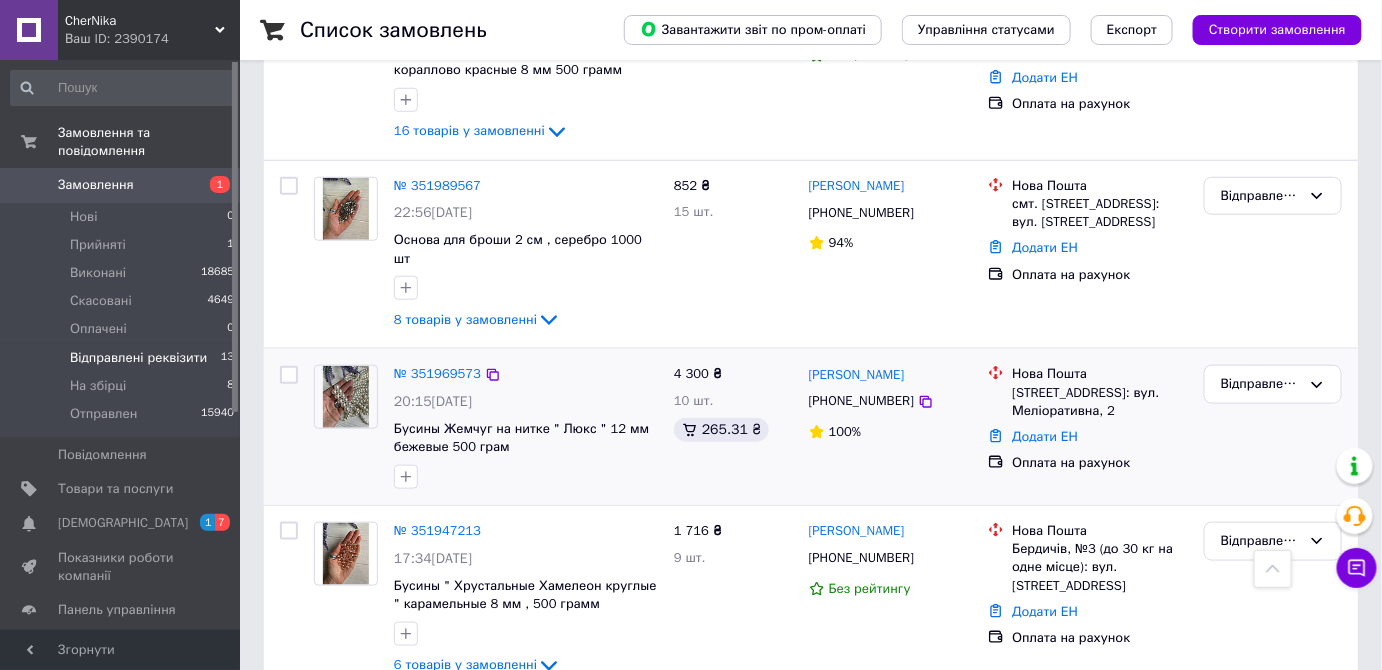 scroll, scrollTop: 636, scrollLeft: 0, axis: vertical 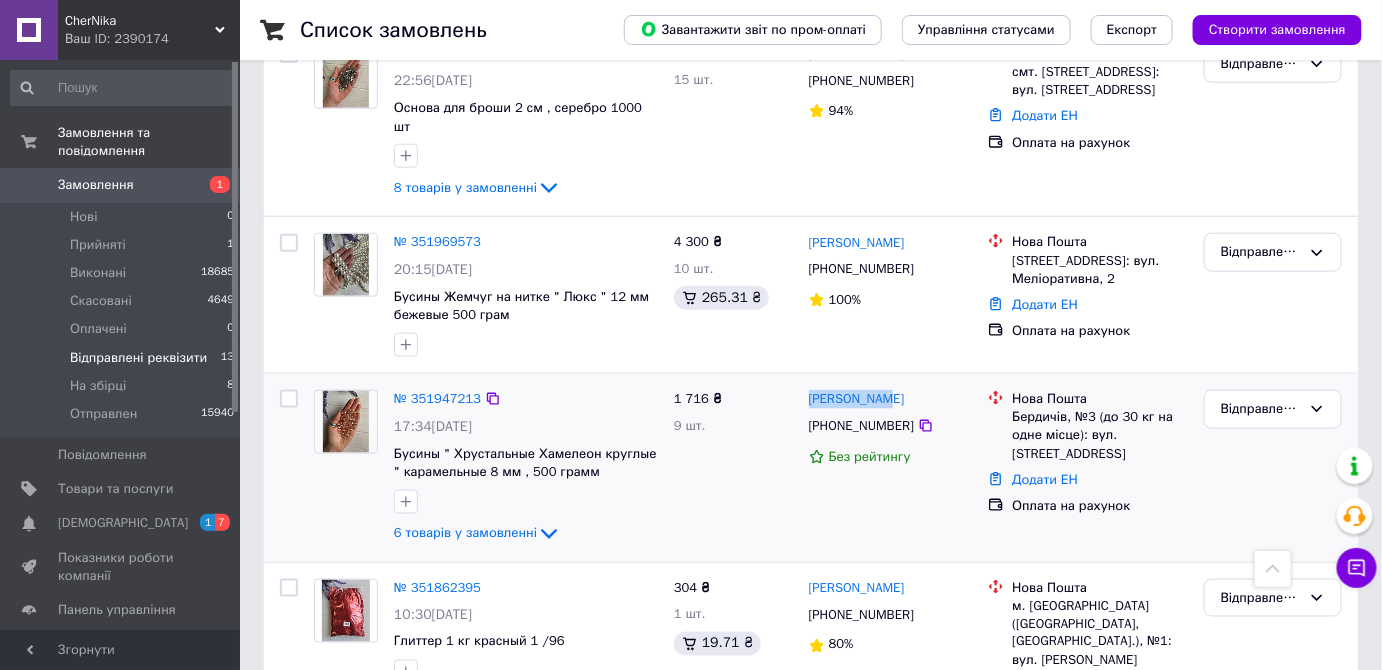drag, startPoint x: 805, startPoint y: 378, endPoint x: 903, endPoint y: 376, distance: 98.02041 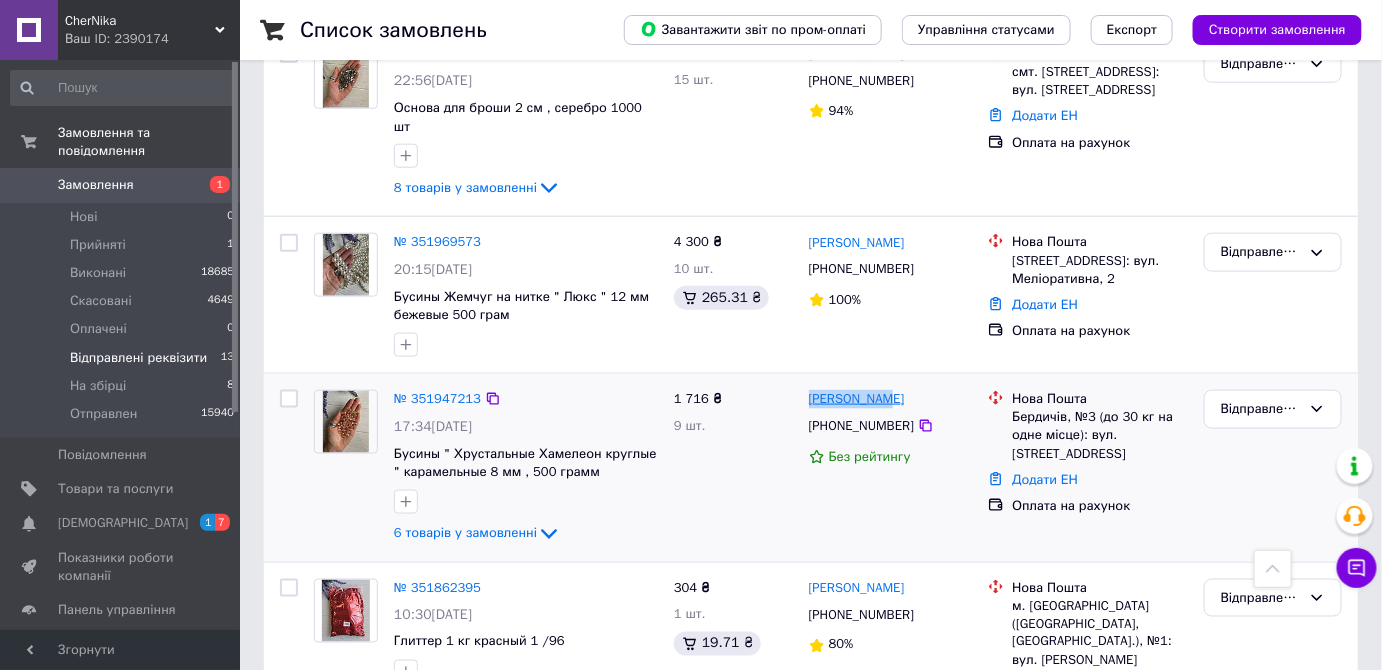 copy on "[PERSON_NAME]" 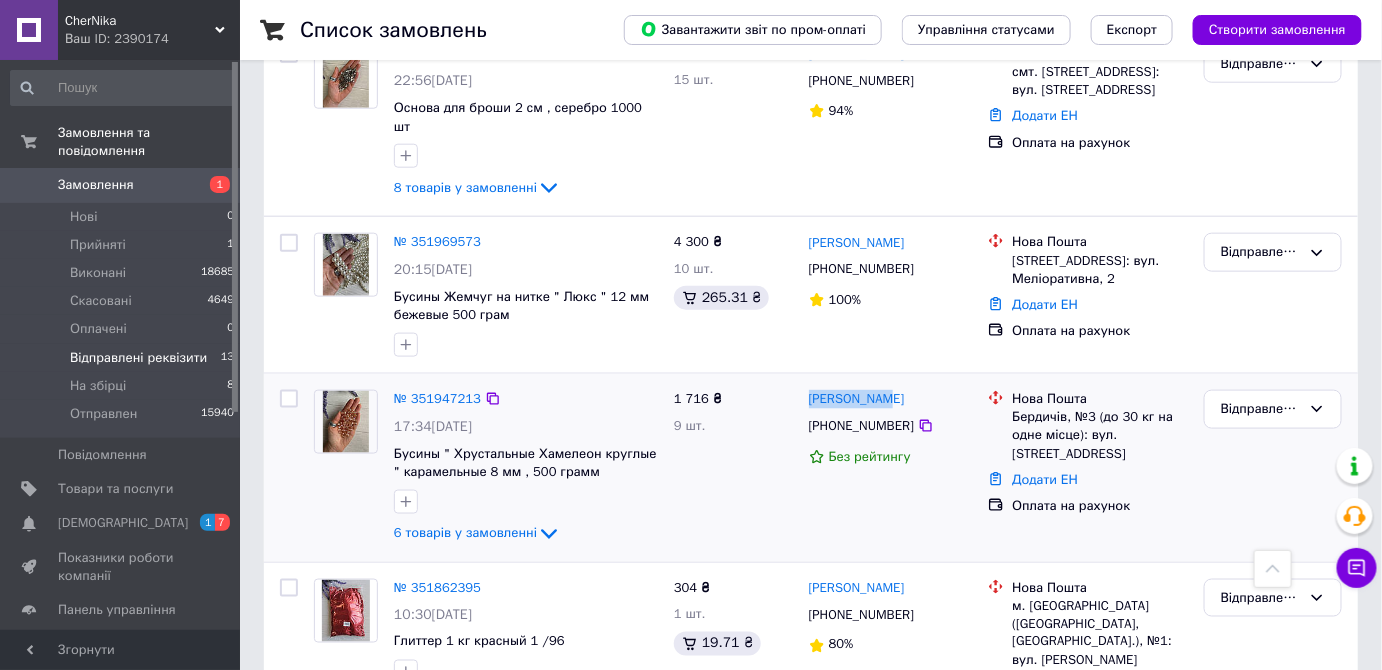 click at bounding box center [346, 422] 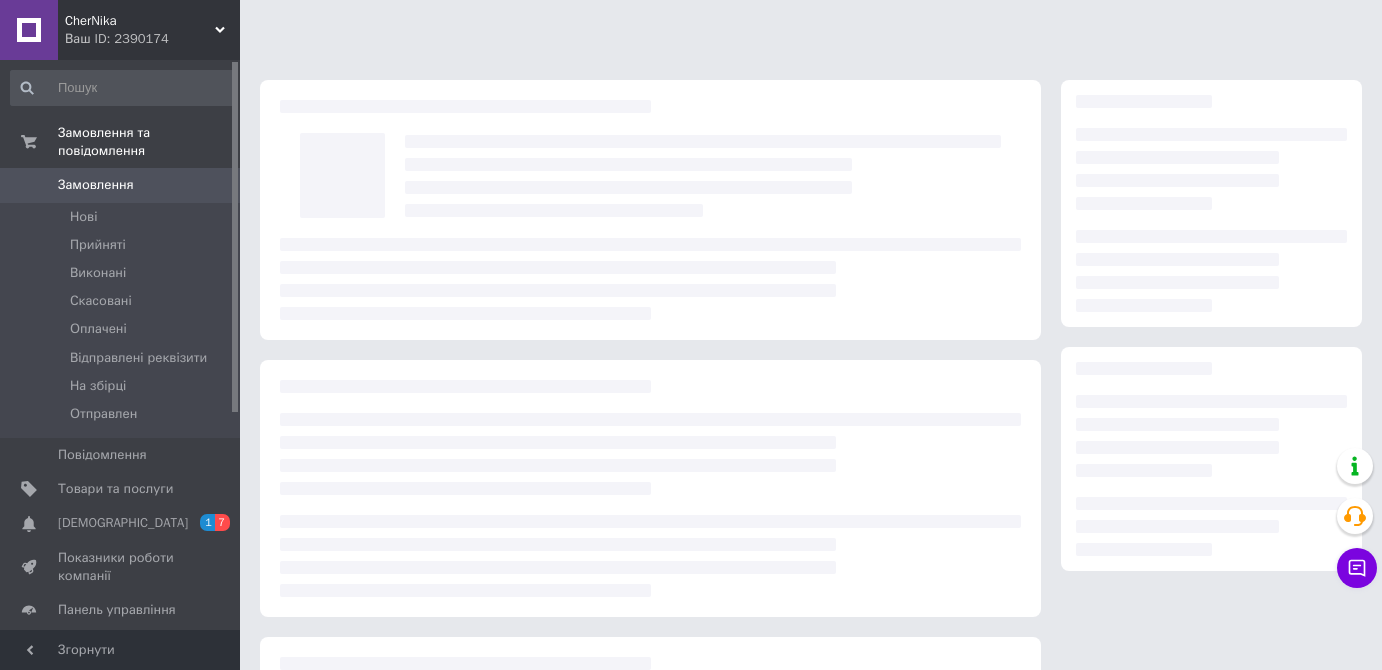 scroll, scrollTop: 0, scrollLeft: 0, axis: both 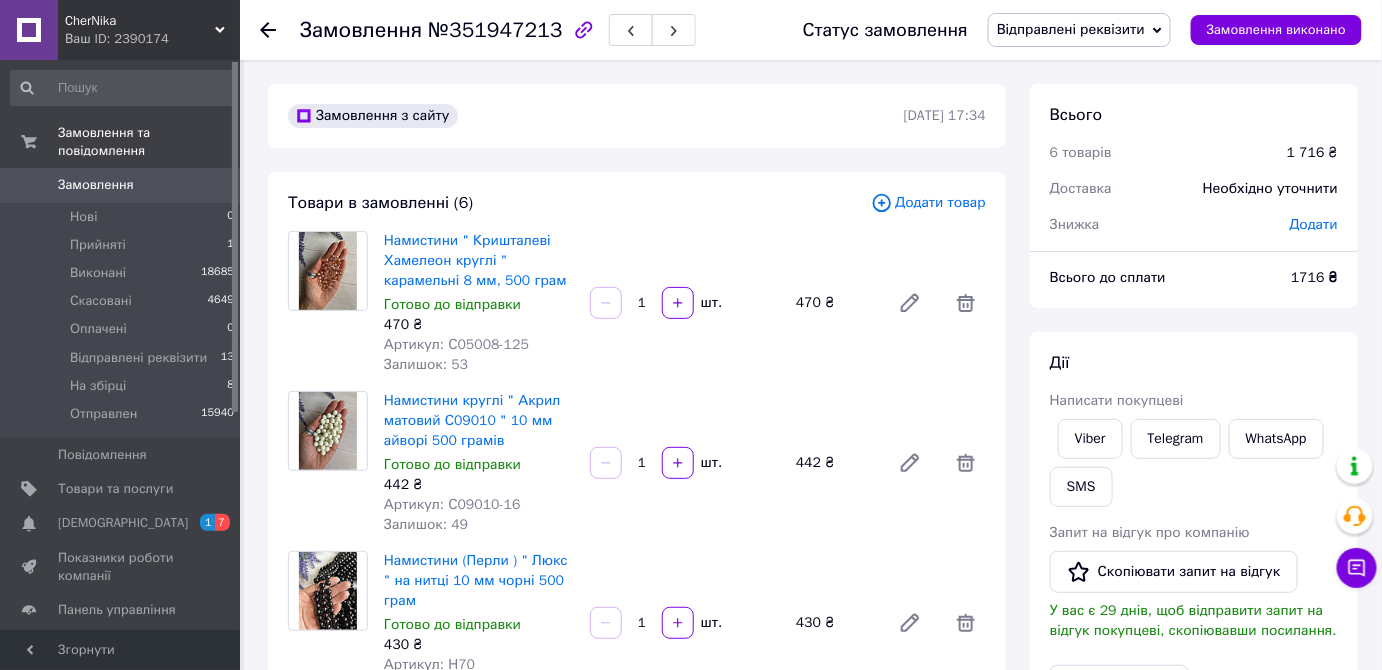 click on "Відправлені реквізити" at bounding box center (1071, 29) 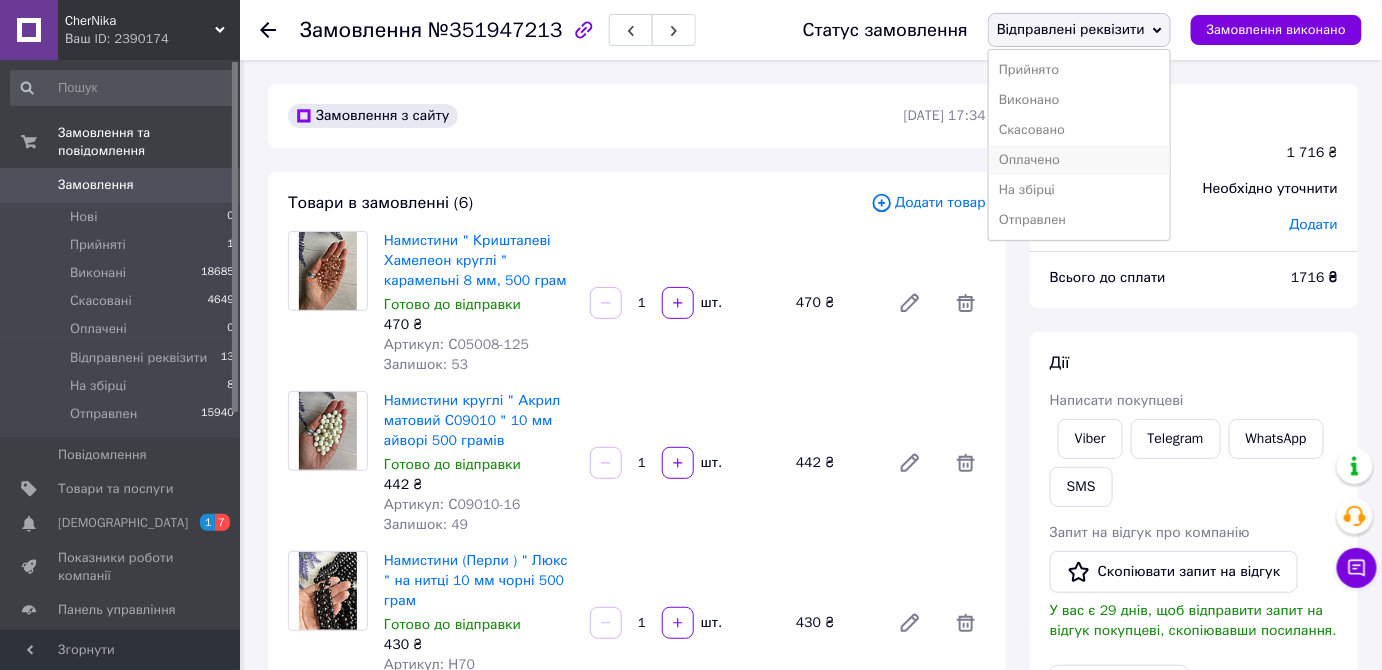 click on "Оплачено" at bounding box center (1079, 160) 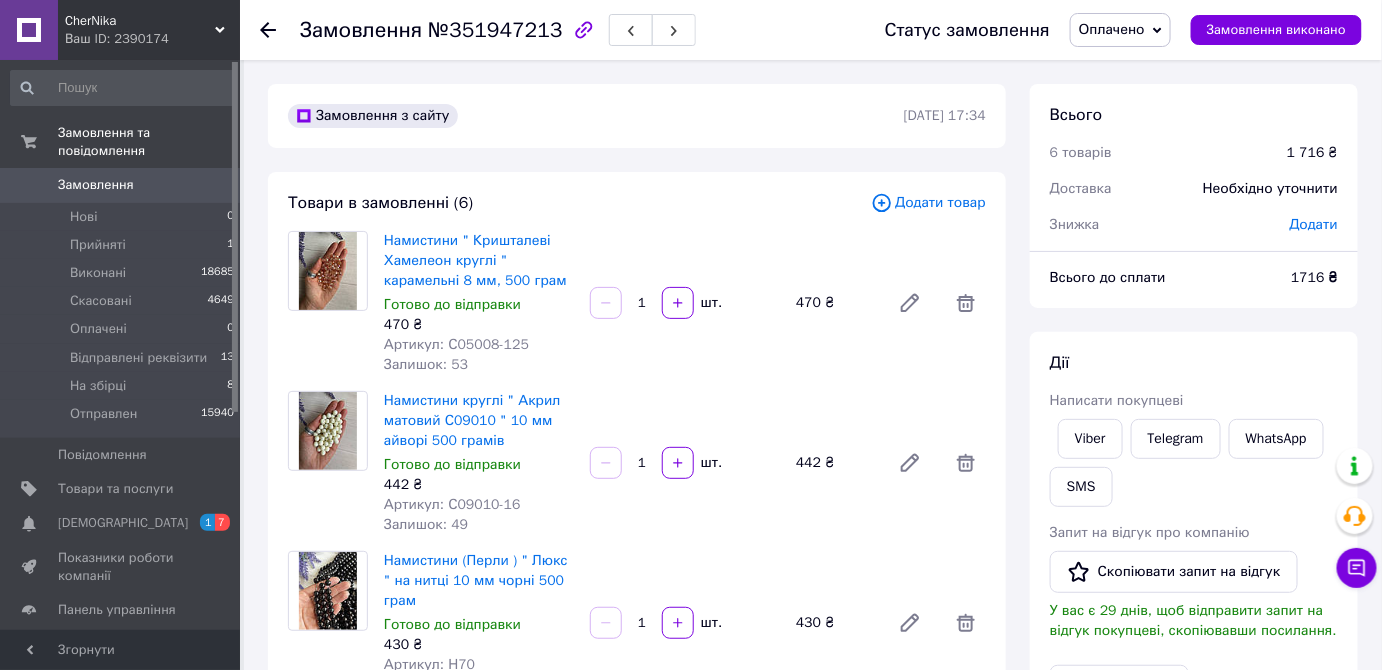 click on "Оплачено" at bounding box center [1112, 29] 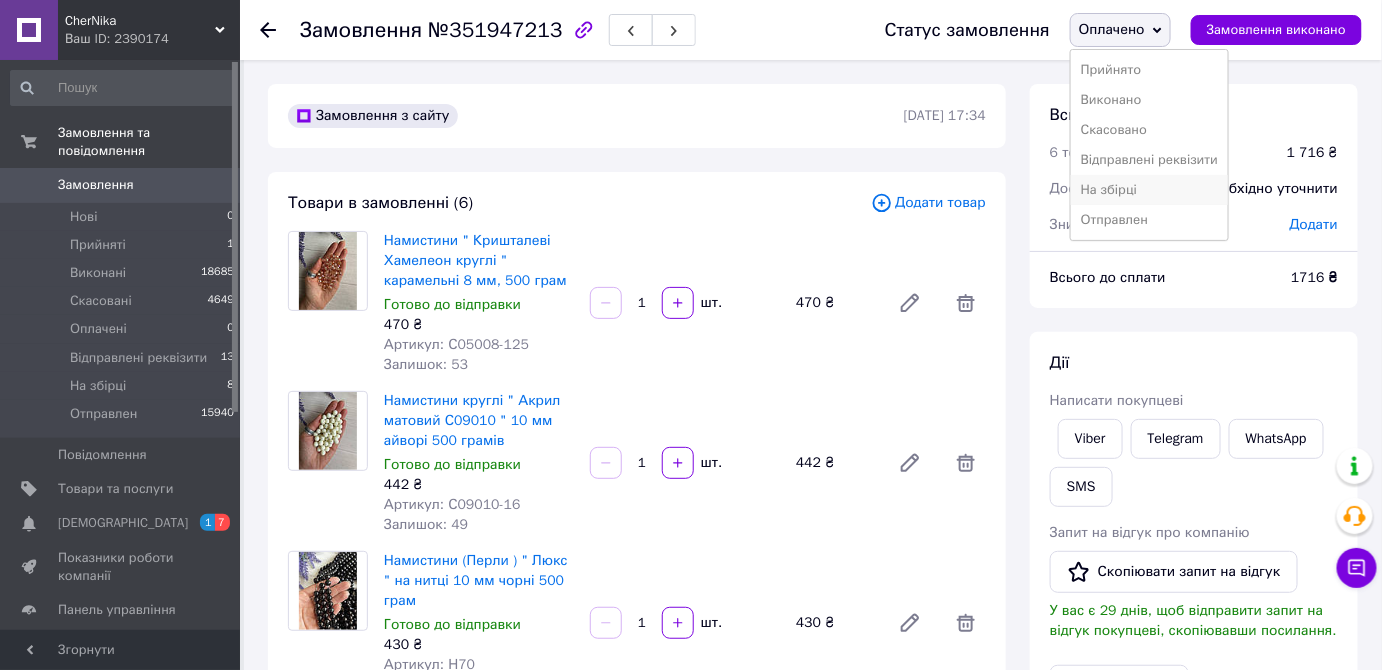 click on "На збірці" at bounding box center (1149, 190) 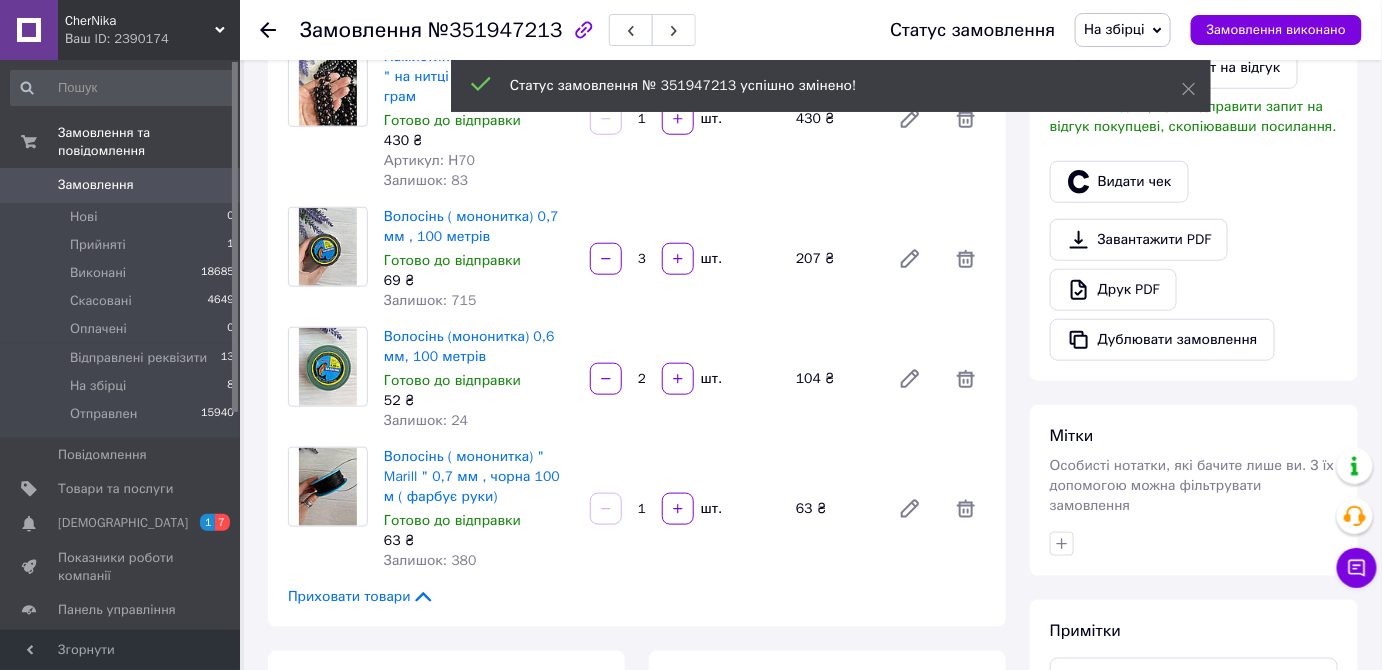 scroll, scrollTop: 636, scrollLeft: 0, axis: vertical 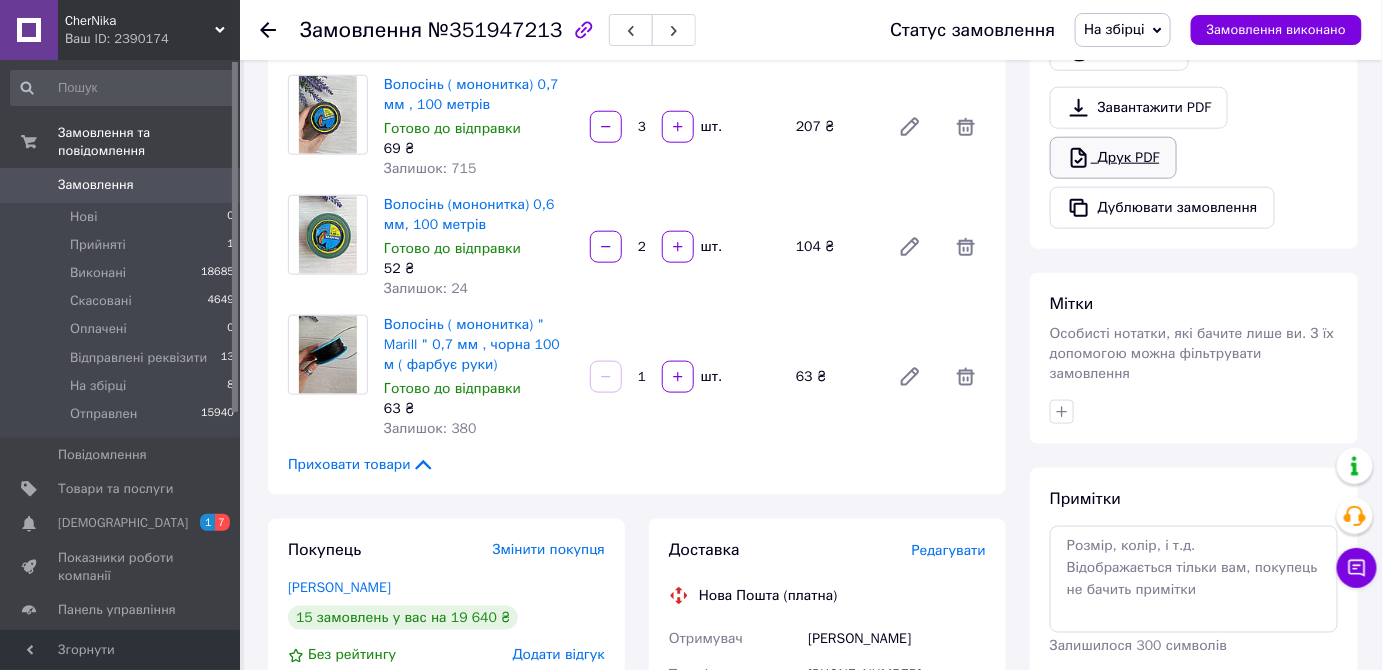 click on "Друк PDF" at bounding box center (1113, 158) 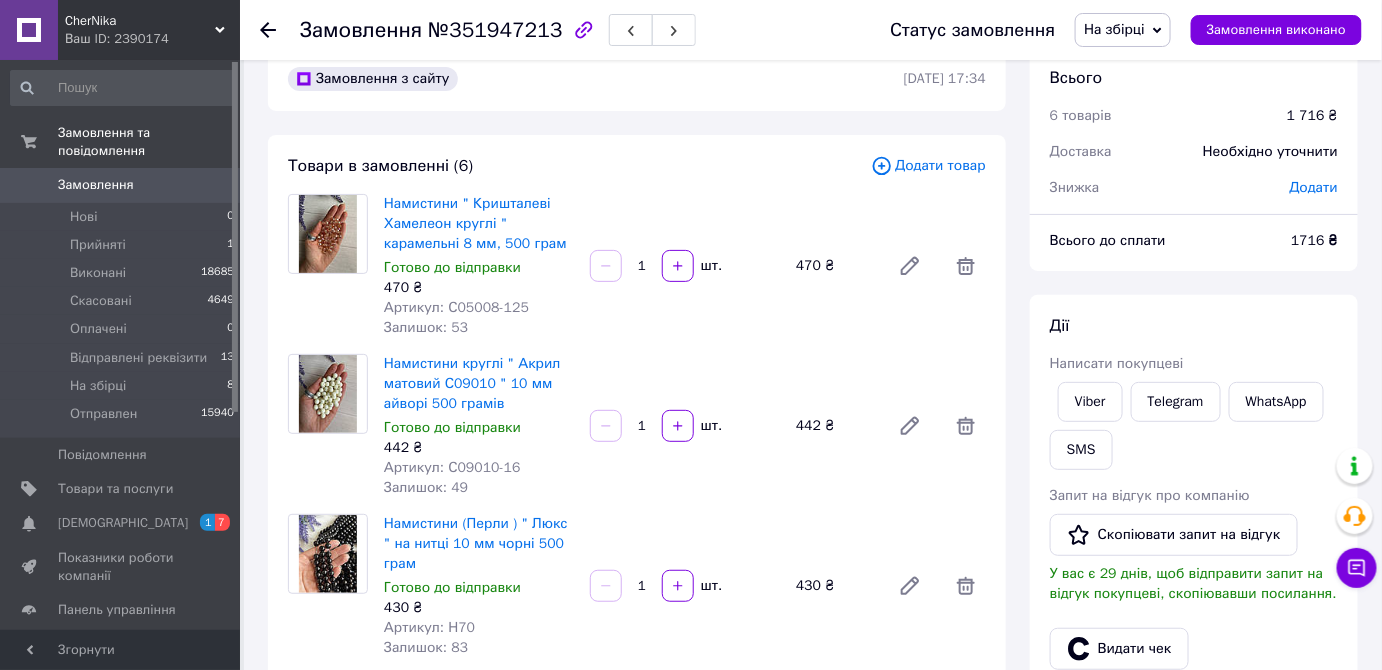 scroll, scrollTop: 0, scrollLeft: 0, axis: both 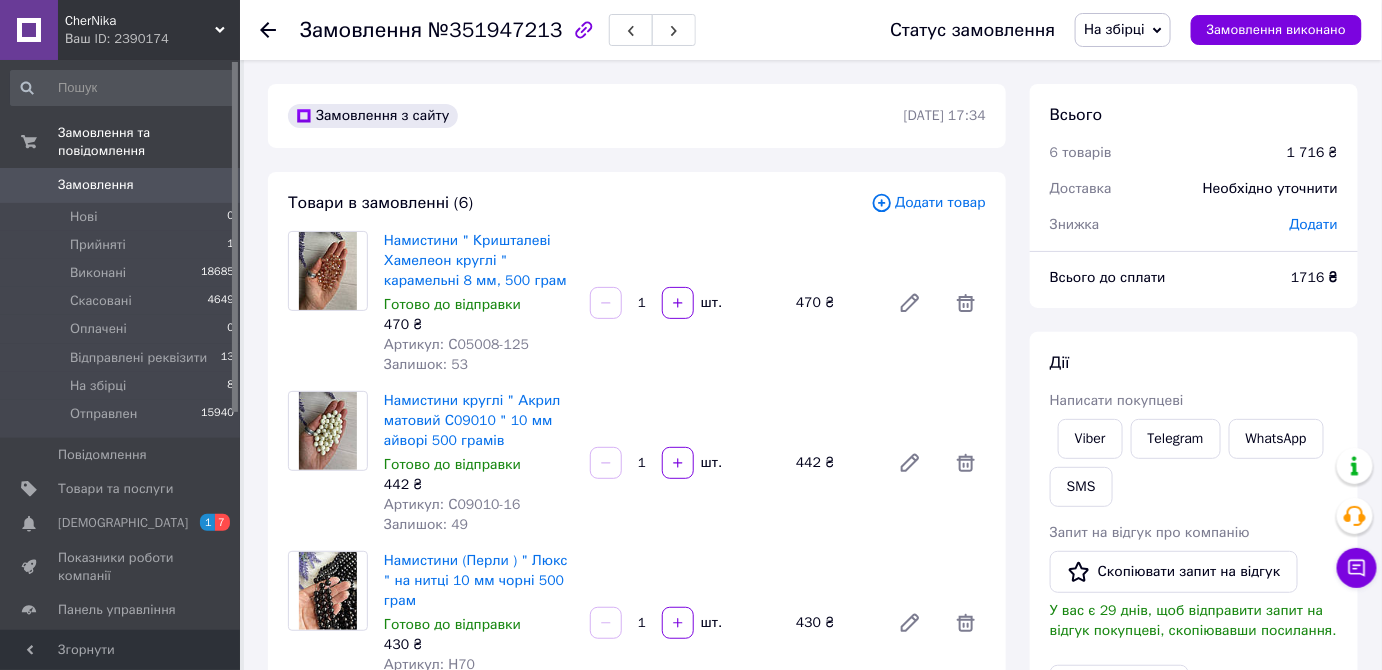 click on "Додати" at bounding box center [1314, 224] 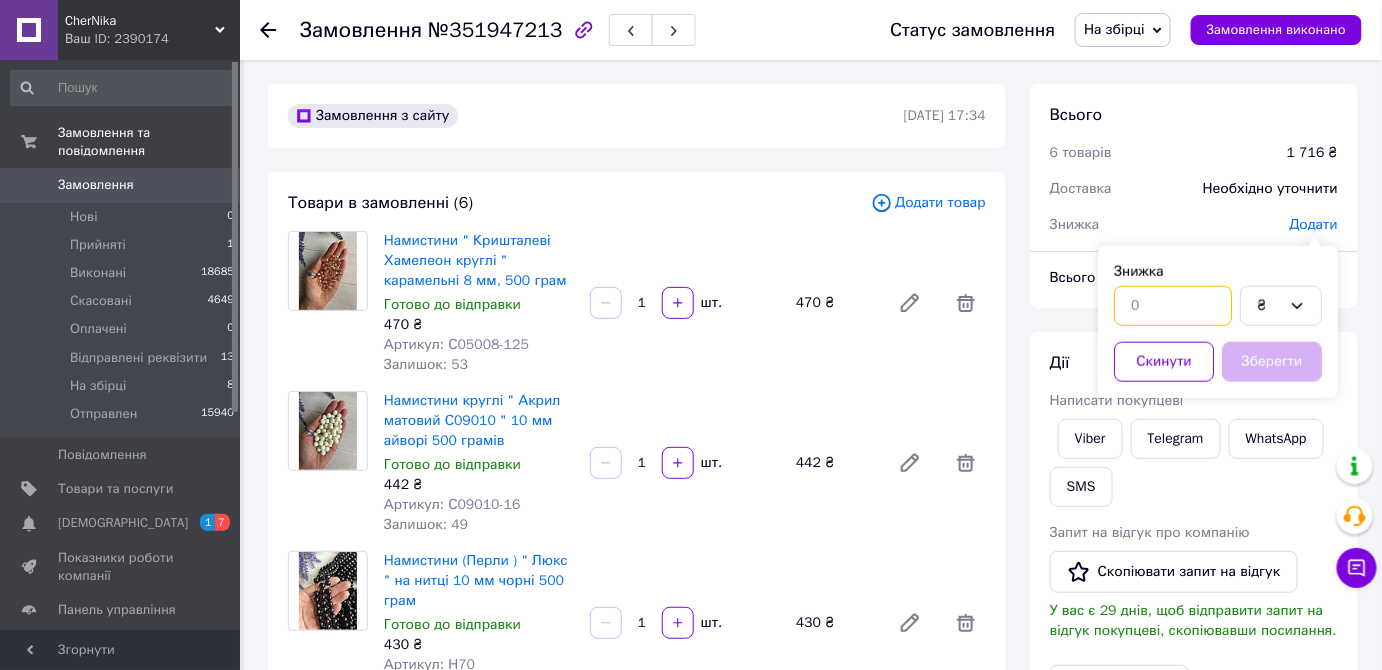 click at bounding box center [1173, 306] 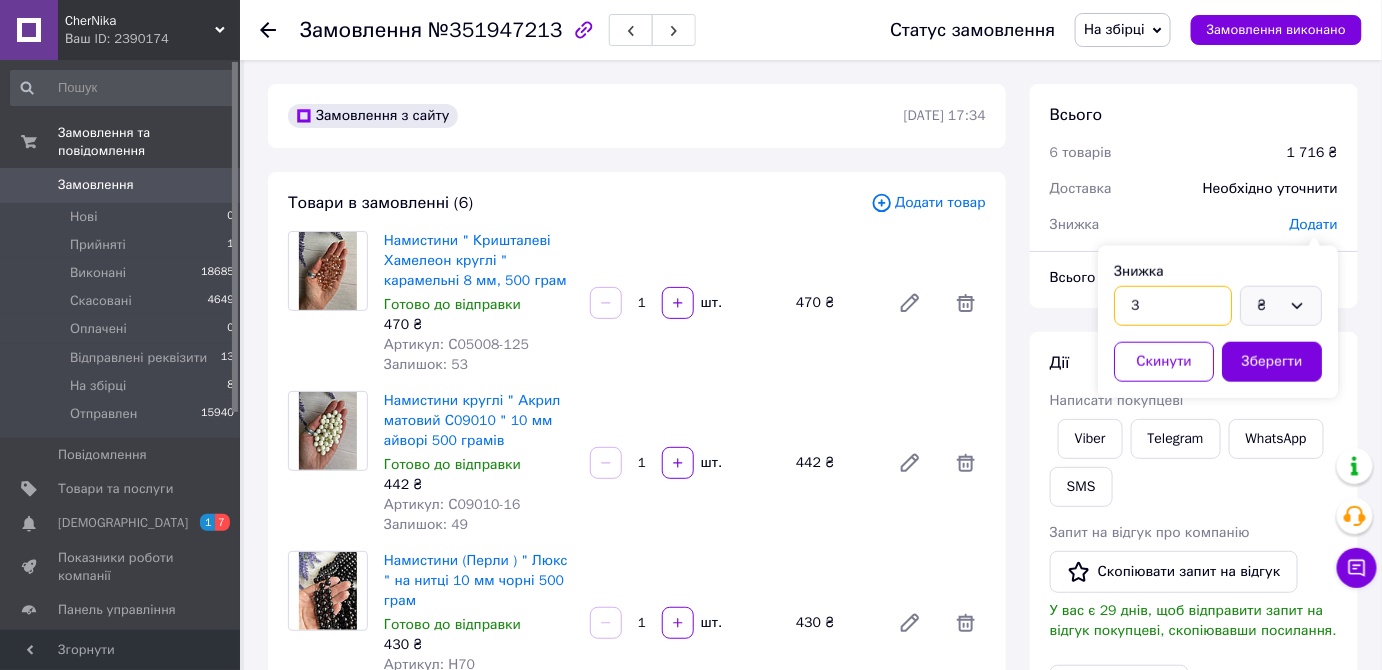 type on "3" 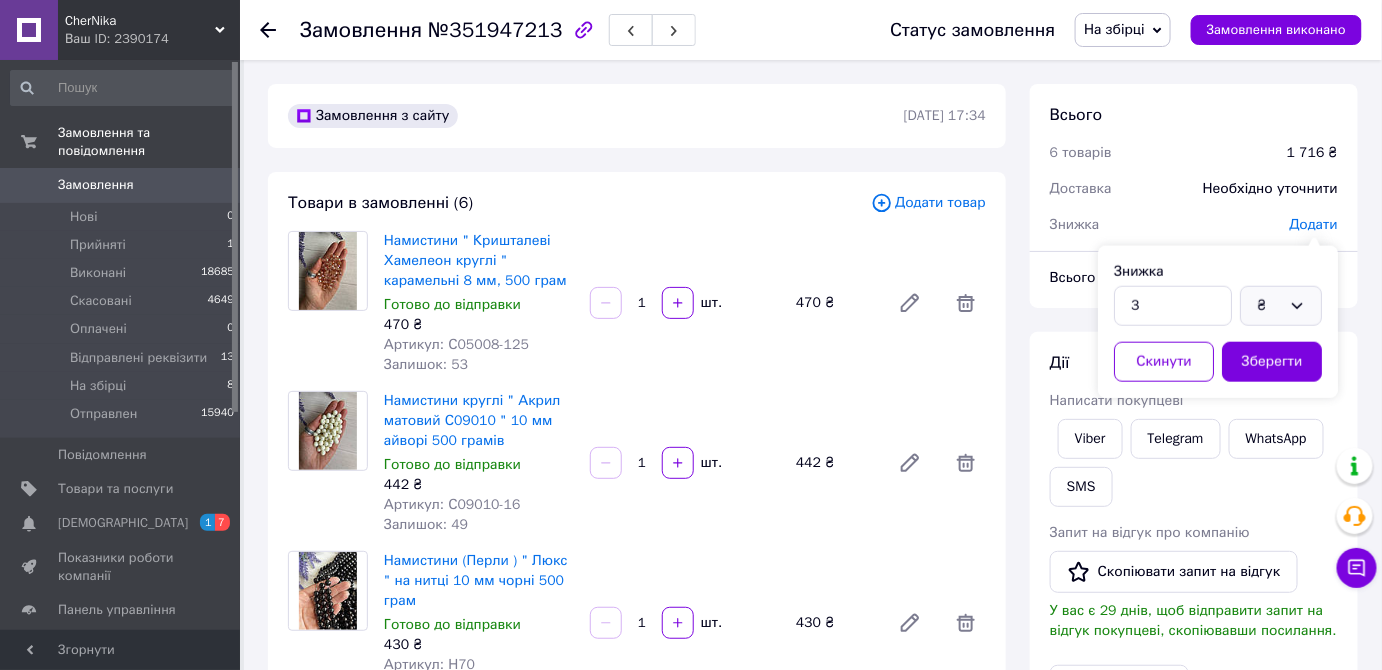 click on "₴" at bounding box center [1269, 306] 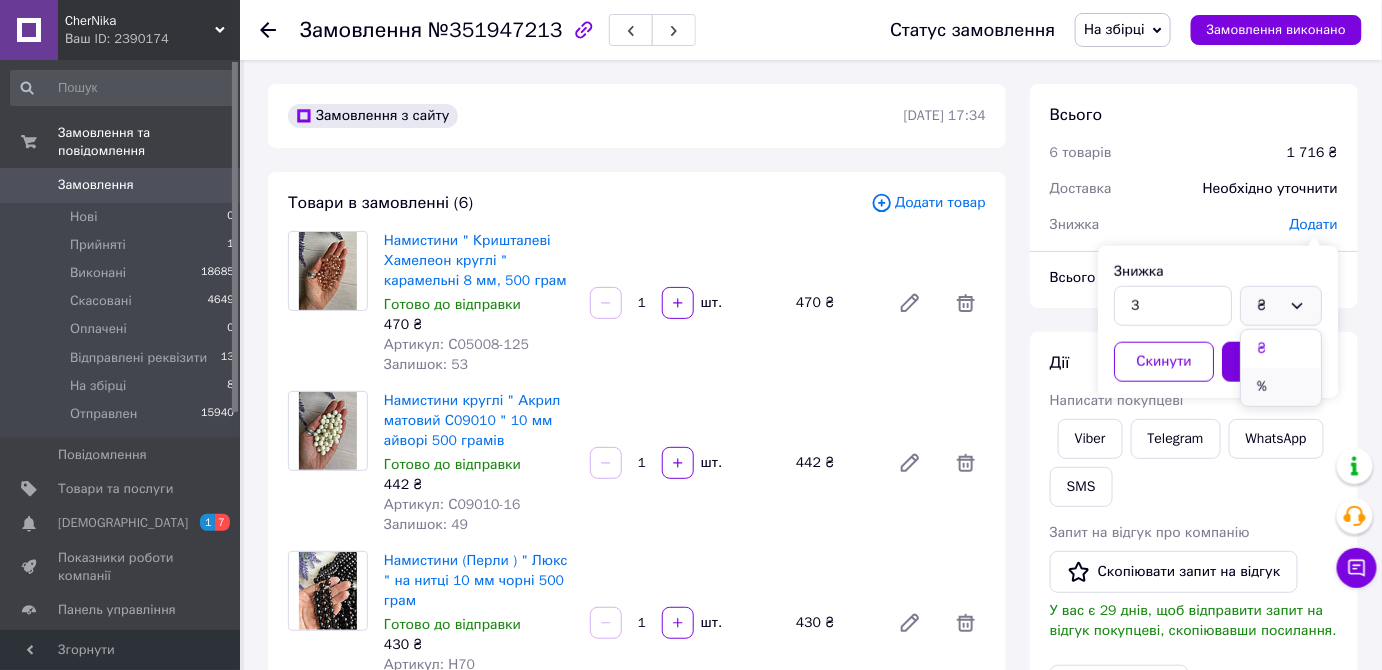 click on "%" at bounding box center [1281, 387] 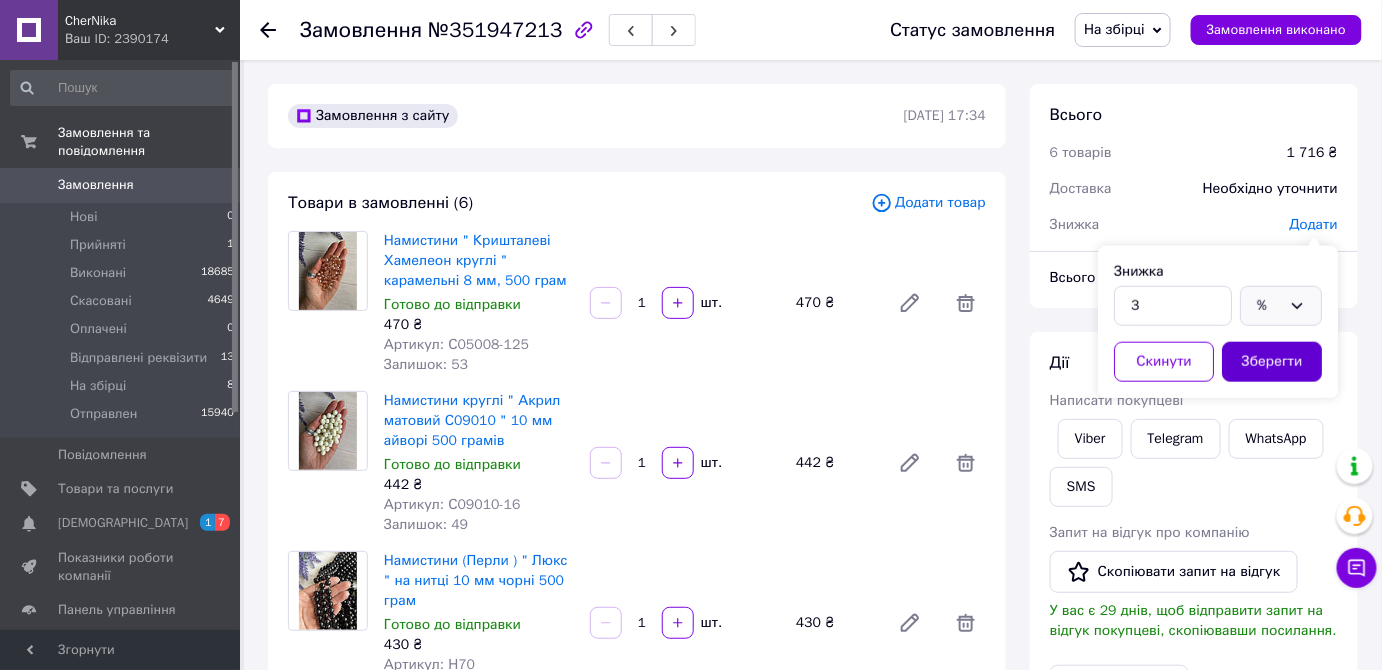 click on "Зберегти" at bounding box center [1272, 362] 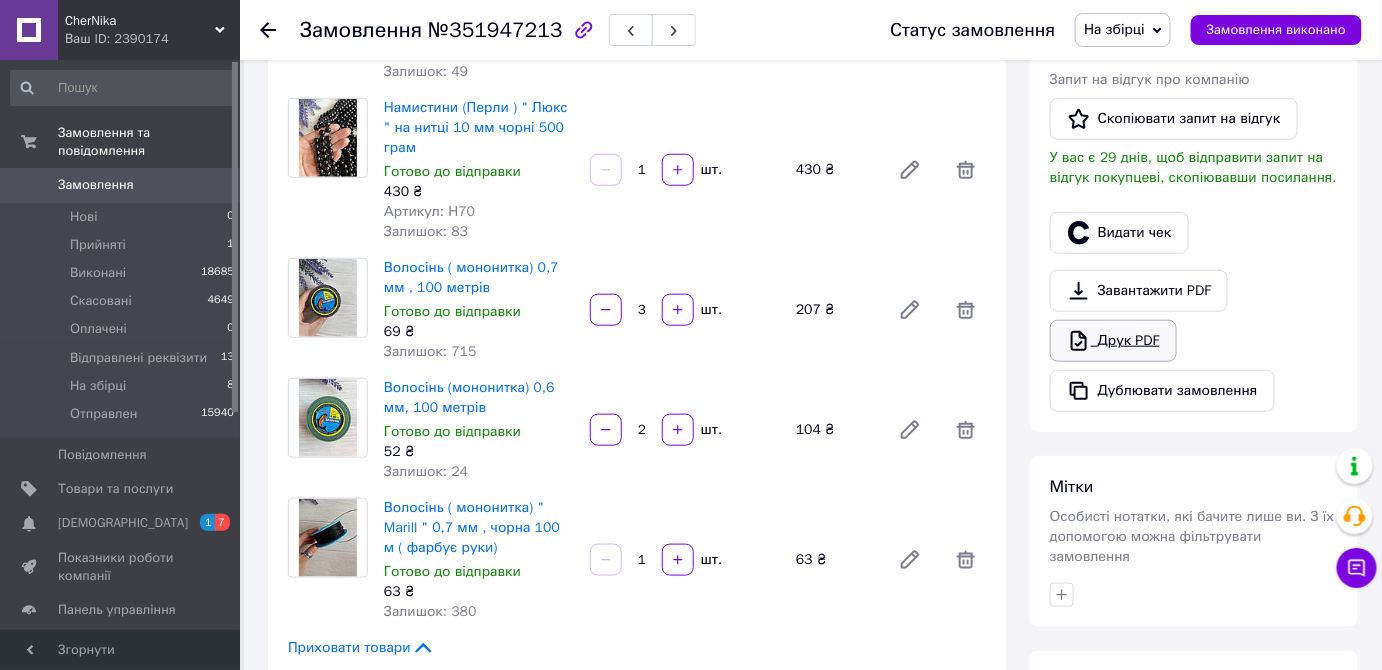 scroll, scrollTop: 454, scrollLeft: 0, axis: vertical 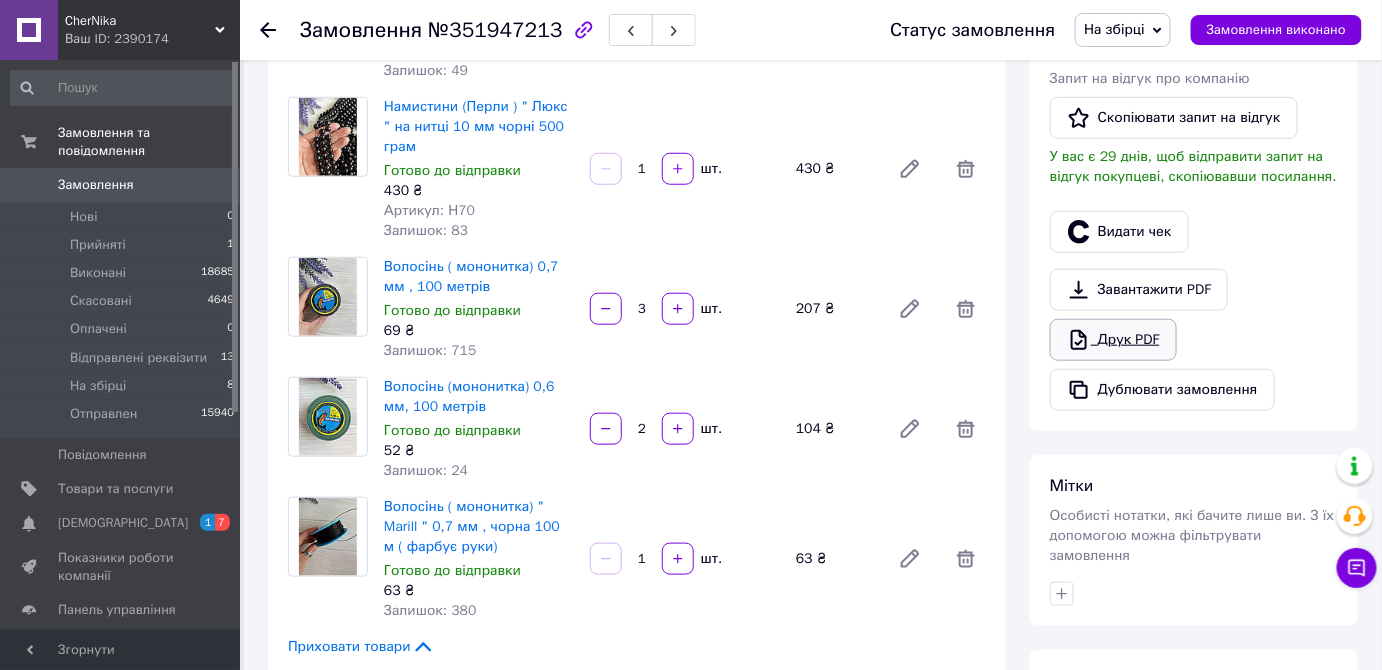 click on "Друк PDF" at bounding box center (1113, 340) 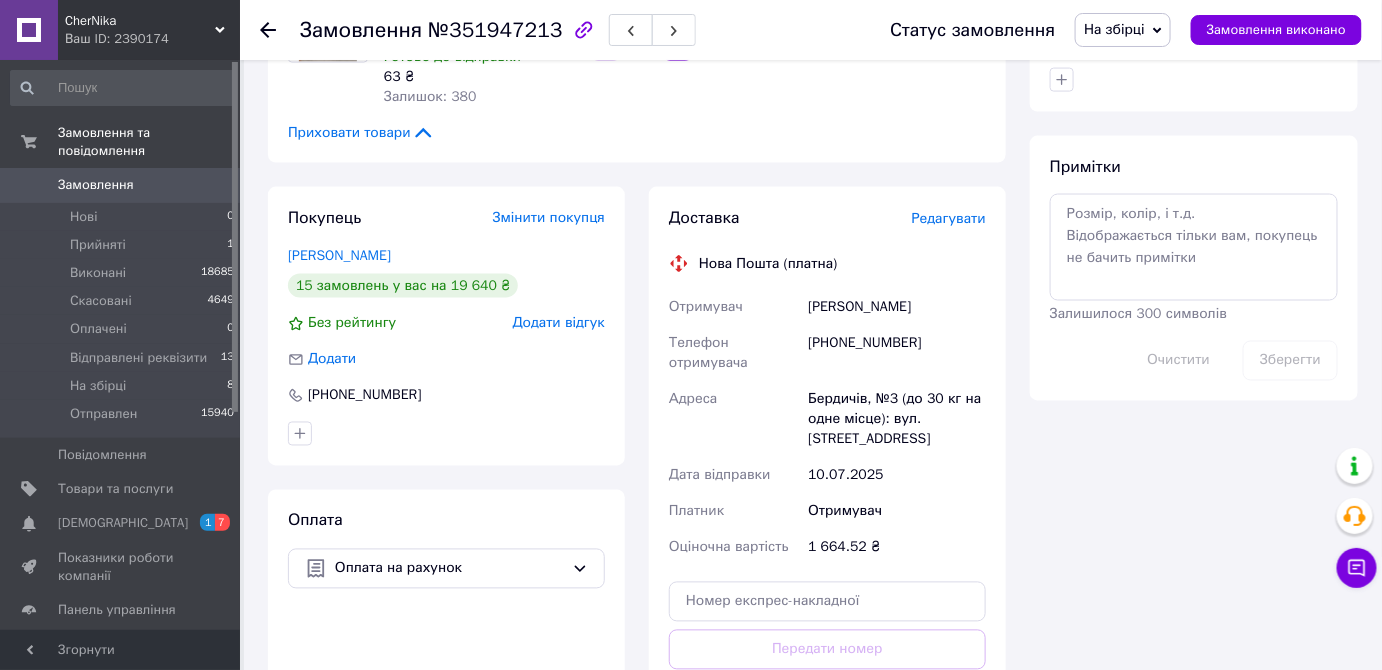 scroll, scrollTop: 1000, scrollLeft: 0, axis: vertical 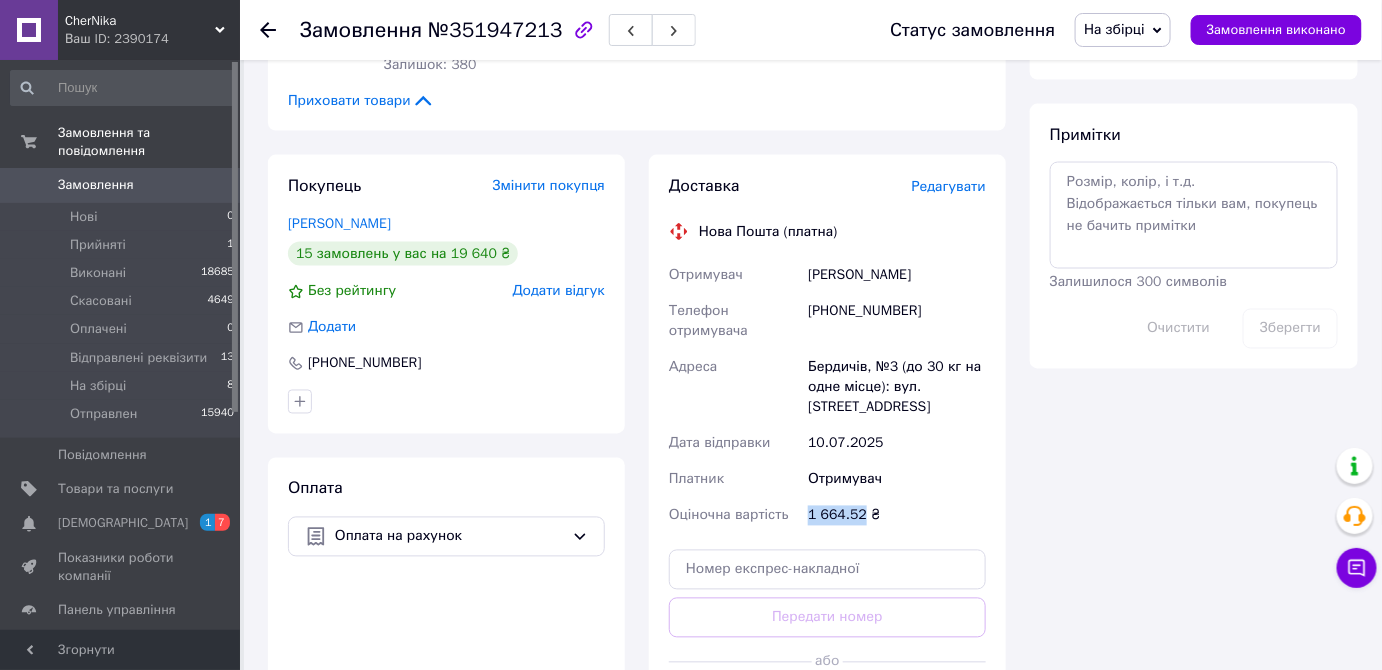 drag, startPoint x: 807, startPoint y: 518, endPoint x: 862, endPoint y: 517, distance: 55.00909 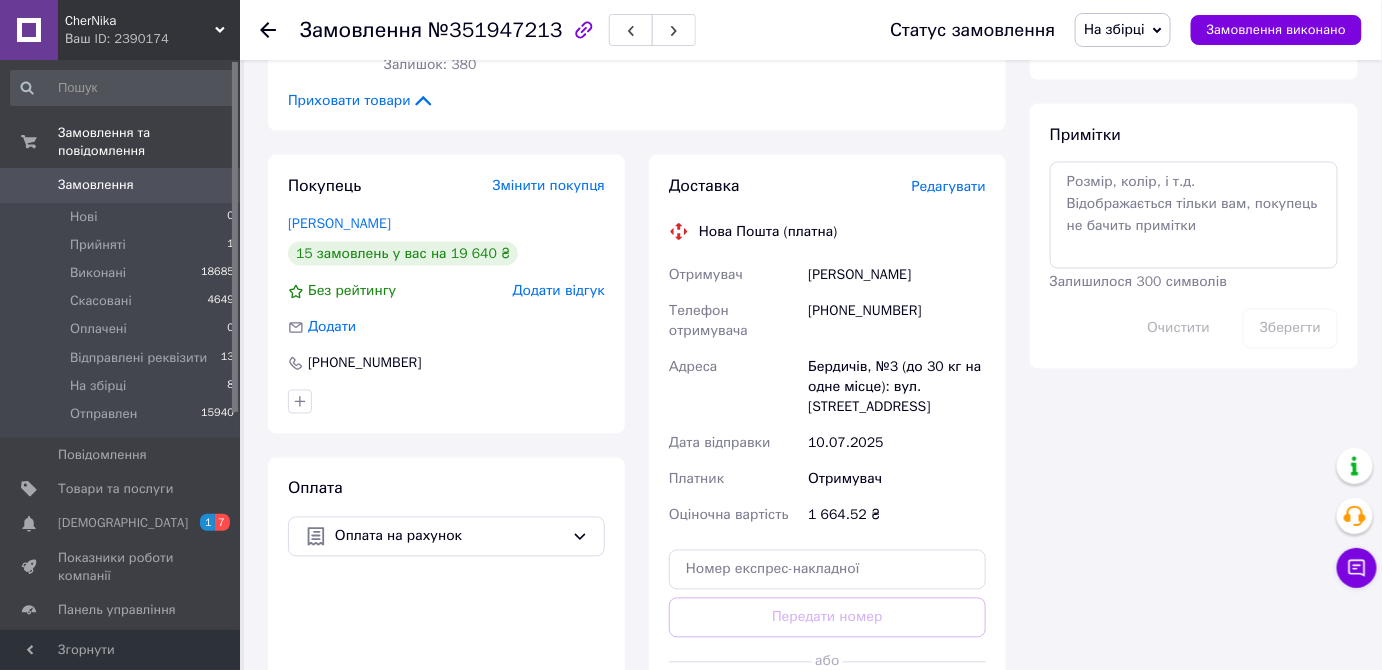 click on "Доставка Редагувати Нова Пошта (платна) Отримувач [PERSON_NAME] Телефон отримувача [PHONE_NUMBER] [PERSON_NAME], №3 (до 30 кг на одне місце): вул. Європейська, 56 Дата відправки [DATE] Платник Отримувач Оціночна вартість 1 664.52 ₴ Передати номер або Згенерувати ЕН Платник Отримувач Відправник Прізвище отримувача [PERSON_NAME] Ім'я отримувача [PERSON_NAME] батькові отримувача Телефон отримувача [PHONE_NUMBER] Тип доставки У відділенні Кур'єром В поштоматі Місто -- Не обрано -- Відділення №3 (до 30 кг на одне місце): вул. Європейська, 56 Місце відправки Додати ще місце відправки Тип посилки < >" at bounding box center (827, 451) 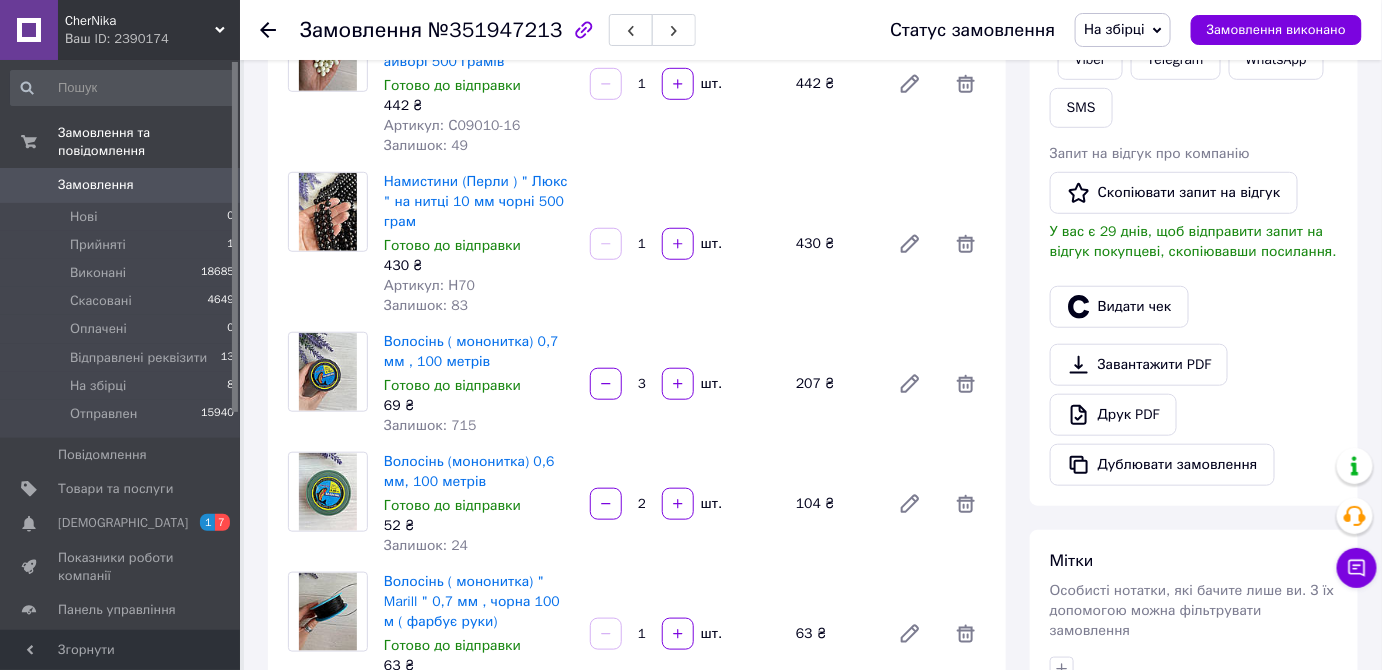 scroll, scrollTop: 454, scrollLeft: 0, axis: vertical 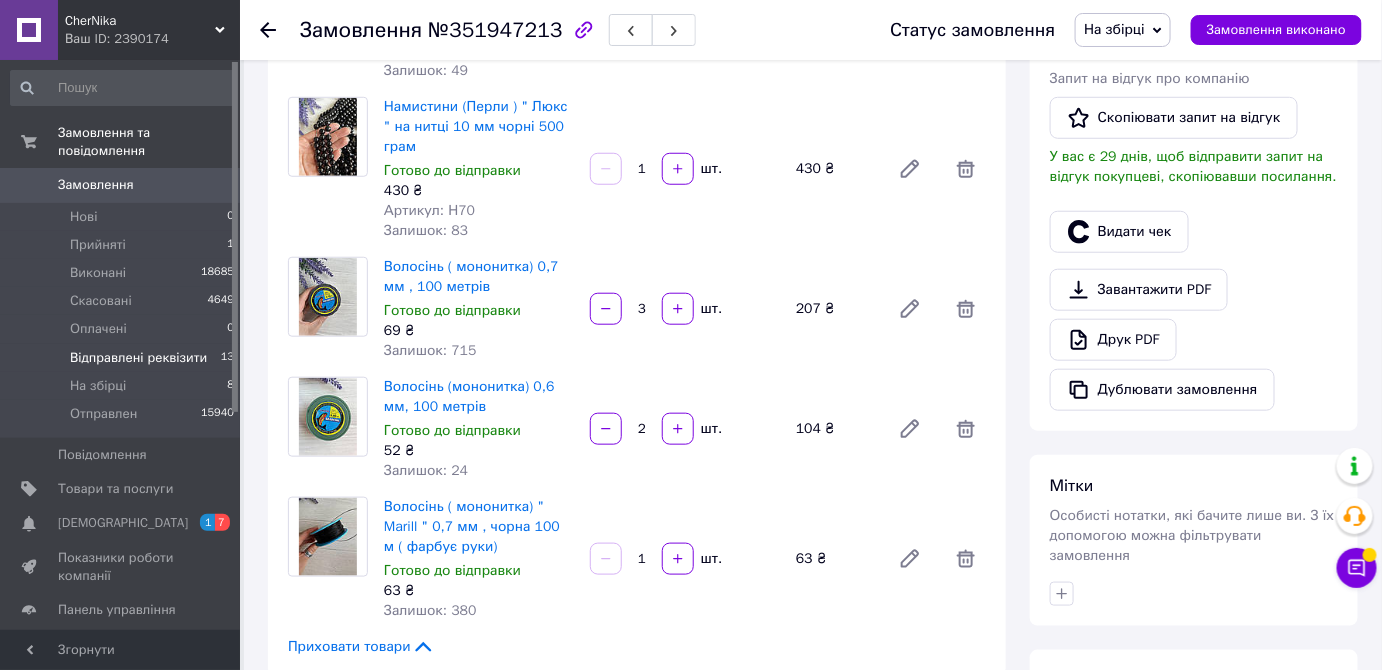 click on "Відправлені реквізити" at bounding box center [138, 358] 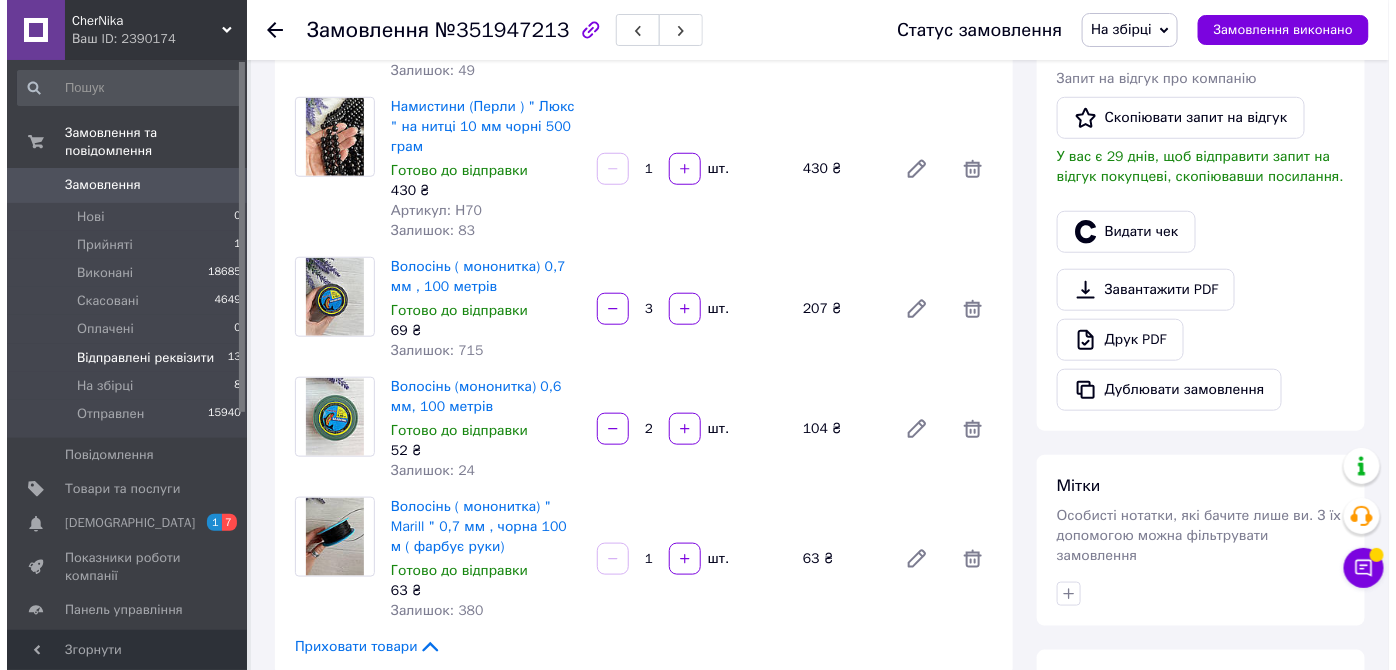 scroll, scrollTop: 0, scrollLeft: 0, axis: both 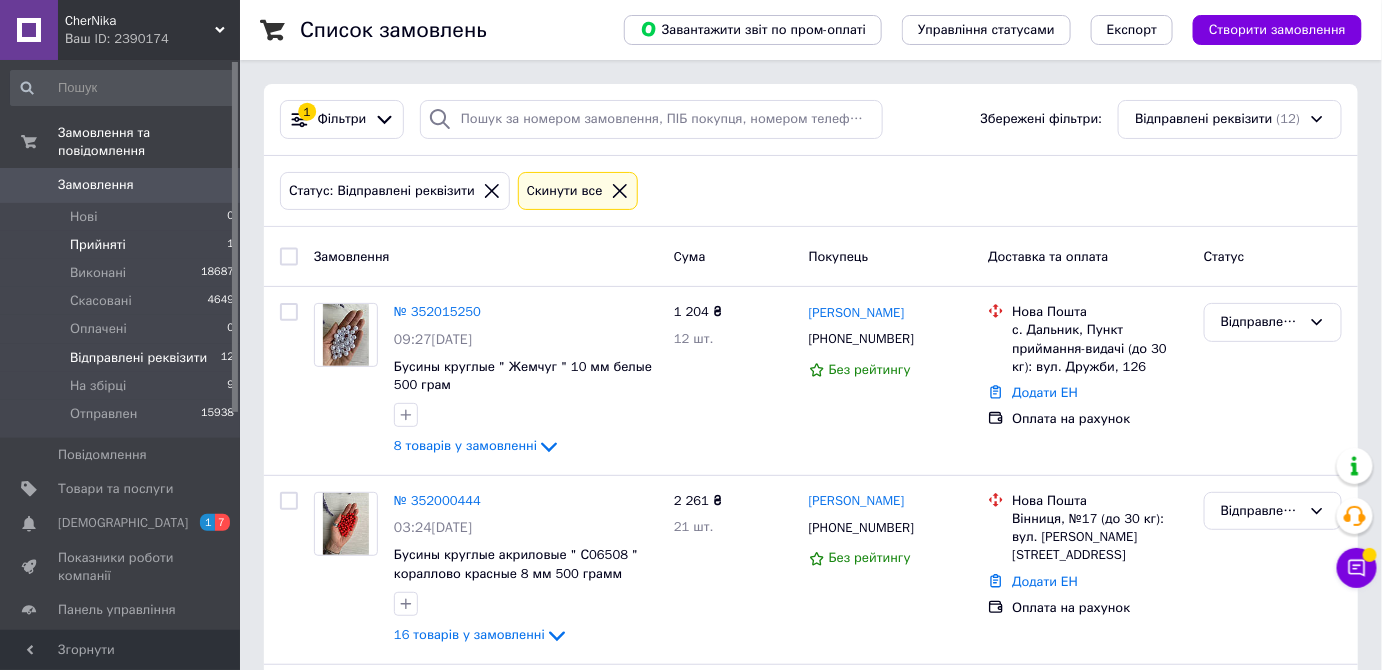 click on "Прийняті" at bounding box center (98, 245) 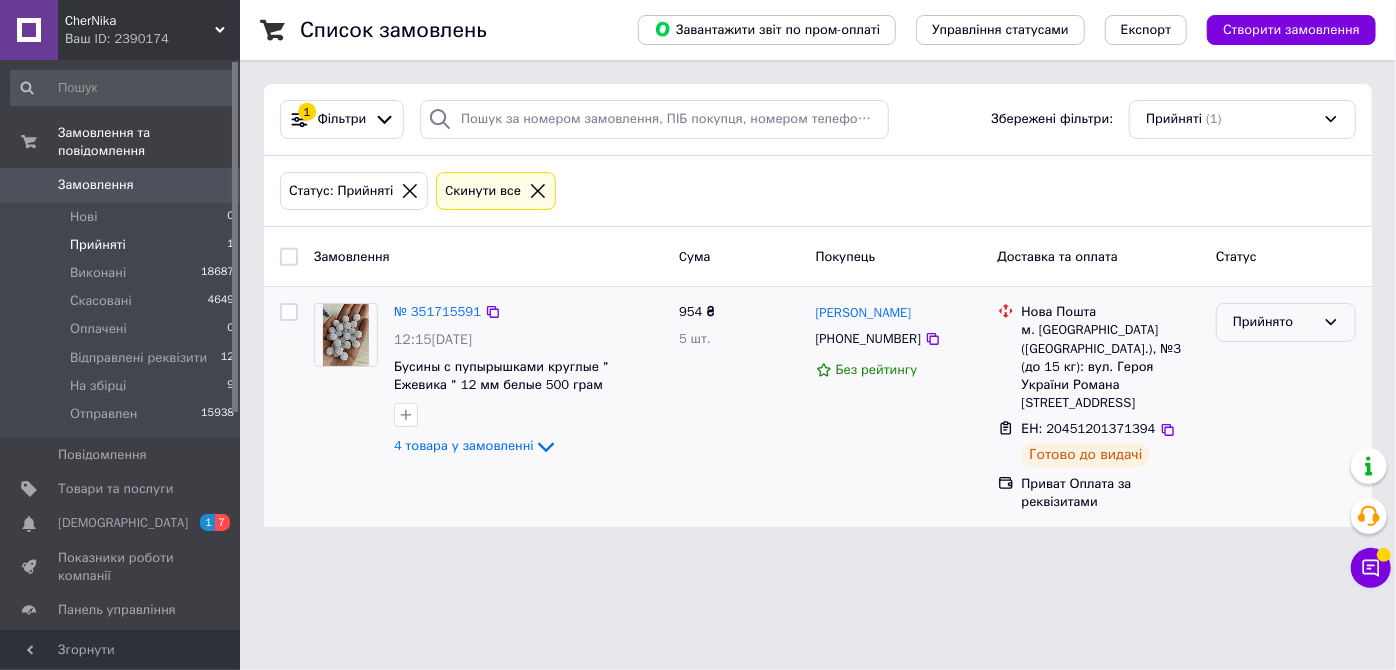 click on "Прийнято" at bounding box center [1274, 322] 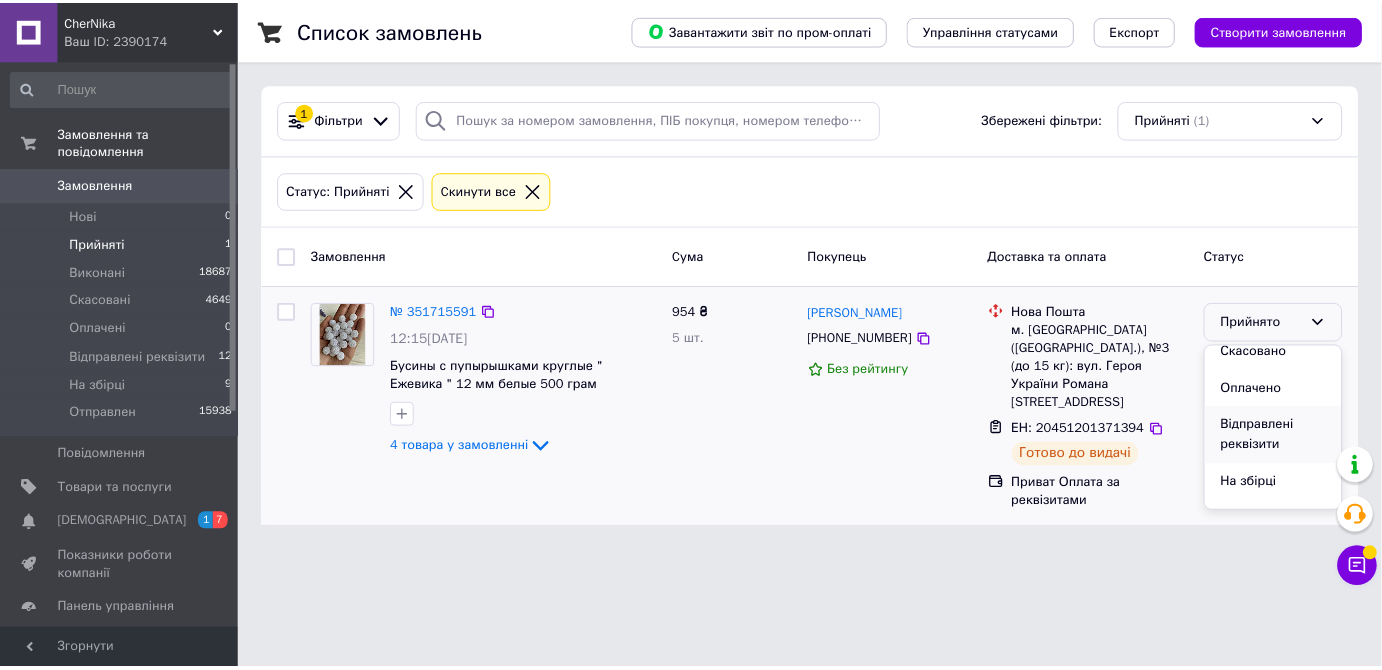 scroll, scrollTop: 74, scrollLeft: 0, axis: vertical 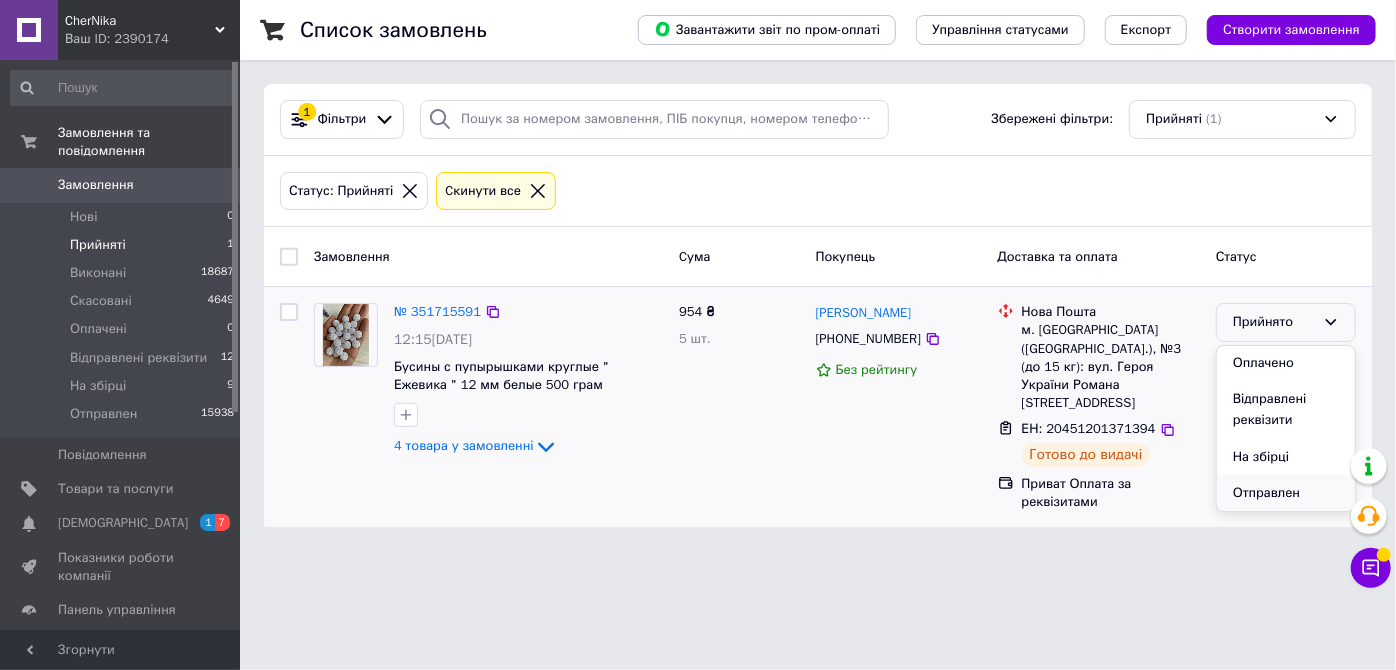 click on "Отправлен" at bounding box center [1286, 493] 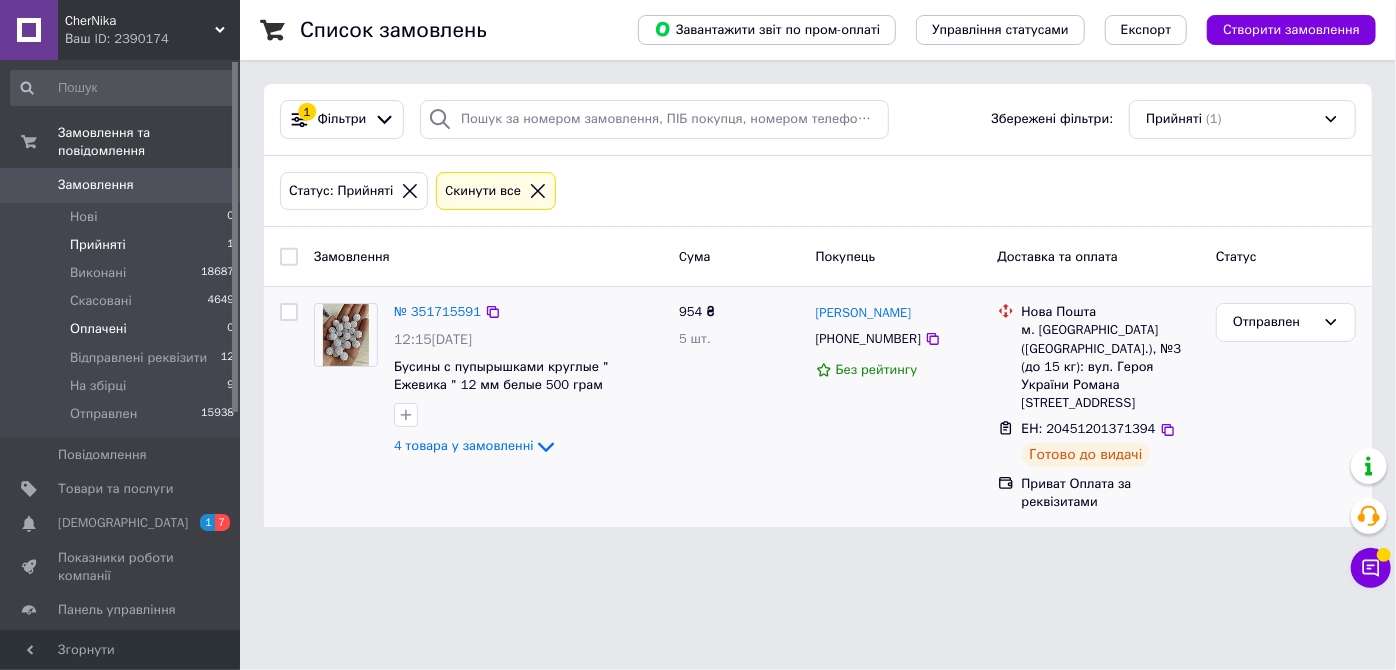 click on "Оплачені" at bounding box center [98, 329] 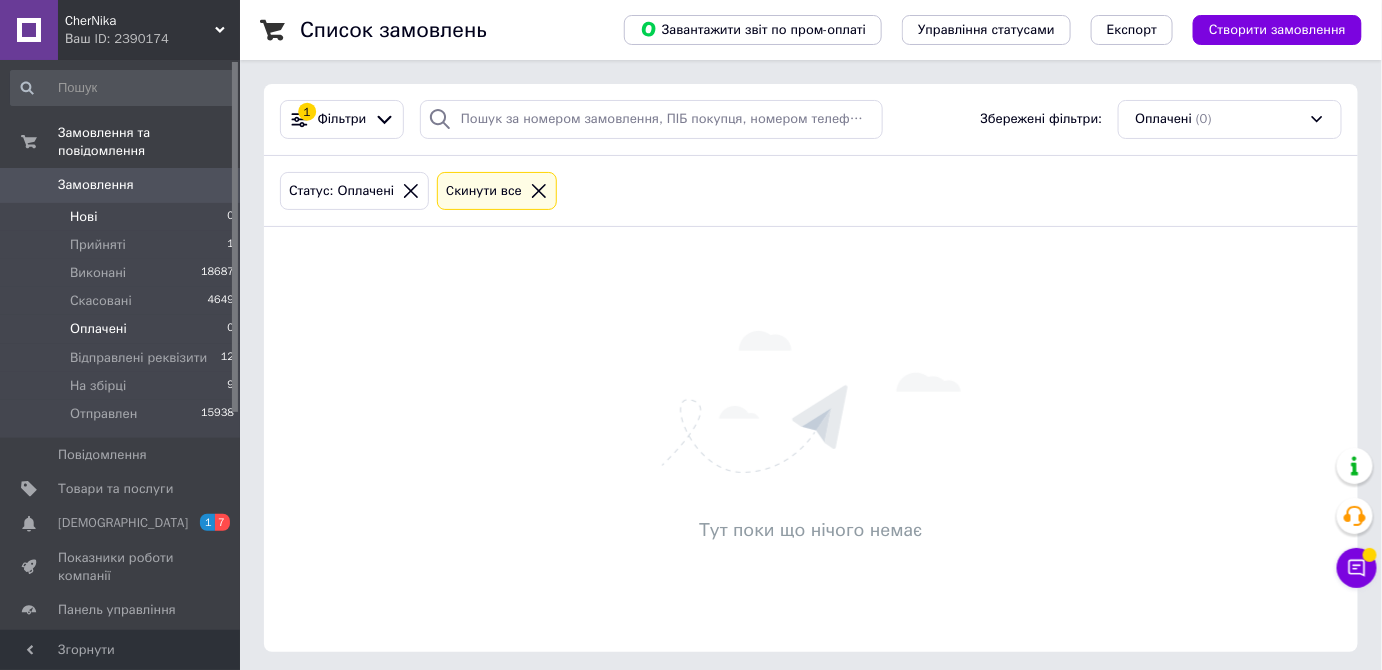 click on "Нові" at bounding box center [83, 217] 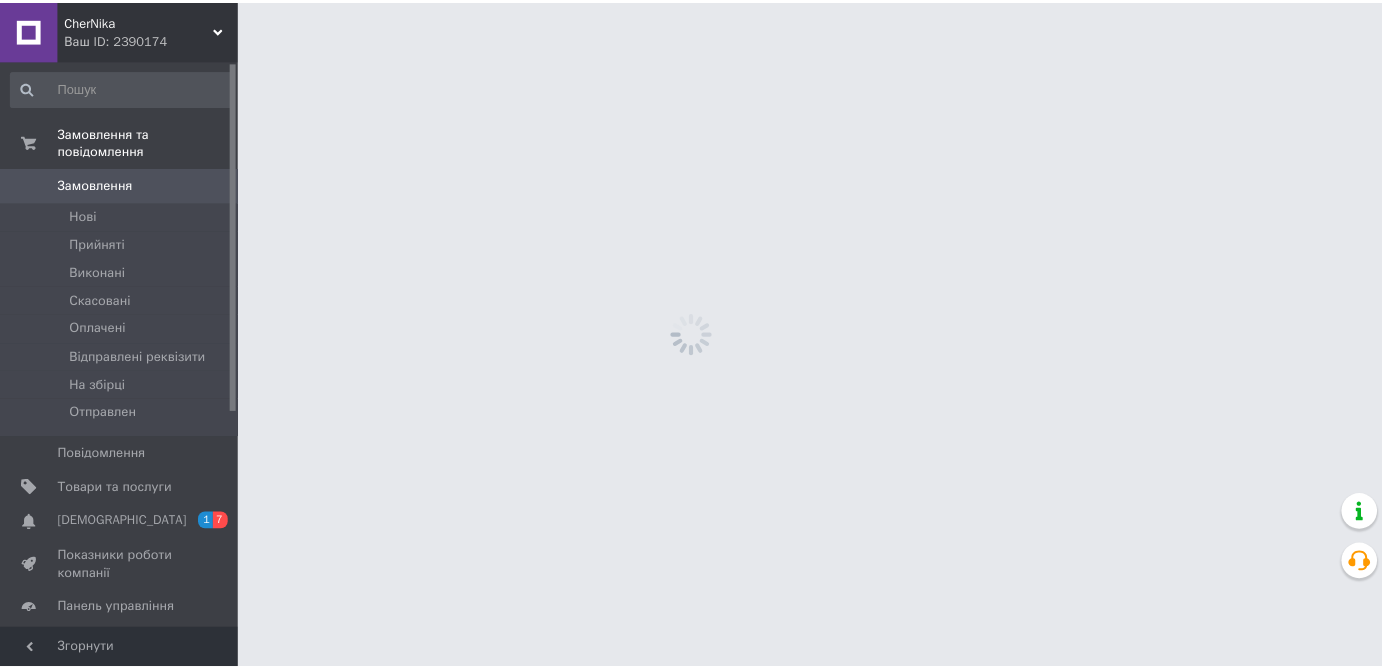 scroll, scrollTop: 0, scrollLeft: 0, axis: both 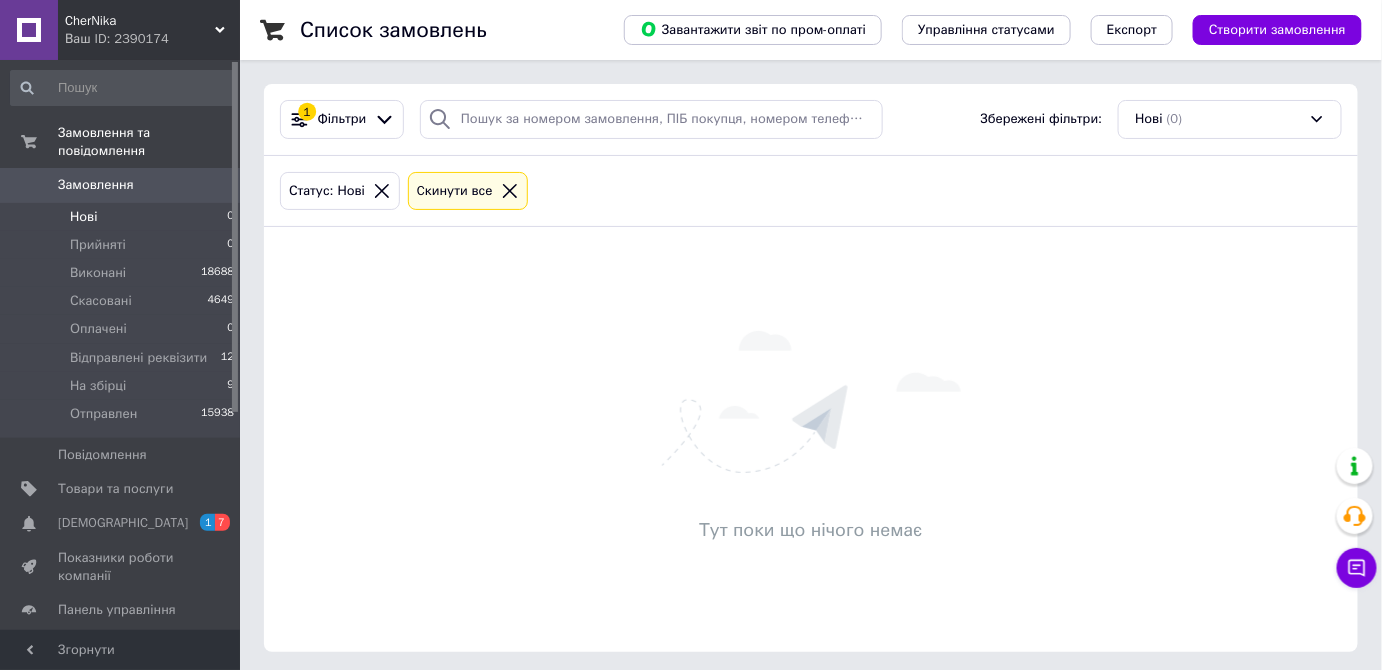 click on "Нові" at bounding box center [83, 217] 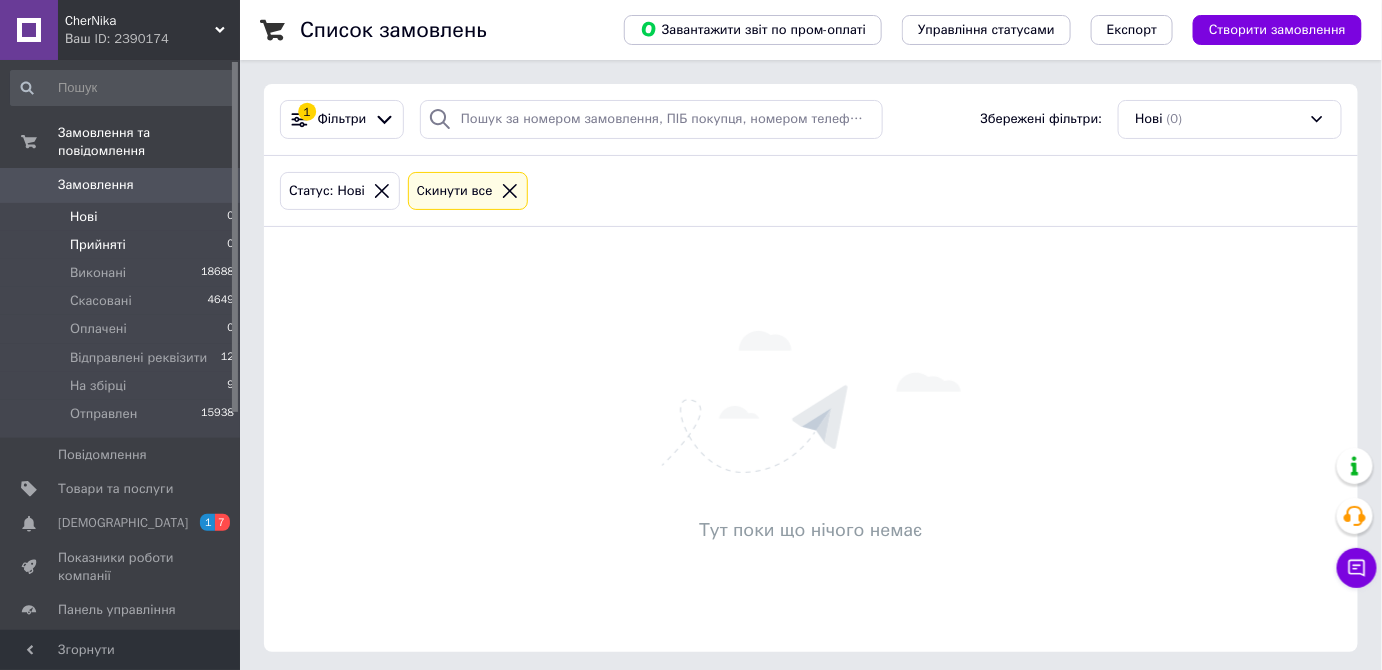 click on "Прийняті" at bounding box center (98, 245) 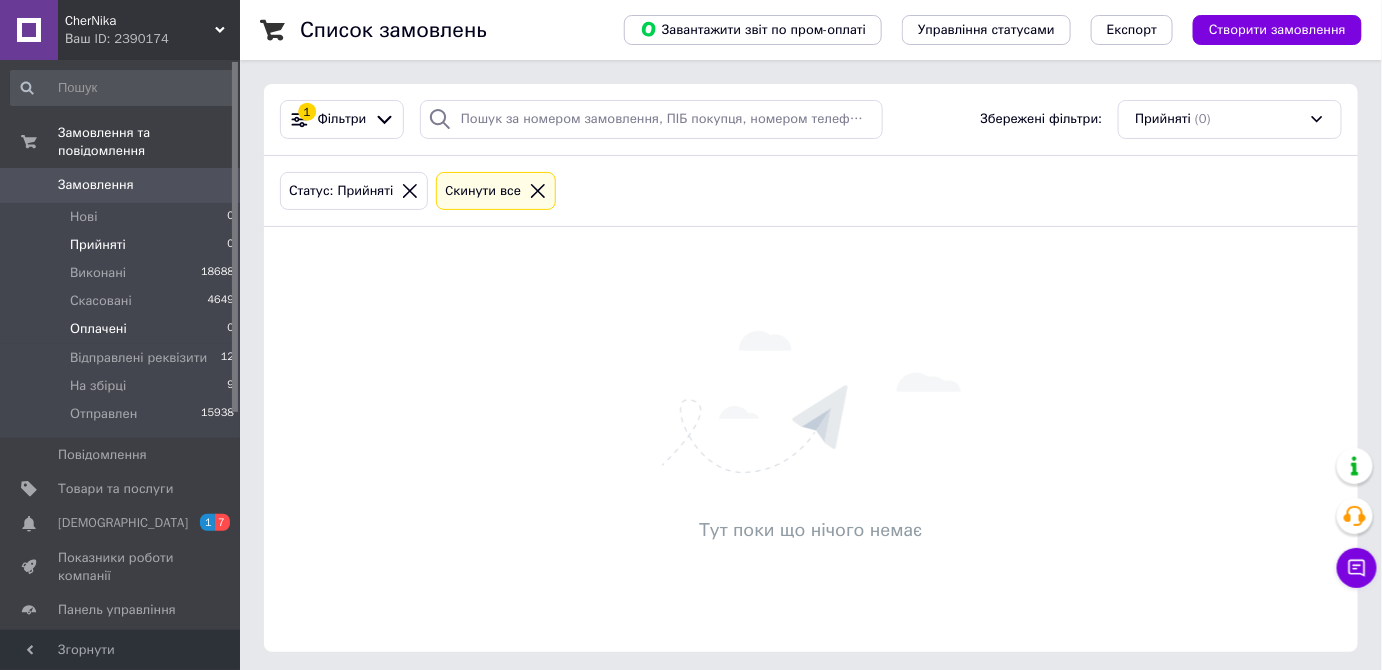 click on "Оплачені" at bounding box center (98, 329) 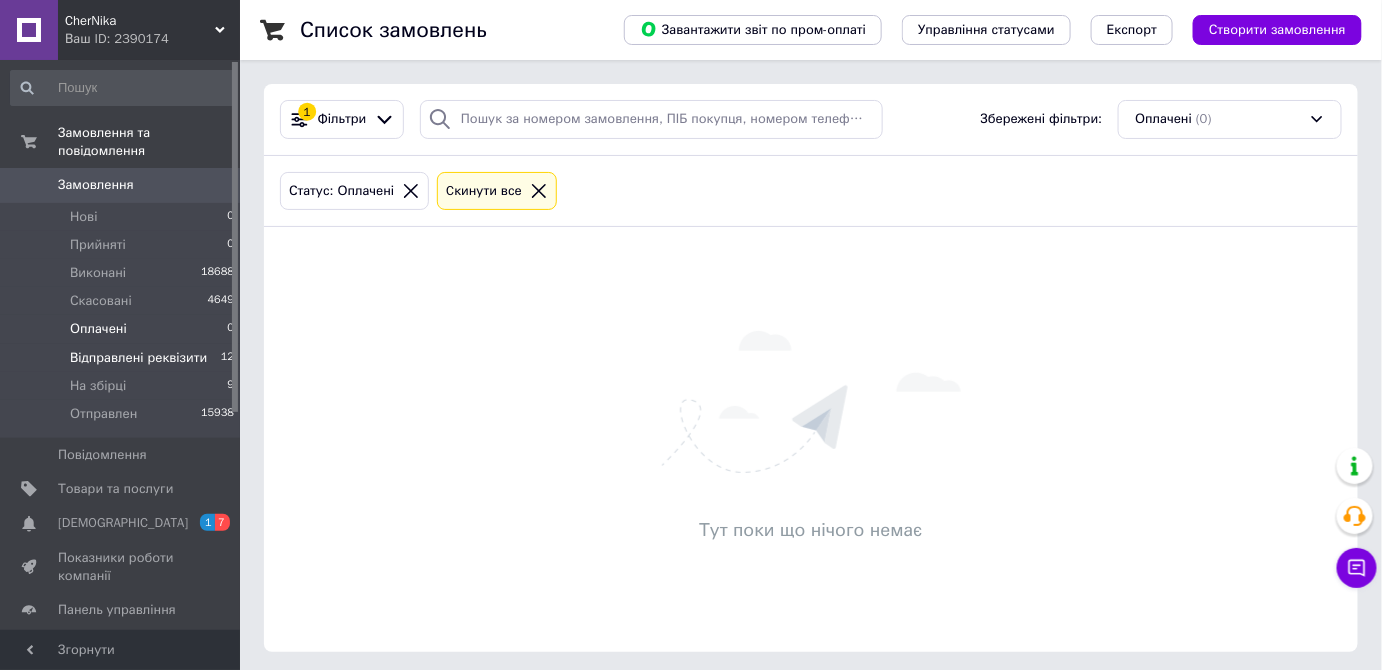 click on "Відправлені реквізити" at bounding box center [138, 358] 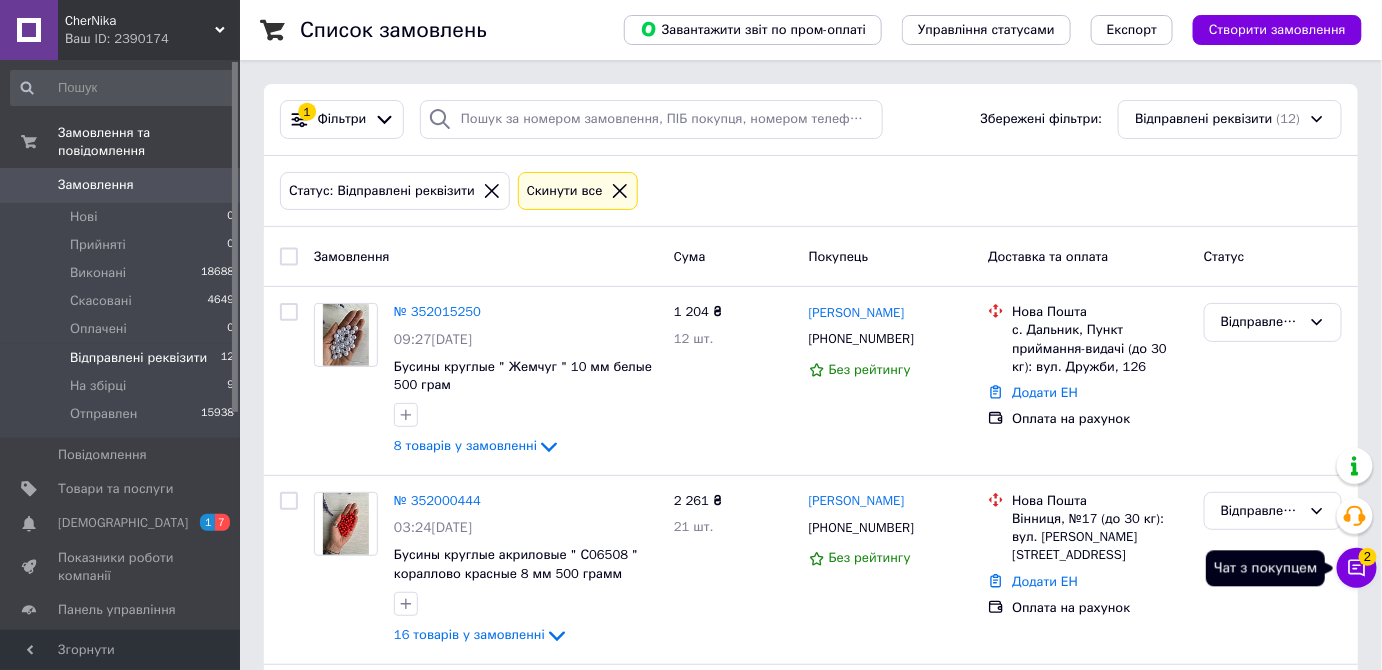 click 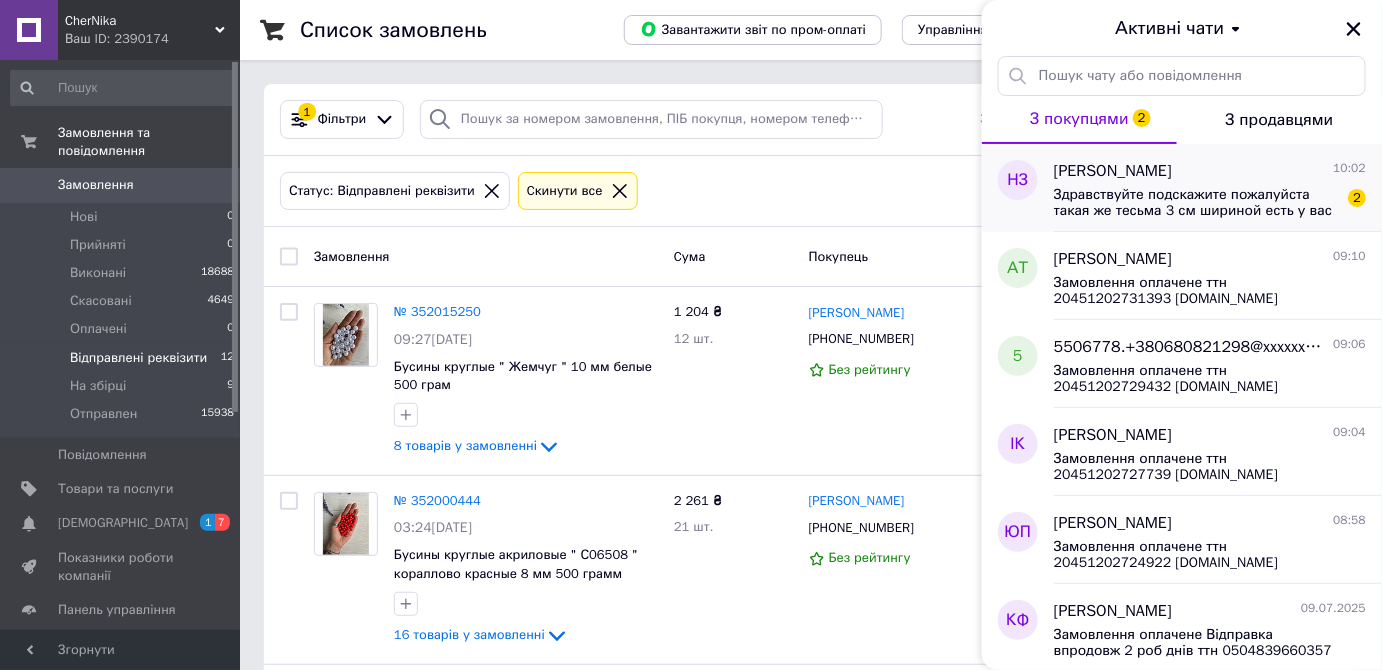 click on "Здравствуйте подскажите пожалуйста такая же тесьма 3 см шириной есть у вас или 3,8" at bounding box center (1196, 203) 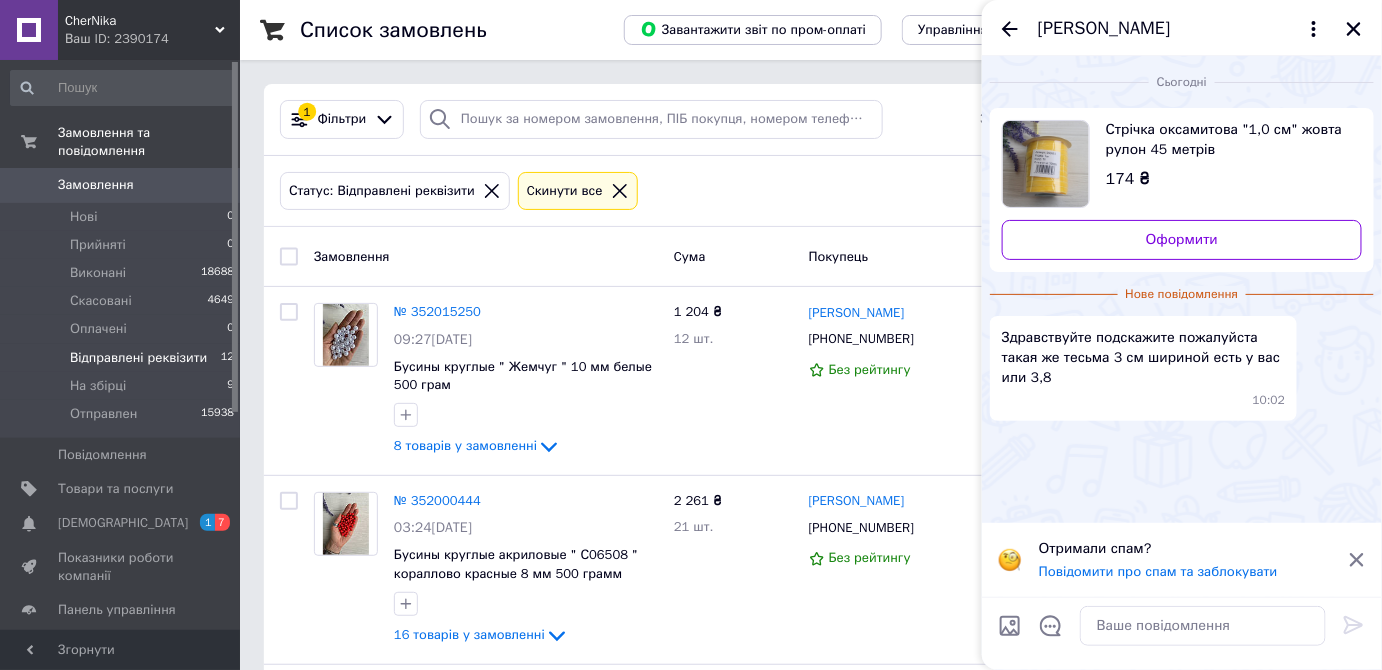 click at bounding box center [1046, 164] 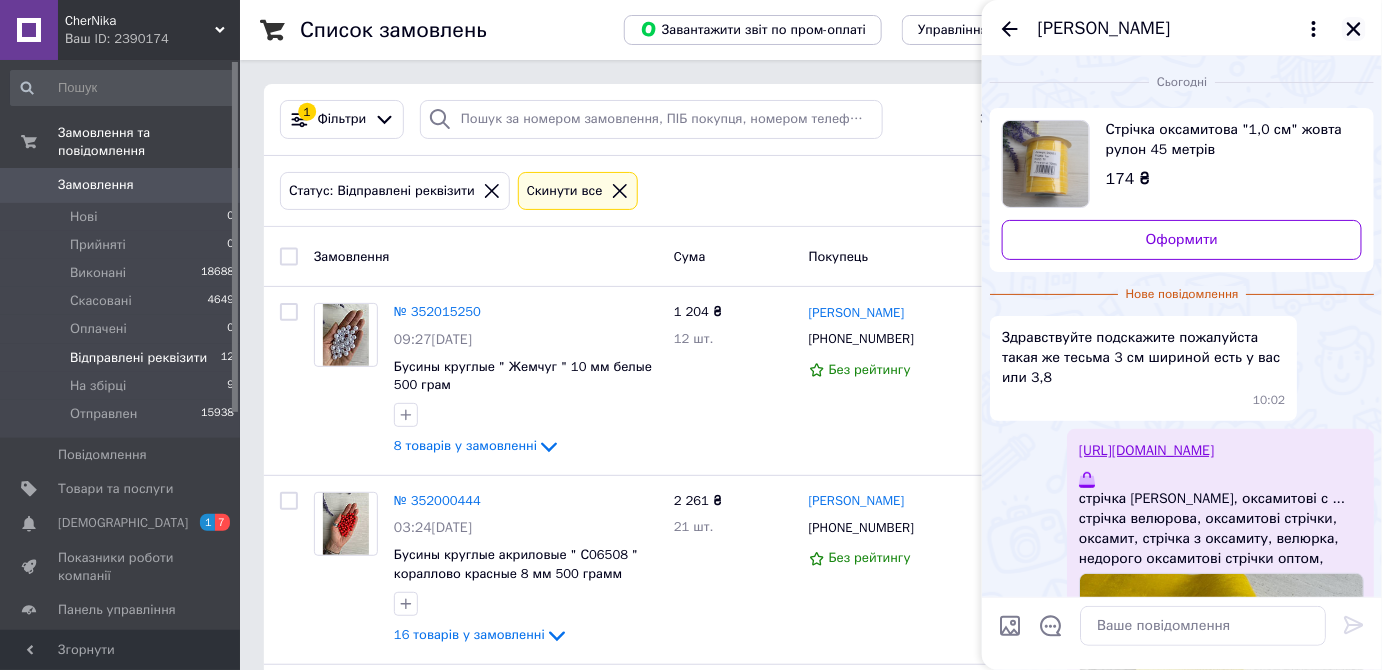 click 